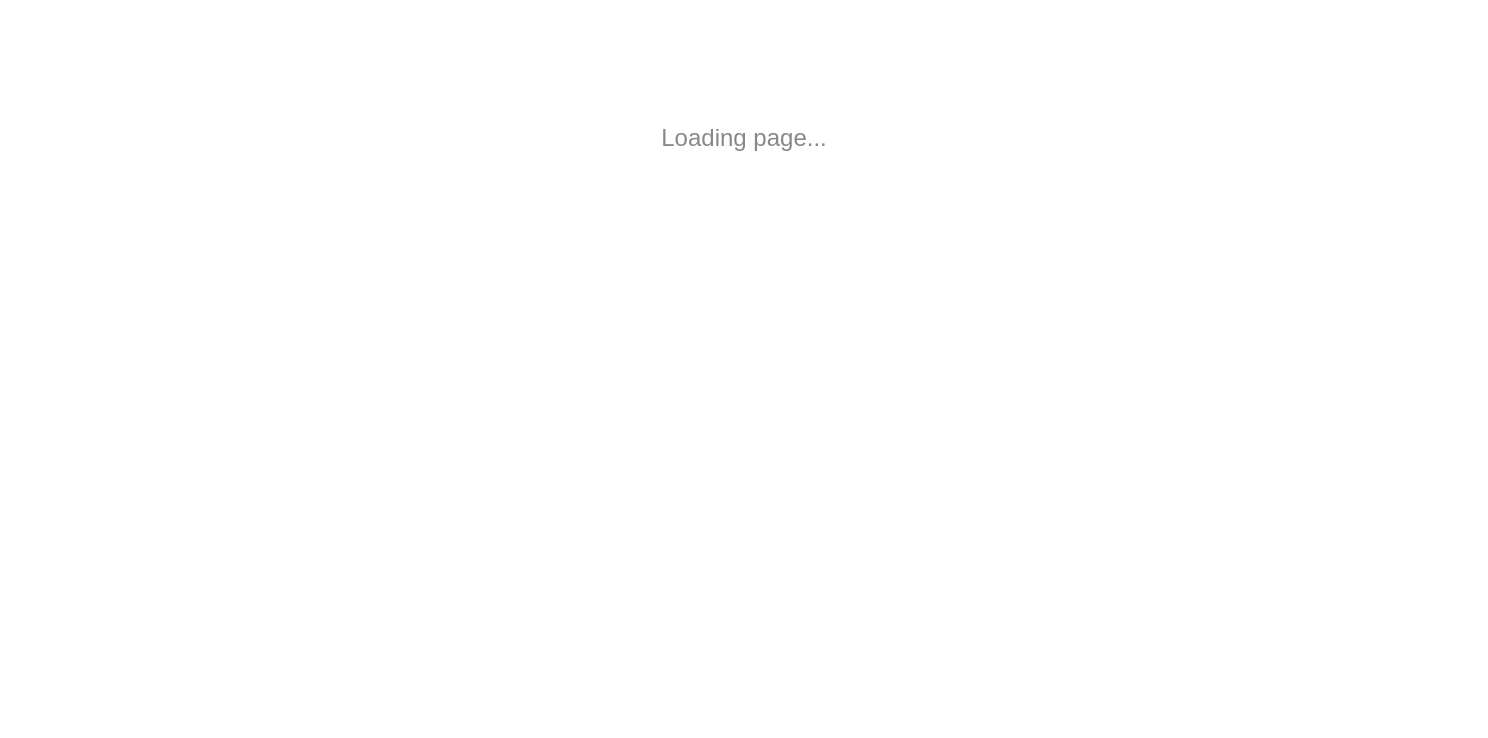 scroll, scrollTop: 0, scrollLeft: 0, axis: both 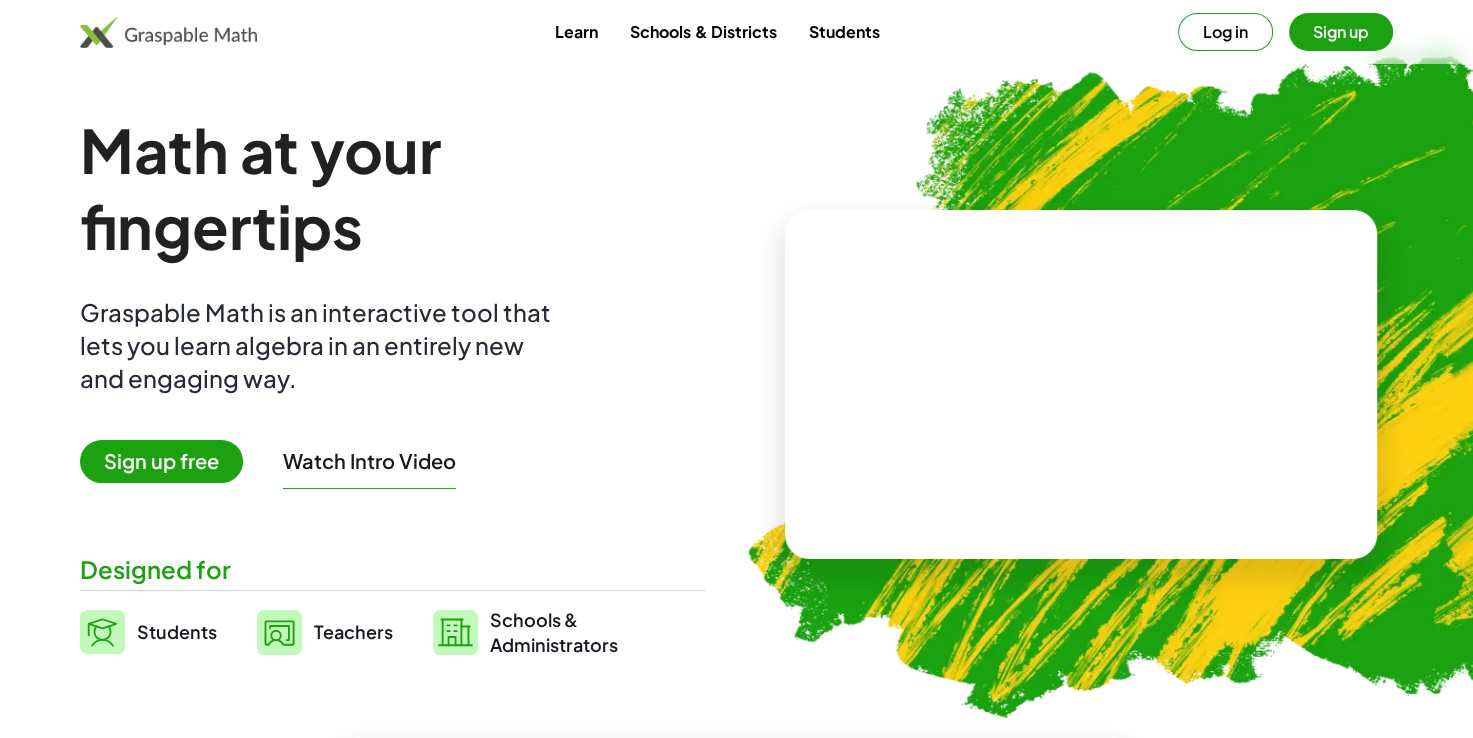 click on "Teachers" at bounding box center (353, 631) 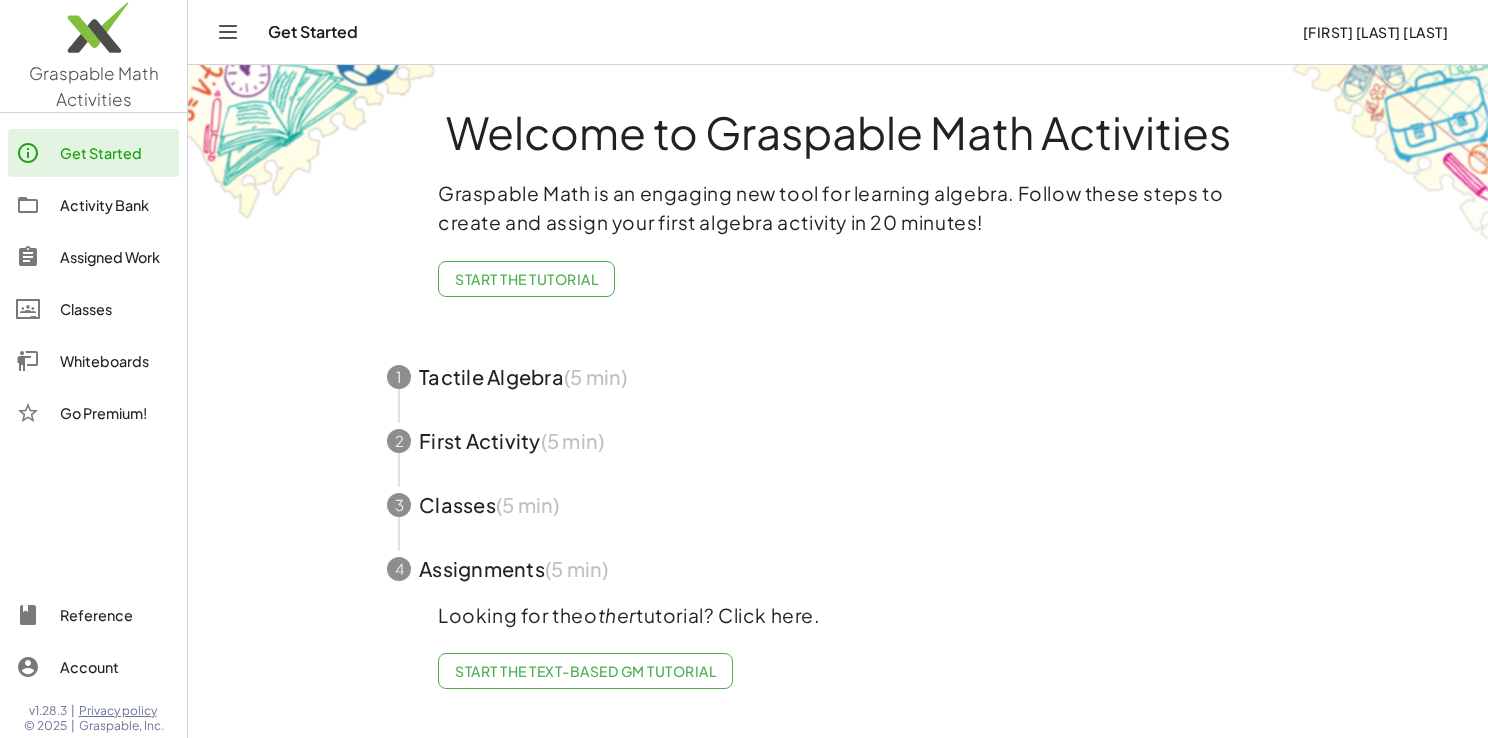 click on "Whiteboards" 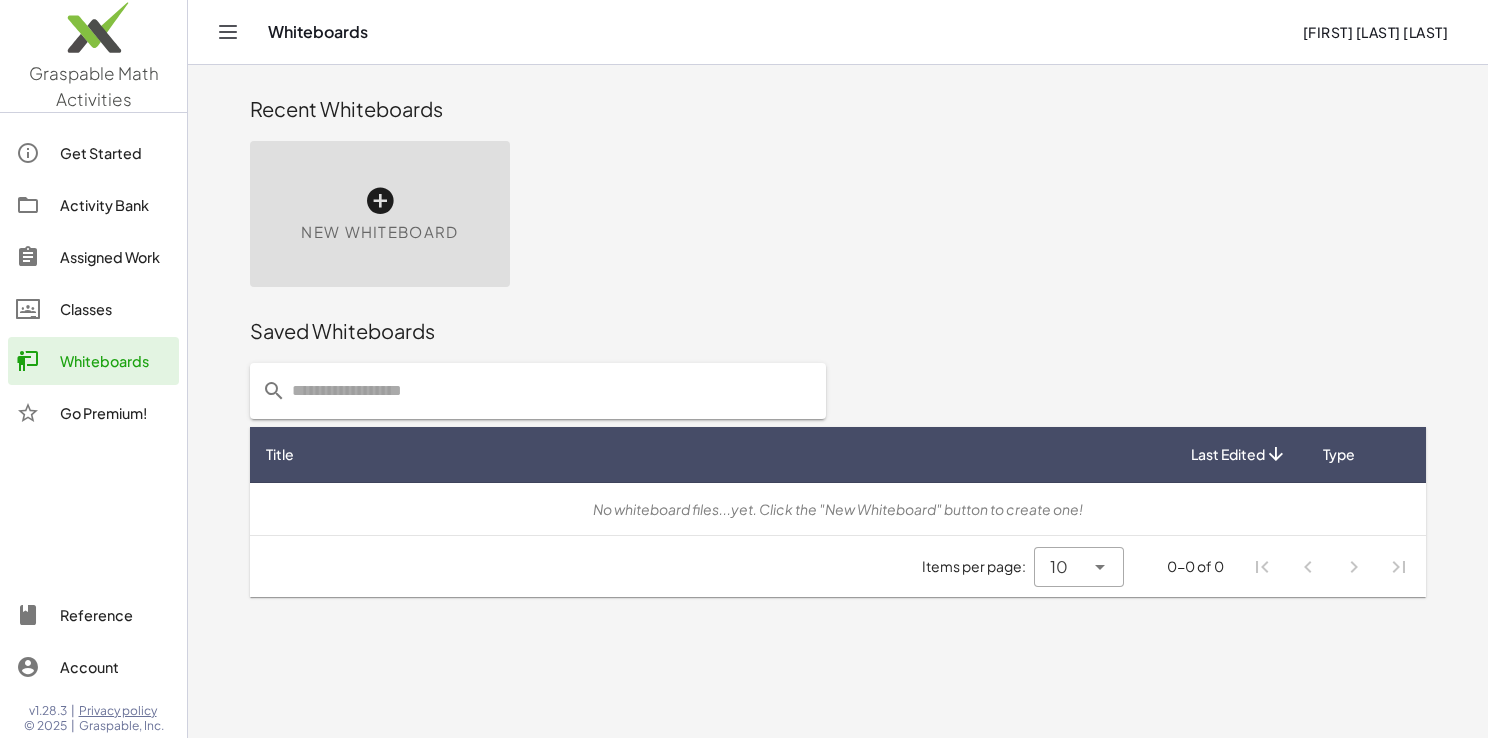 click on "New Whiteboard" at bounding box center [380, 214] 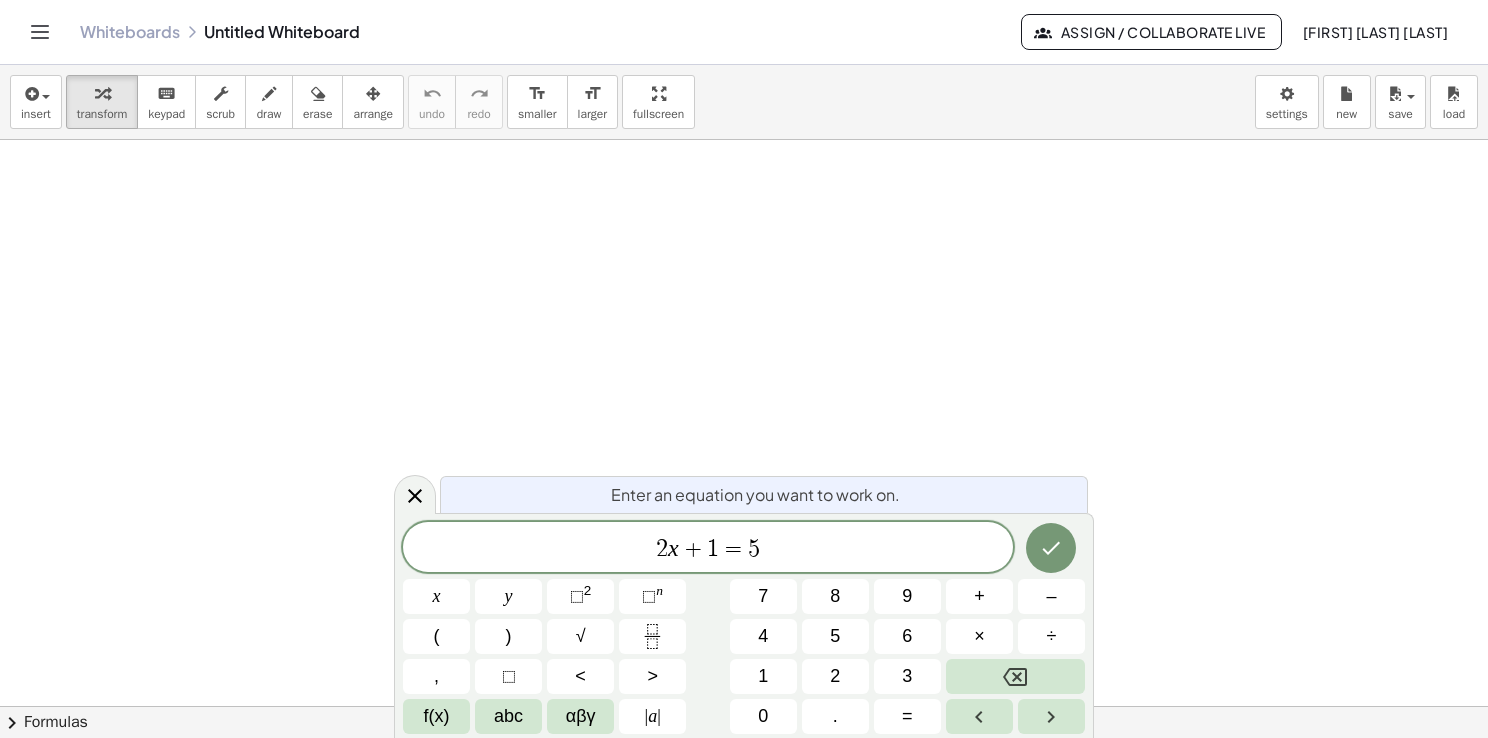 click 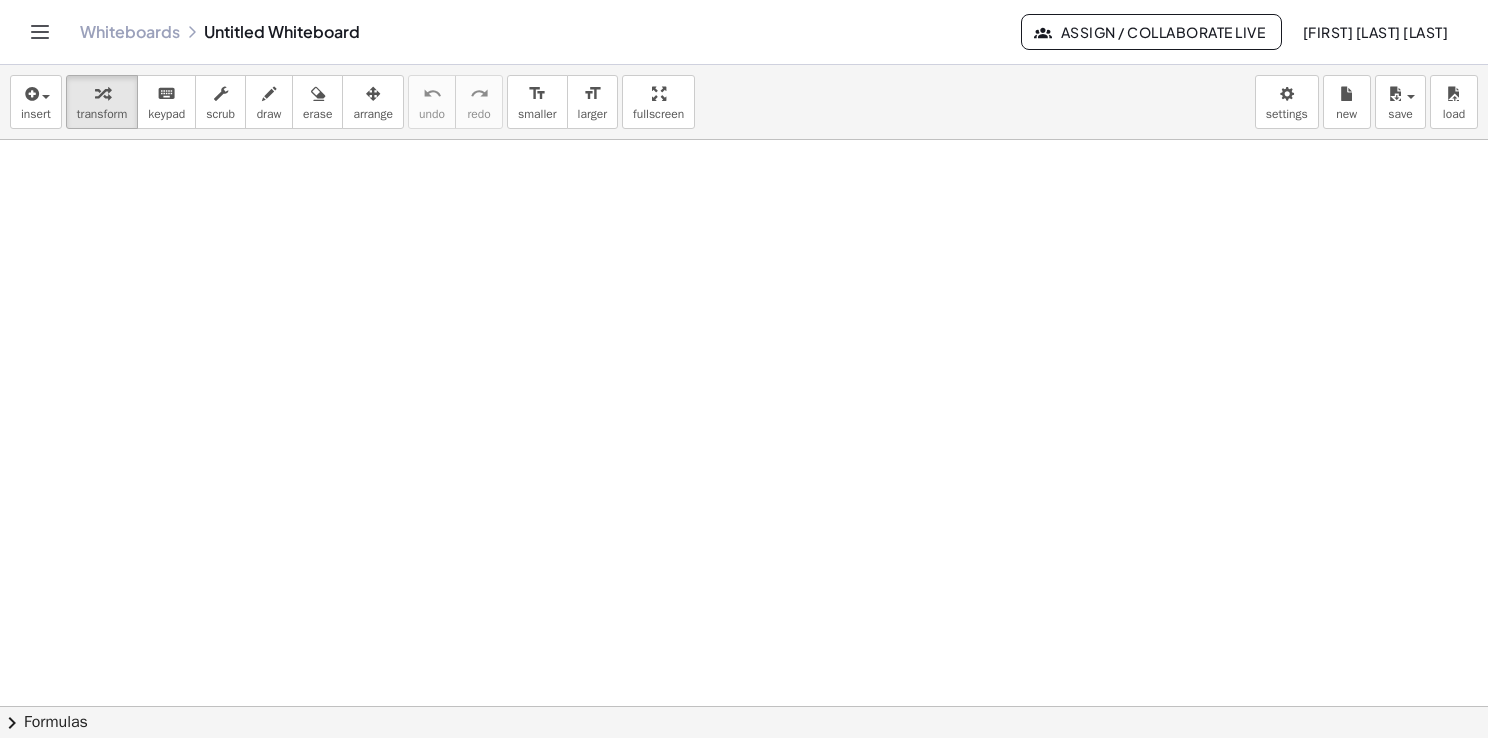 click at bounding box center [744, 707] 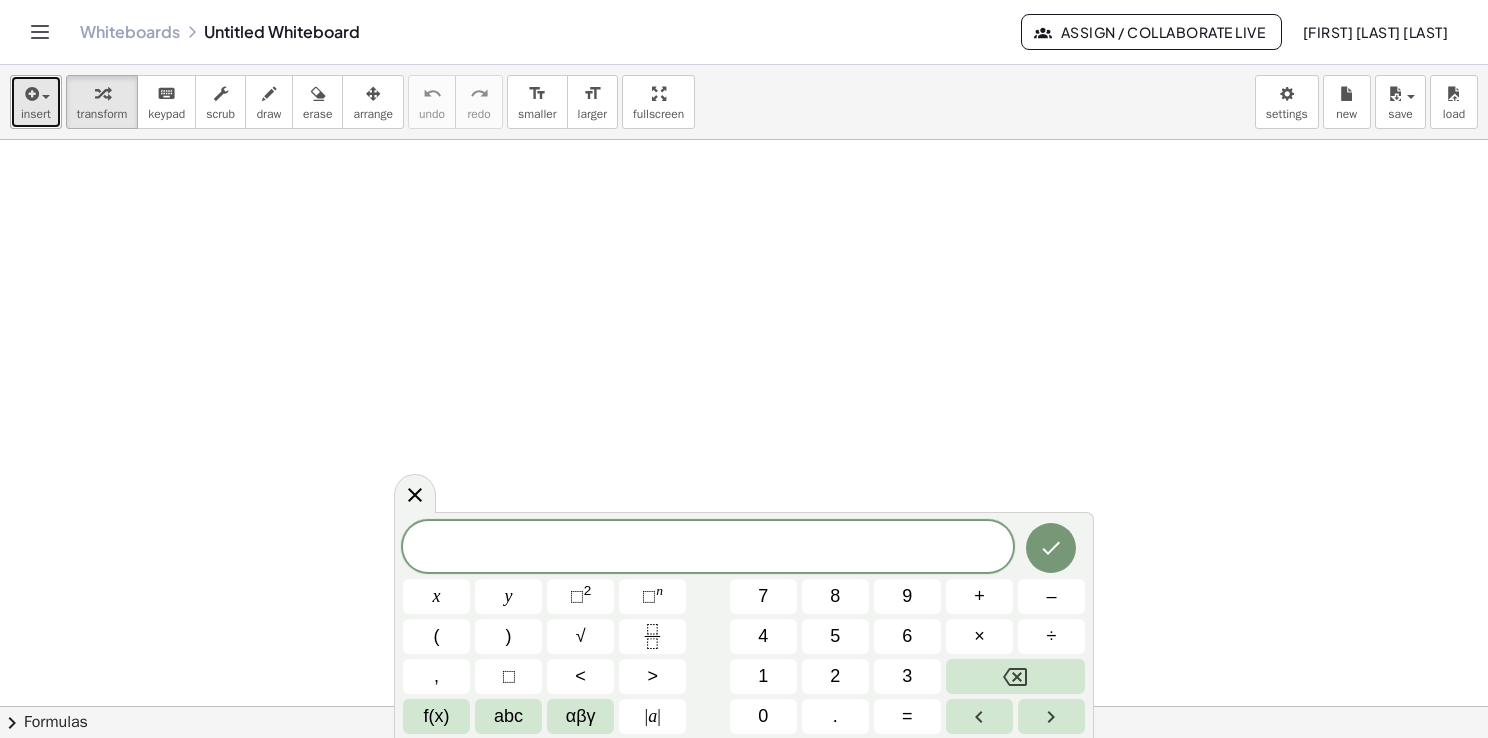 click on "insert" at bounding box center [36, 102] 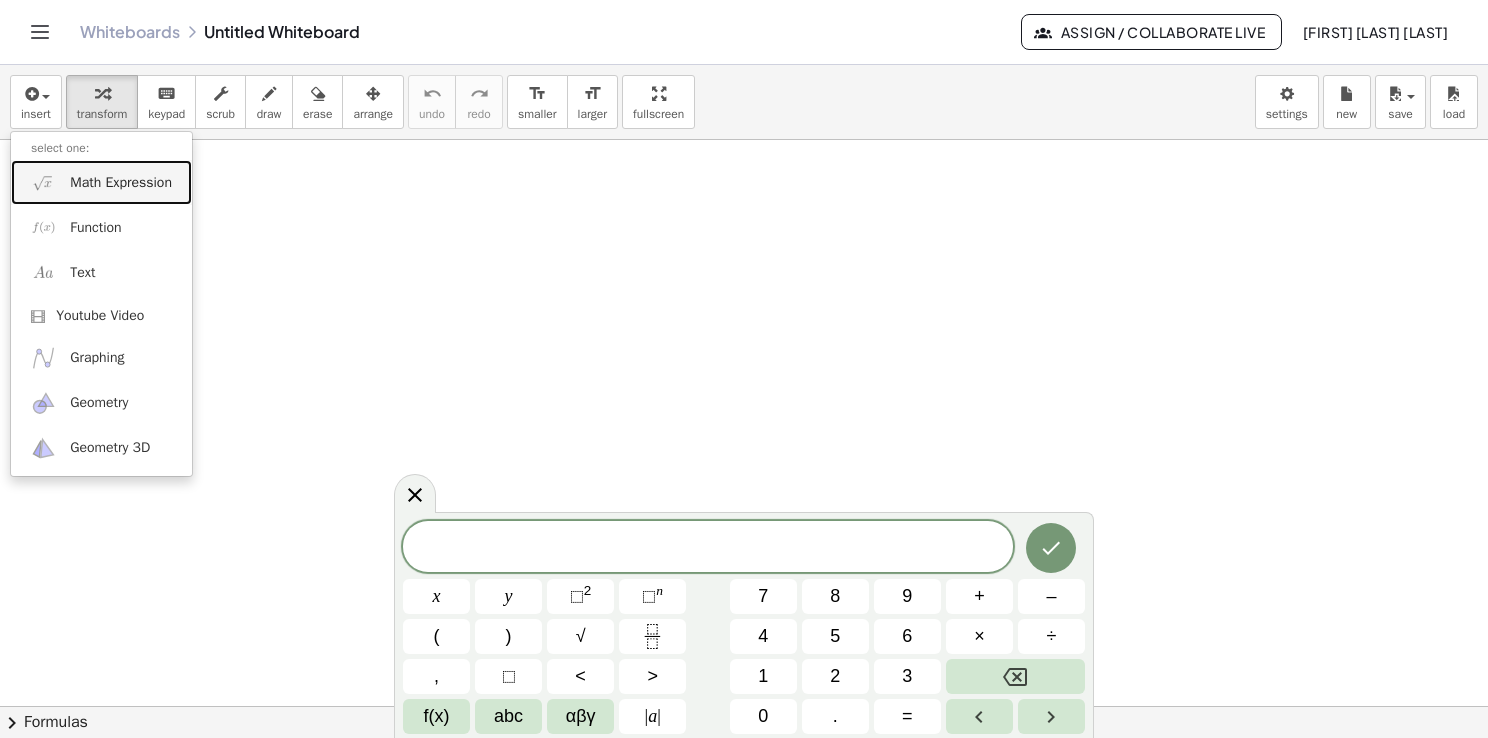 click on "Math Expression" at bounding box center (121, 183) 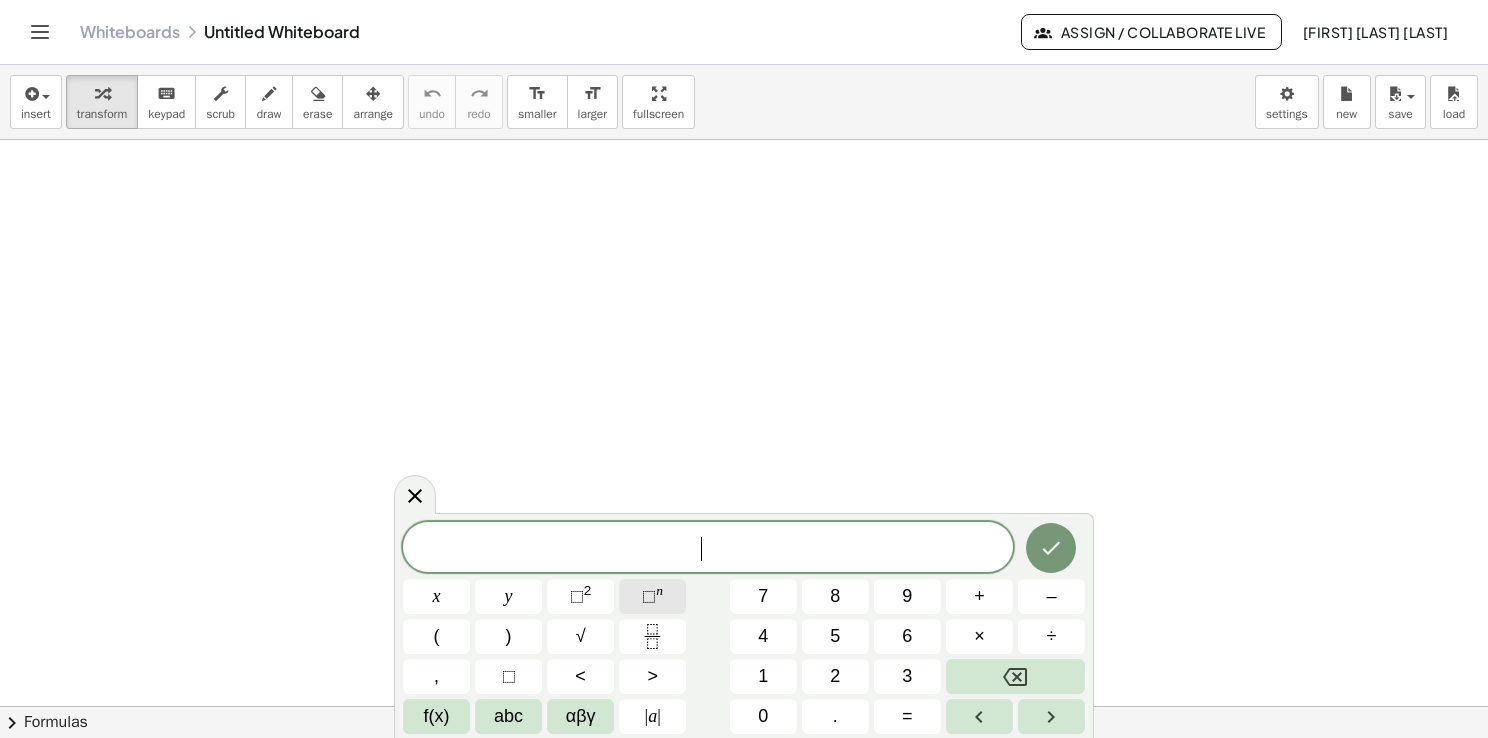 click on "⬚ n" 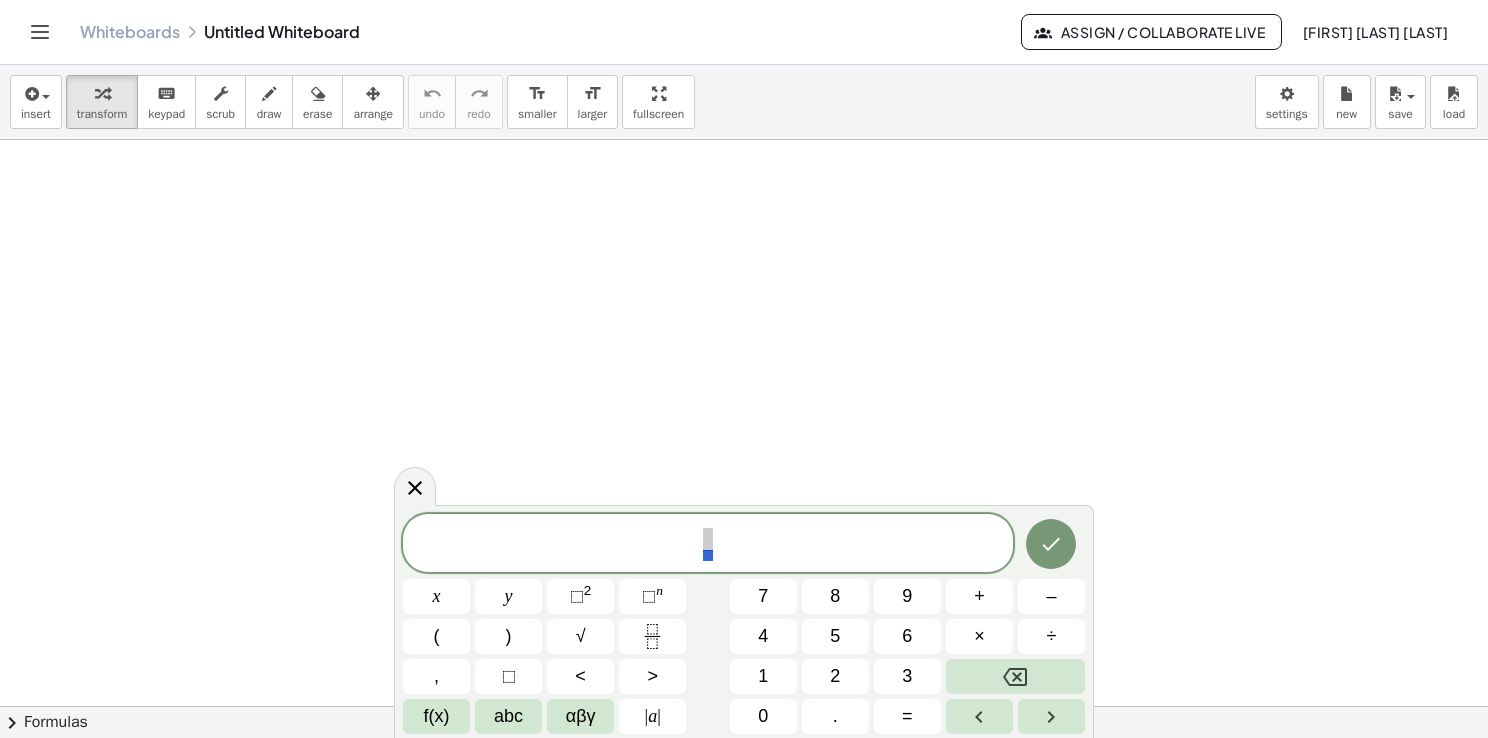 drag, startPoint x: 708, startPoint y: 542, endPoint x: 662, endPoint y: 548, distance: 46.389652 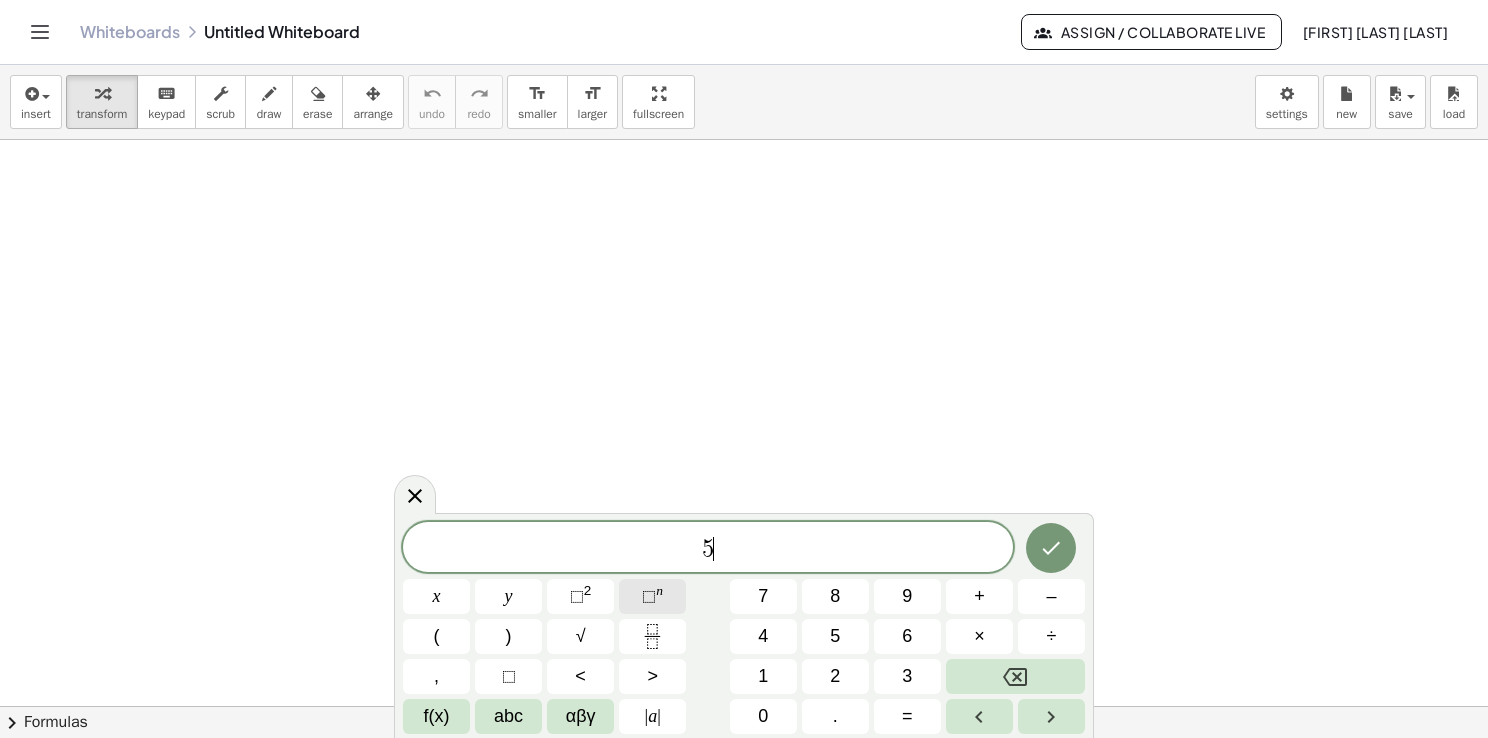 click on "⬚ n" at bounding box center (652, 596) 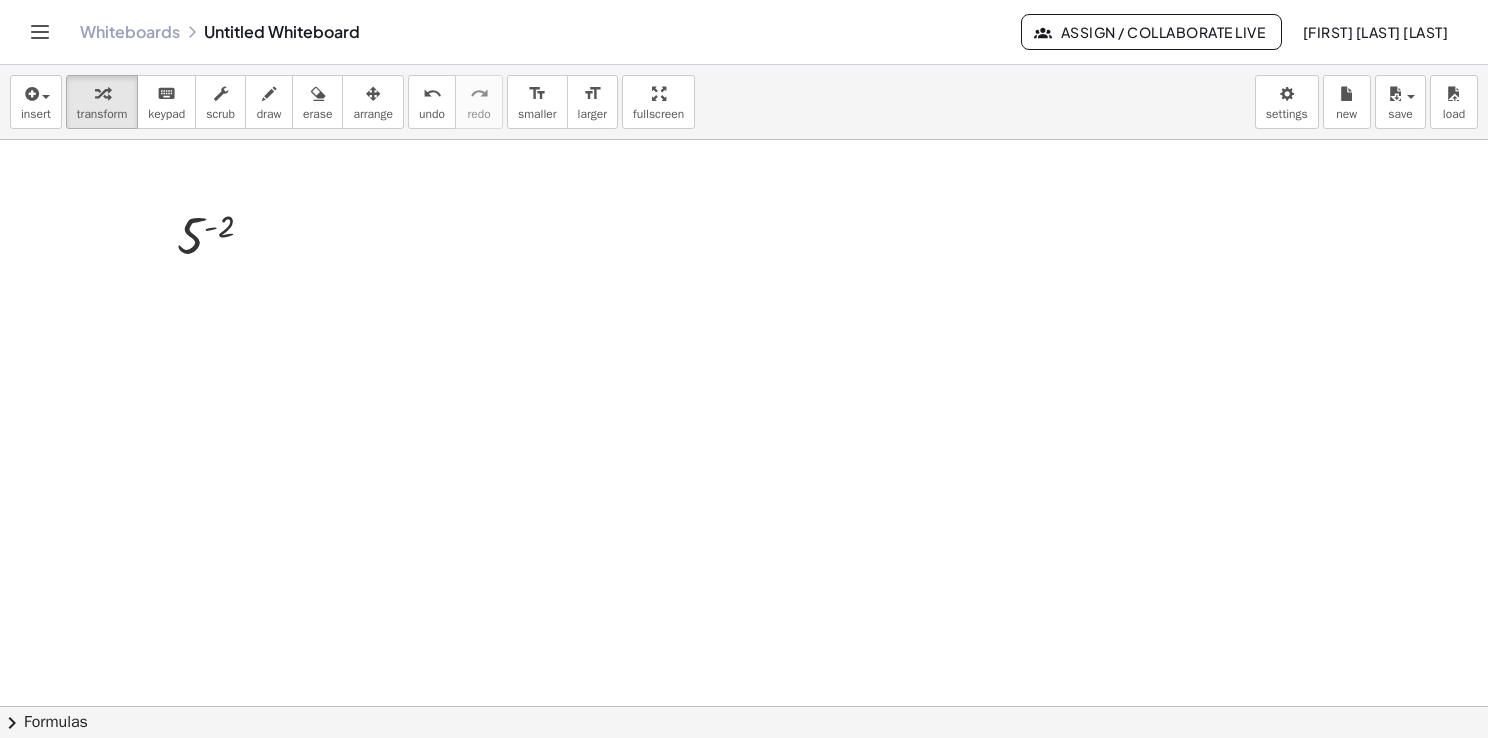 click on "insert select one: Math Expression Function Text Youtube Video Graphing Geometry Geometry 3D transform keyboard keypad scrub draw erase arrange undo undo redo redo format_size smaller format_size larger fullscreen load   save new settings" at bounding box center [744, 102] 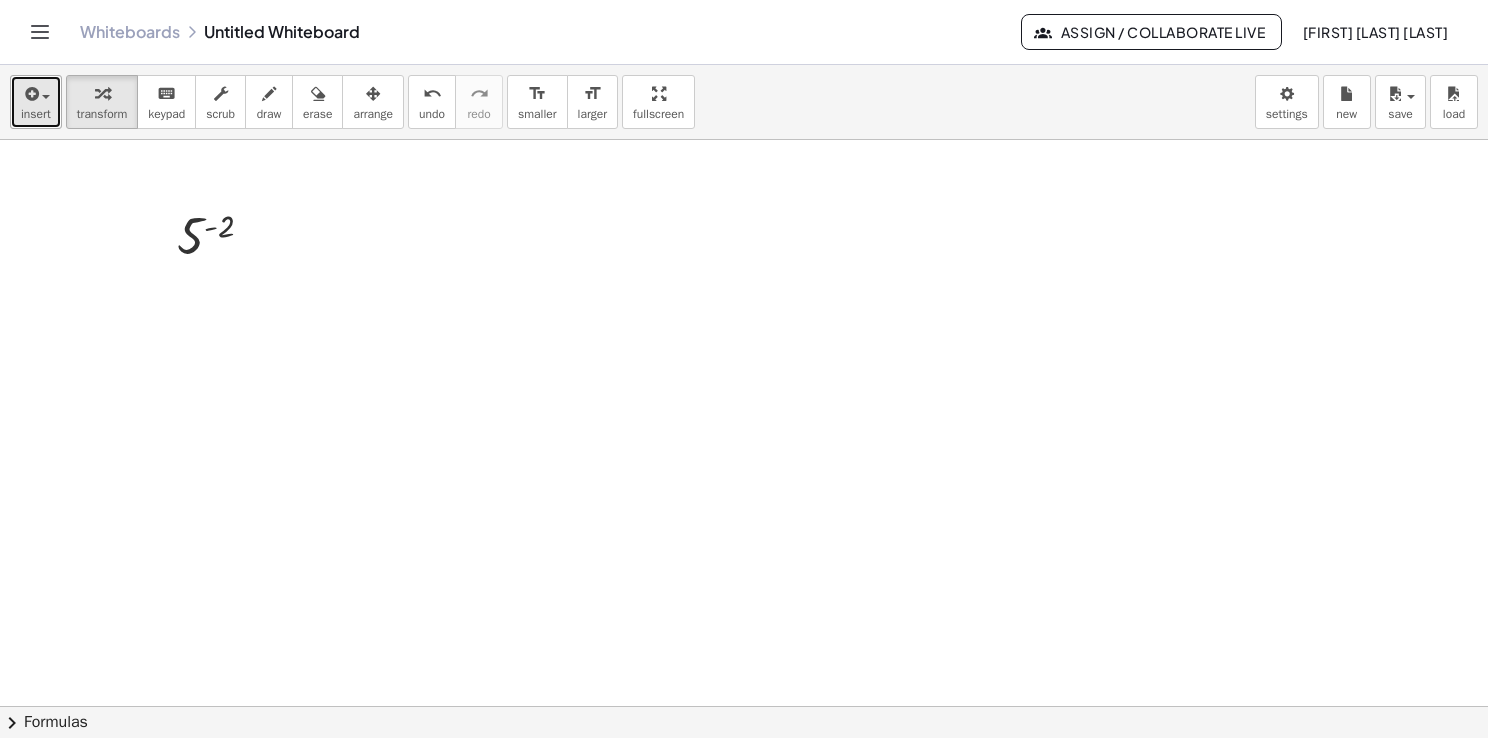 click on "insert" at bounding box center [36, 114] 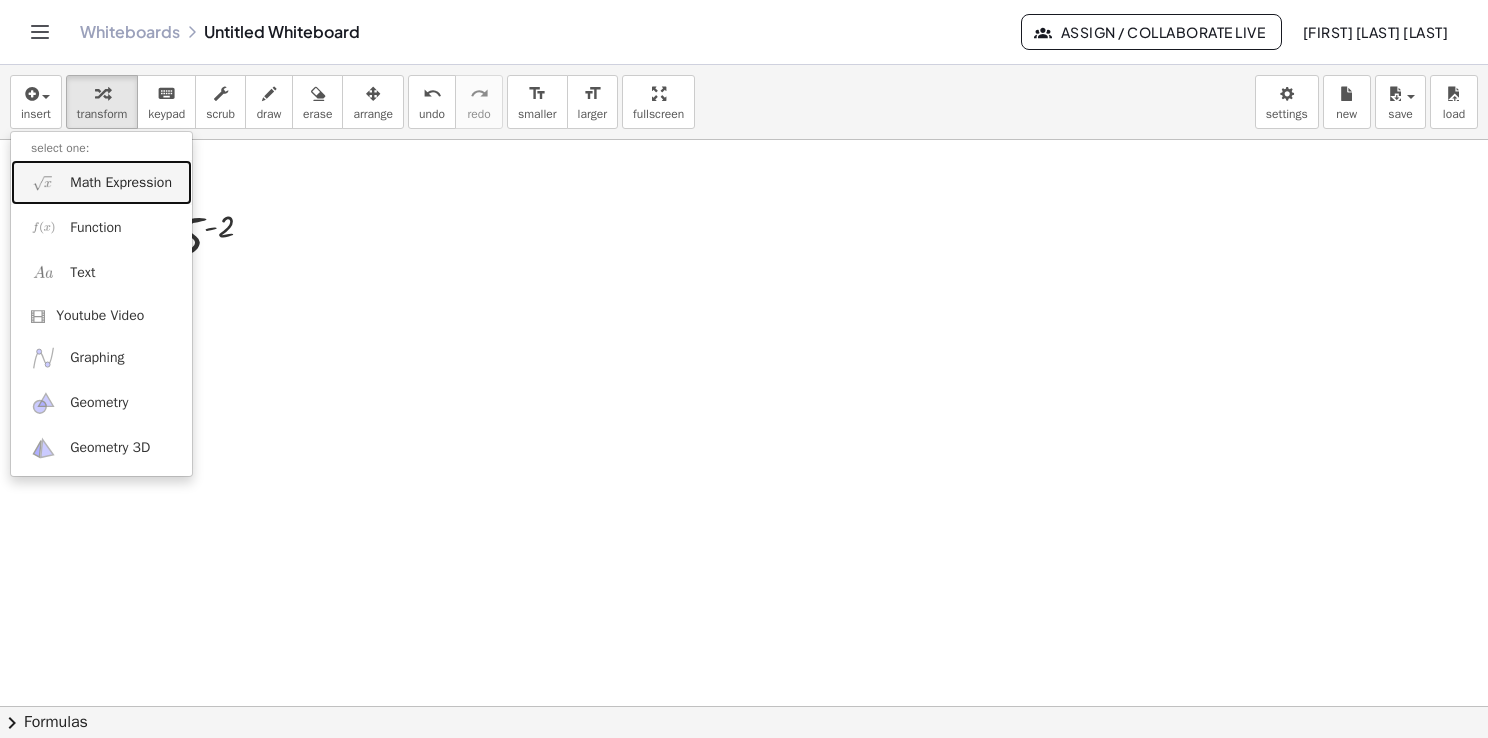 click on "Math Expression" at bounding box center [121, 183] 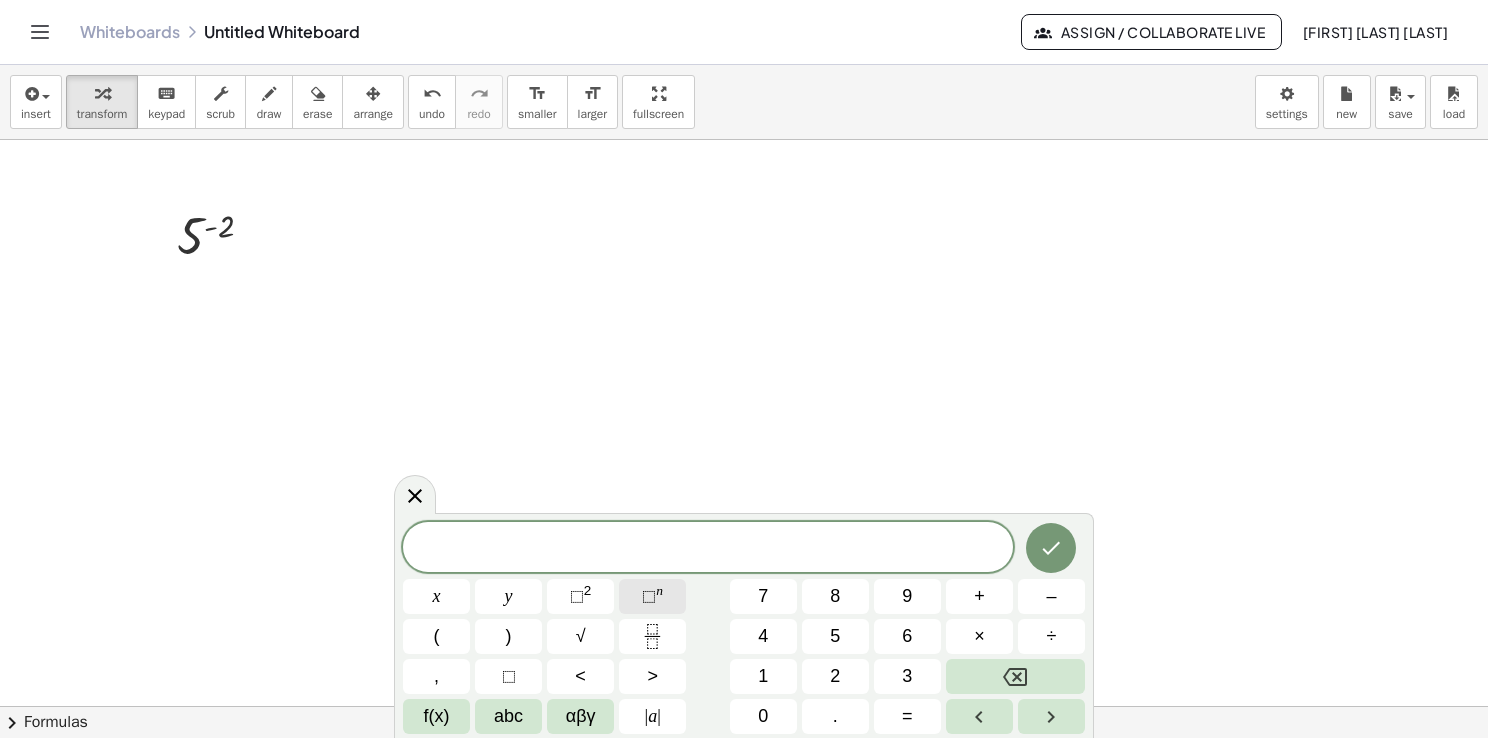 click on "⬚ n" at bounding box center (652, 596) 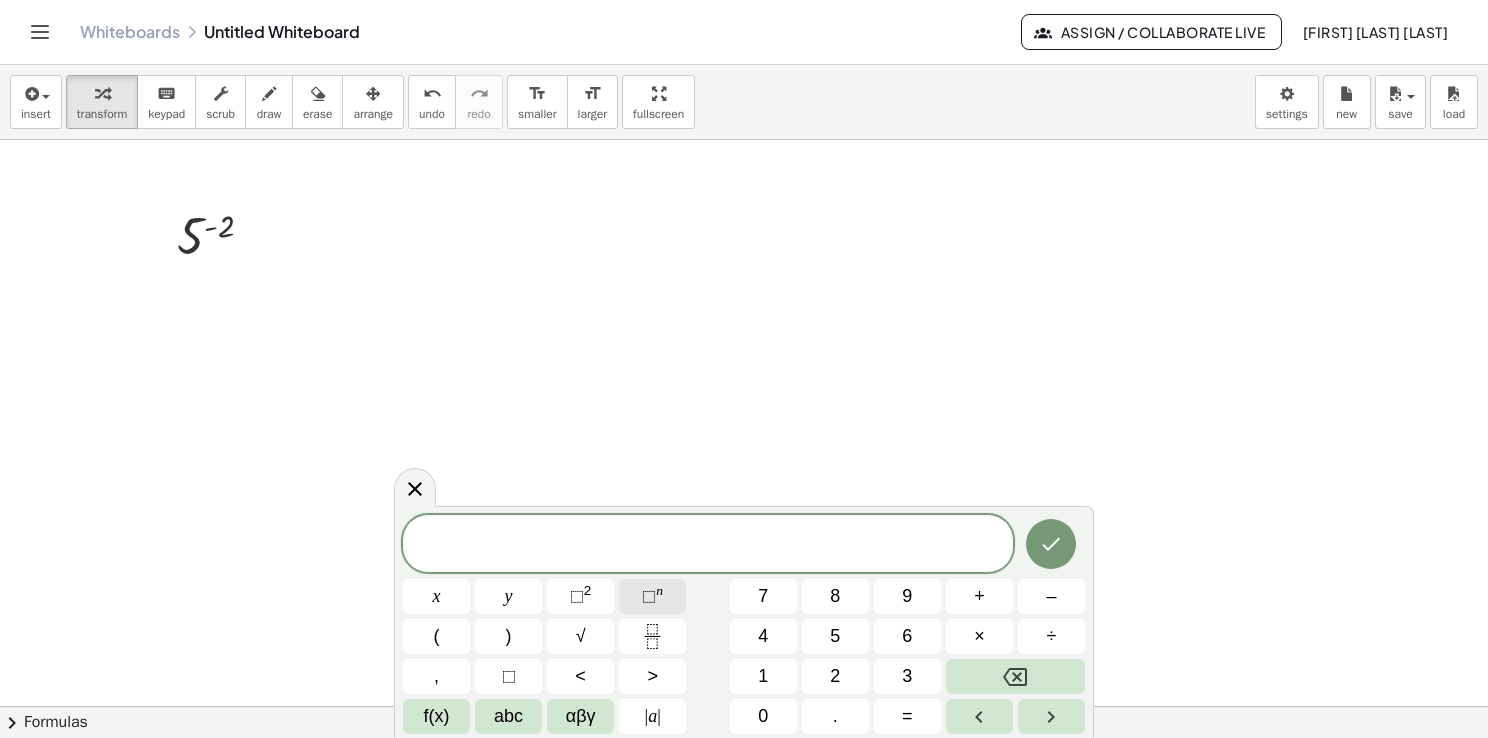 click on "⬚ n" 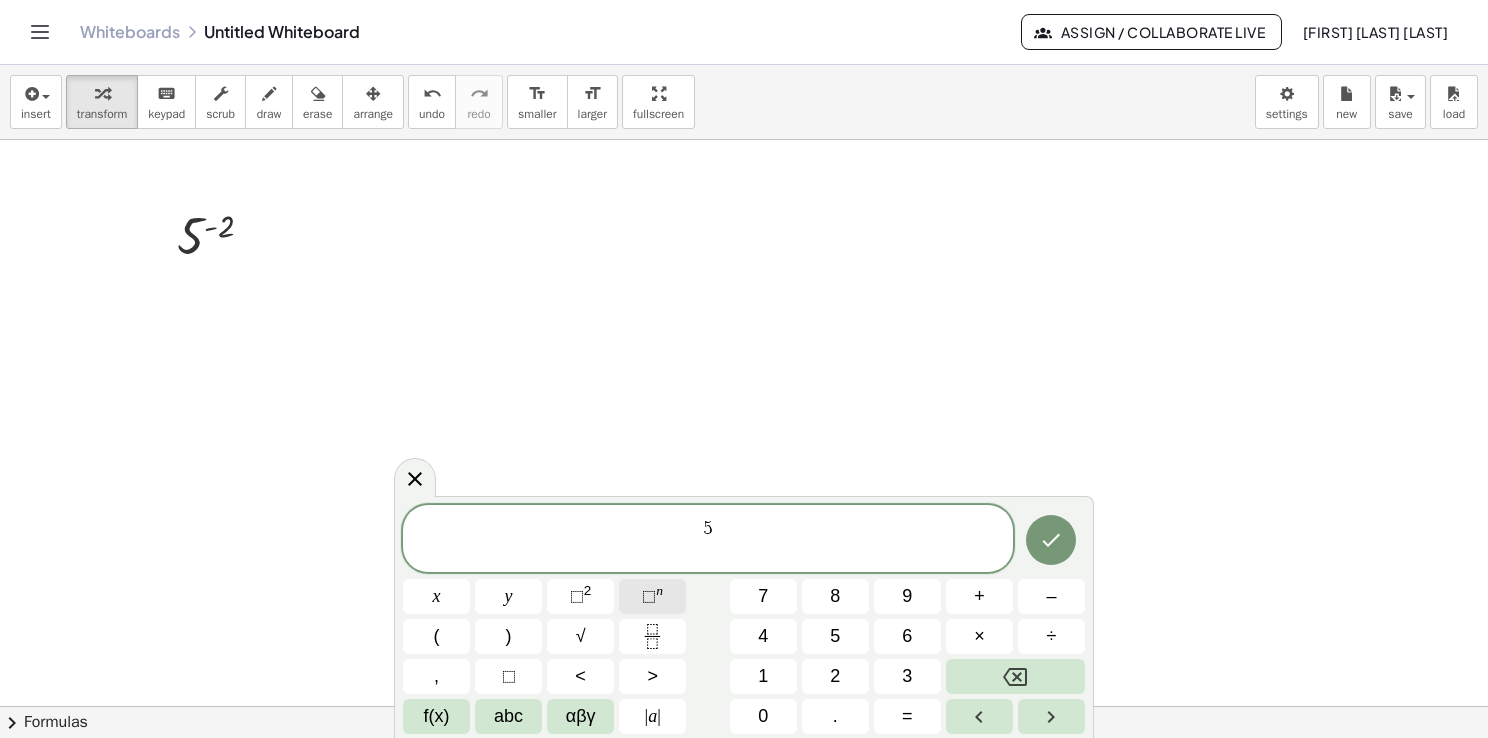 click on "⬚" at bounding box center (649, 596) 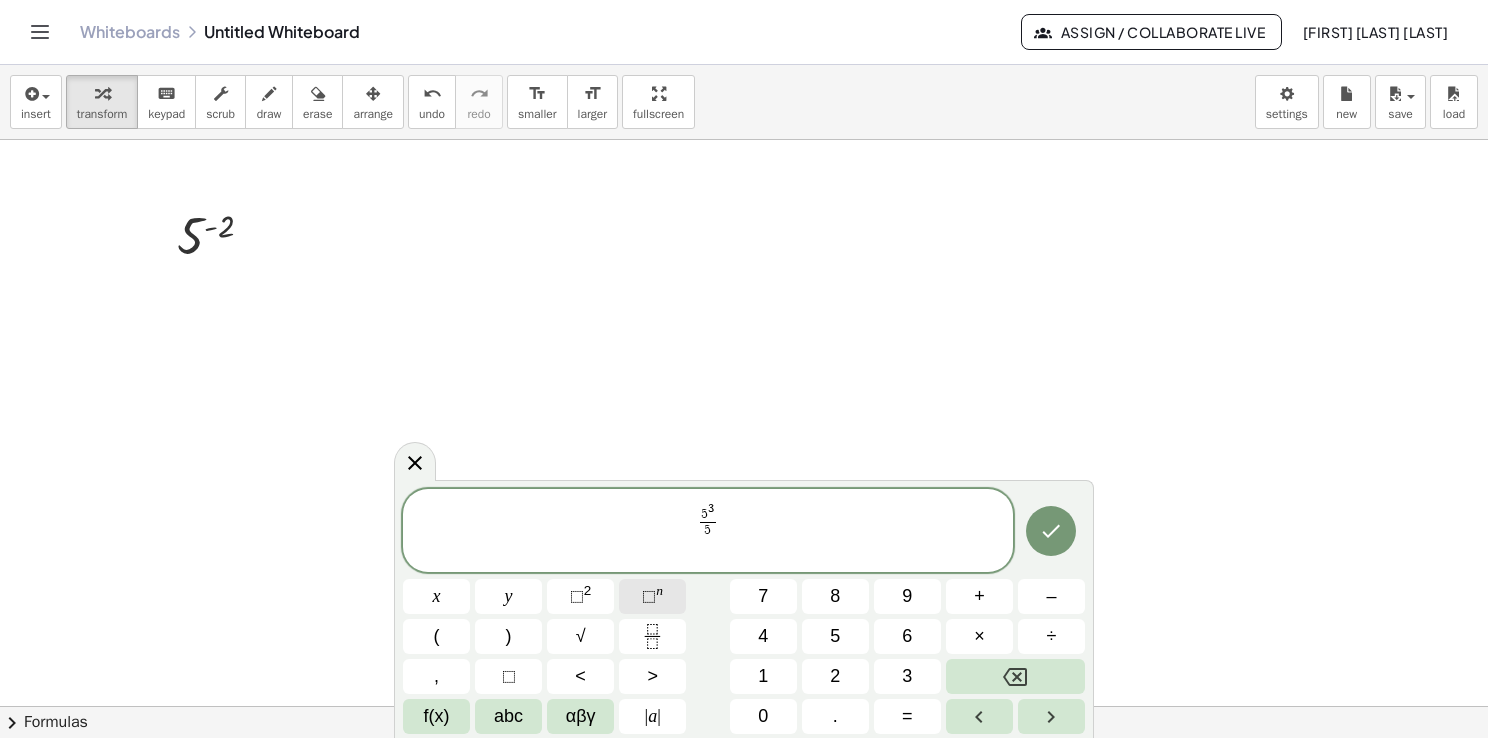 click on "⬚" at bounding box center (649, 596) 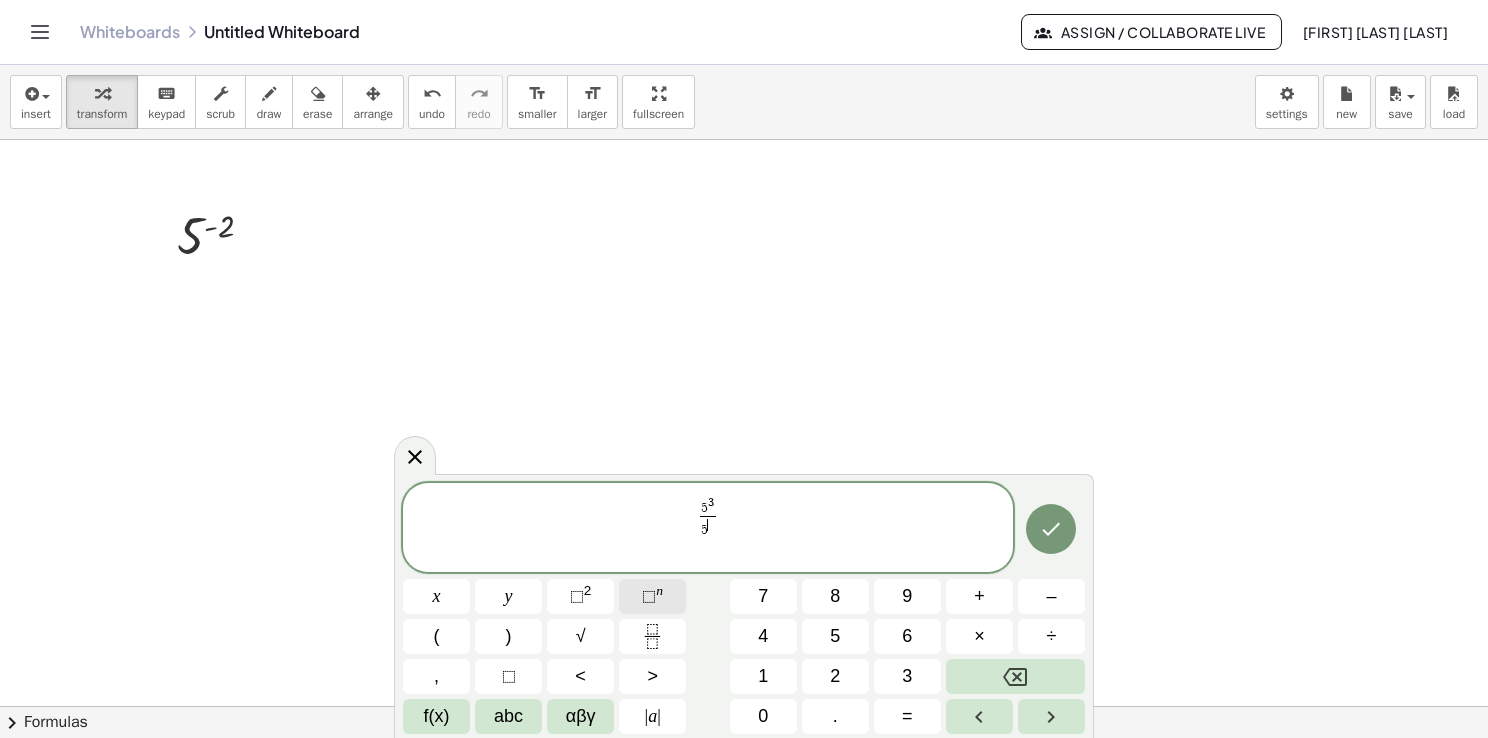 click on "⬚" at bounding box center (649, 596) 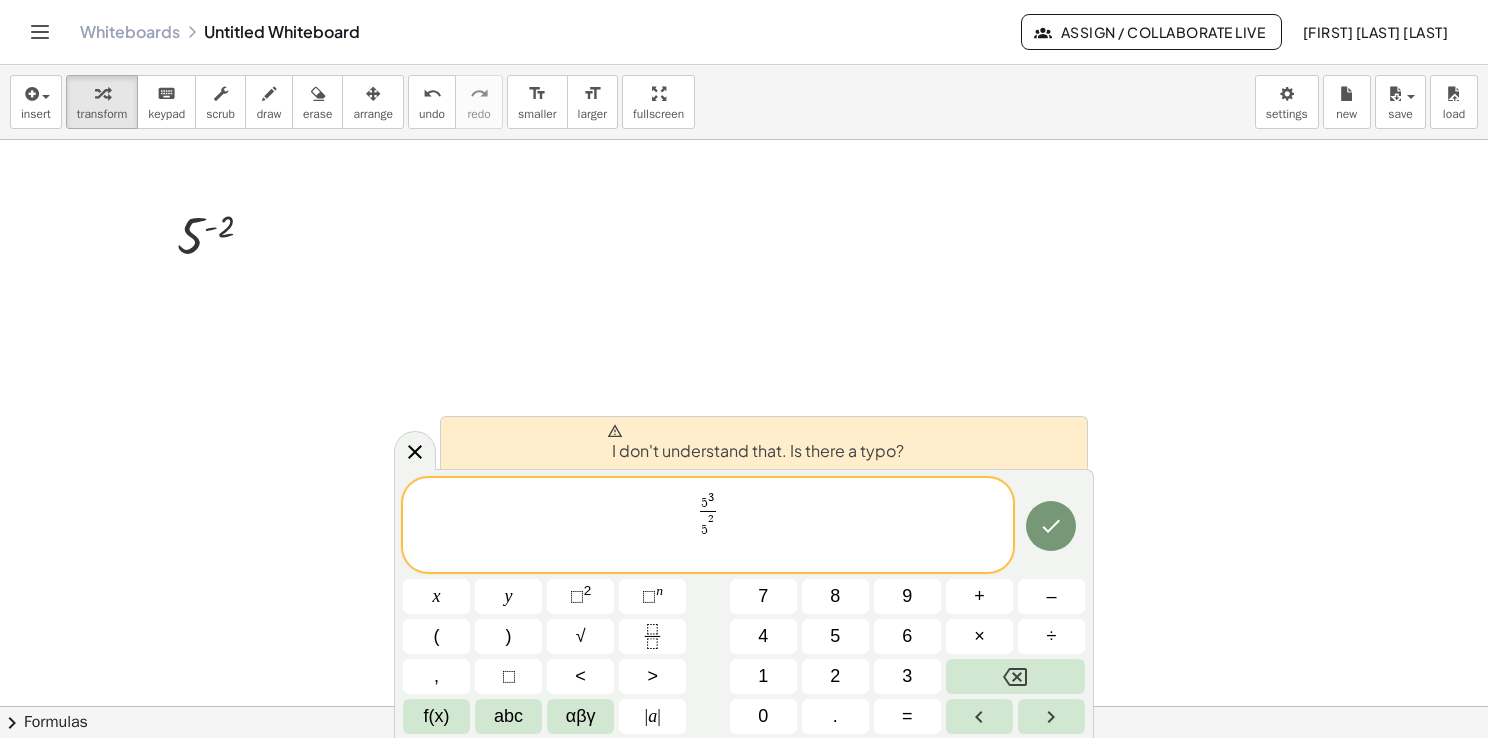 click on "[PHONE]" at bounding box center (708, 526) 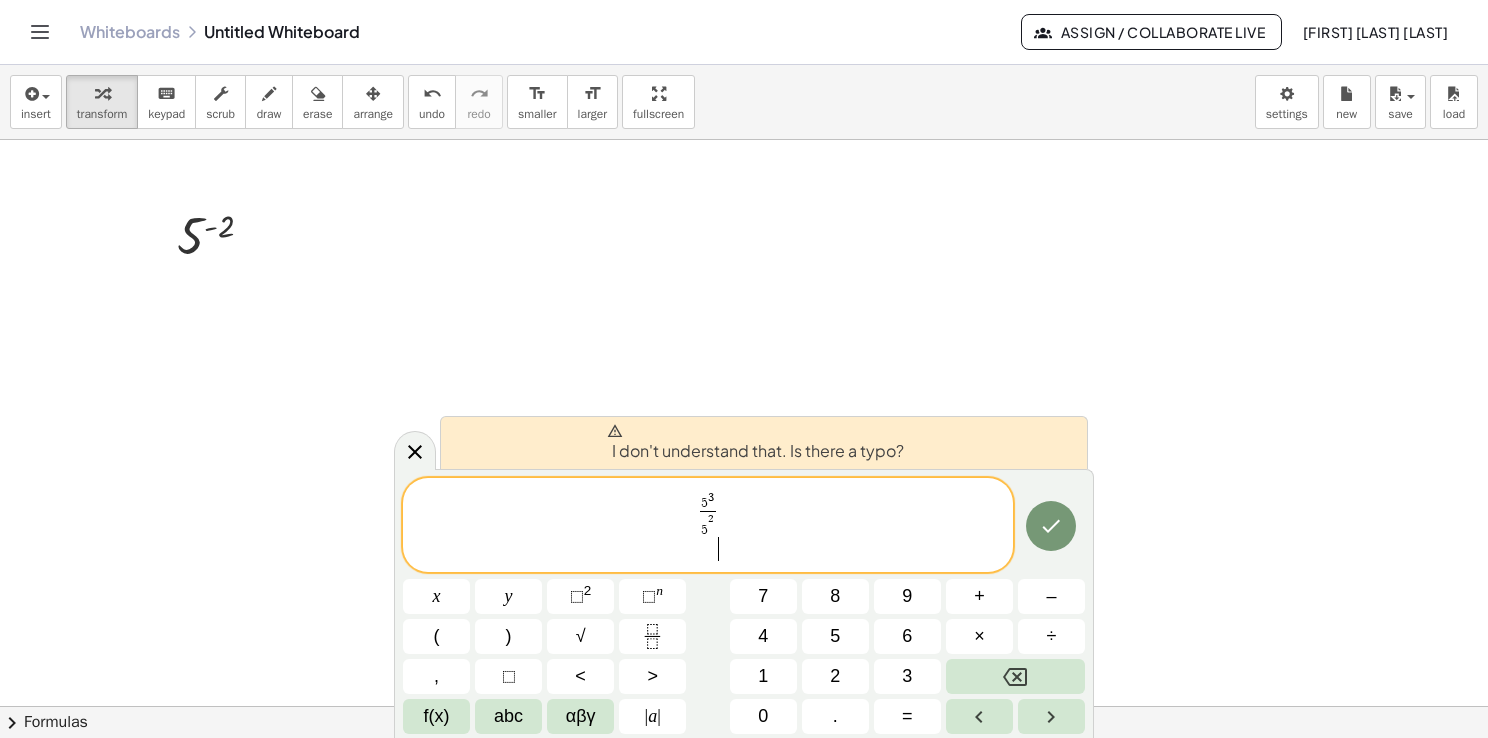 drag, startPoint x: 778, startPoint y: 530, endPoint x: 758, endPoint y: 522, distance: 21.540659 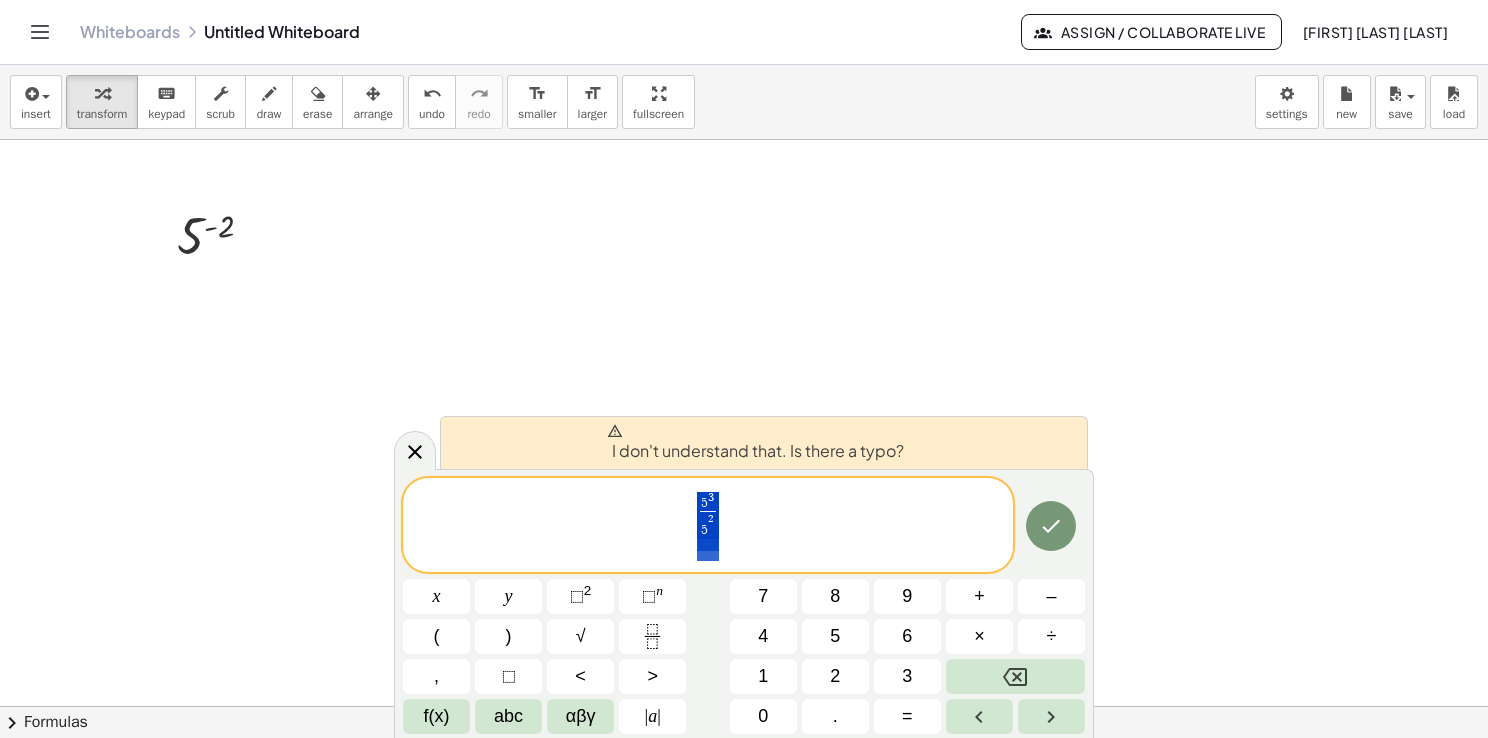 drag, startPoint x: 725, startPoint y: 518, endPoint x: 685, endPoint y: 506, distance: 41.761227 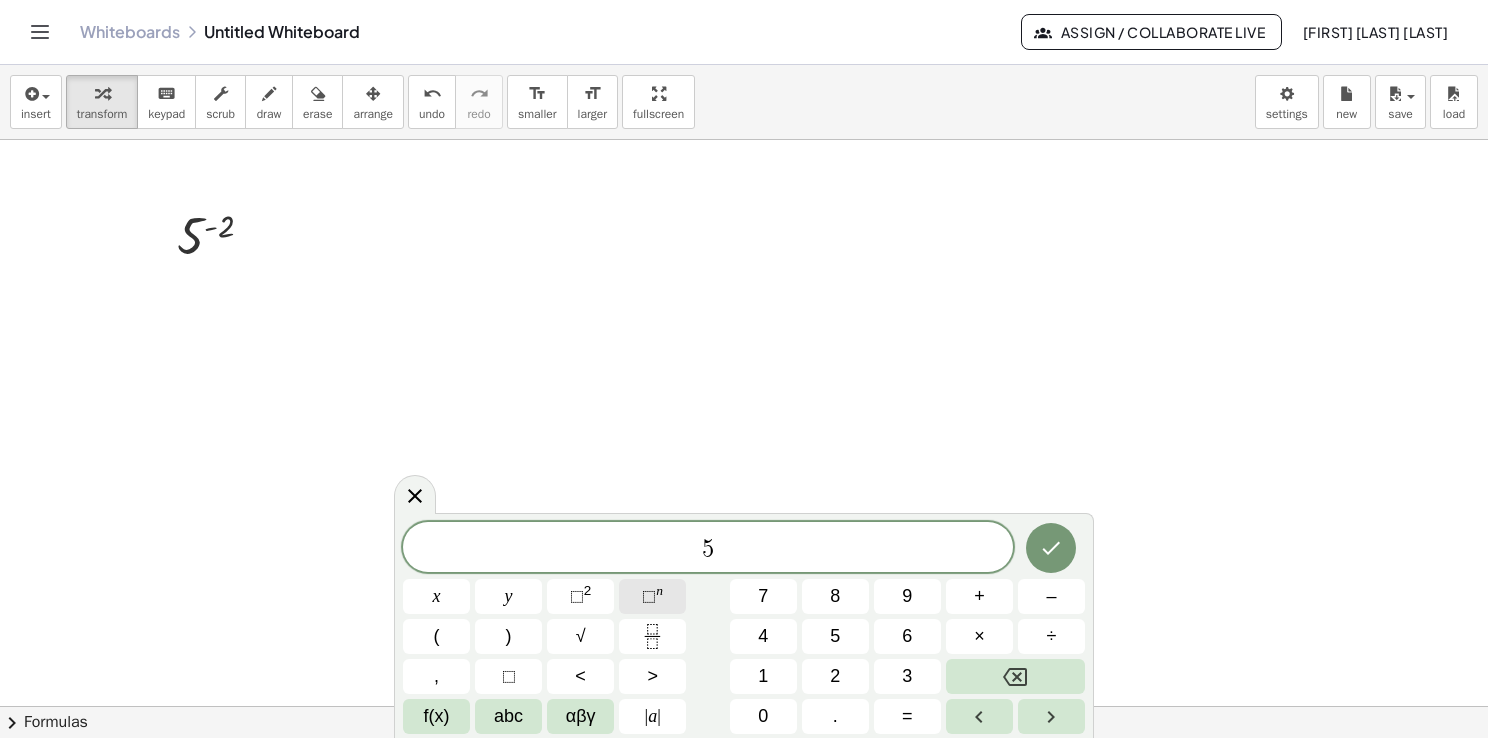 click on "⬚" at bounding box center (649, 596) 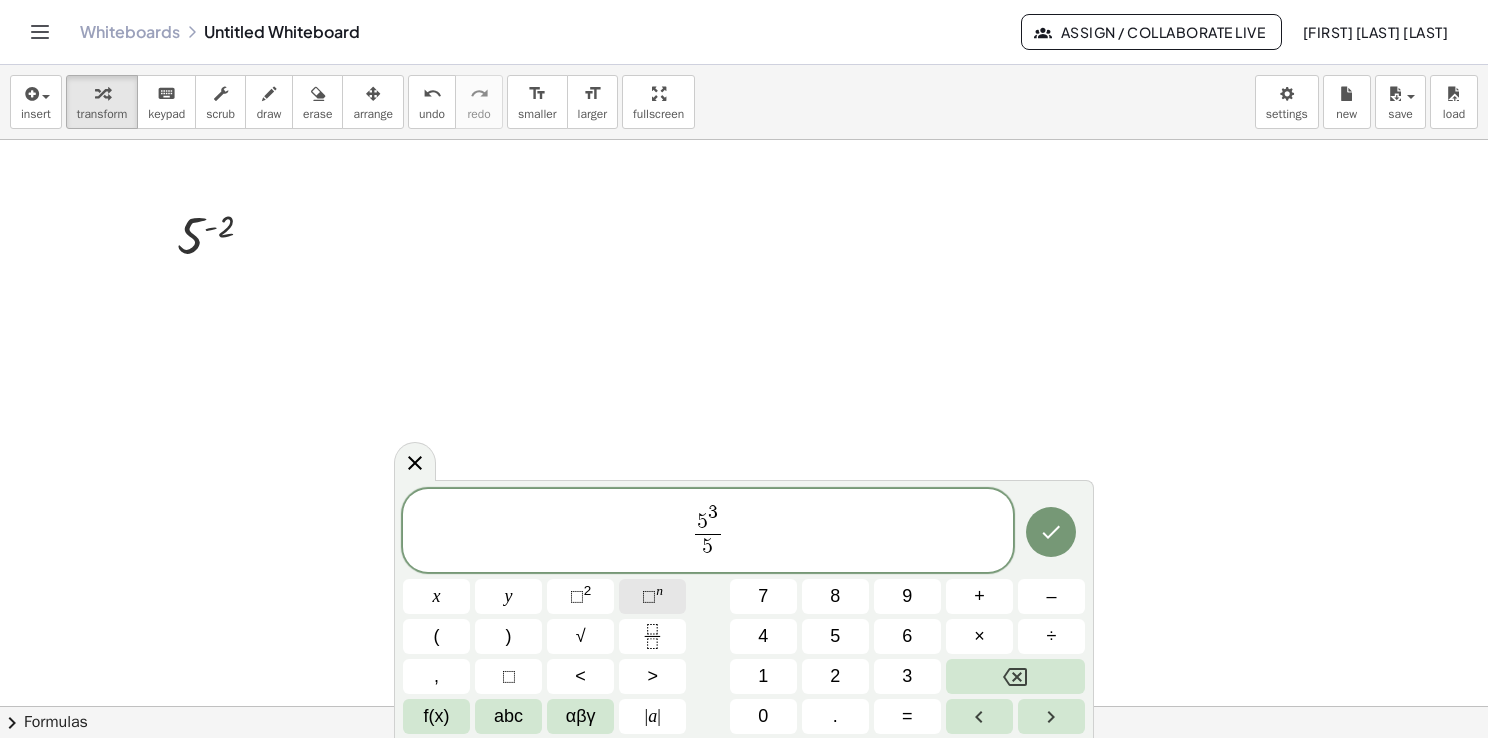 click on "⬚" at bounding box center (649, 596) 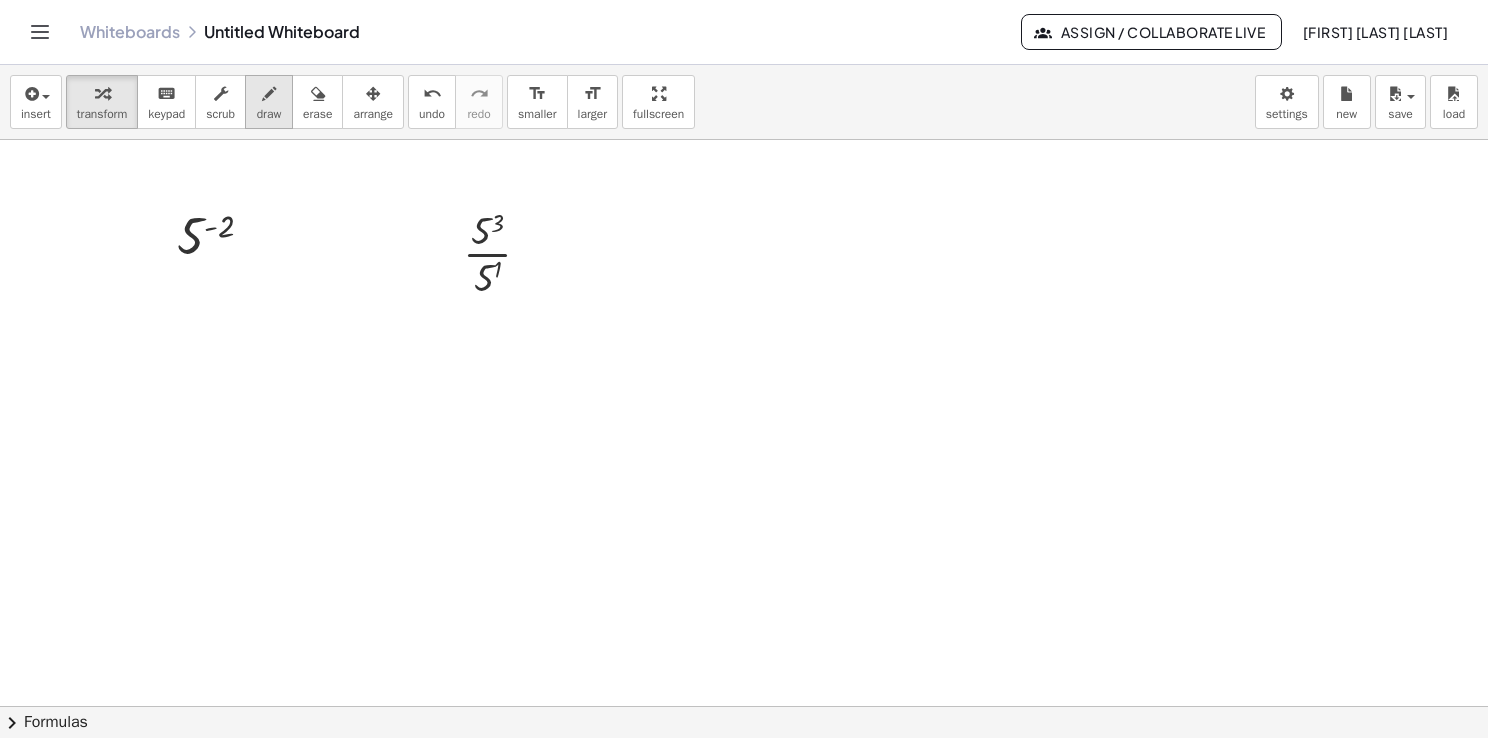 click at bounding box center [269, 94] 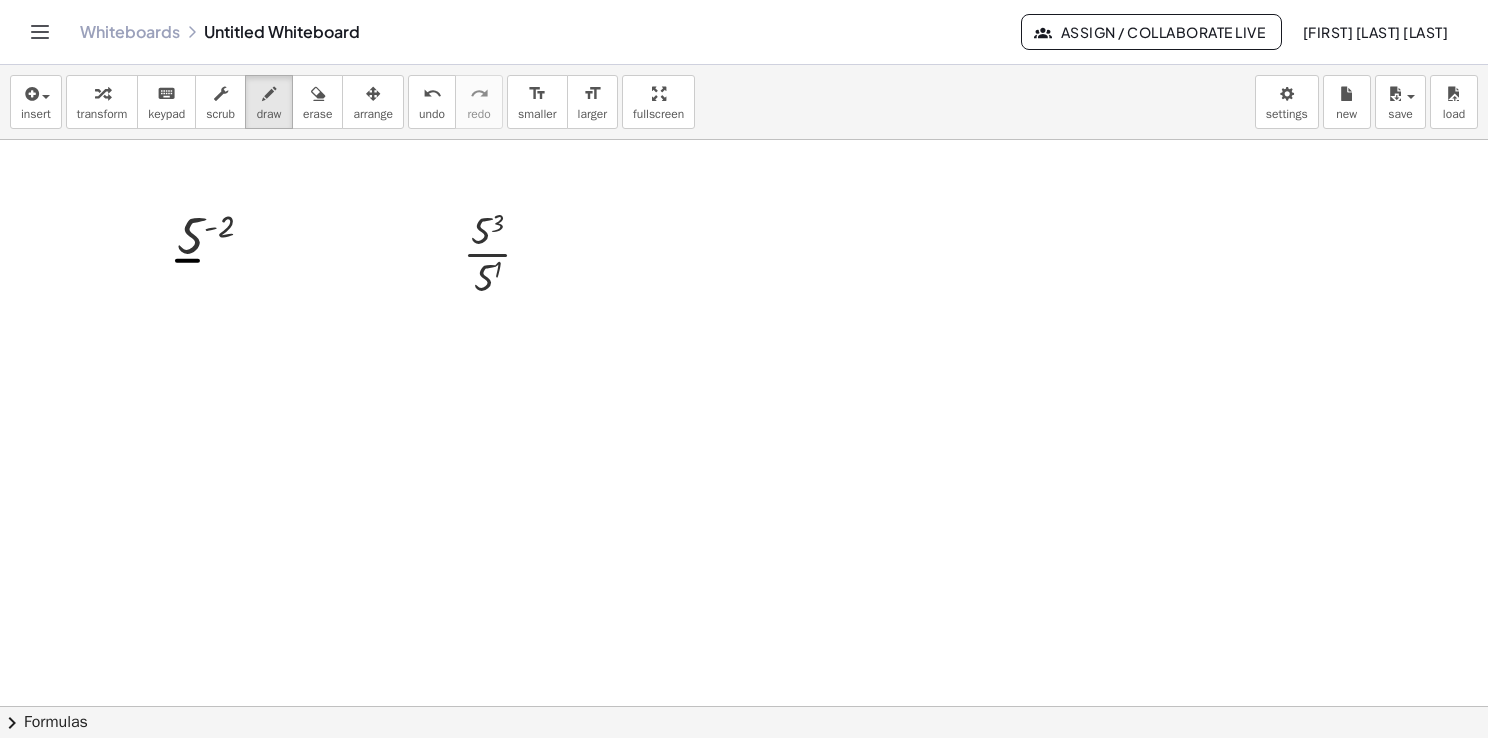 drag, startPoint x: 177, startPoint y: 260, endPoint x: 199, endPoint y: 260, distance: 22 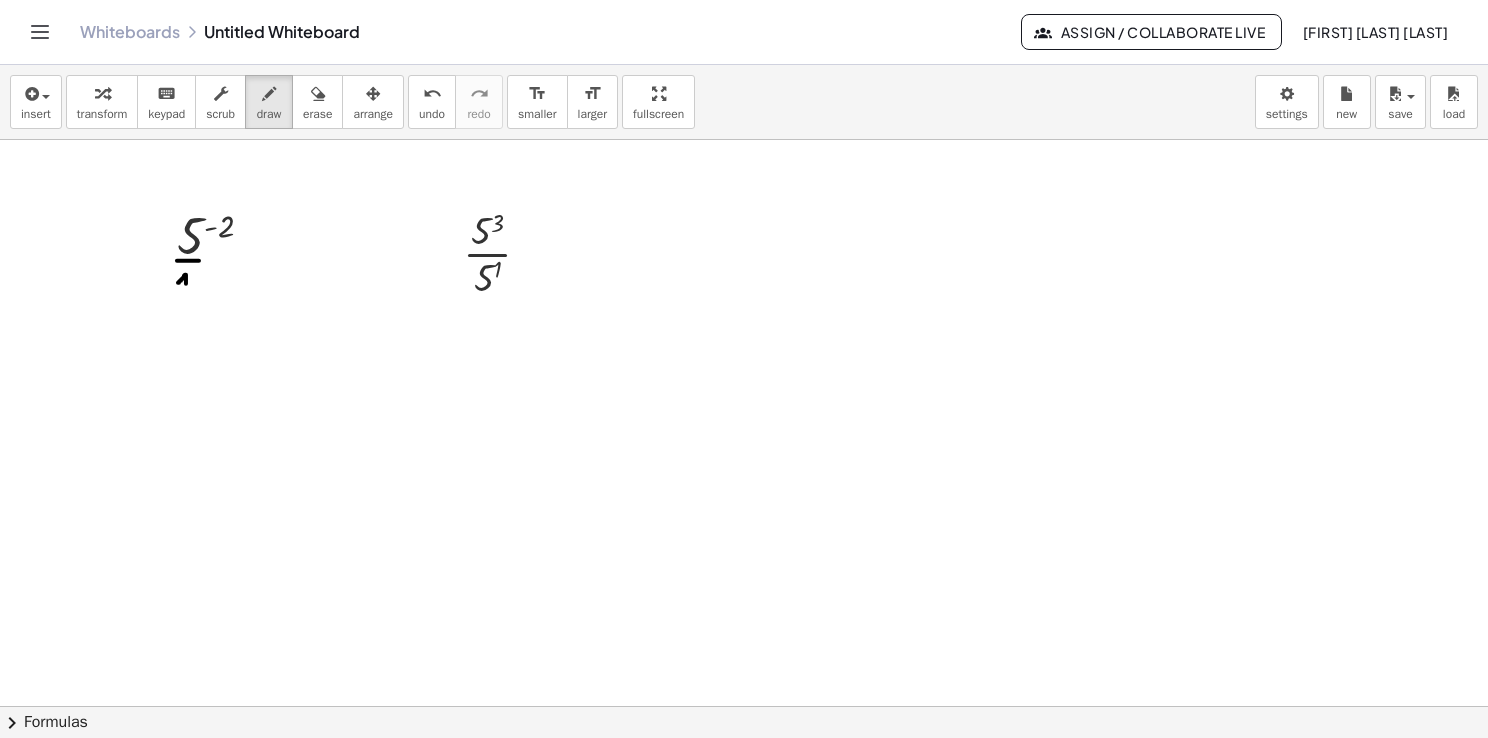drag, startPoint x: 178, startPoint y: 282, endPoint x: 186, endPoint y: 291, distance: 12.0415945 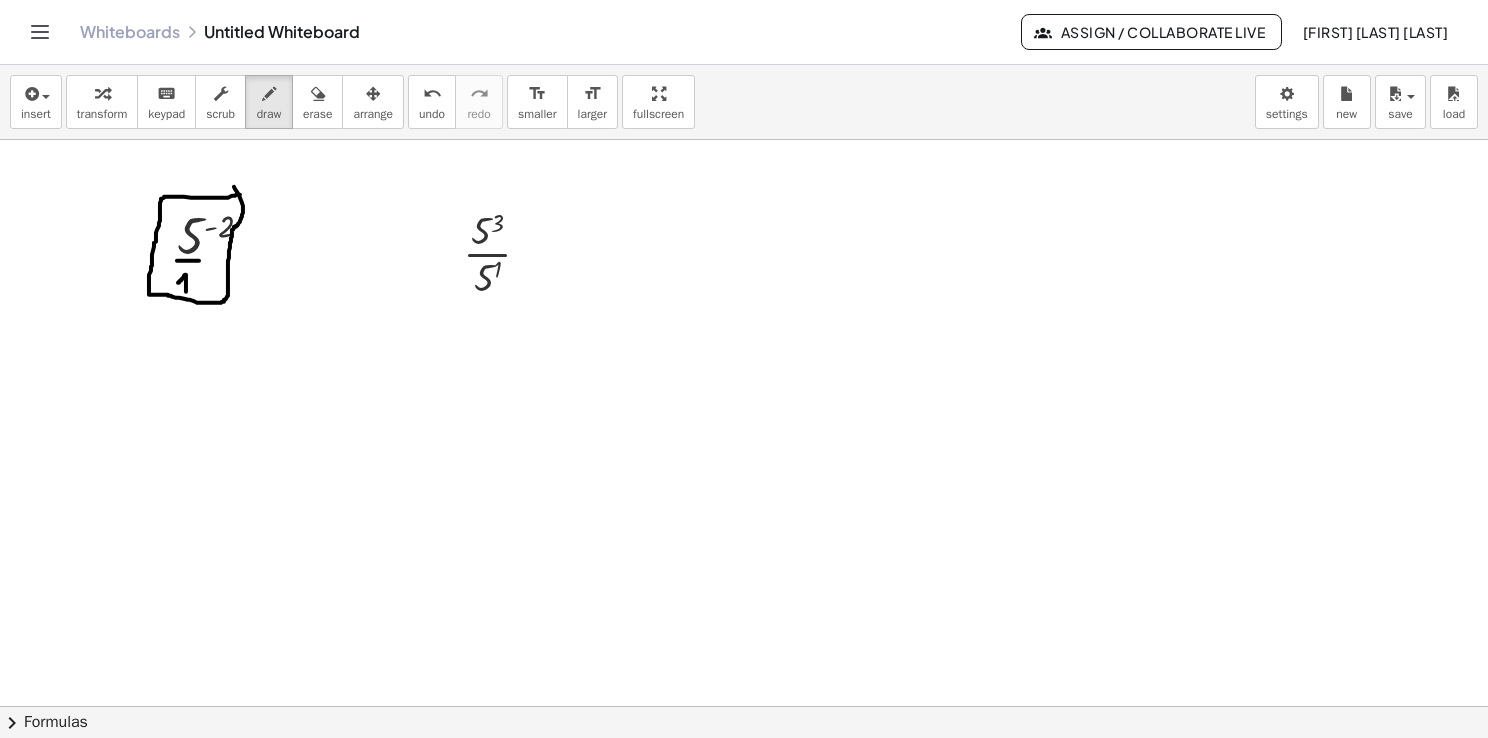 drag, startPoint x: 240, startPoint y: 194, endPoint x: 228, endPoint y: 188, distance: 13.416408 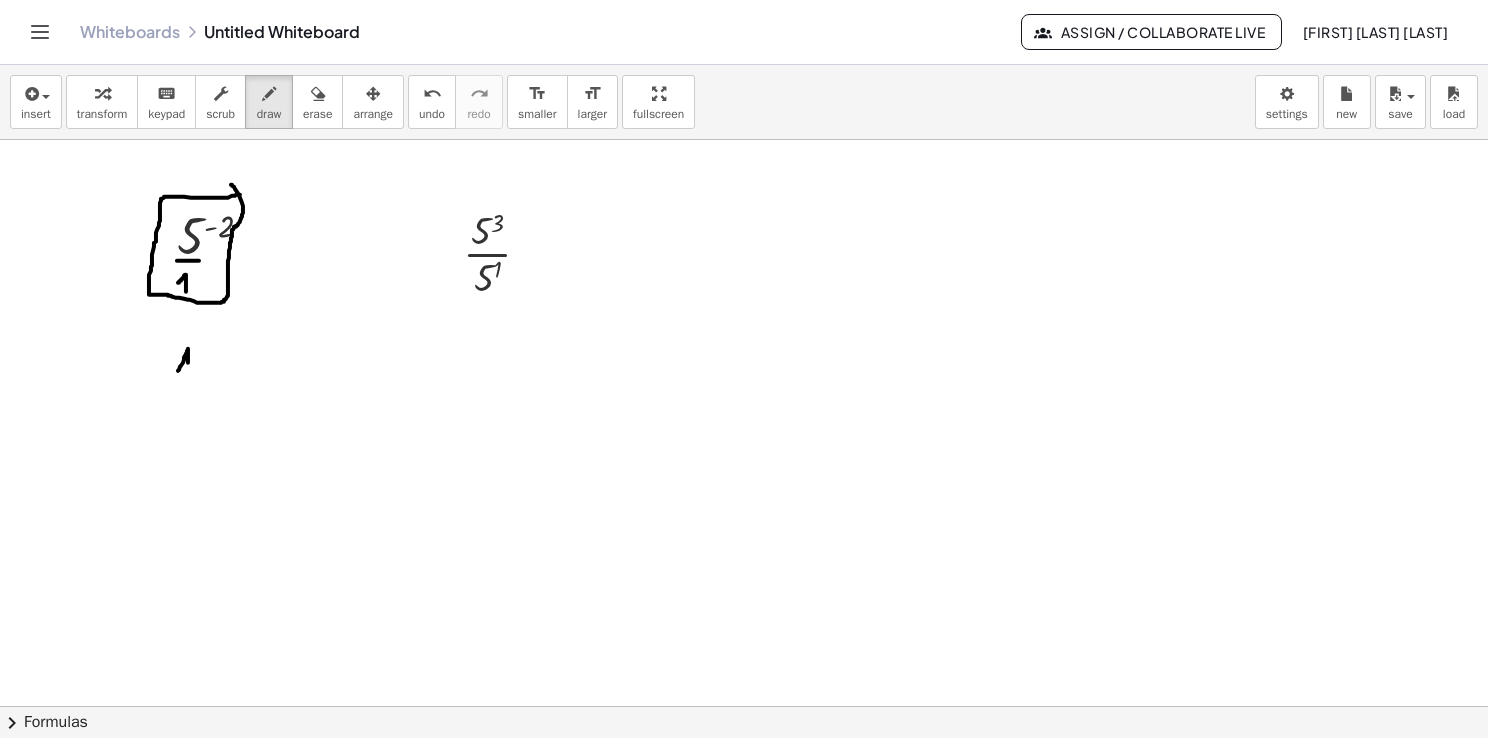 drag, startPoint x: 178, startPoint y: 370, endPoint x: 192, endPoint y: 381, distance: 17.804493 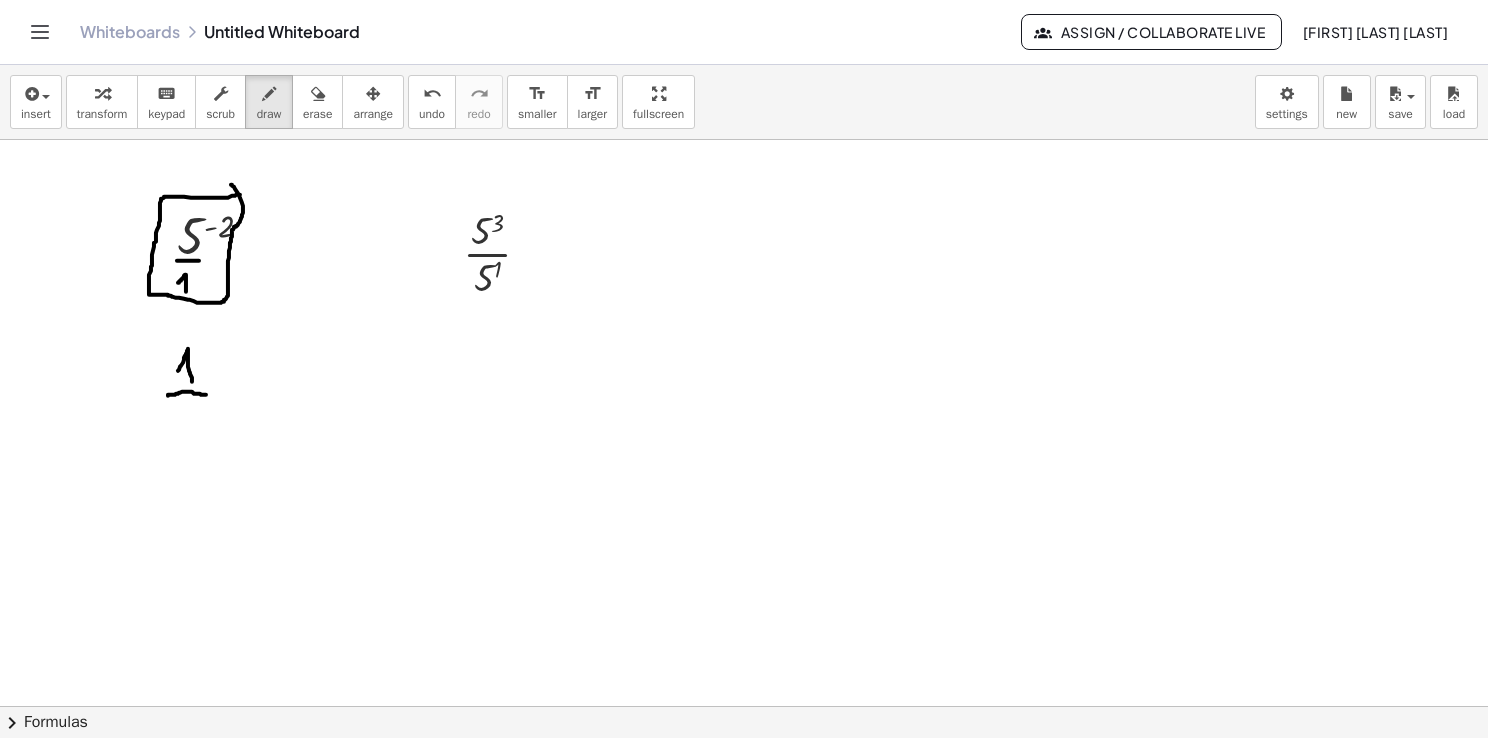 drag, startPoint x: 168, startPoint y: 395, endPoint x: 209, endPoint y: 395, distance: 41 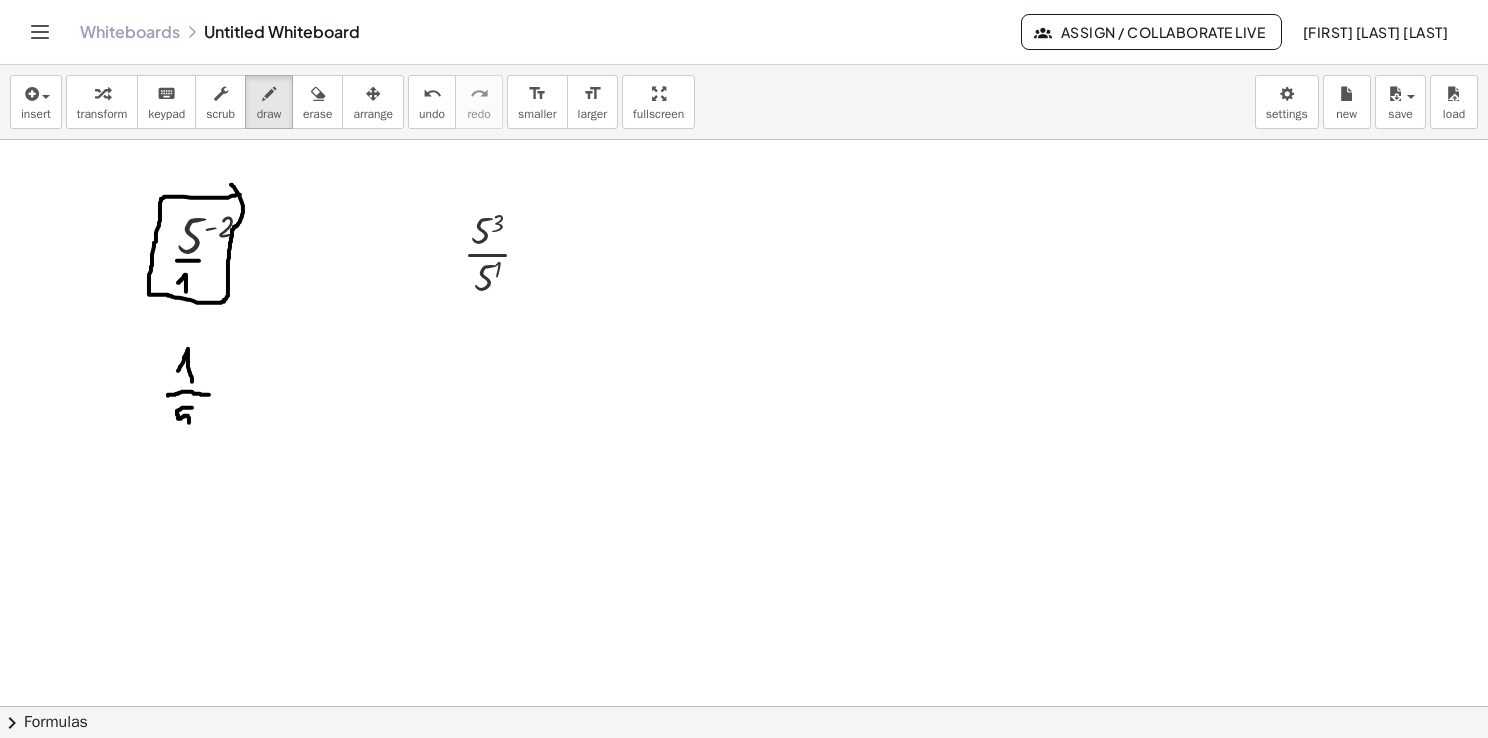 drag, startPoint x: 192, startPoint y: 407, endPoint x: 181, endPoint y: 424, distance: 20.248457 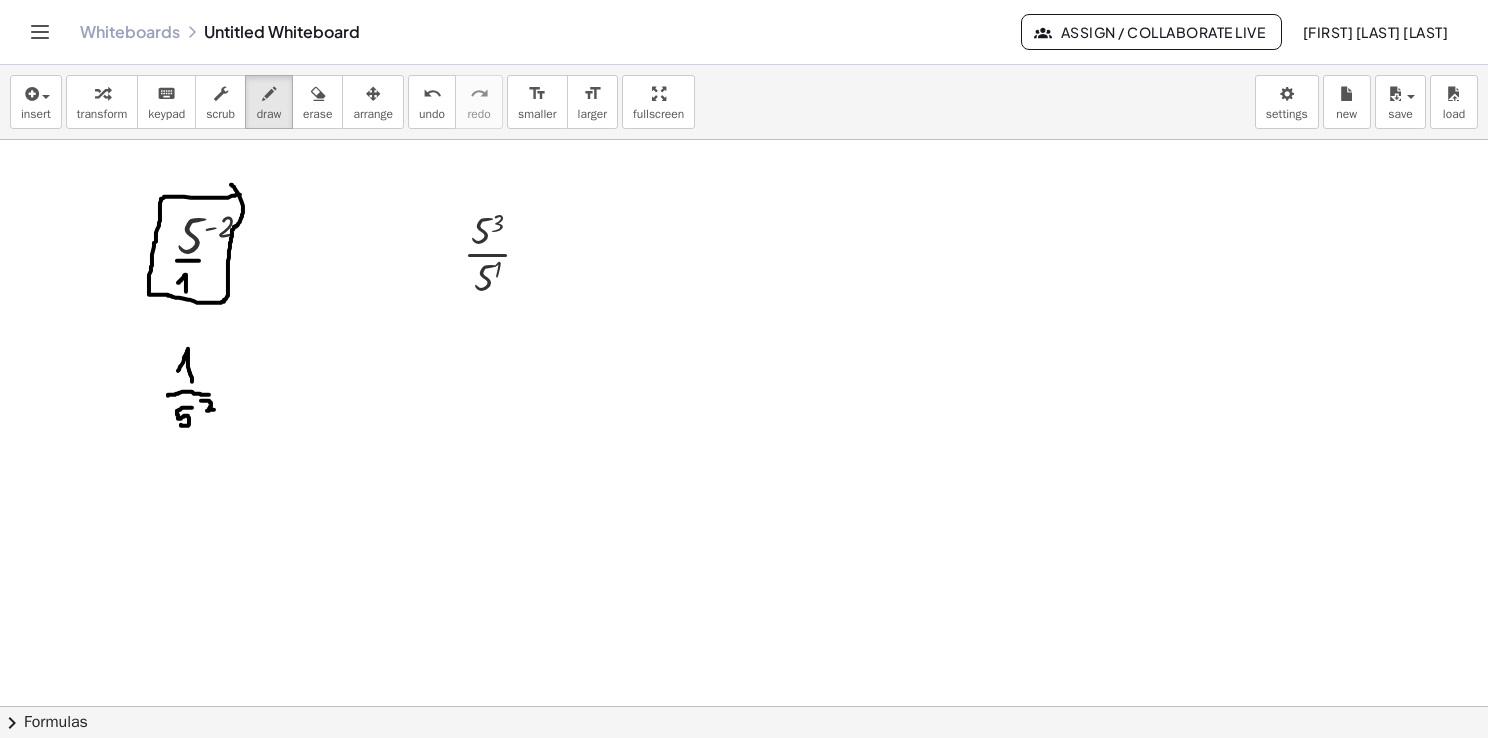 drag, startPoint x: 201, startPoint y: 400, endPoint x: 217, endPoint y: 409, distance: 18.35756 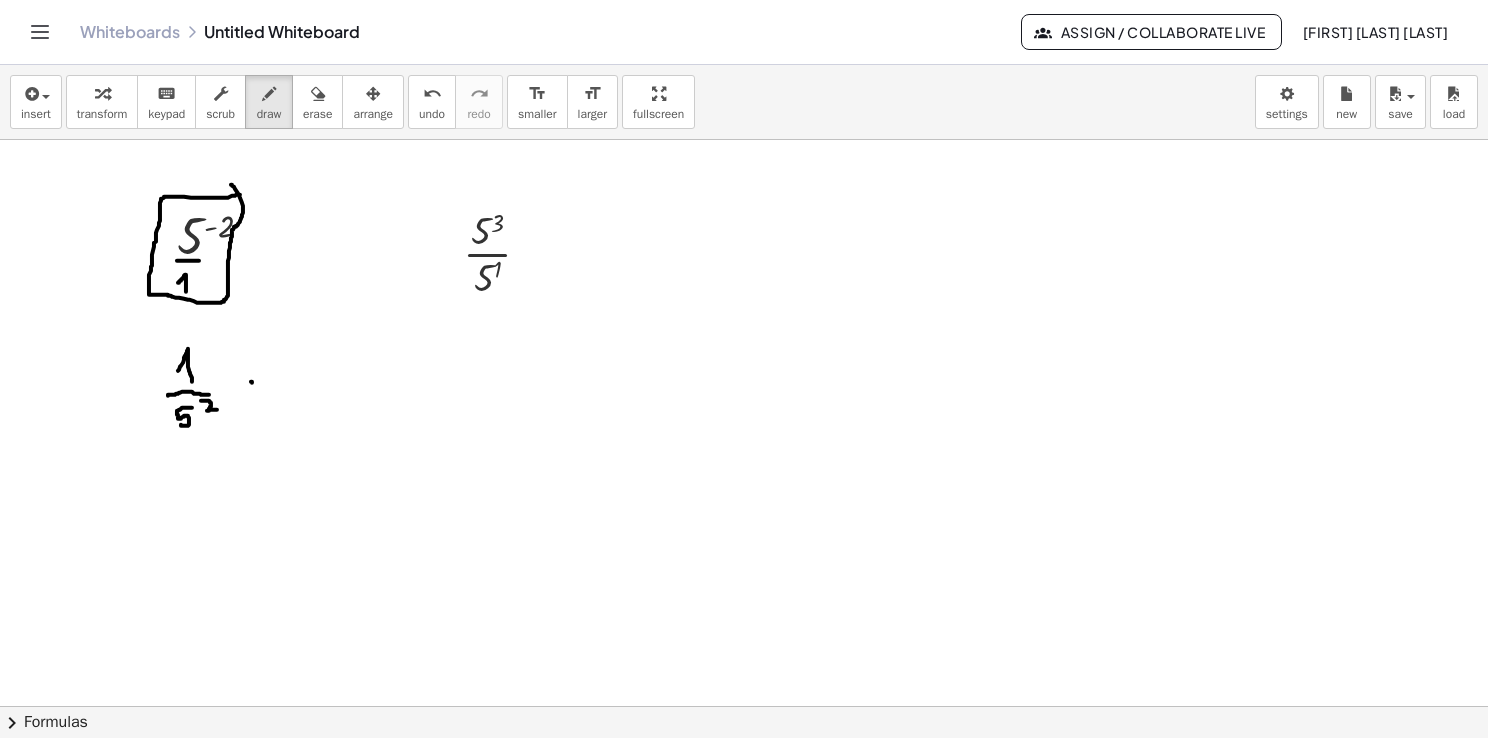 drag, startPoint x: 251, startPoint y: 381, endPoint x: 265, endPoint y: 386, distance: 14.866069 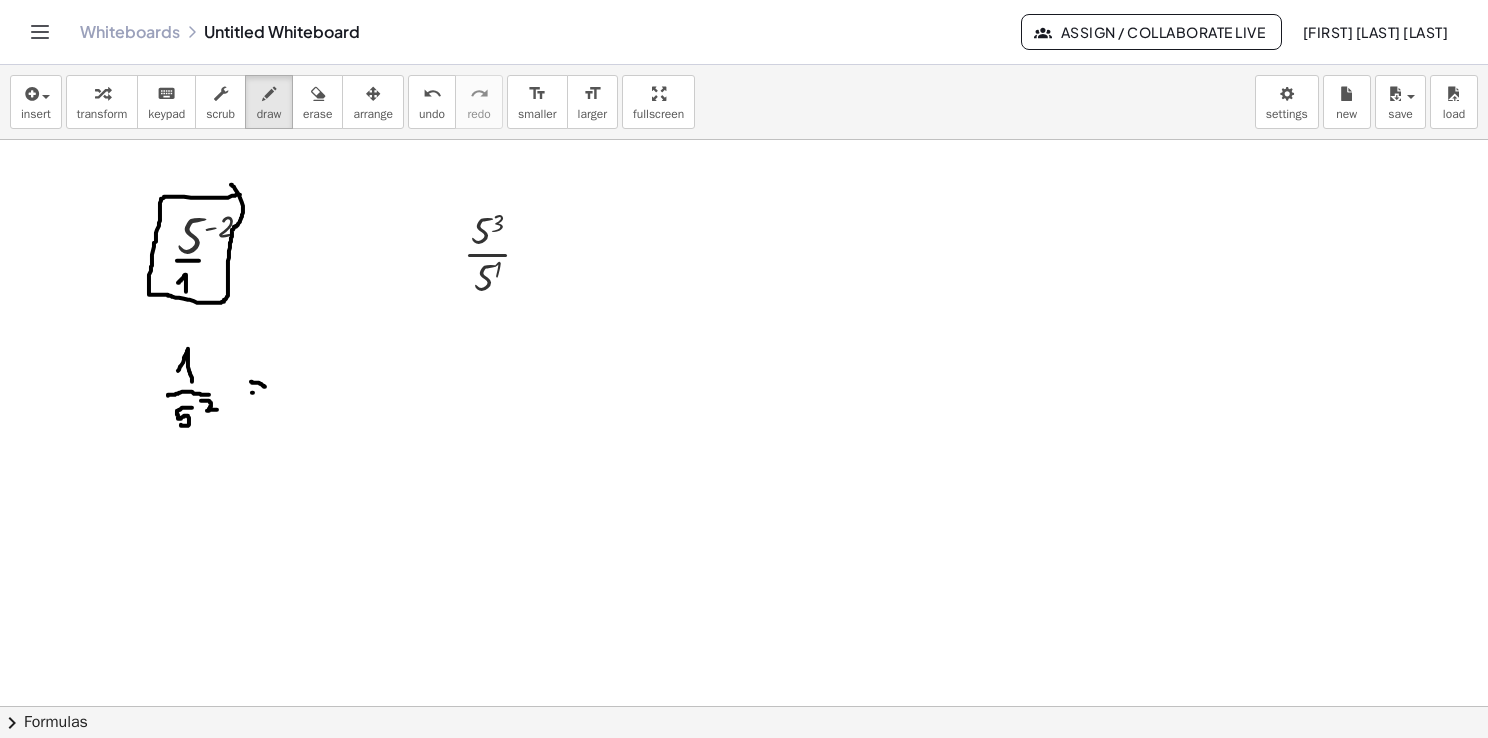 drag, startPoint x: 252, startPoint y: 392, endPoint x: 266, endPoint y: 392, distance: 14 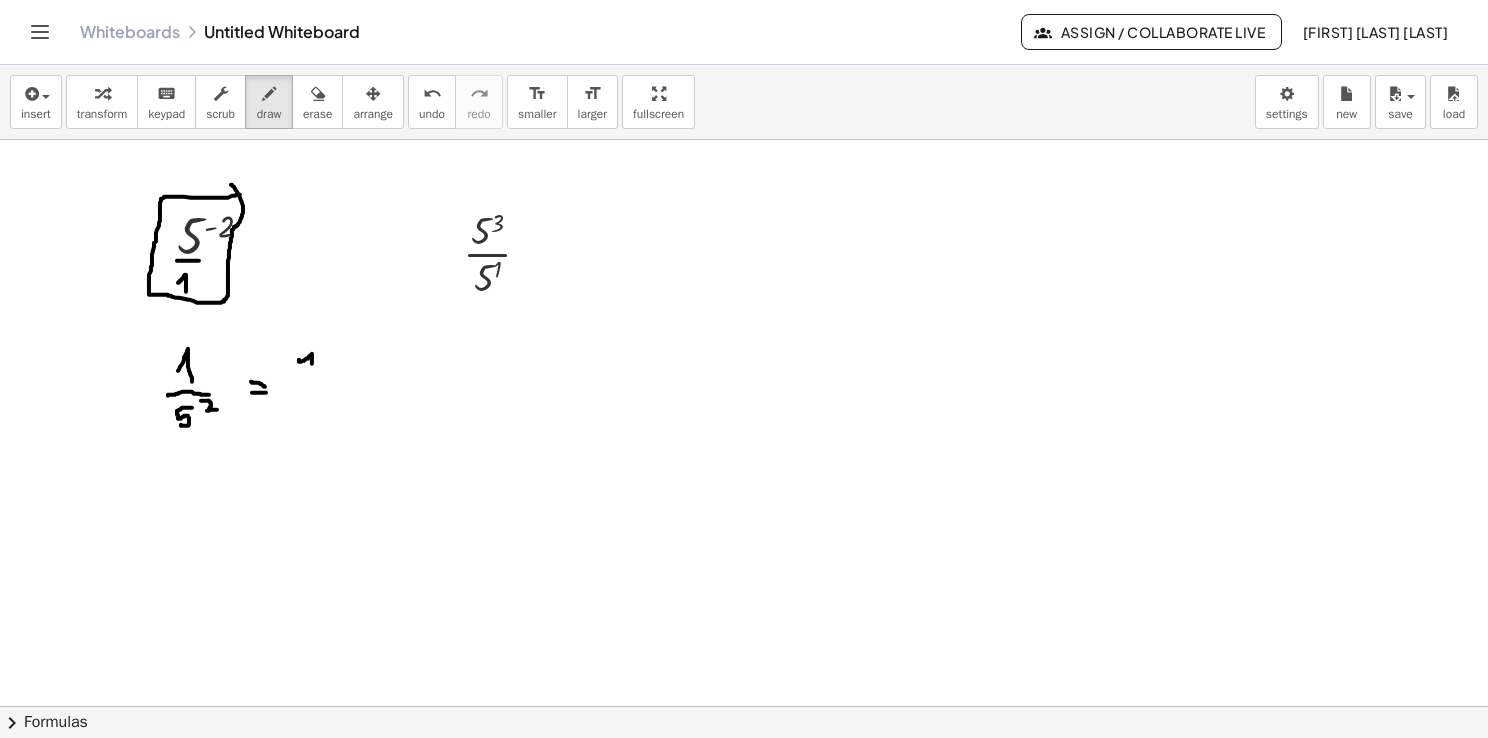 drag, startPoint x: 299, startPoint y: 359, endPoint x: 311, endPoint y: 370, distance: 16.27882 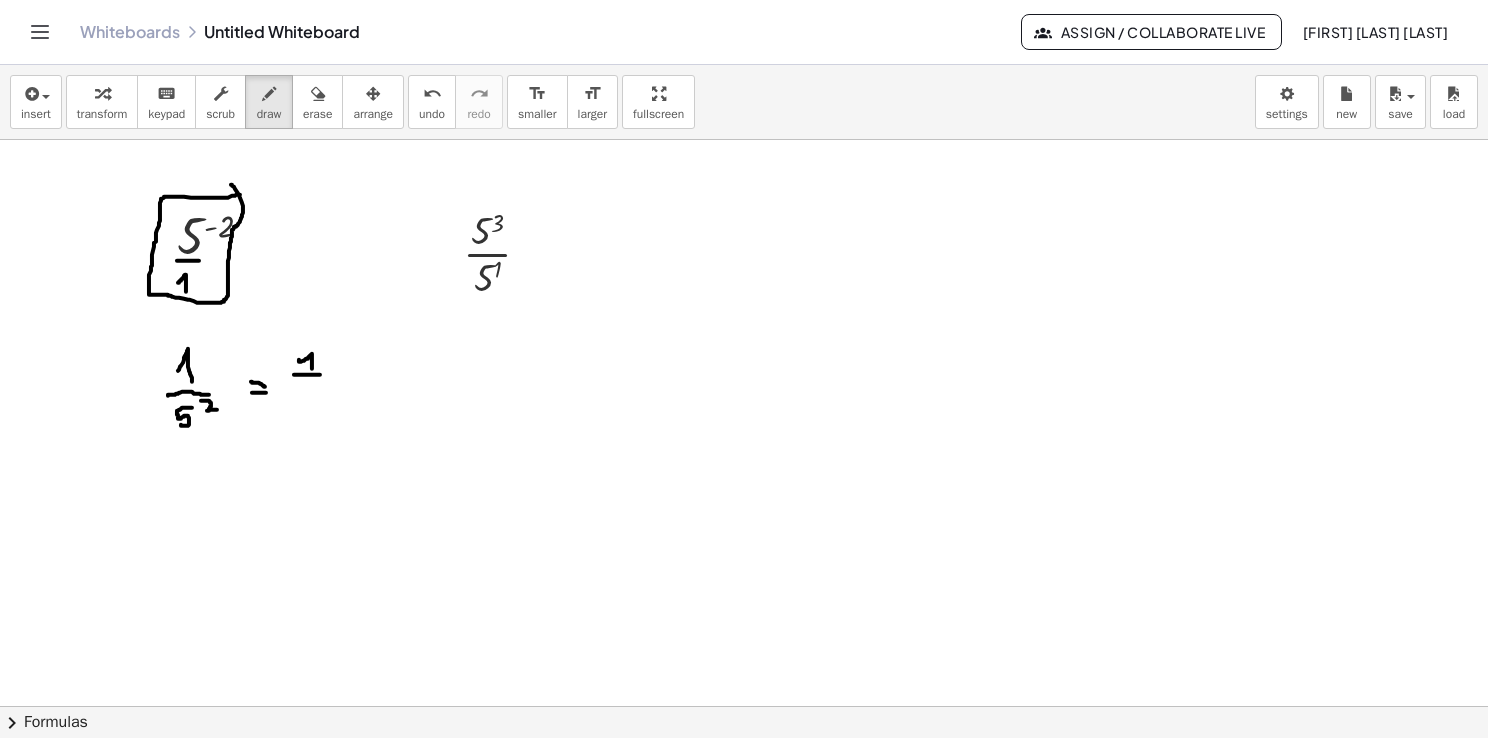 drag, startPoint x: 294, startPoint y: 374, endPoint x: 320, endPoint y: 374, distance: 26 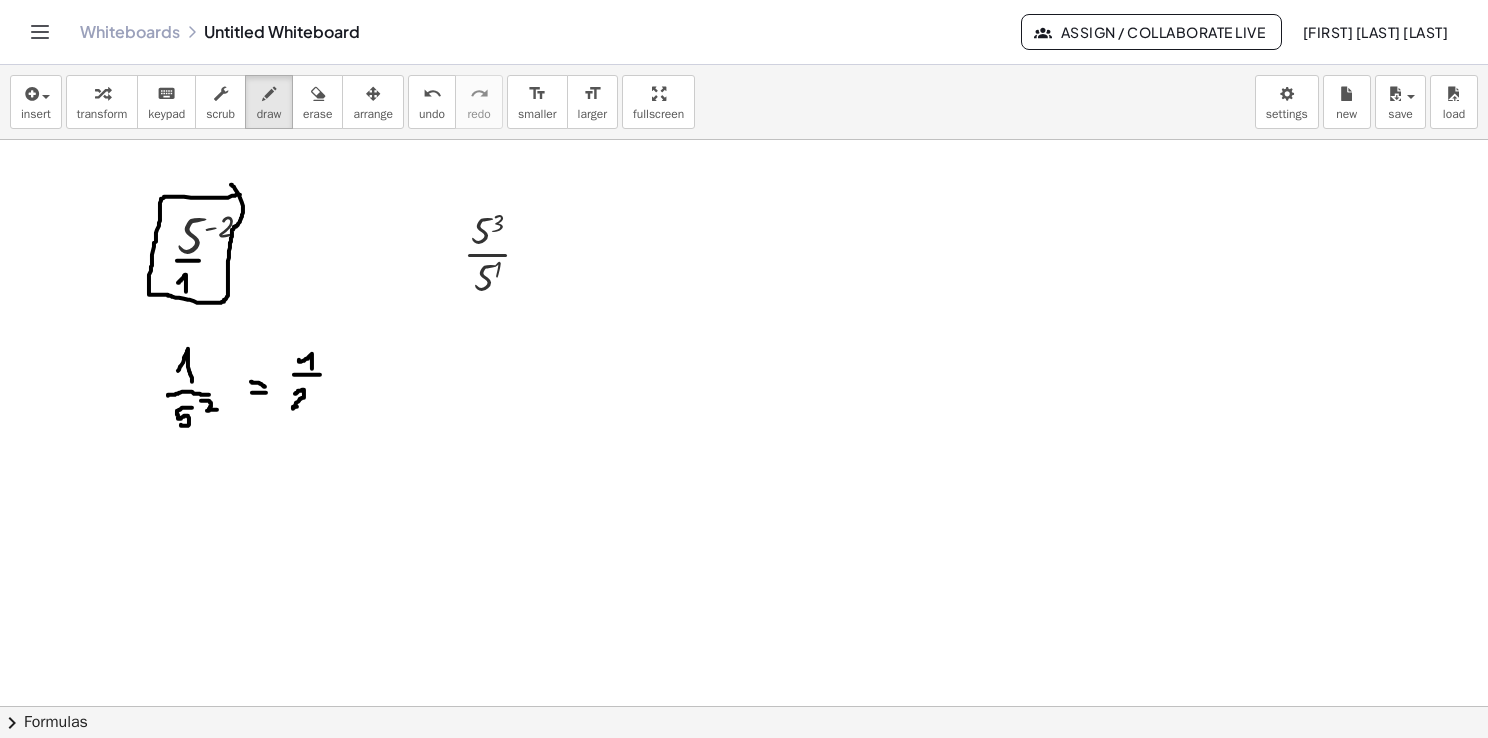 drag, startPoint x: 295, startPoint y: 393, endPoint x: 307, endPoint y: 409, distance: 20 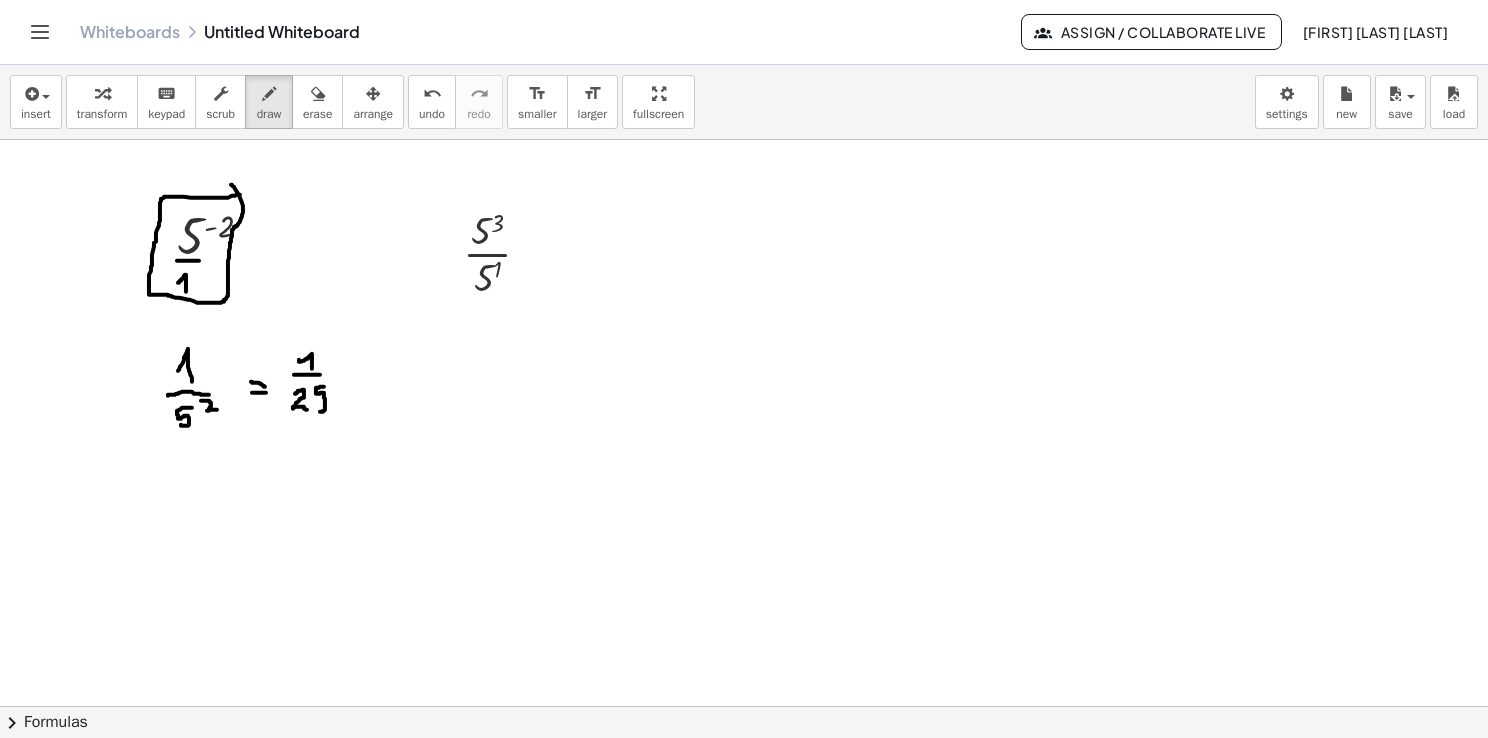 drag, startPoint x: 324, startPoint y: 386, endPoint x: 314, endPoint y: 407, distance: 23.259407 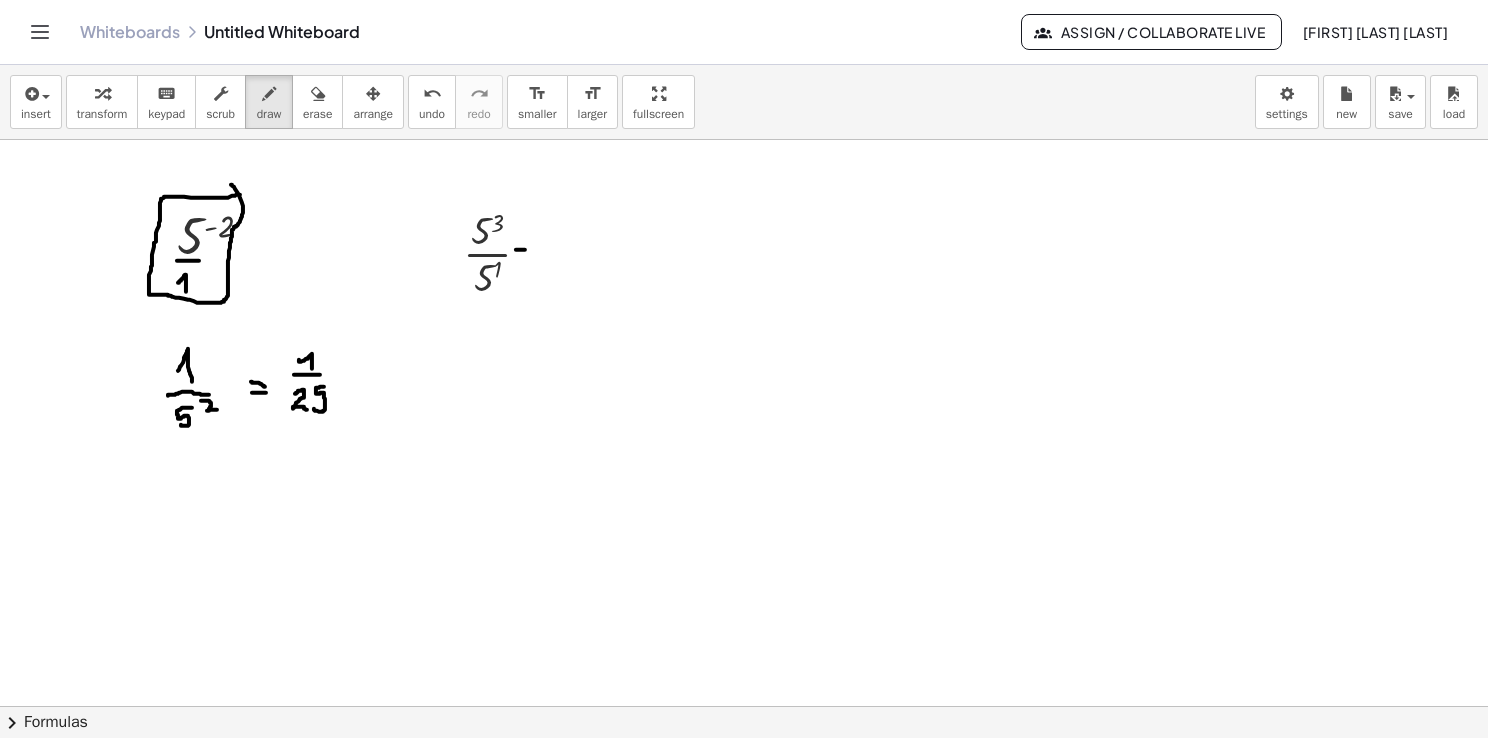 click at bounding box center (744, 707) 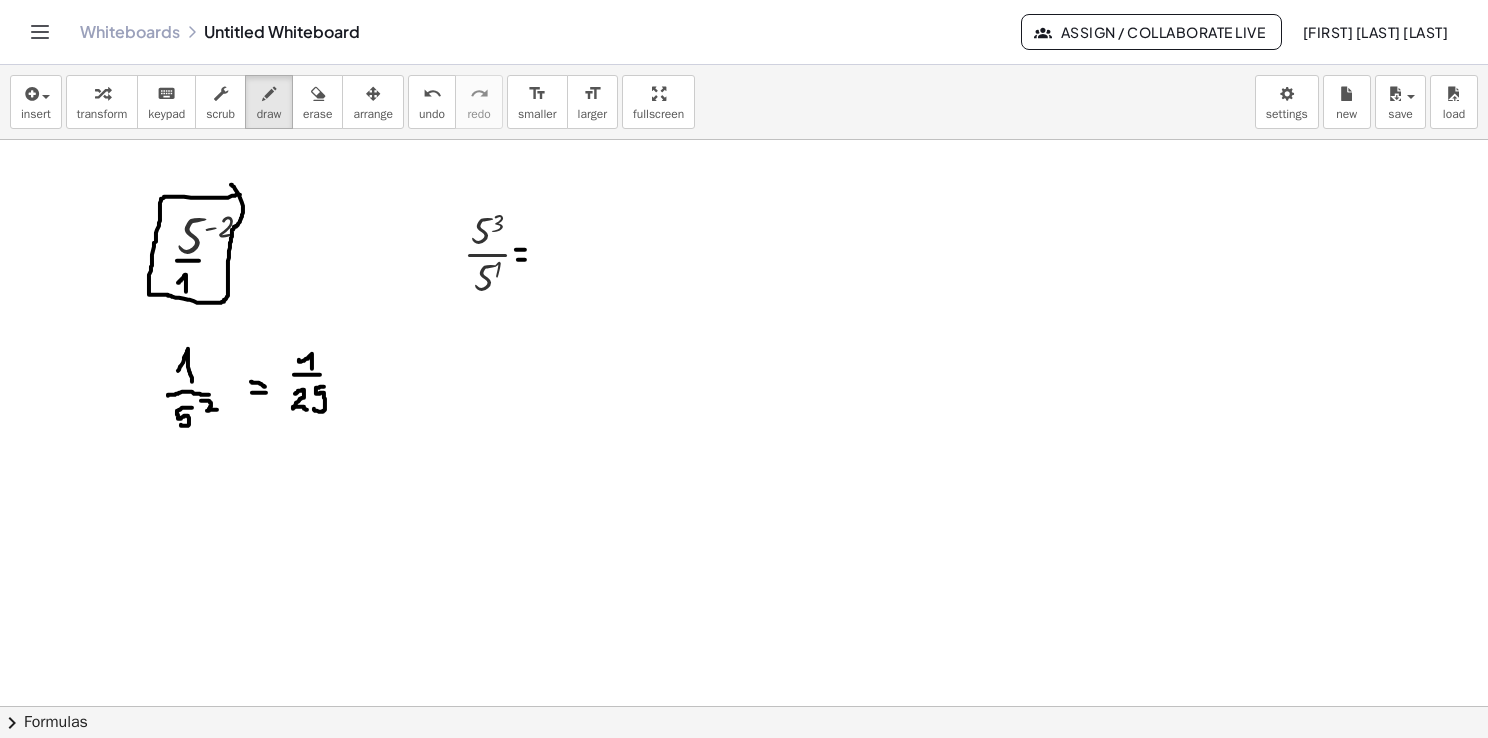 click at bounding box center [744, 707] 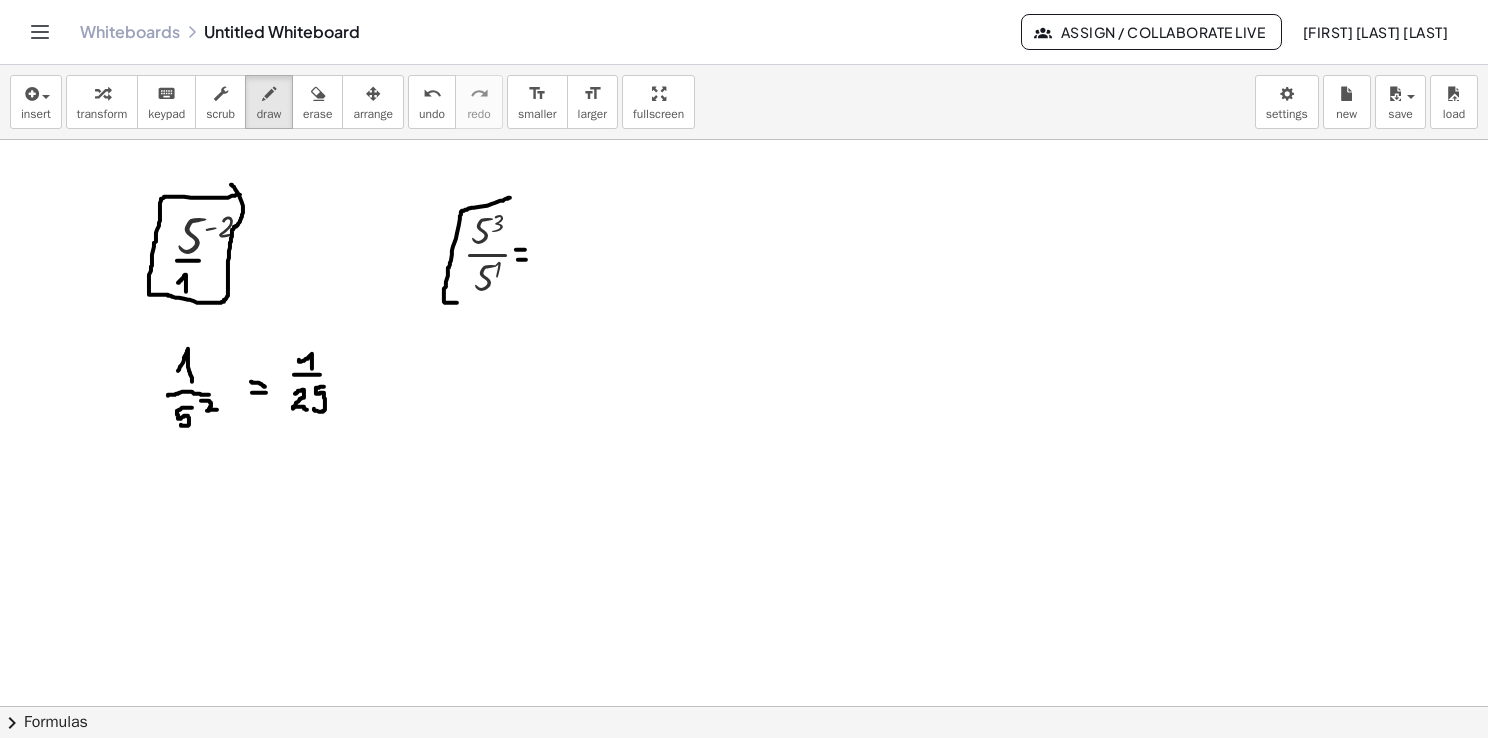 drag, startPoint x: 508, startPoint y: 198, endPoint x: 467, endPoint y: 303, distance: 112.720894 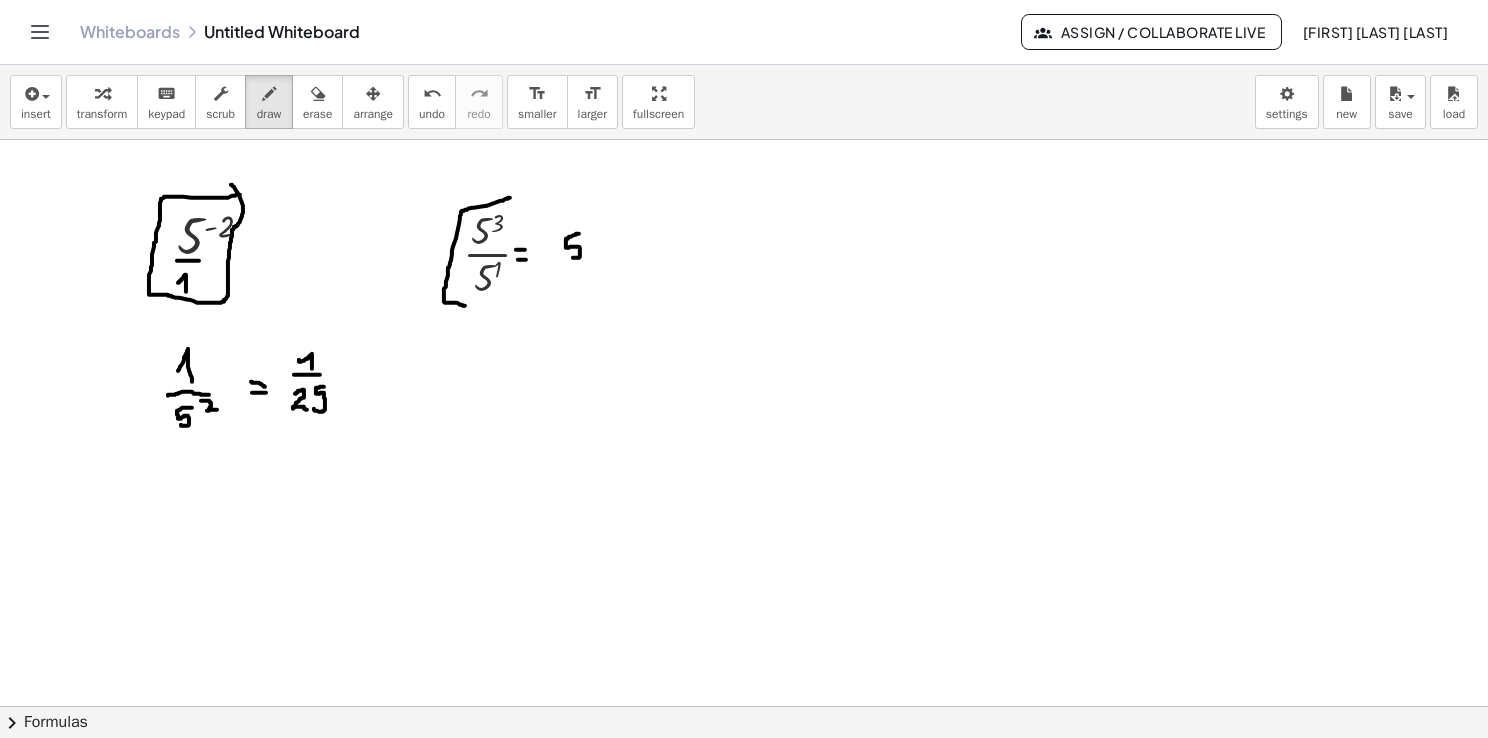 drag, startPoint x: 579, startPoint y: 233, endPoint x: 572, endPoint y: 250, distance: 18.384777 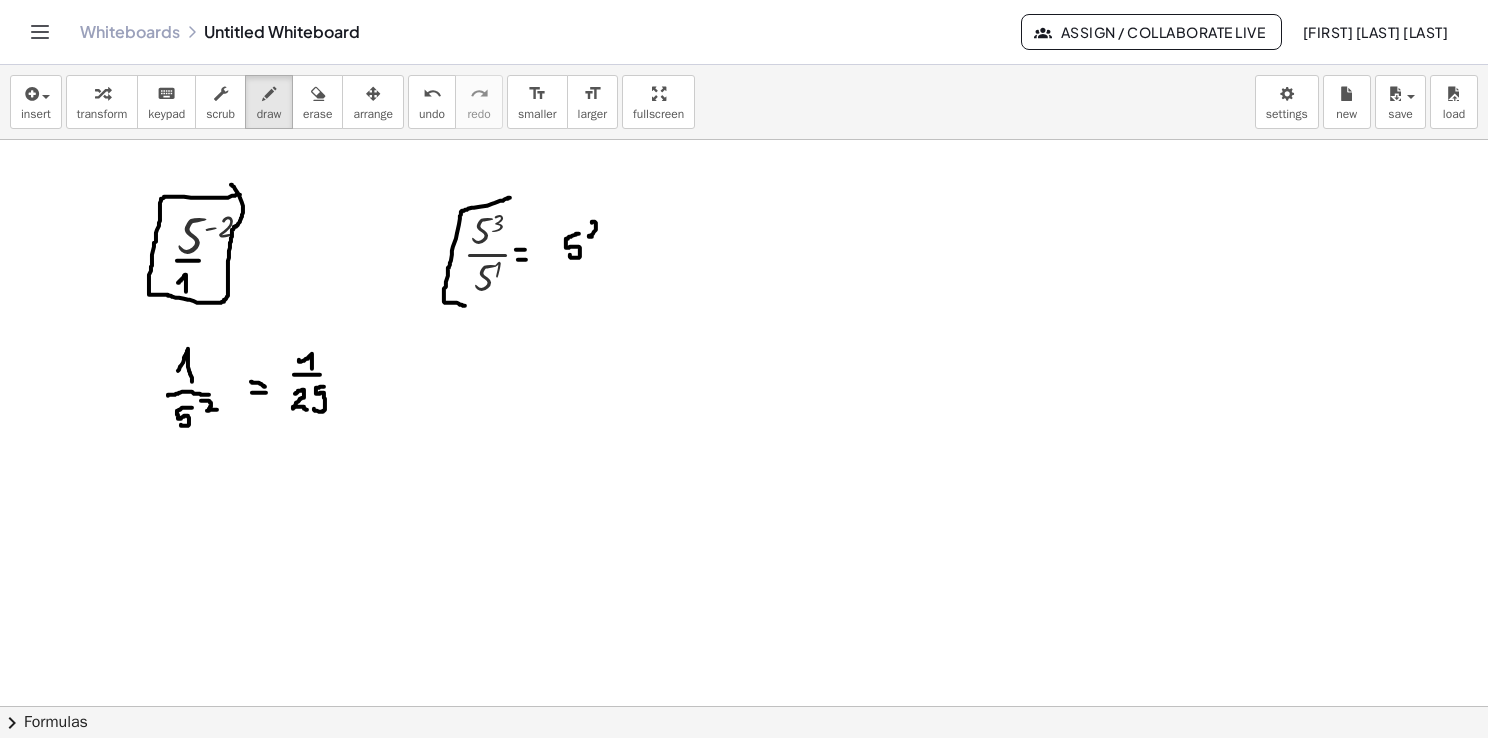 drag, startPoint x: 592, startPoint y: 221, endPoint x: 600, endPoint y: 240, distance: 20.615528 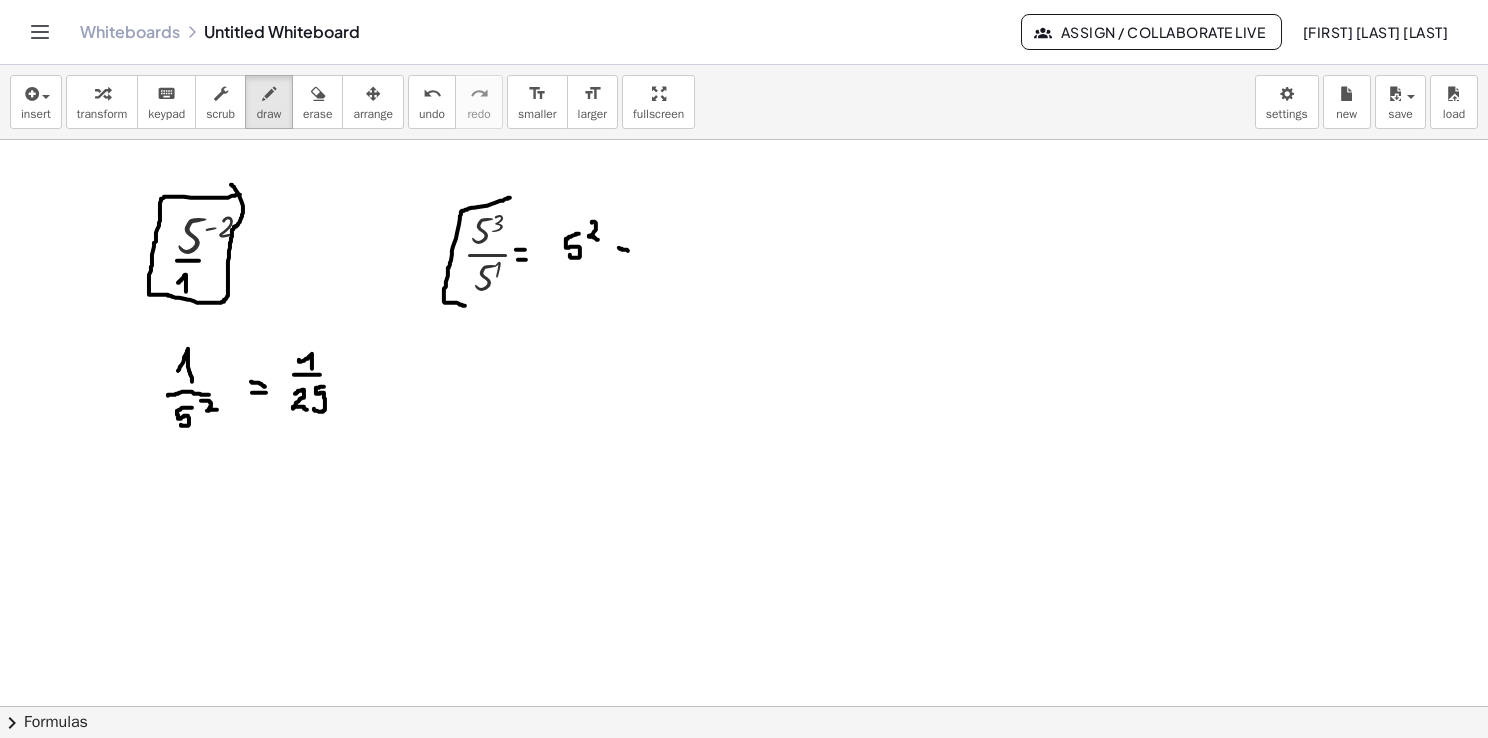 drag, startPoint x: 619, startPoint y: 247, endPoint x: 632, endPoint y: 251, distance: 13.601471 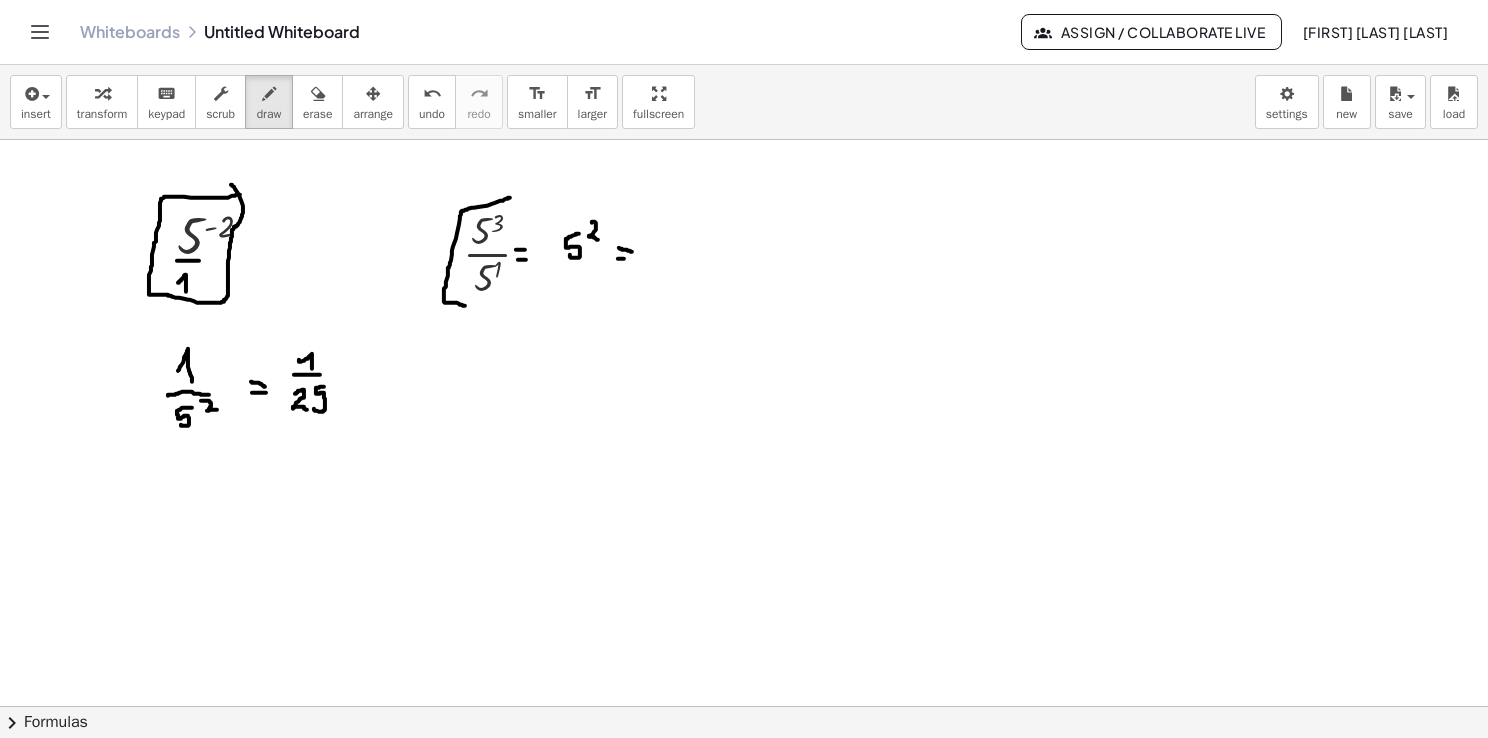 drag, startPoint x: 618, startPoint y: 258, endPoint x: 629, endPoint y: 258, distance: 11 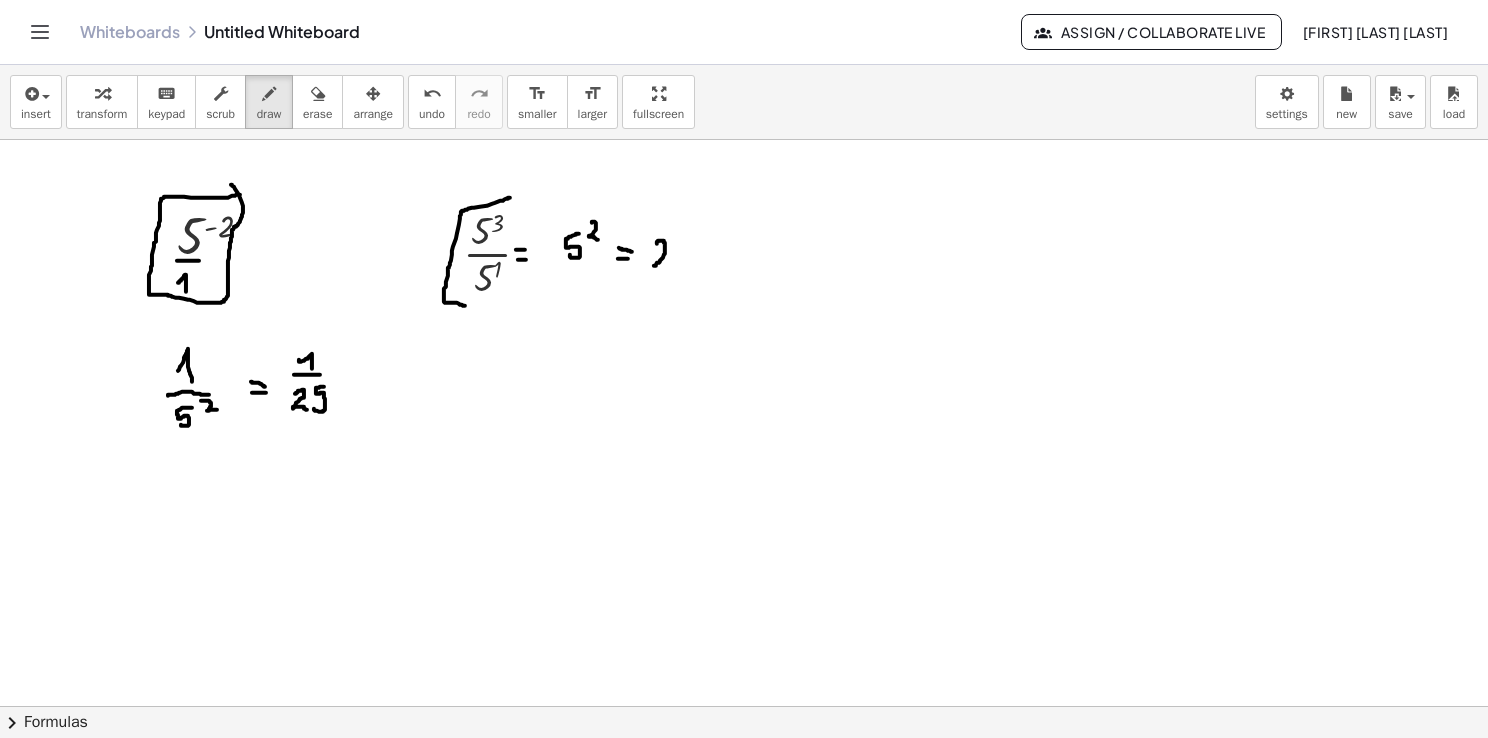 drag, startPoint x: 657, startPoint y: 242, endPoint x: 668, endPoint y: 263, distance: 23.70654 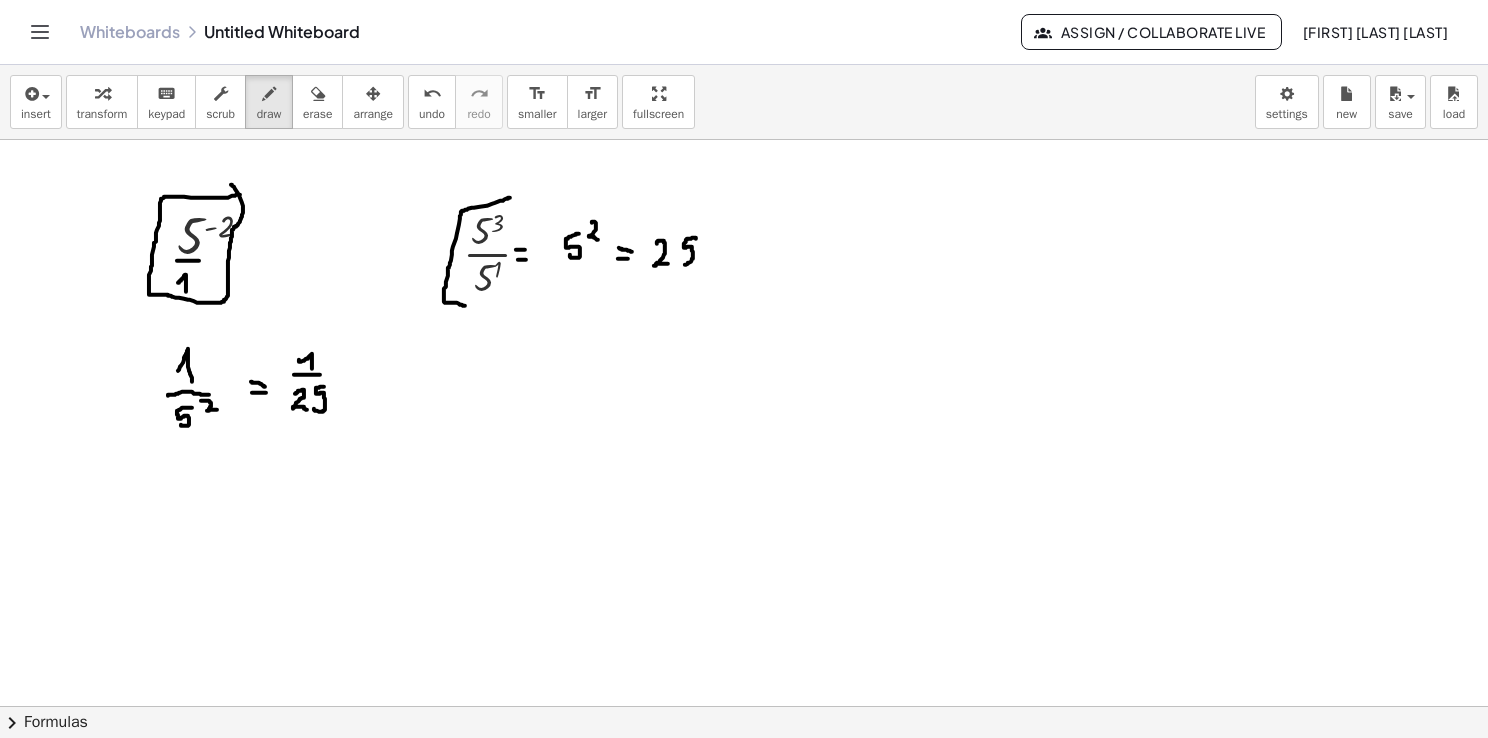 drag, startPoint x: 696, startPoint y: 237, endPoint x: 683, endPoint y: 264, distance: 29.966648 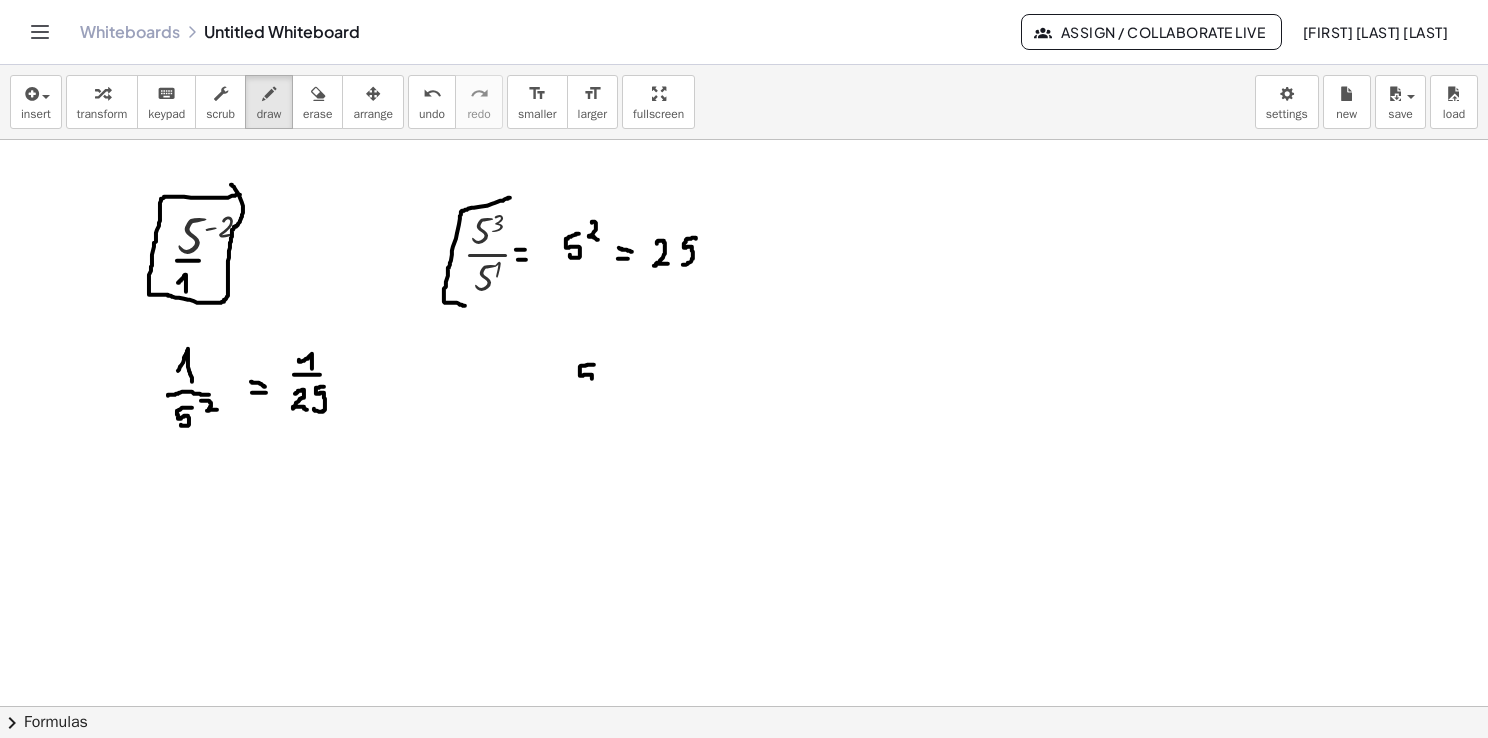 drag, startPoint x: 594, startPoint y: 364, endPoint x: 578, endPoint y: 386, distance: 27.202942 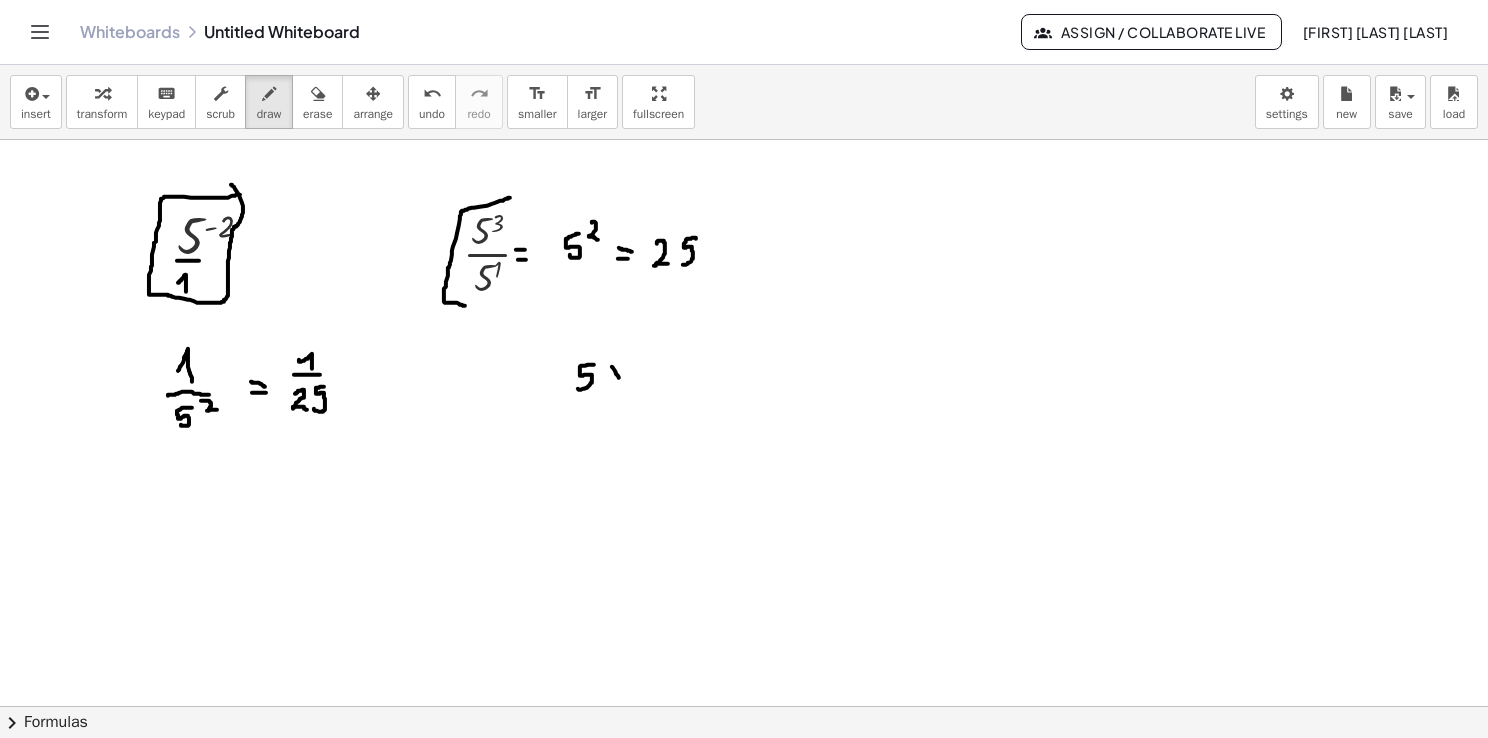 drag, startPoint x: 613, startPoint y: 367, endPoint x: 624, endPoint y: 390, distance: 25.495098 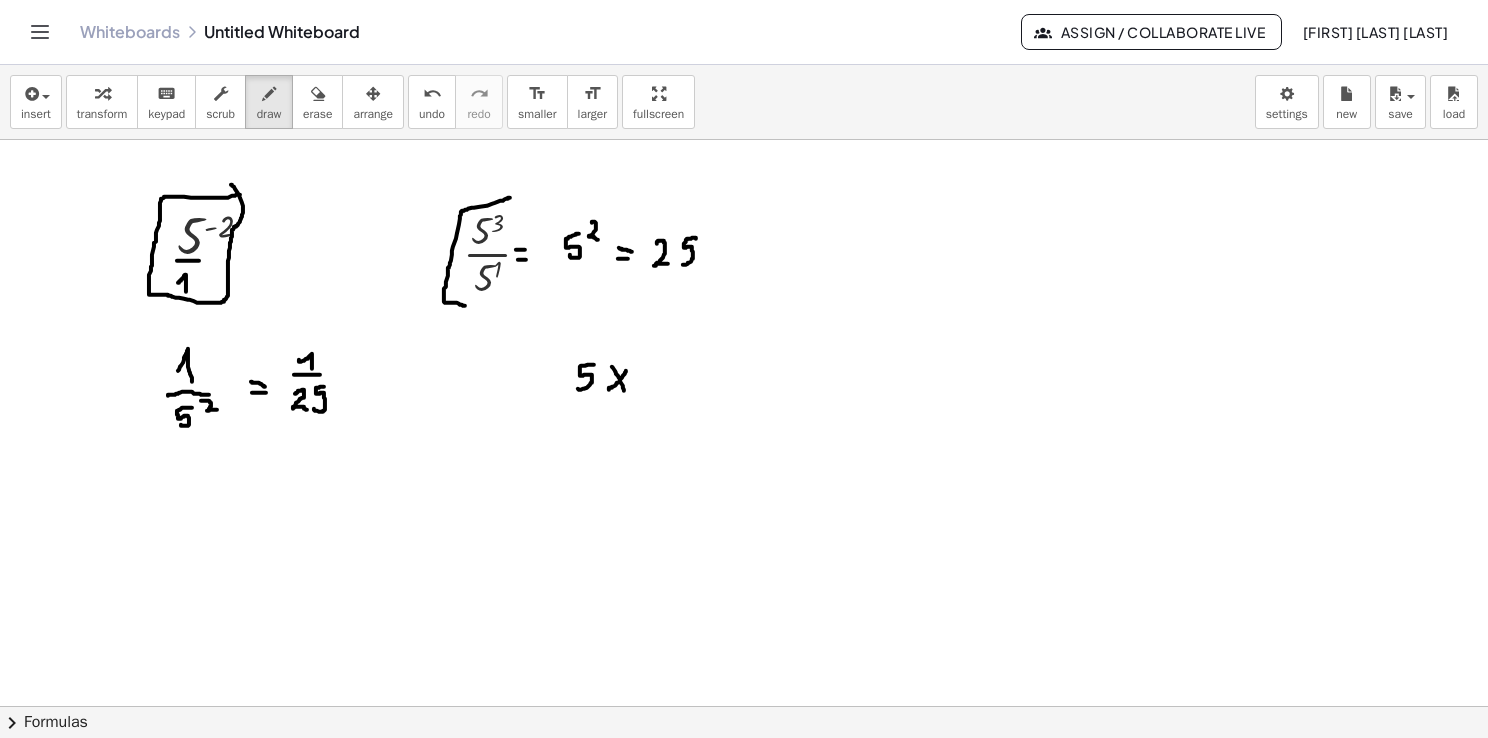 drag, startPoint x: 609, startPoint y: 388, endPoint x: 626, endPoint y: 370, distance: 24.758837 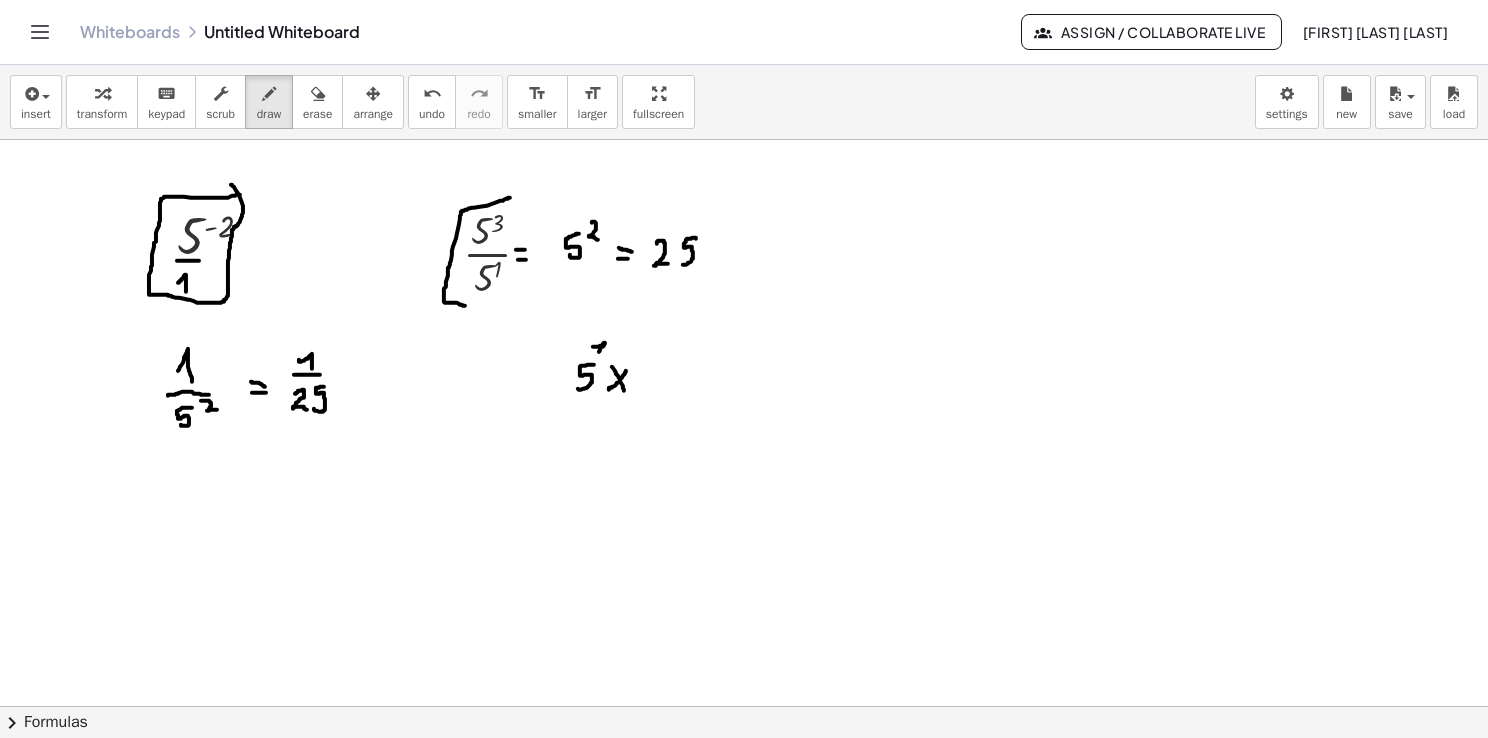 drag, startPoint x: 595, startPoint y: 346, endPoint x: 599, endPoint y: 357, distance: 11.7046995 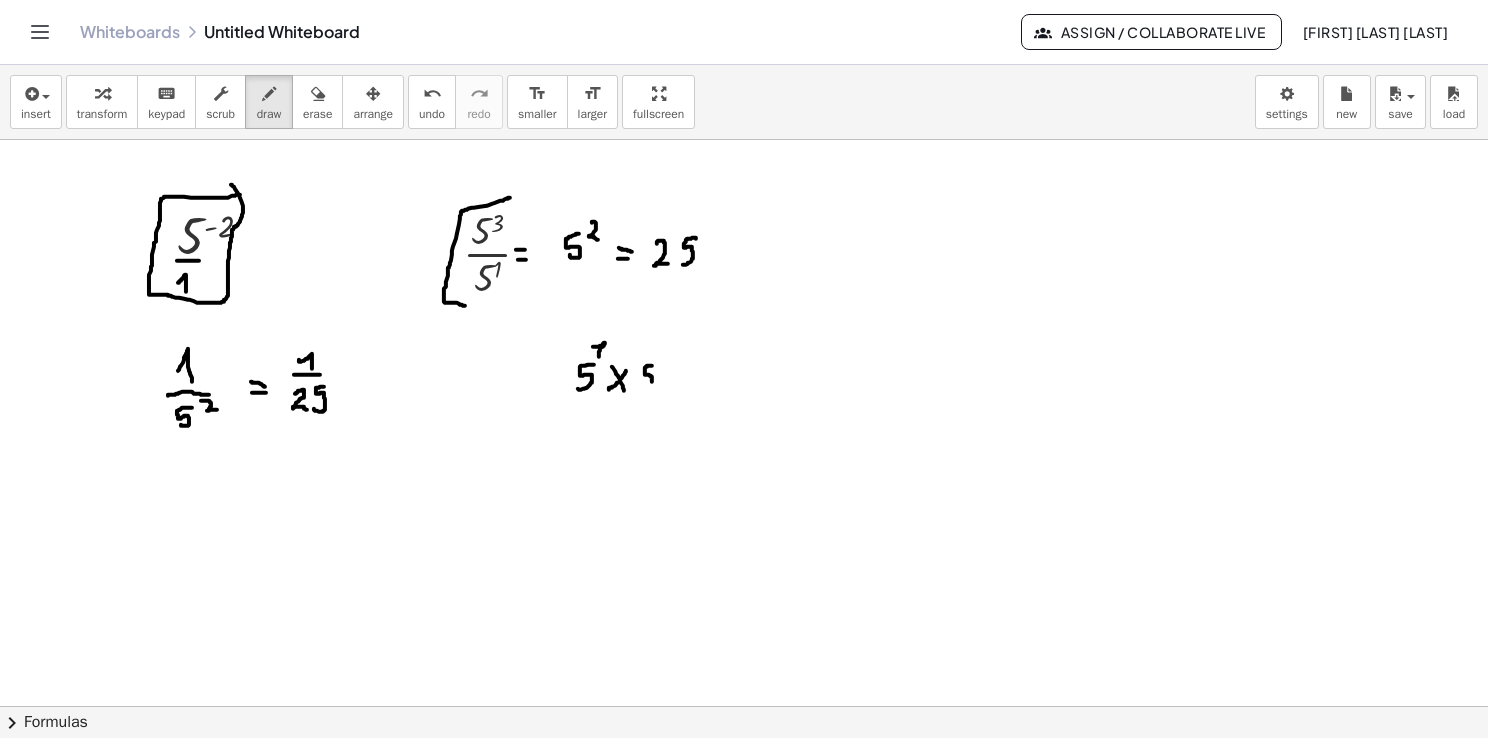 drag, startPoint x: 652, startPoint y: 365, endPoint x: 644, endPoint y: 386, distance: 22.472204 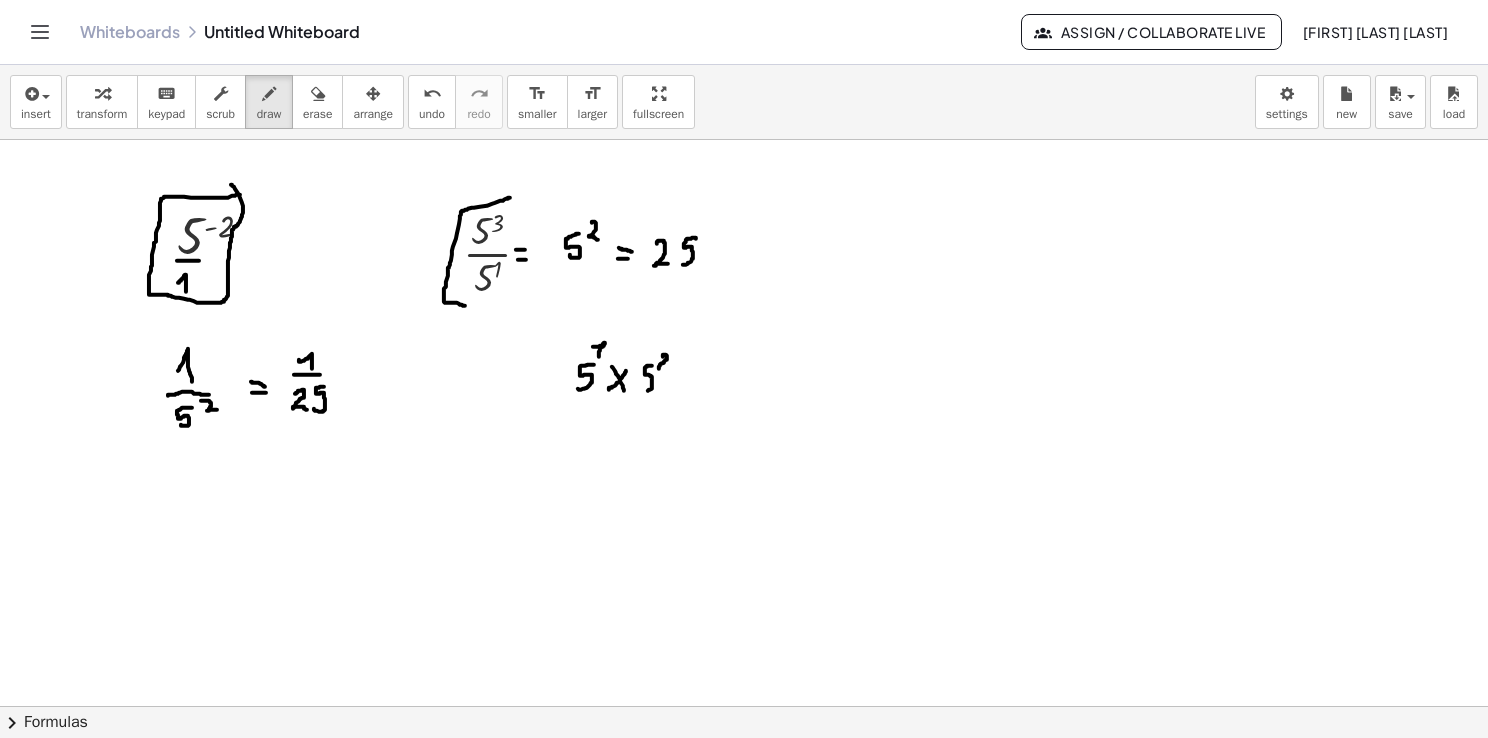 drag, startPoint x: 663, startPoint y: 355, endPoint x: 669, endPoint y: 368, distance: 14.3178215 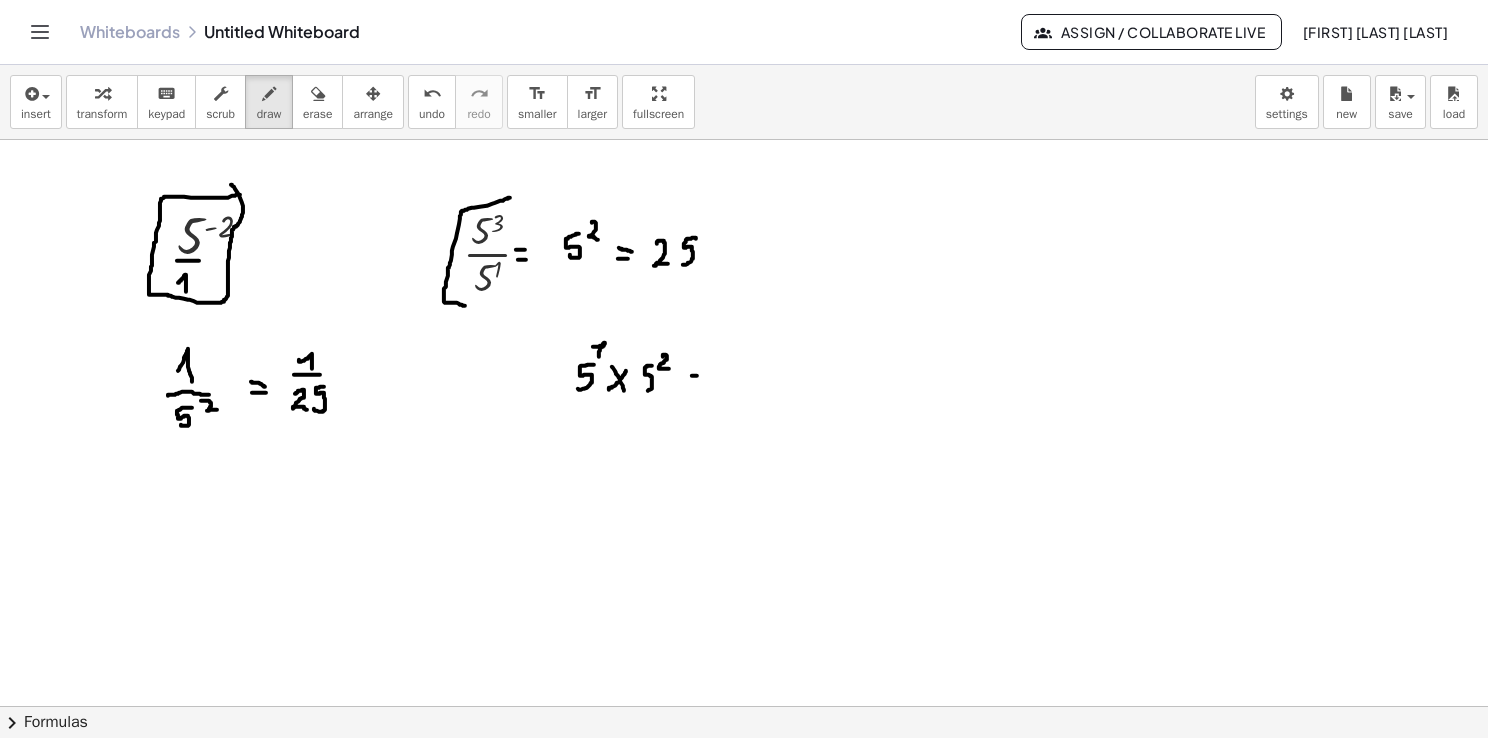 click at bounding box center (744, 707) 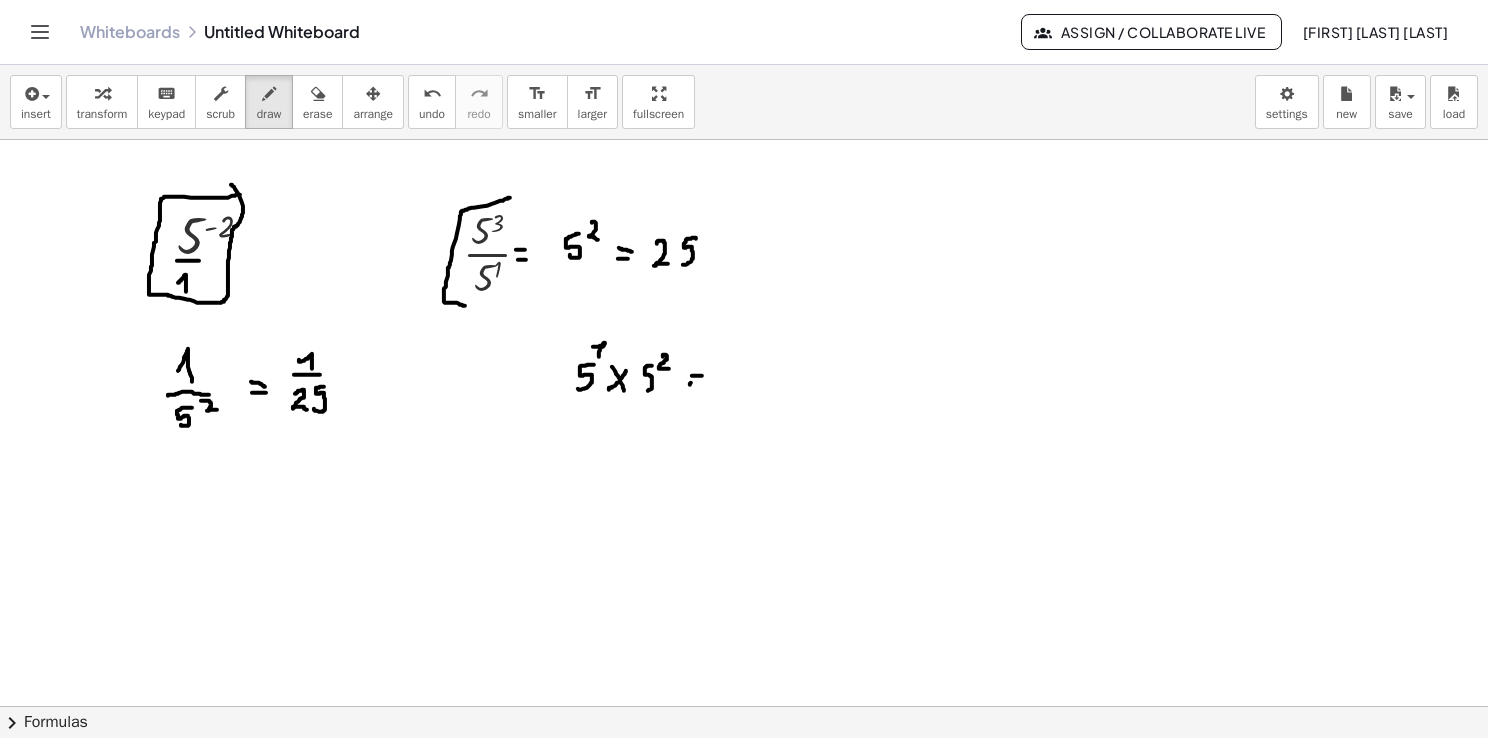 click at bounding box center [744, 707] 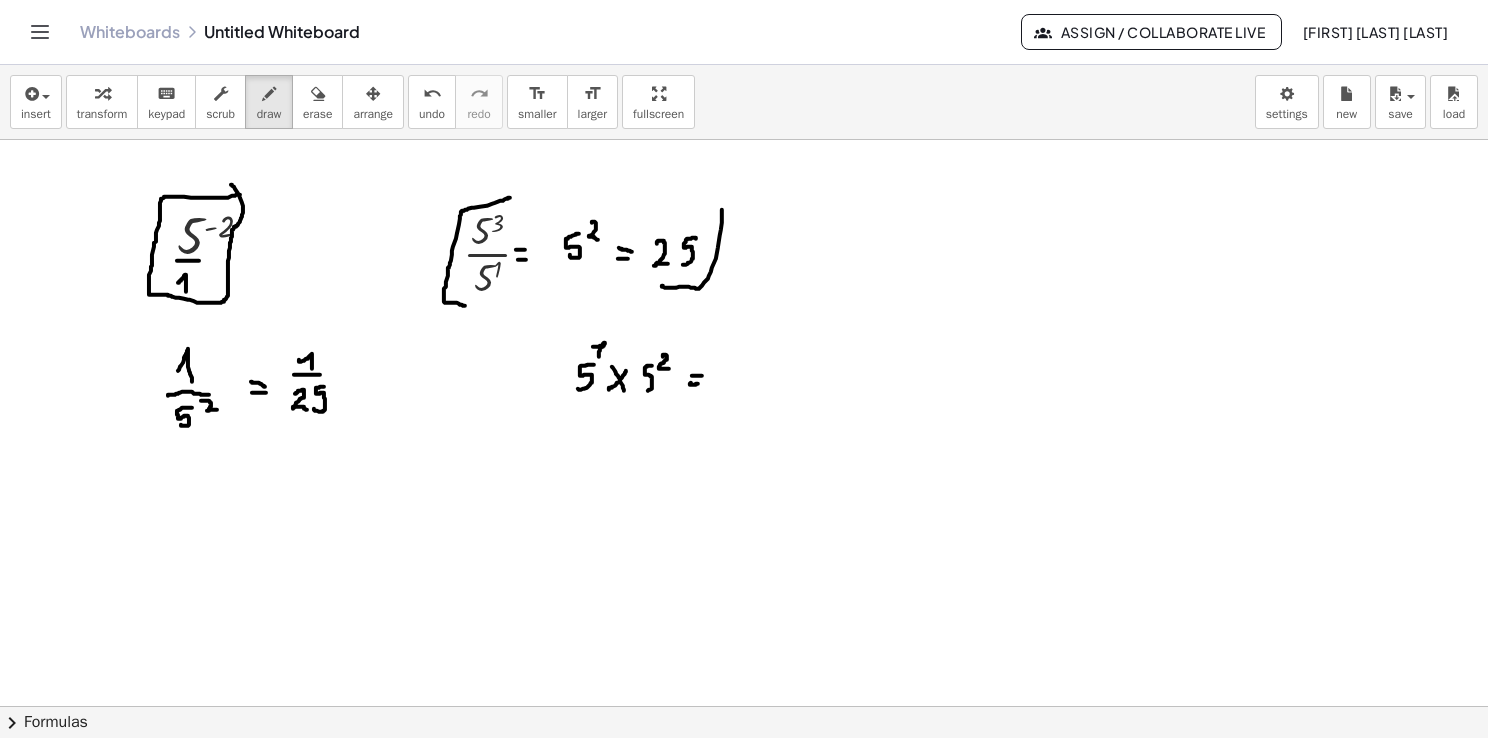 drag, startPoint x: 663, startPoint y: 285, endPoint x: 722, endPoint y: 206, distance: 98.600204 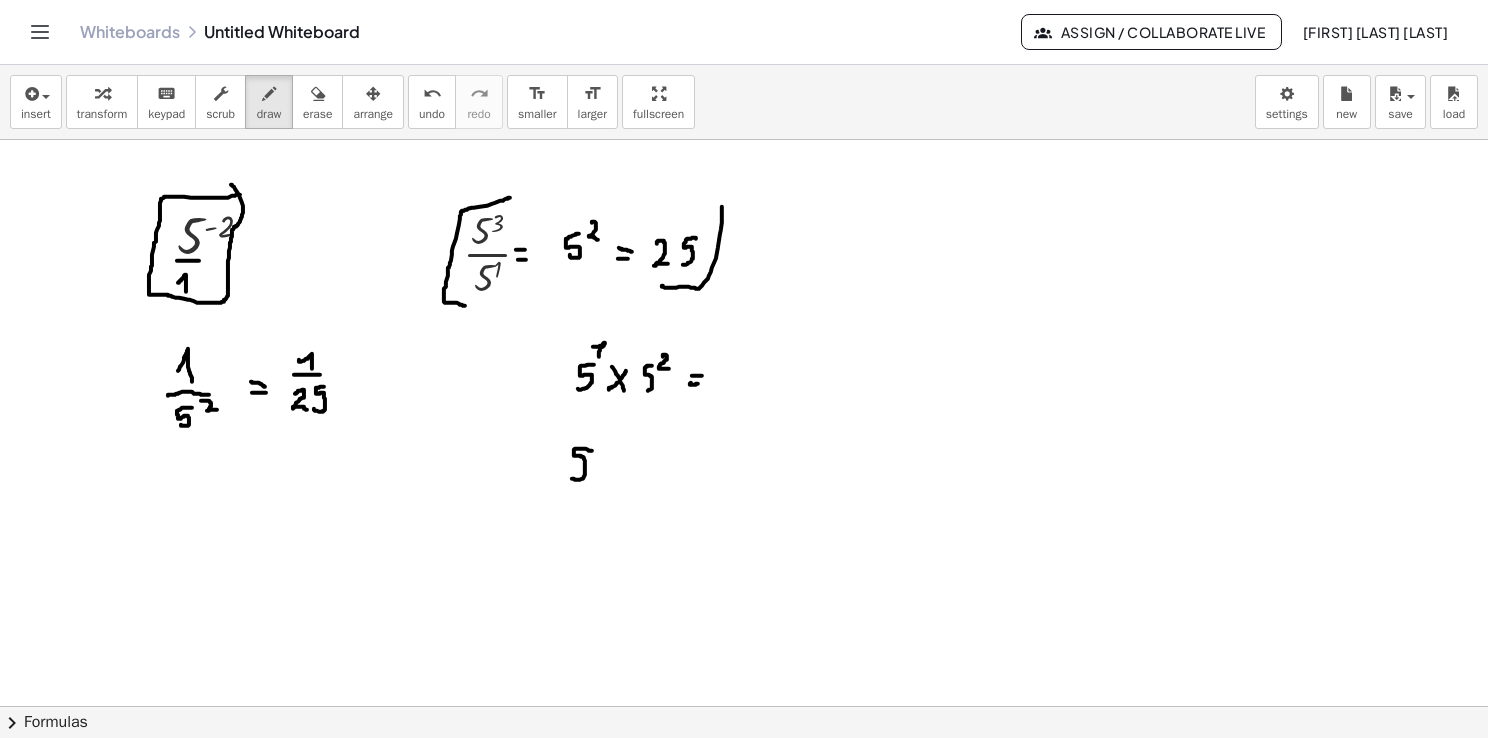 drag, startPoint x: 592, startPoint y: 450, endPoint x: 572, endPoint y: 470, distance: 28.284271 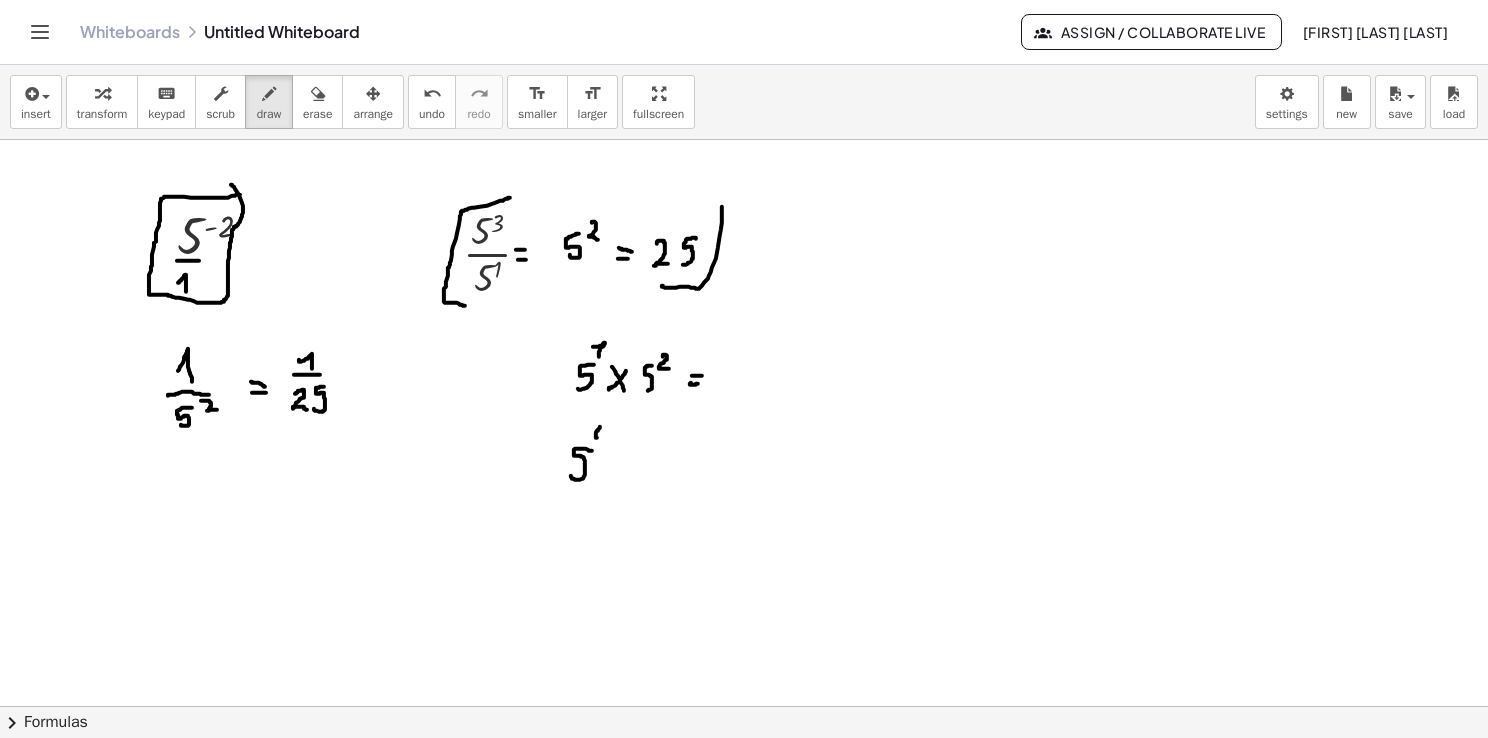 drag, startPoint x: 600, startPoint y: 426, endPoint x: 601, endPoint y: 441, distance: 15.033297 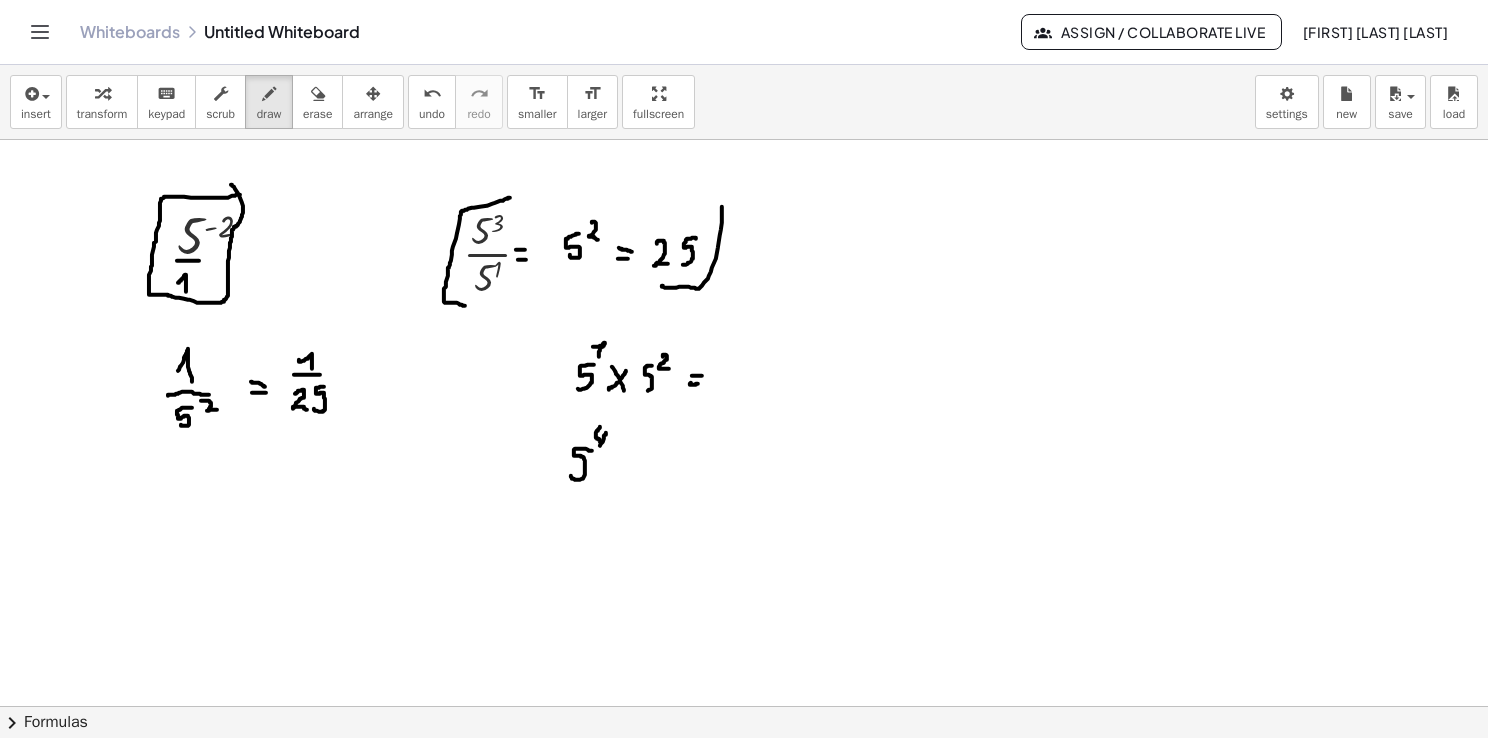 drag, startPoint x: 606, startPoint y: 432, endPoint x: 599, endPoint y: 450, distance: 19.313208 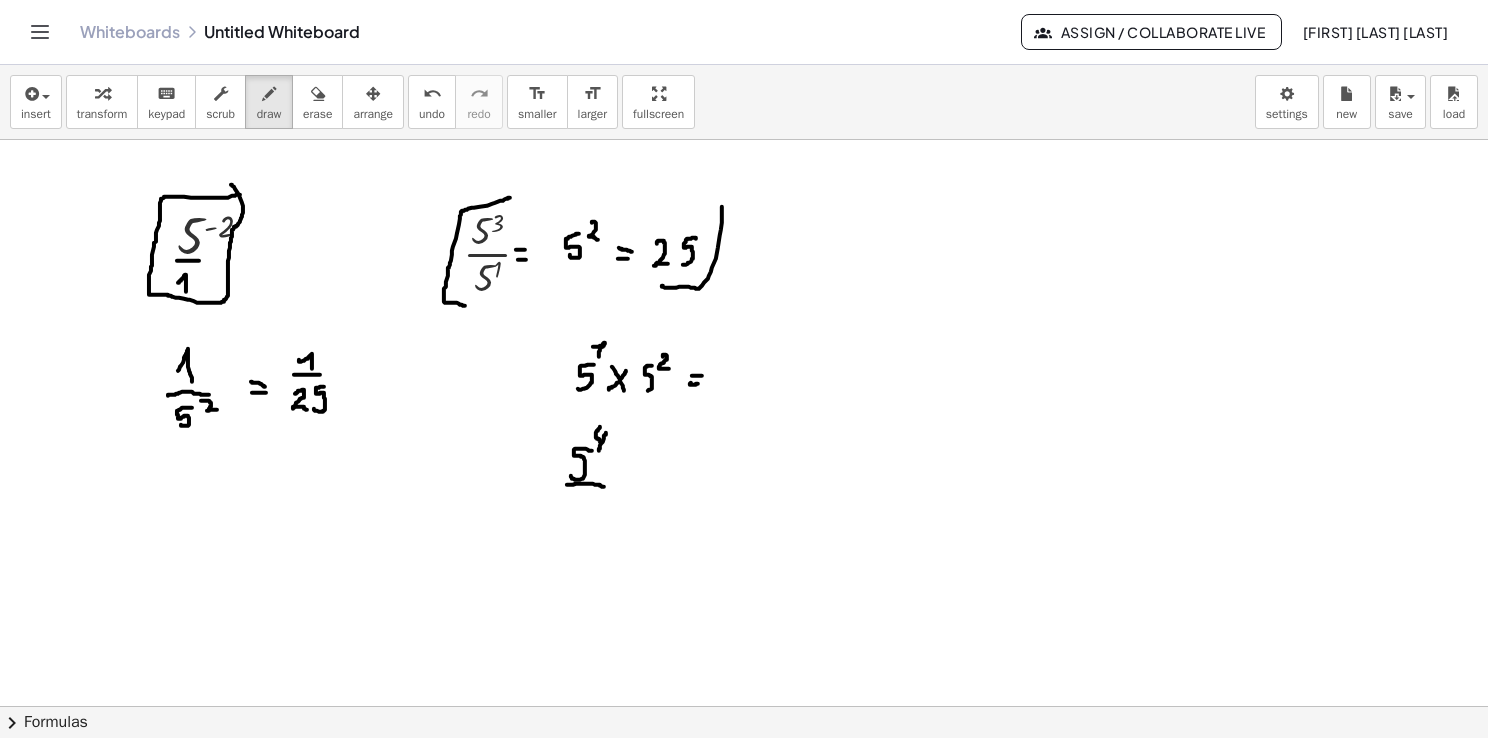 drag, startPoint x: 567, startPoint y: 484, endPoint x: 604, endPoint y: 486, distance: 37.054016 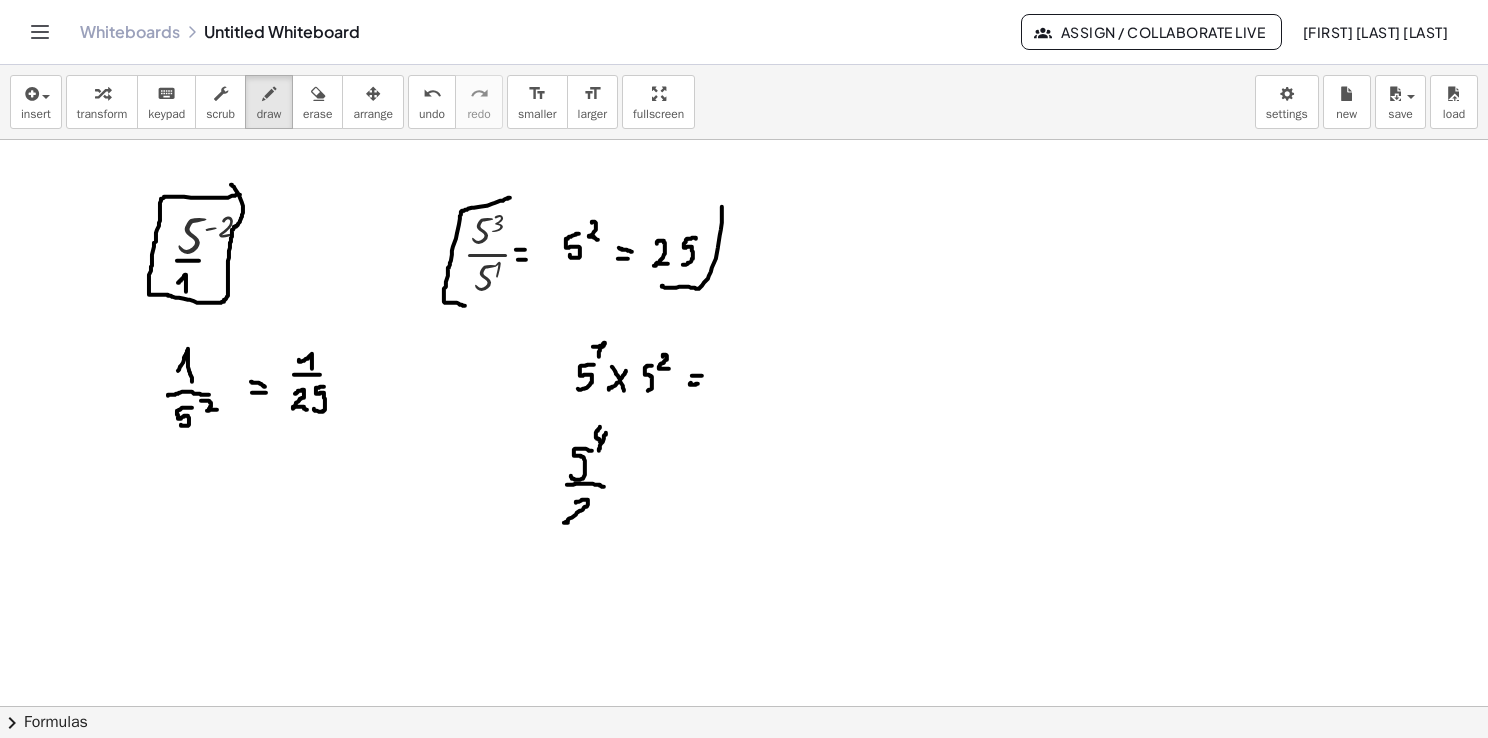 drag, startPoint x: 576, startPoint y: 502, endPoint x: 585, endPoint y: 527, distance: 26.57066 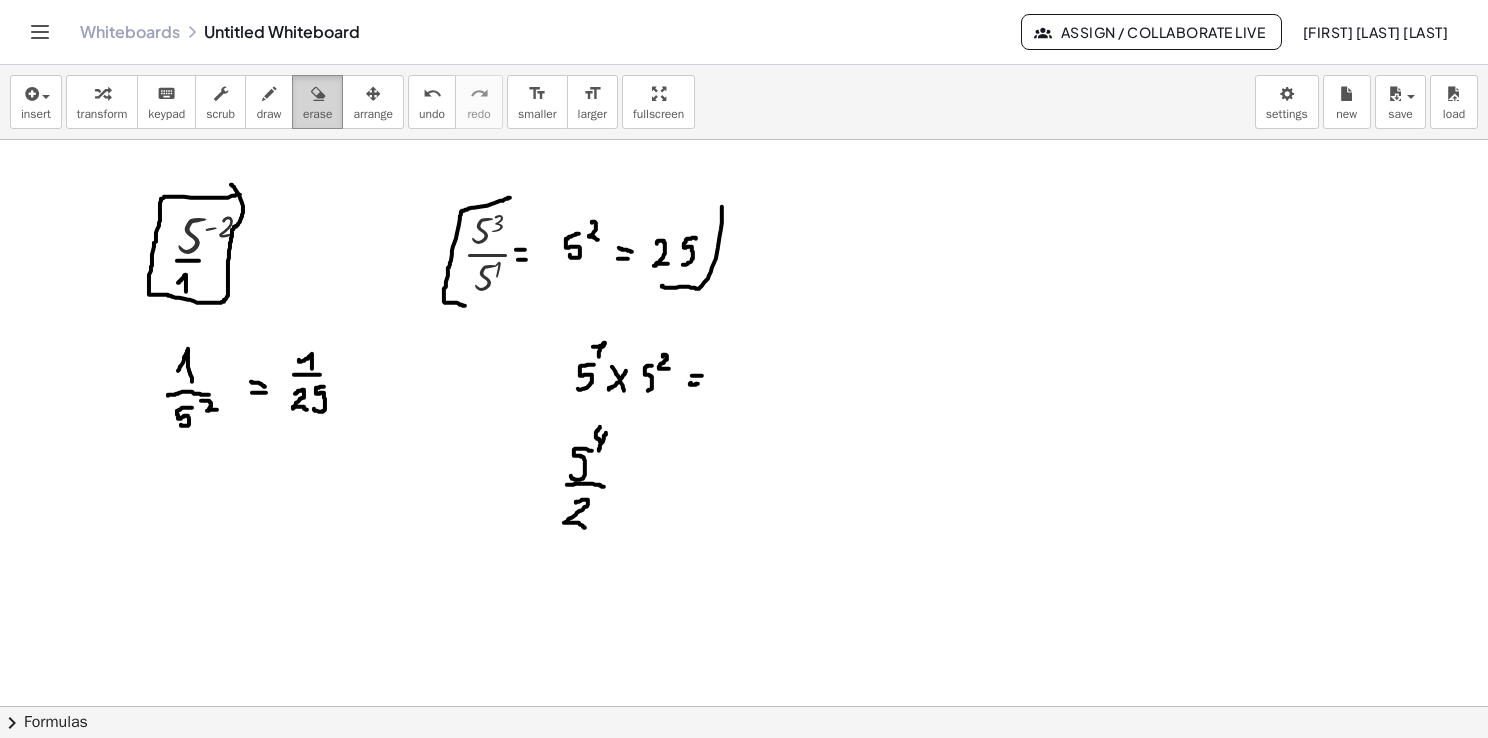 click on "erase" at bounding box center [317, 114] 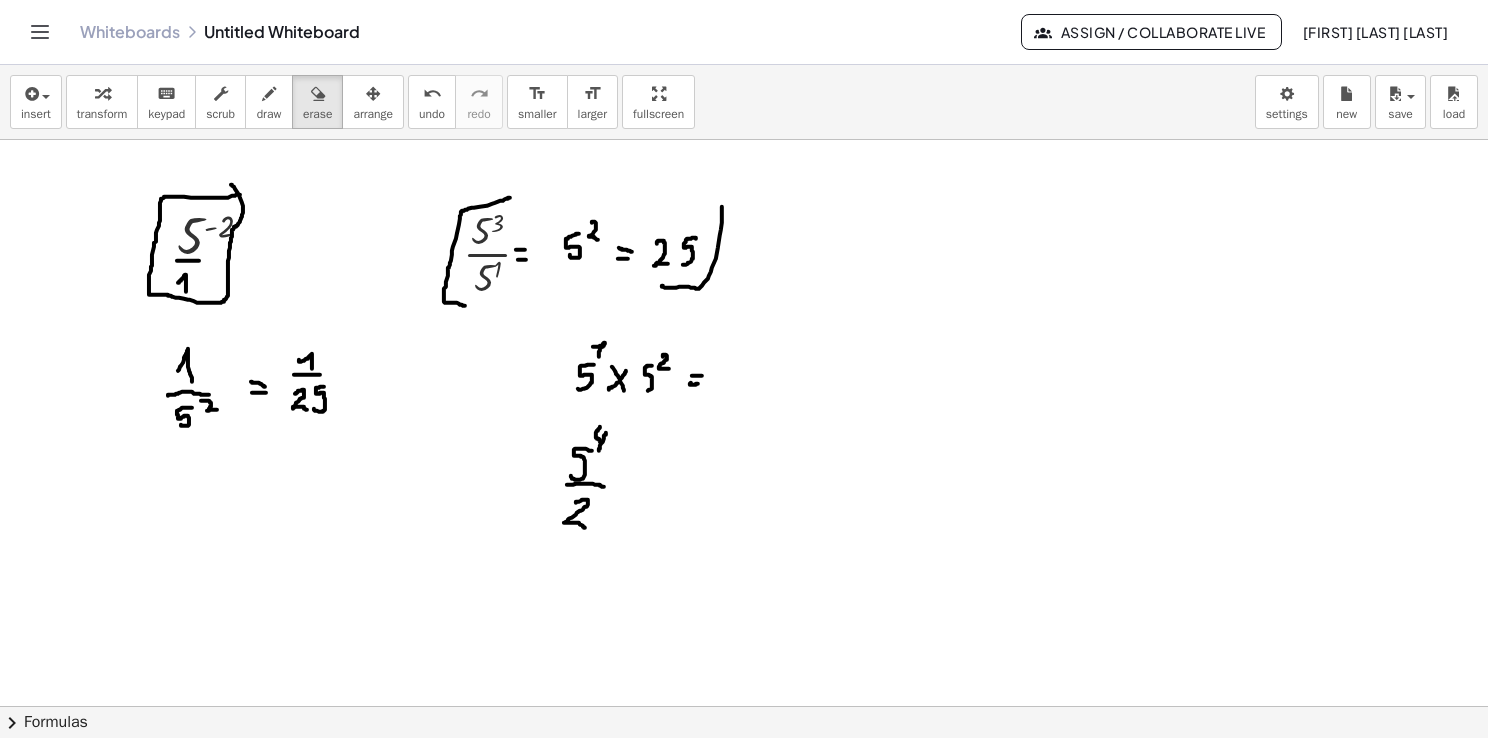 click at bounding box center [744, 707] 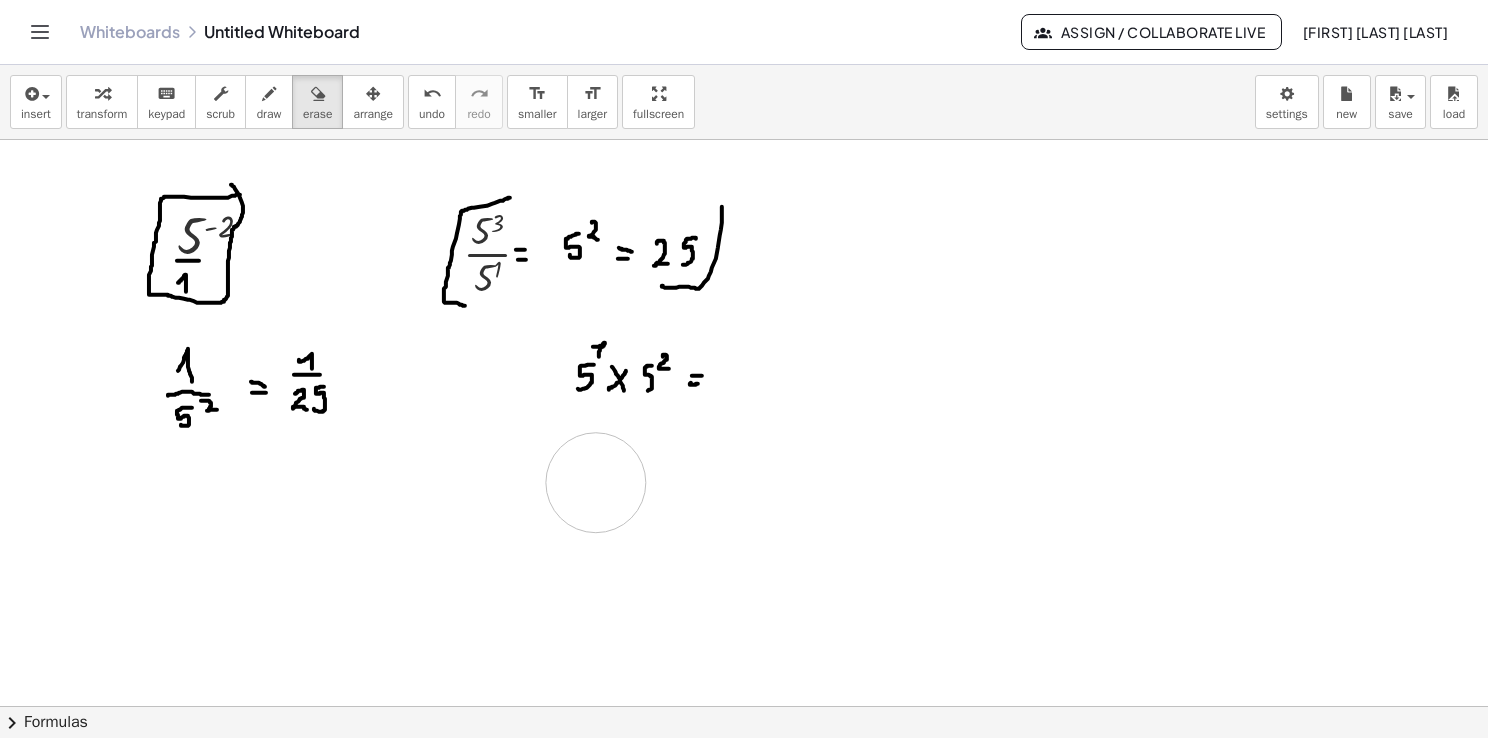 drag, startPoint x: 592, startPoint y: 490, endPoint x: 607, endPoint y: 478, distance: 19.209373 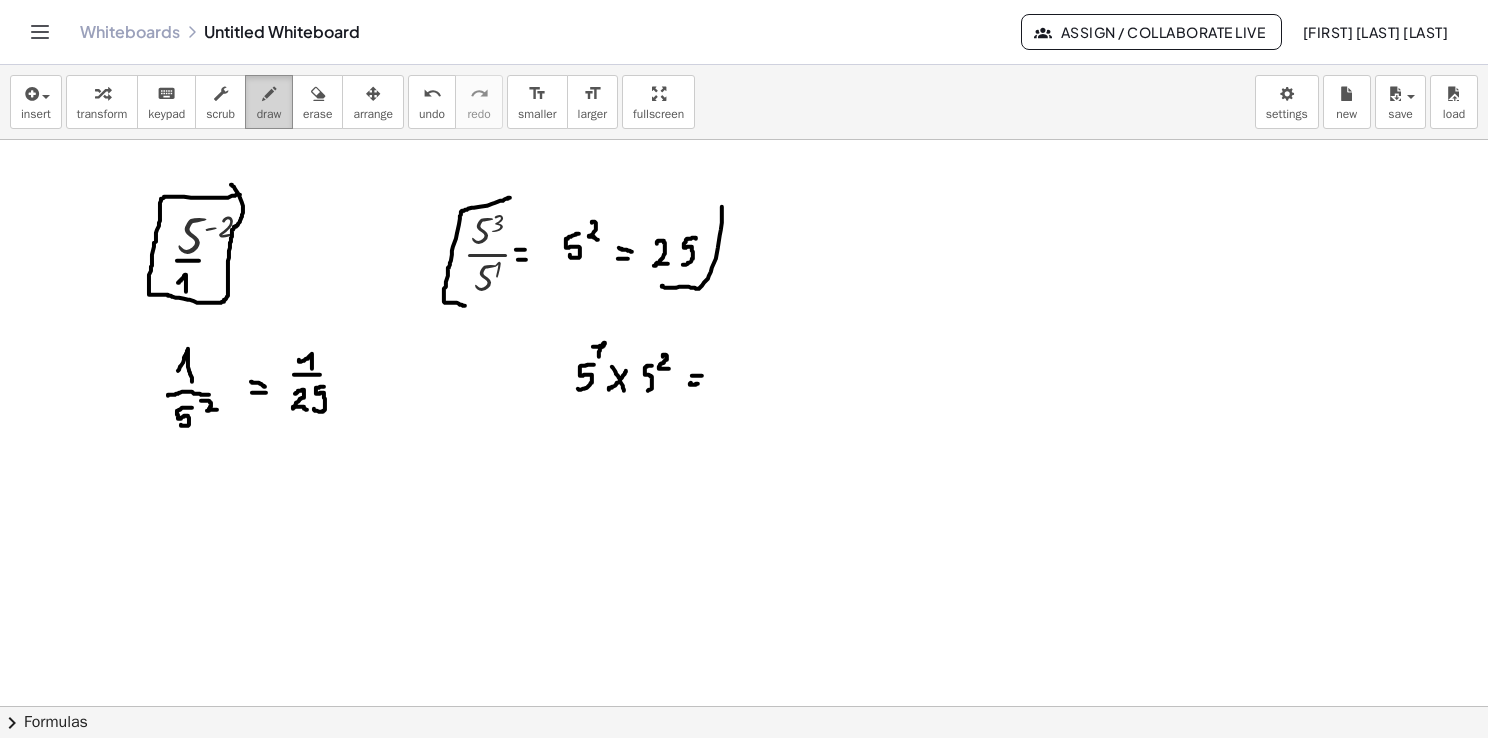 click on "draw" at bounding box center (269, 114) 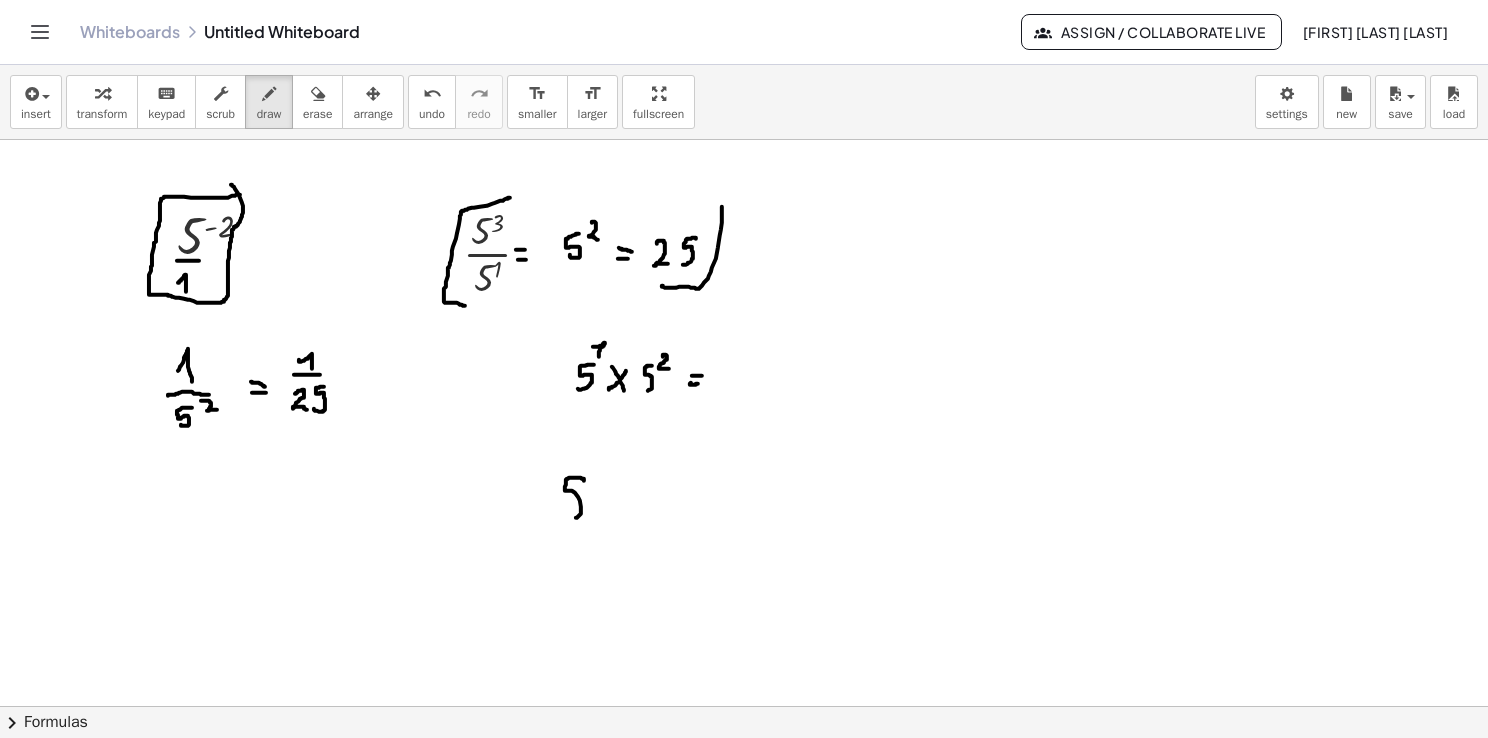 drag, startPoint x: 584, startPoint y: 478, endPoint x: 556, endPoint y: 502, distance: 36.878178 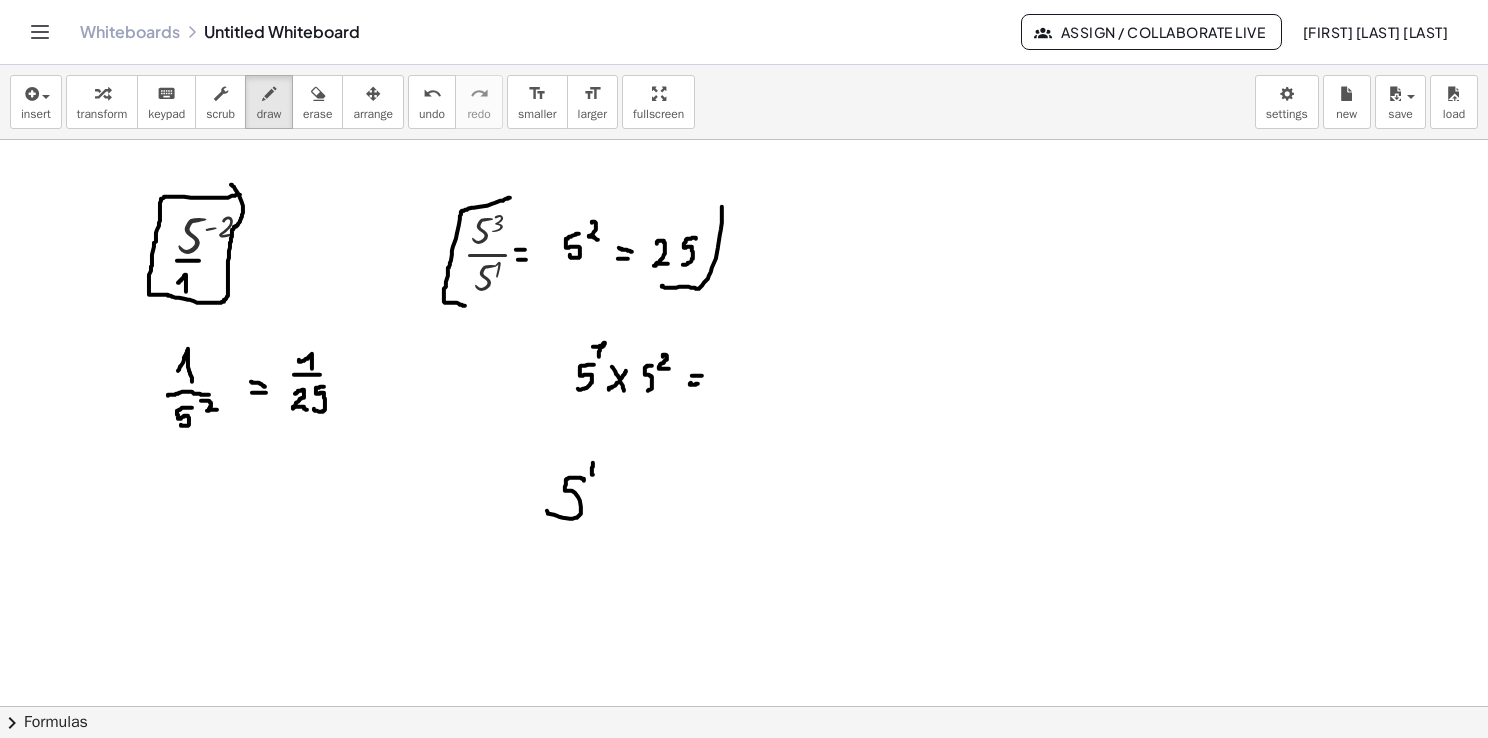 drag, startPoint x: 593, startPoint y: 463, endPoint x: 599, endPoint y: 475, distance: 13.416408 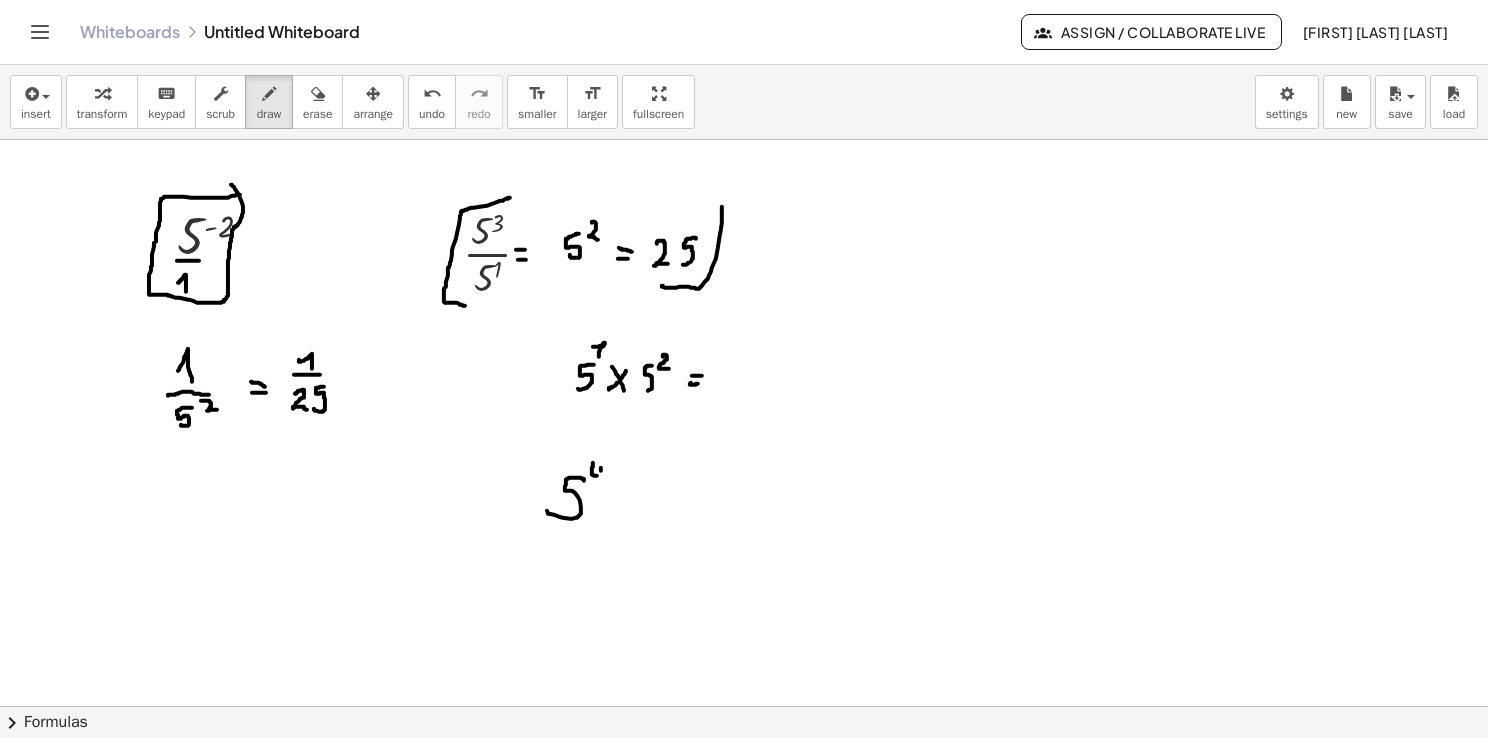 drag, startPoint x: 601, startPoint y: 469, endPoint x: 599, endPoint y: 485, distance: 16.124516 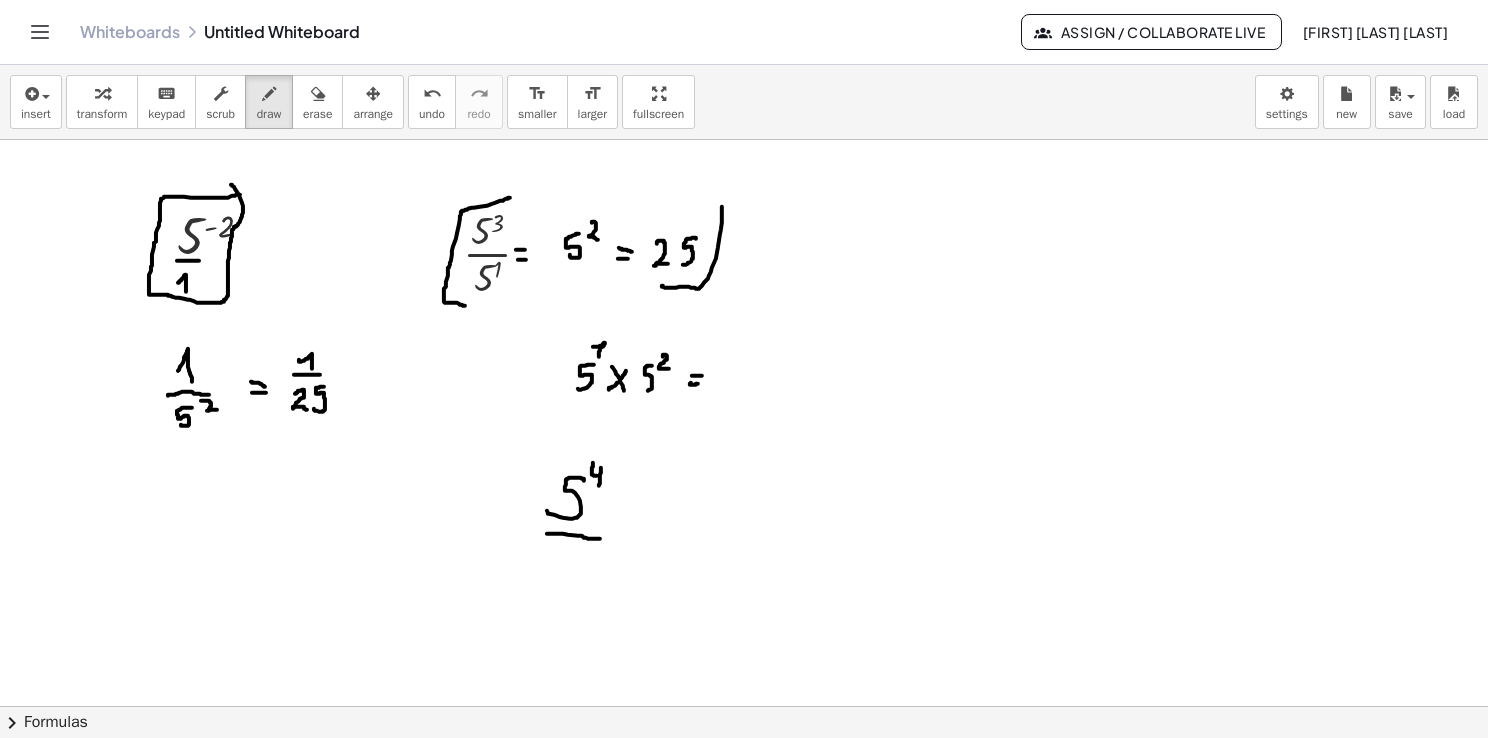 drag, startPoint x: 548, startPoint y: 533, endPoint x: 606, endPoint y: 538, distance: 58.21512 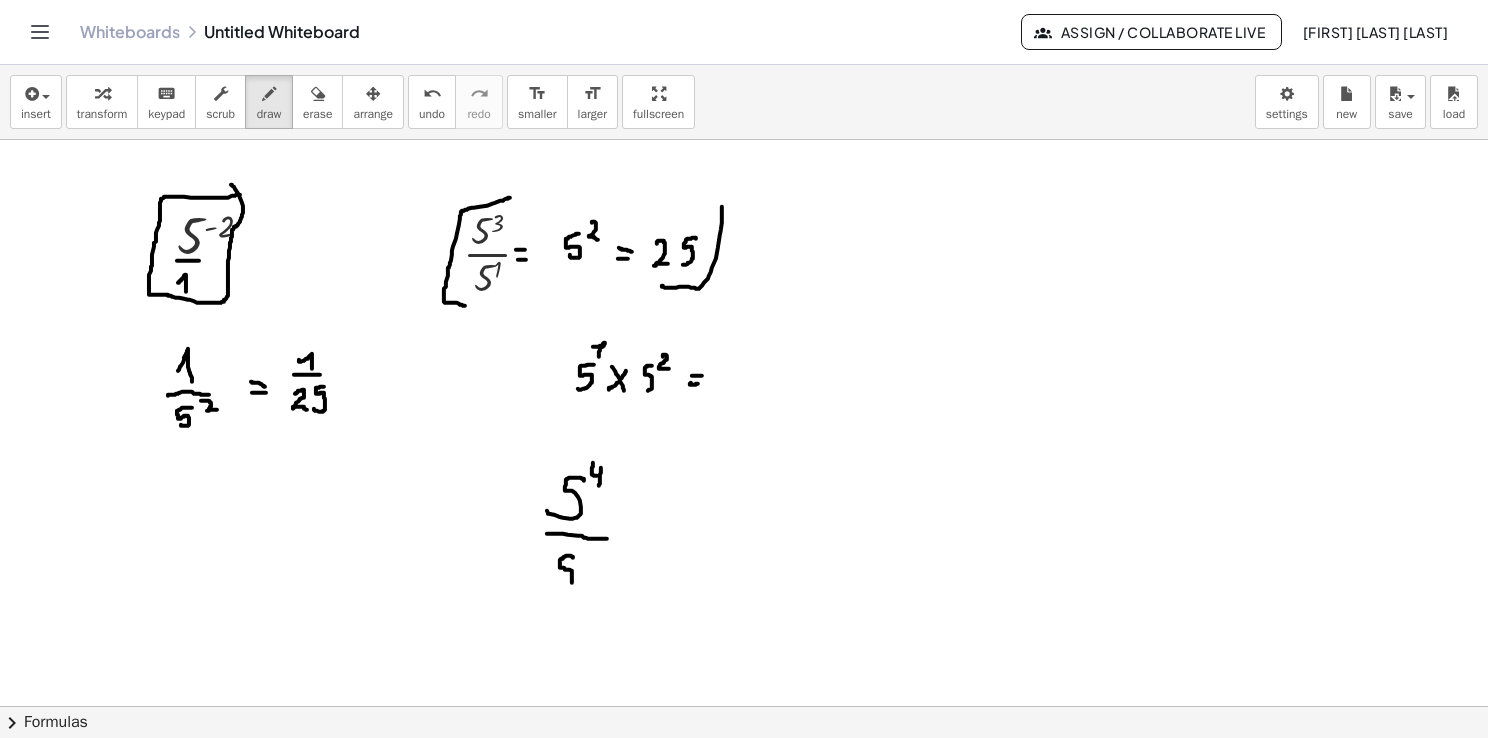 drag, startPoint x: 572, startPoint y: 556, endPoint x: 560, endPoint y: 586, distance: 32.31099 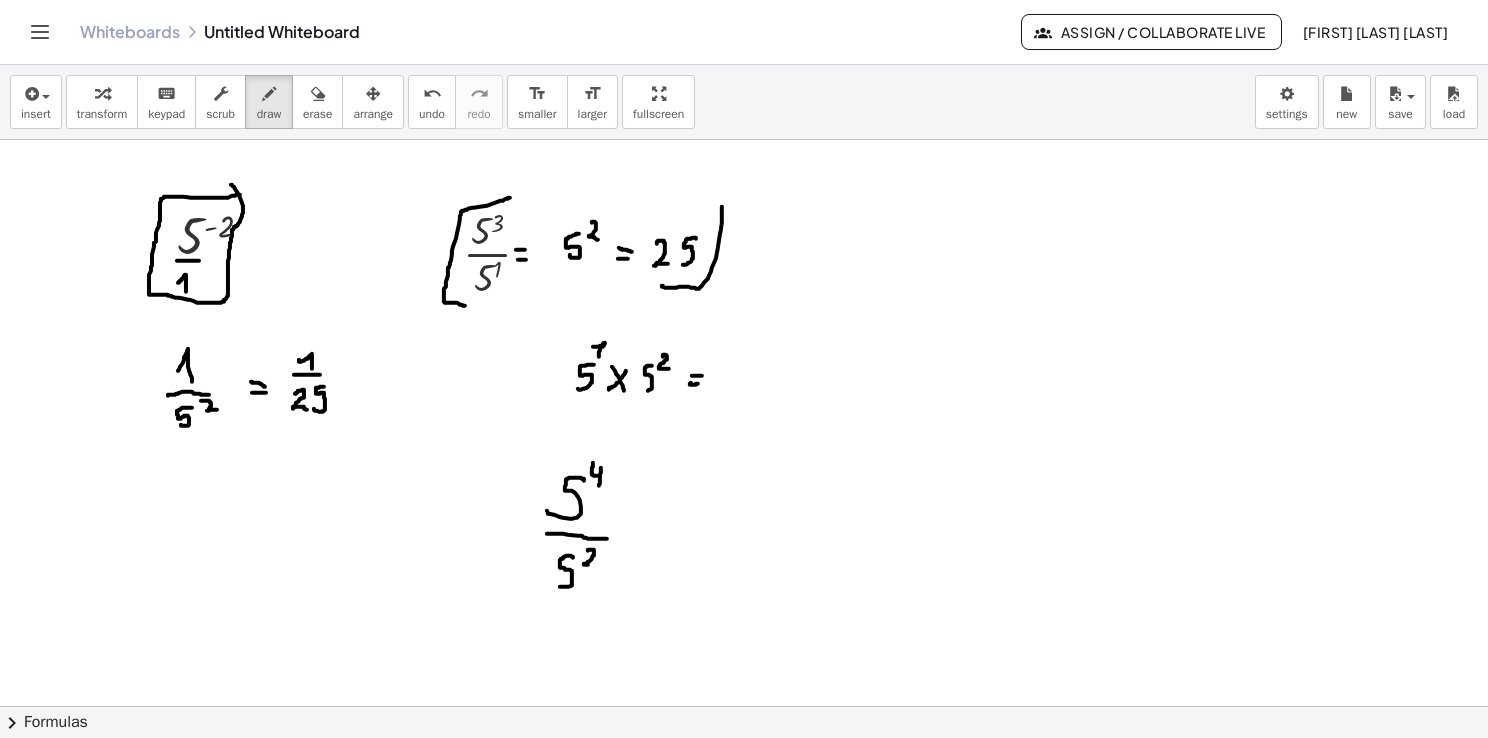 drag, startPoint x: 592, startPoint y: 549, endPoint x: 595, endPoint y: 566, distance: 17.262676 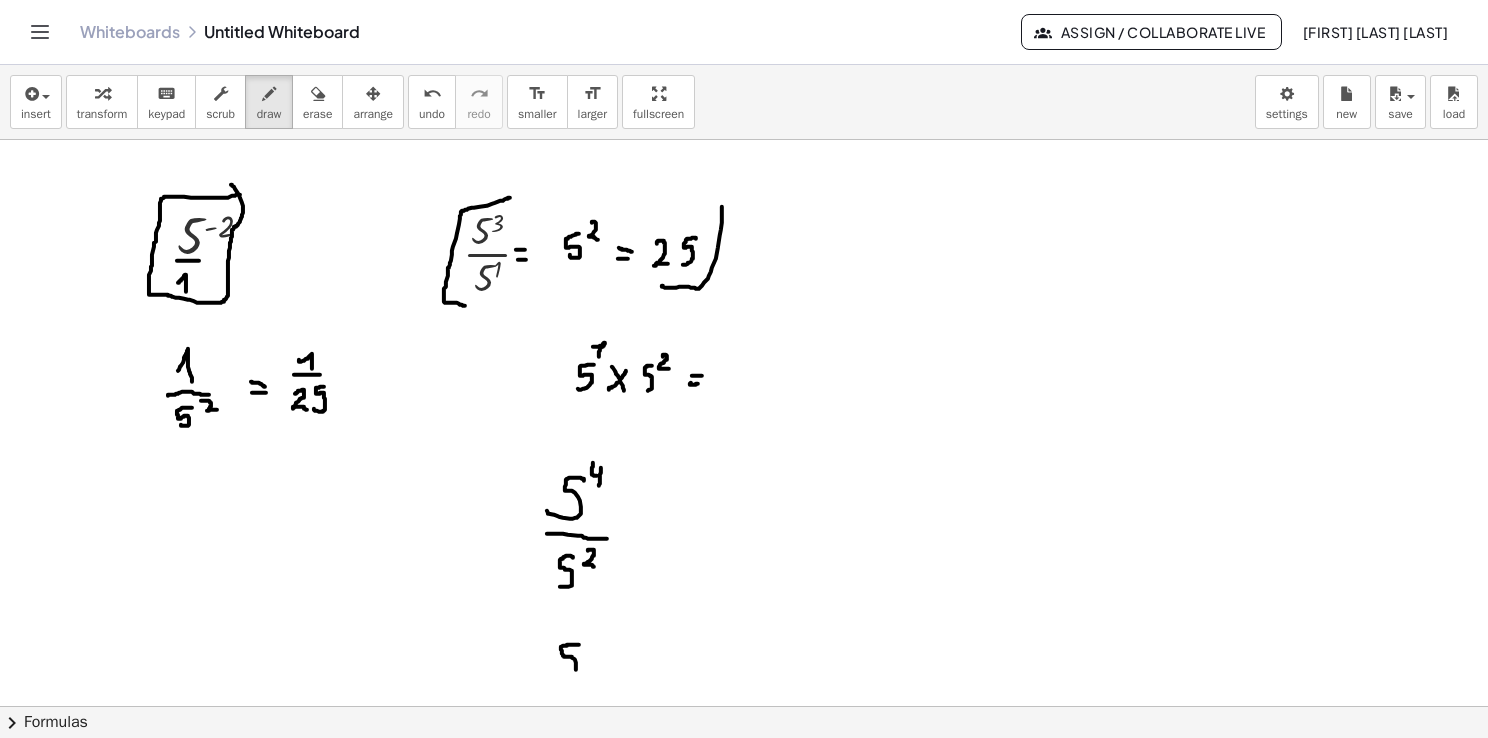 drag, startPoint x: 575, startPoint y: 644, endPoint x: 561, endPoint y: 673, distance: 32.202484 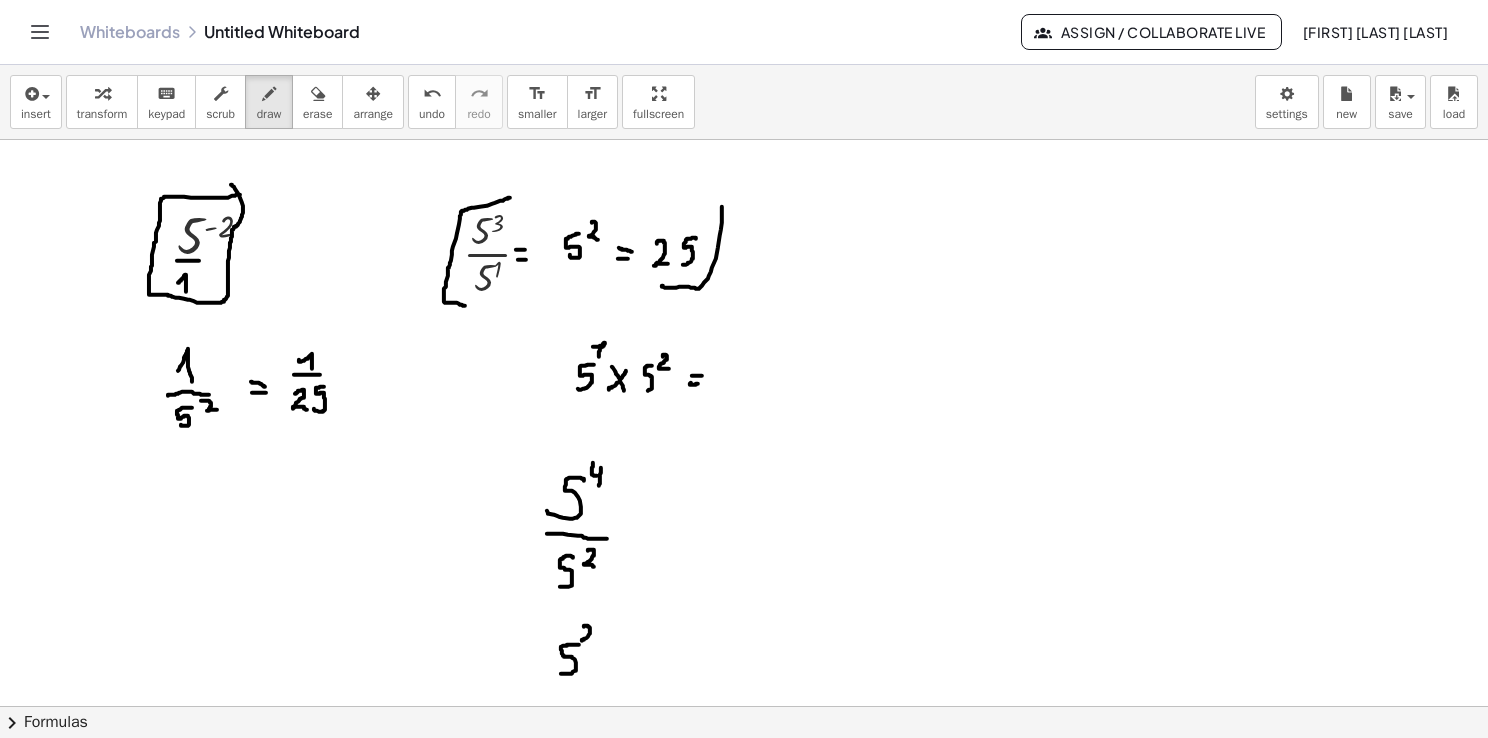 drag, startPoint x: 584, startPoint y: 626, endPoint x: 588, endPoint y: 642, distance: 16.492422 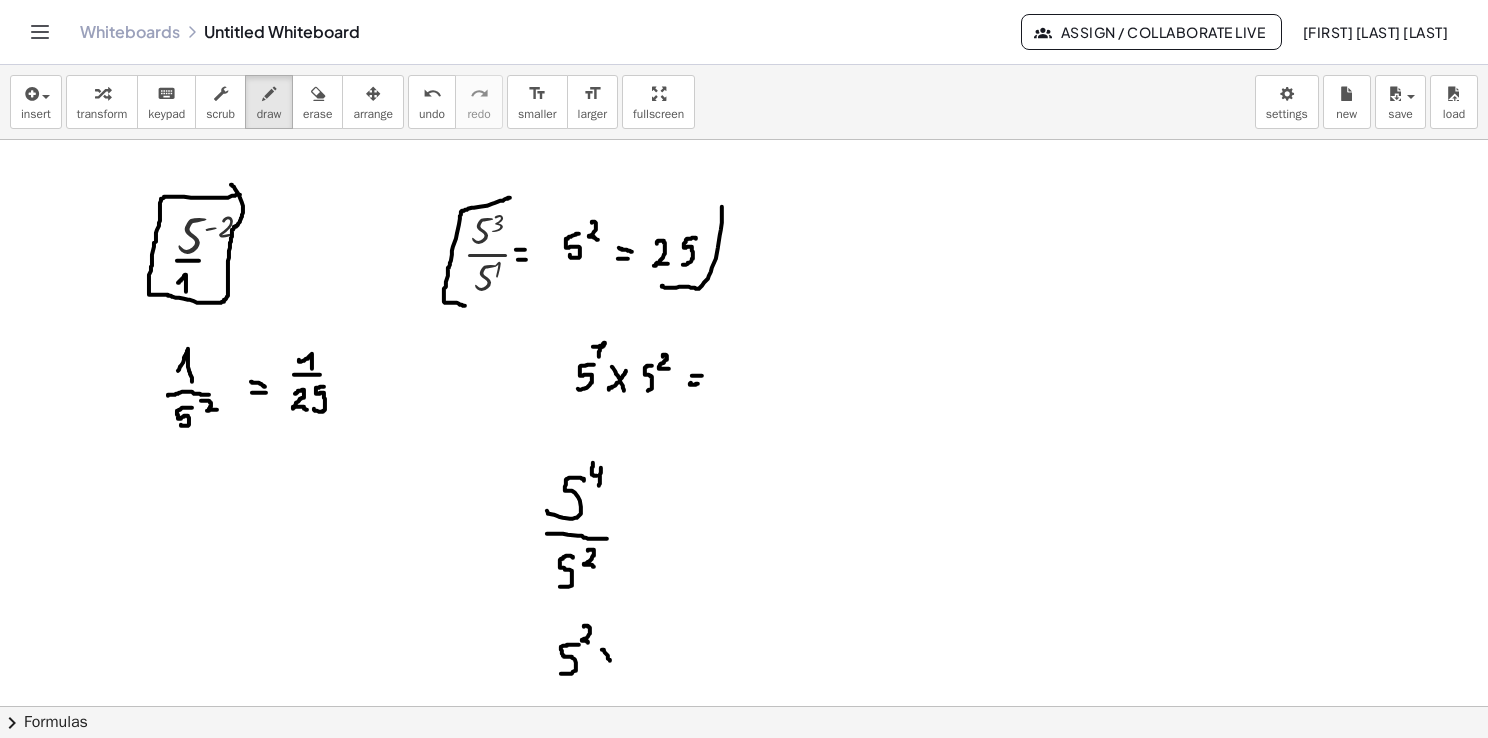 drag, startPoint x: 602, startPoint y: 649, endPoint x: 613, endPoint y: 668, distance: 21.954498 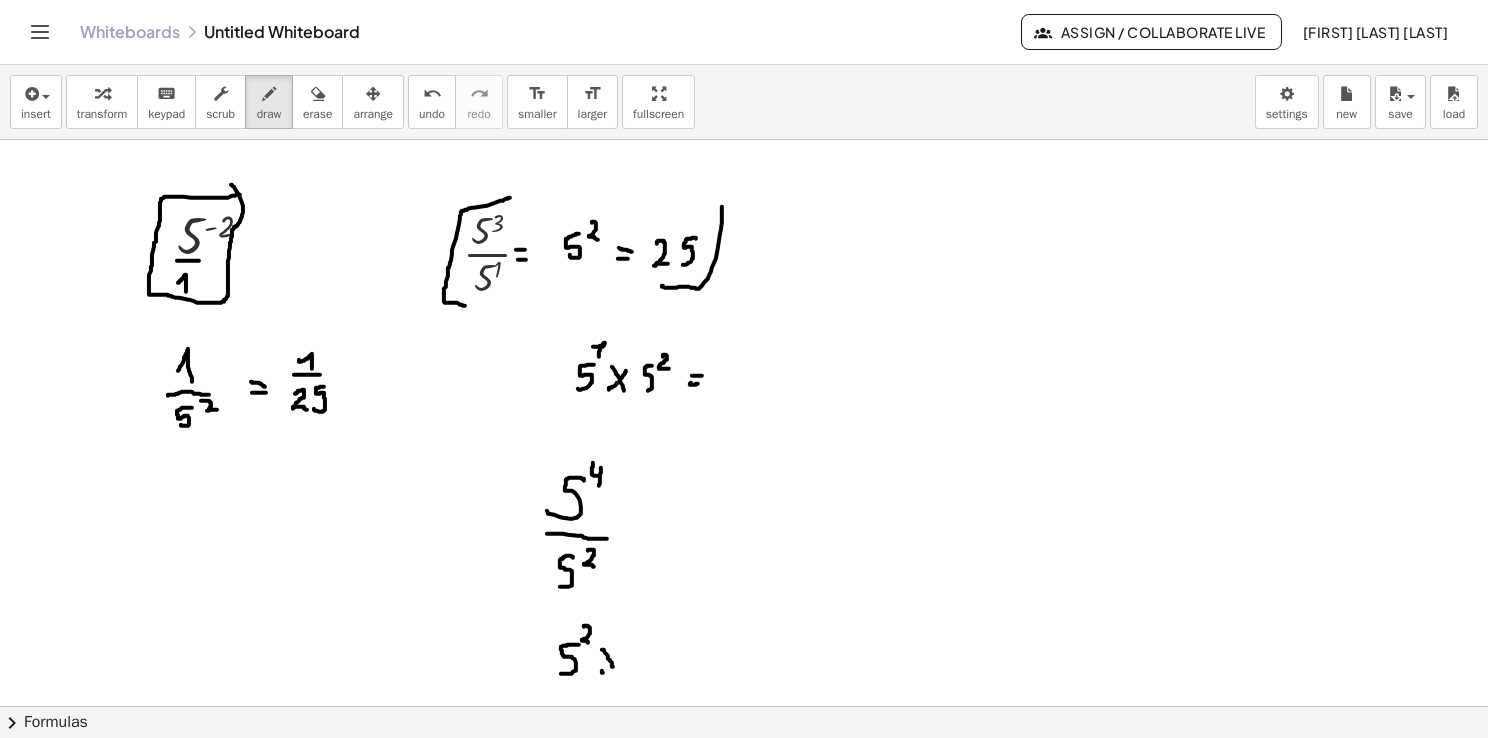drag, startPoint x: 602, startPoint y: 670, endPoint x: 612, endPoint y: 650, distance: 22.36068 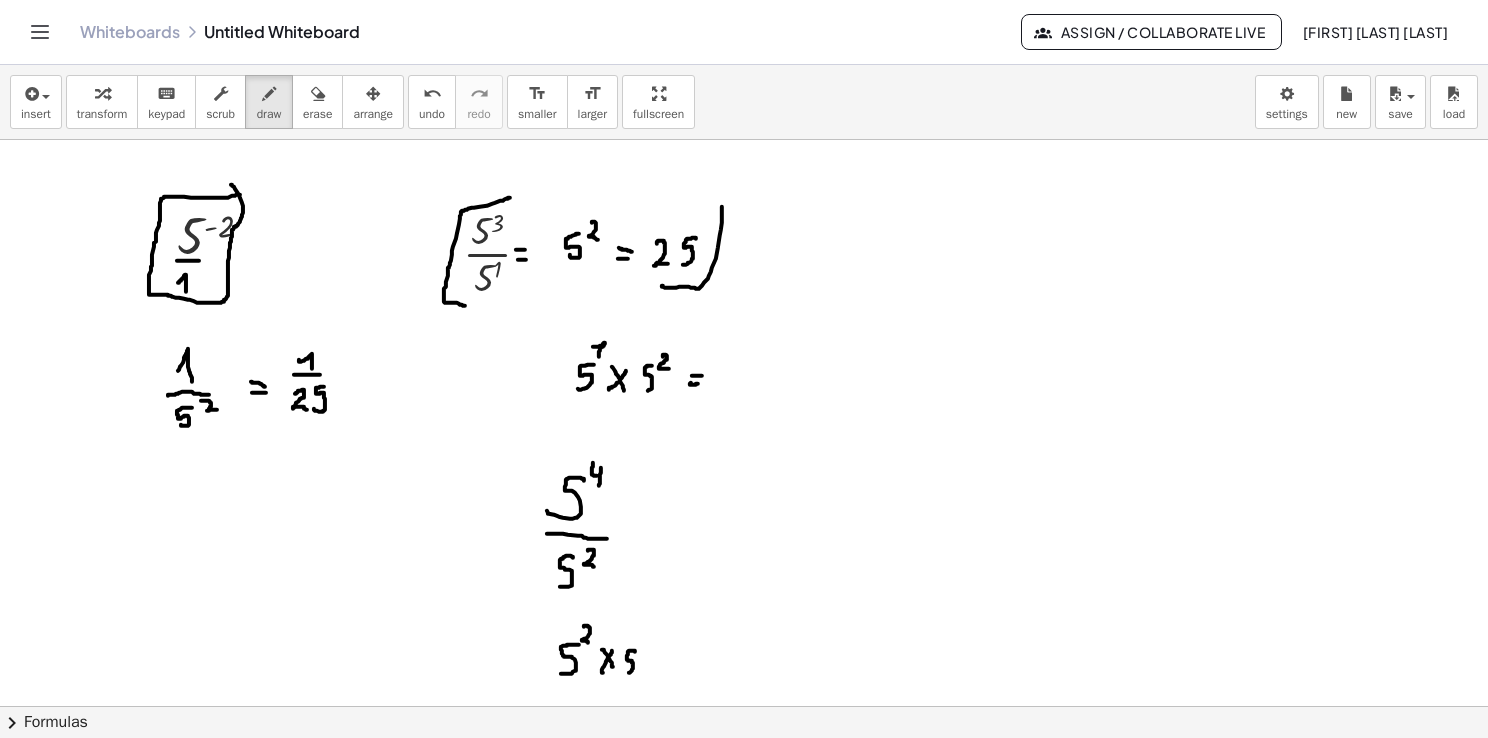 drag 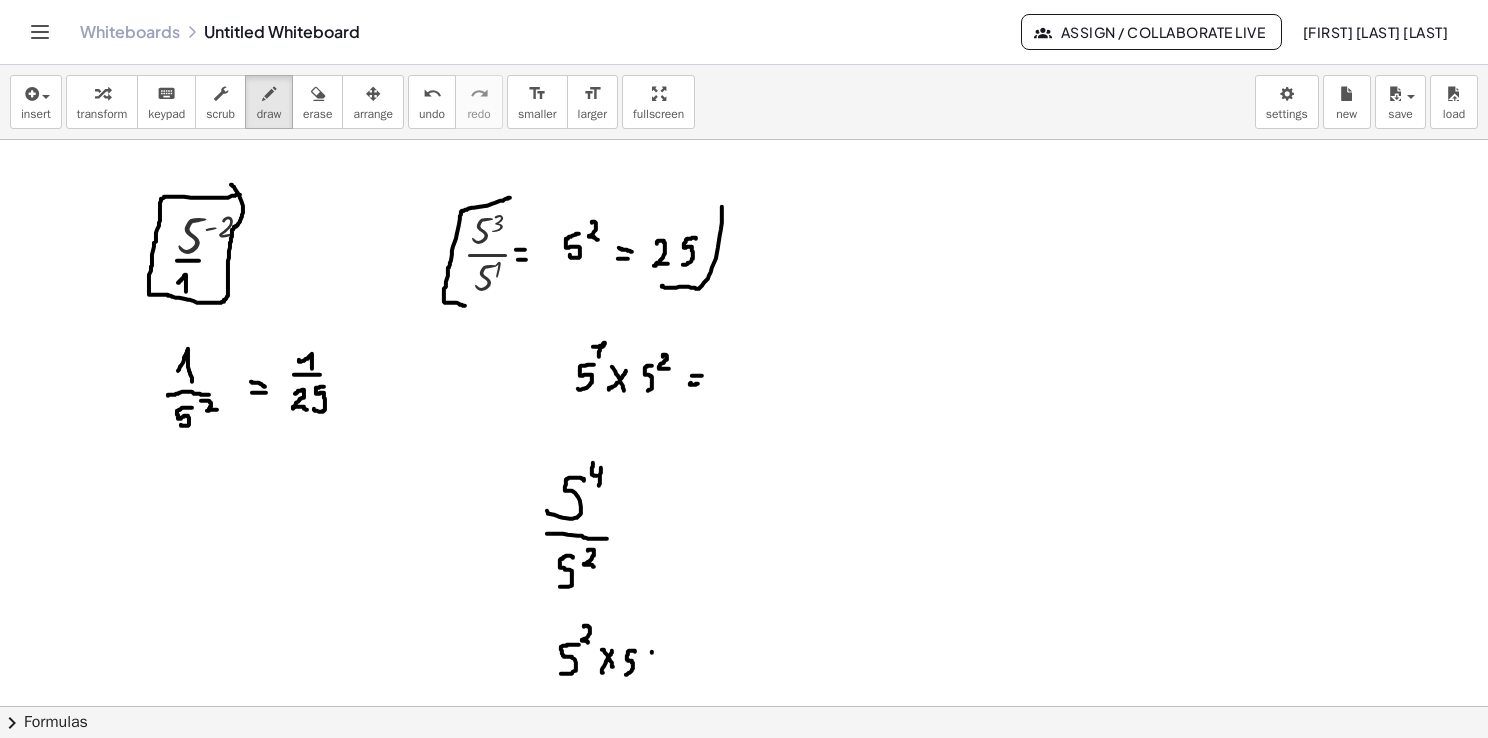click at bounding box center (744, 707) 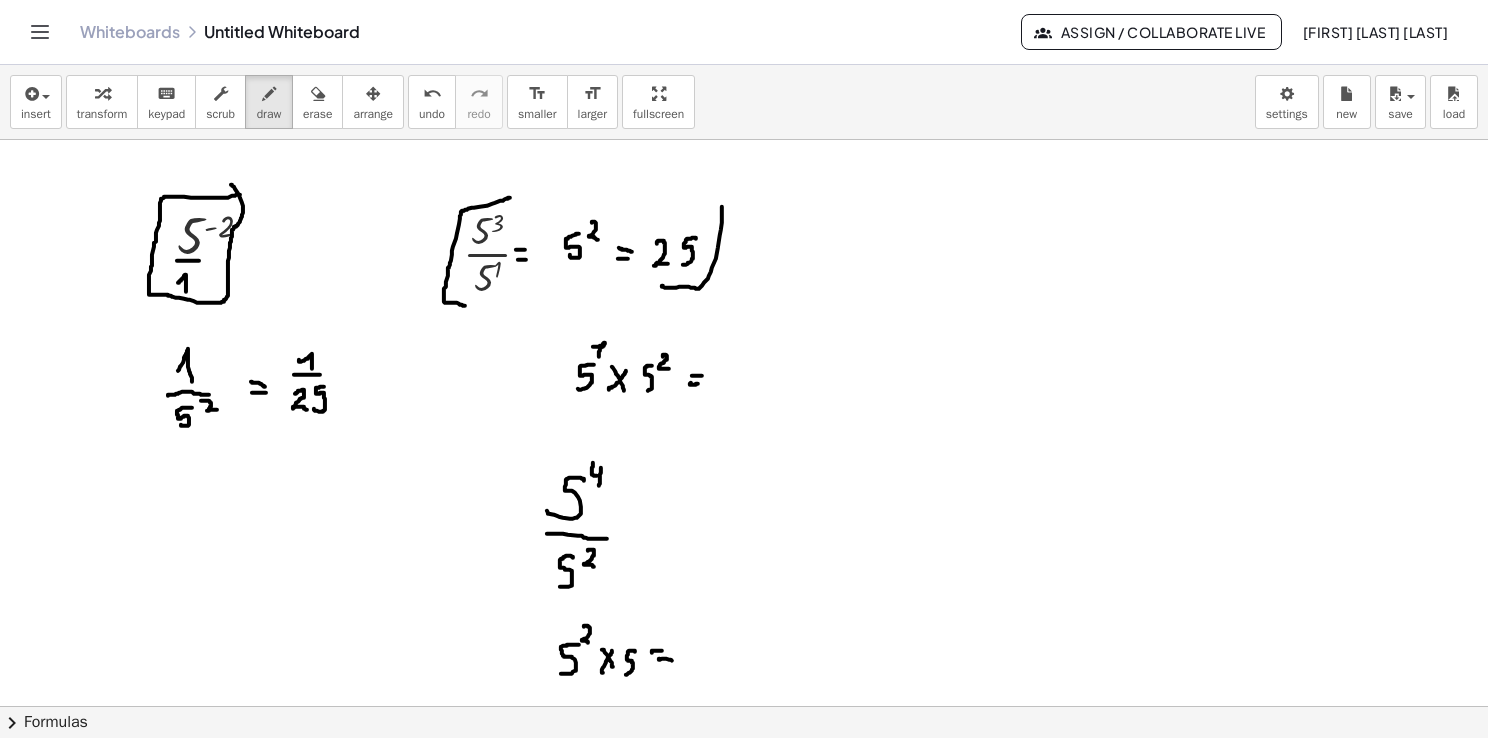 click at bounding box center [744, 707] 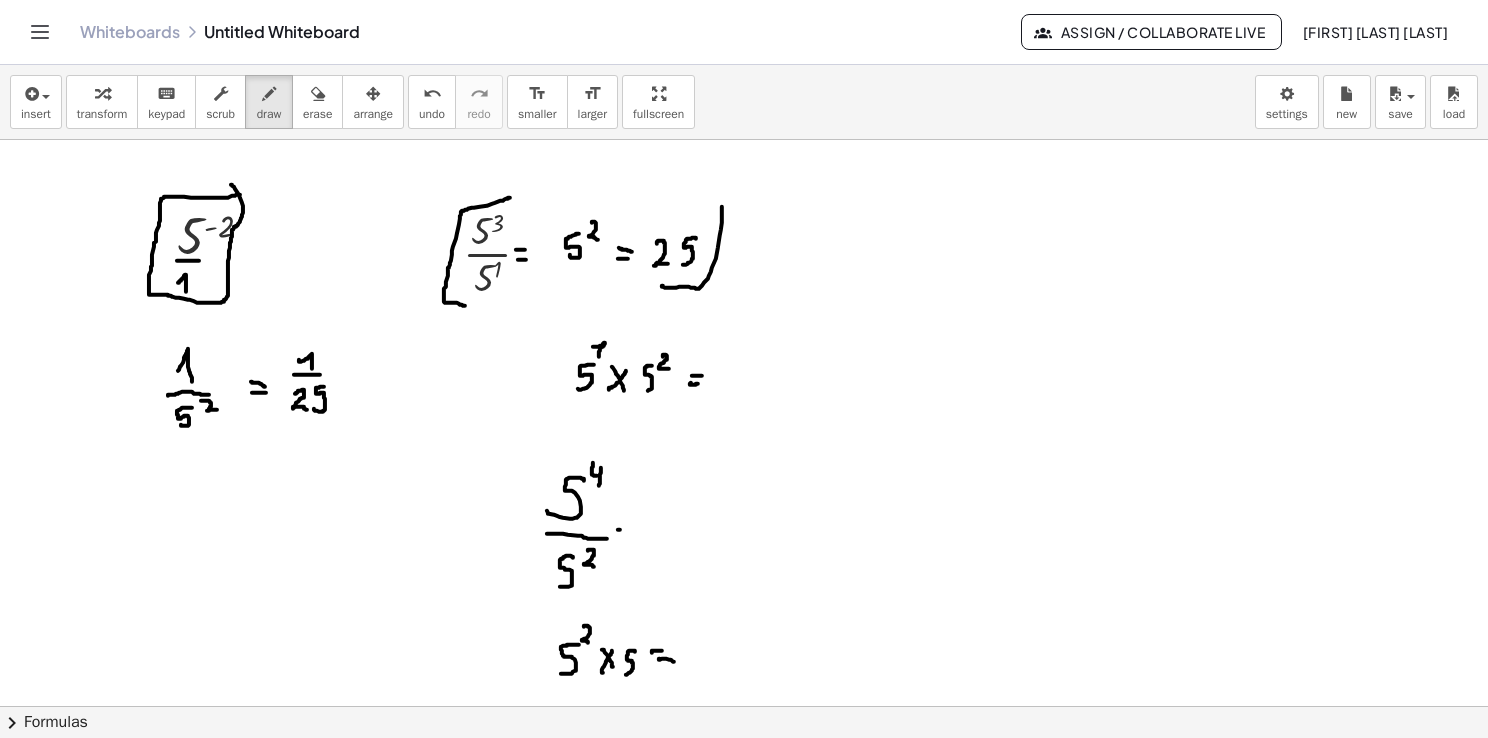 click at bounding box center [744, 707] 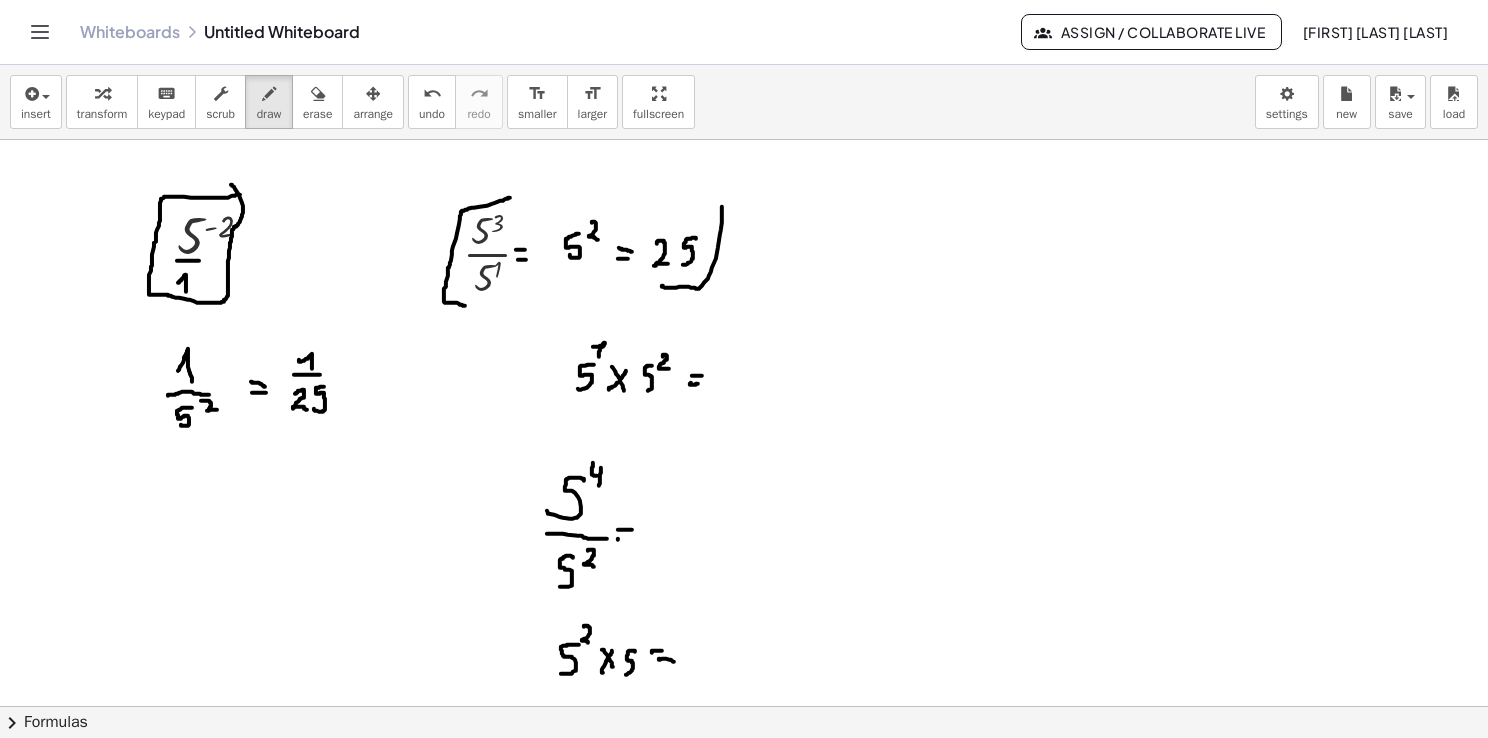 click at bounding box center [744, 707] 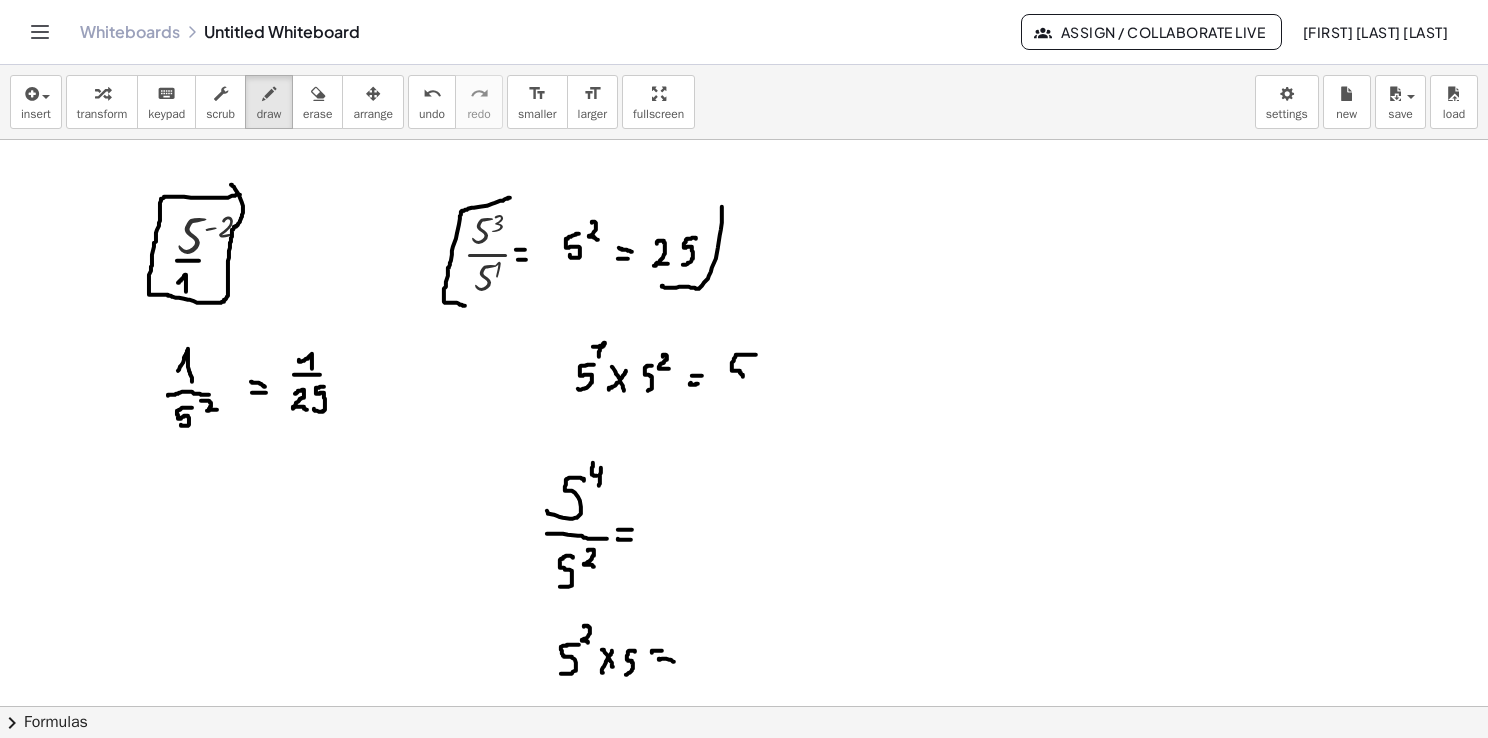 drag, startPoint x: 756, startPoint y: 354, endPoint x: 739, endPoint y: 390, distance: 39.812057 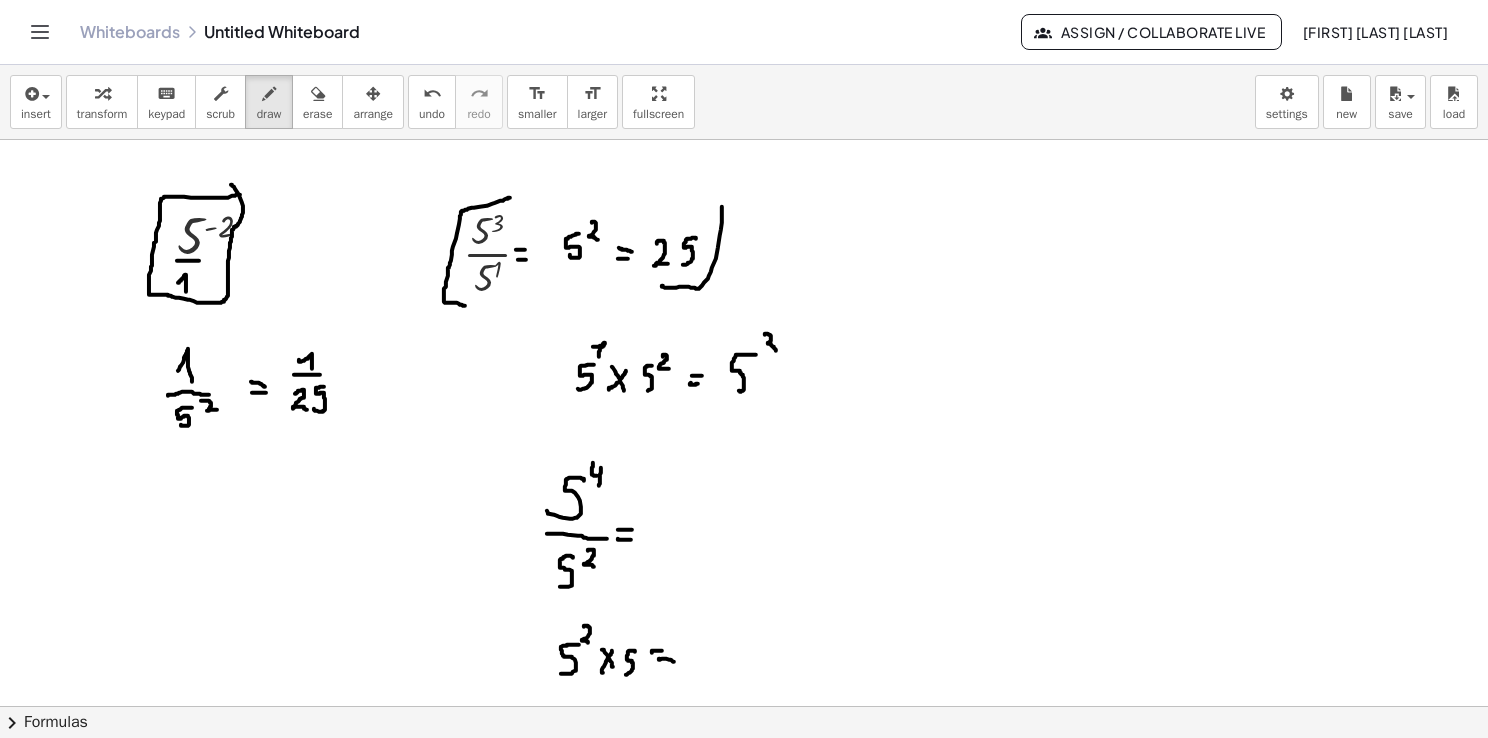 drag, startPoint x: 765, startPoint y: 334, endPoint x: 765, endPoint y: 357, distance: 23 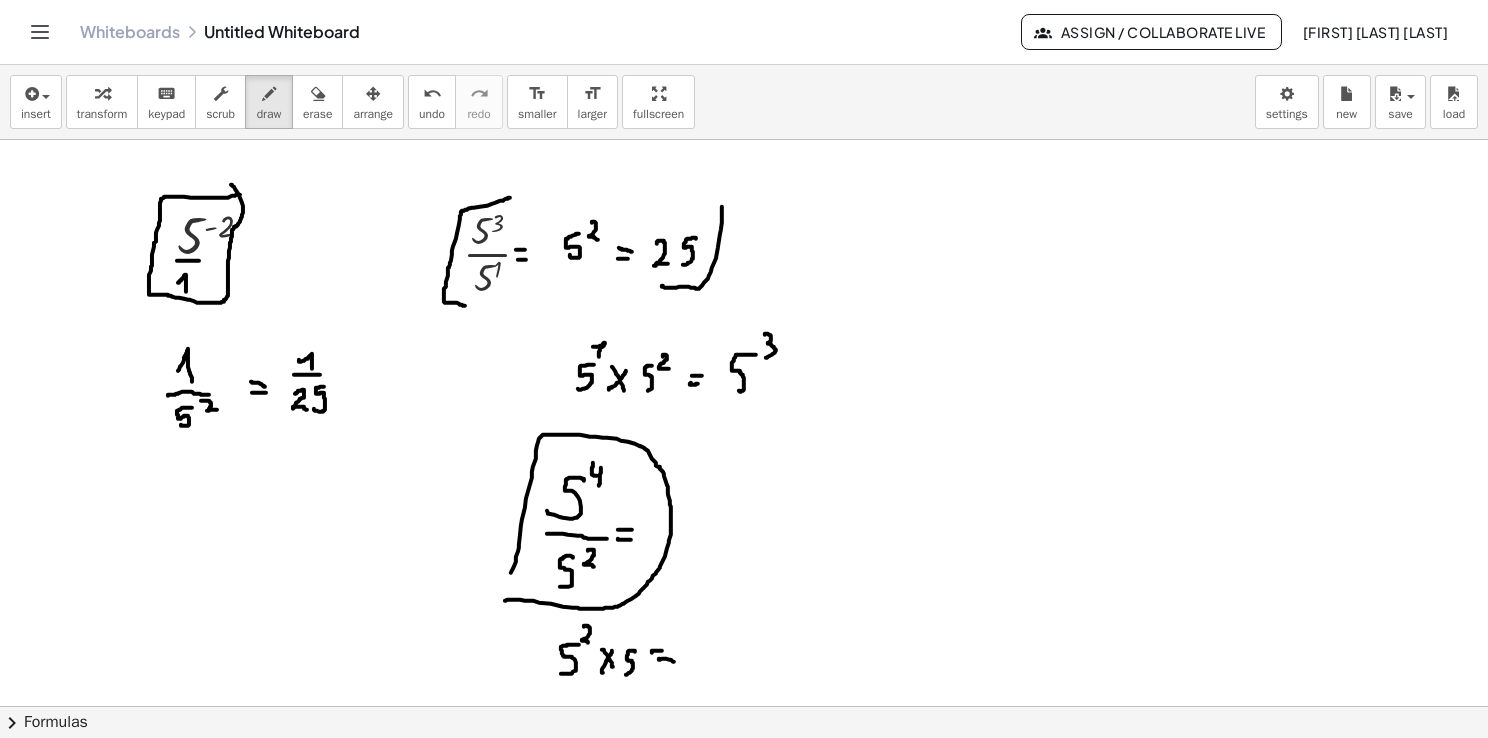click at bounding box center (744, 707) 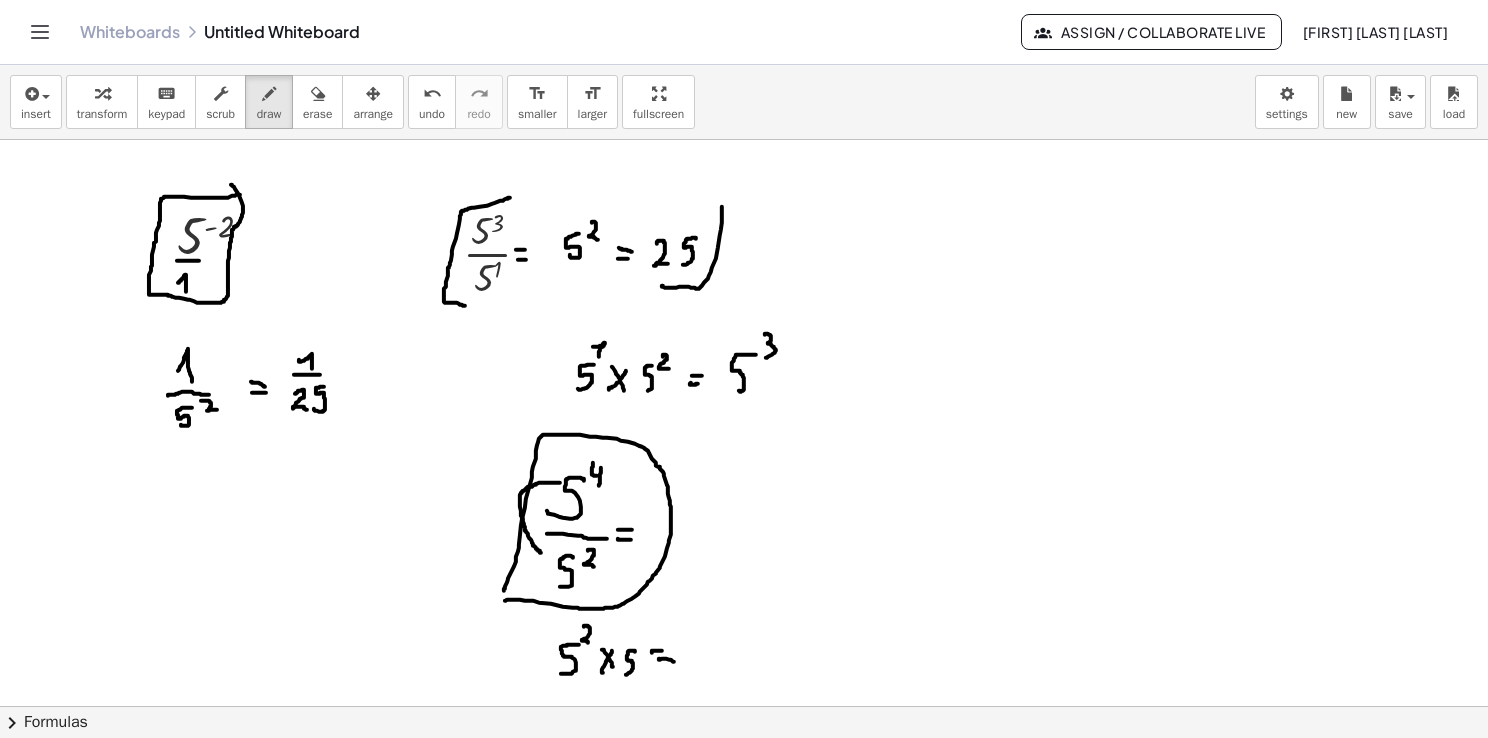 drag, startPoint x: 560, startPoint y: 482, endPoint x: 541, endPoint y: 552, distance: 72.53275 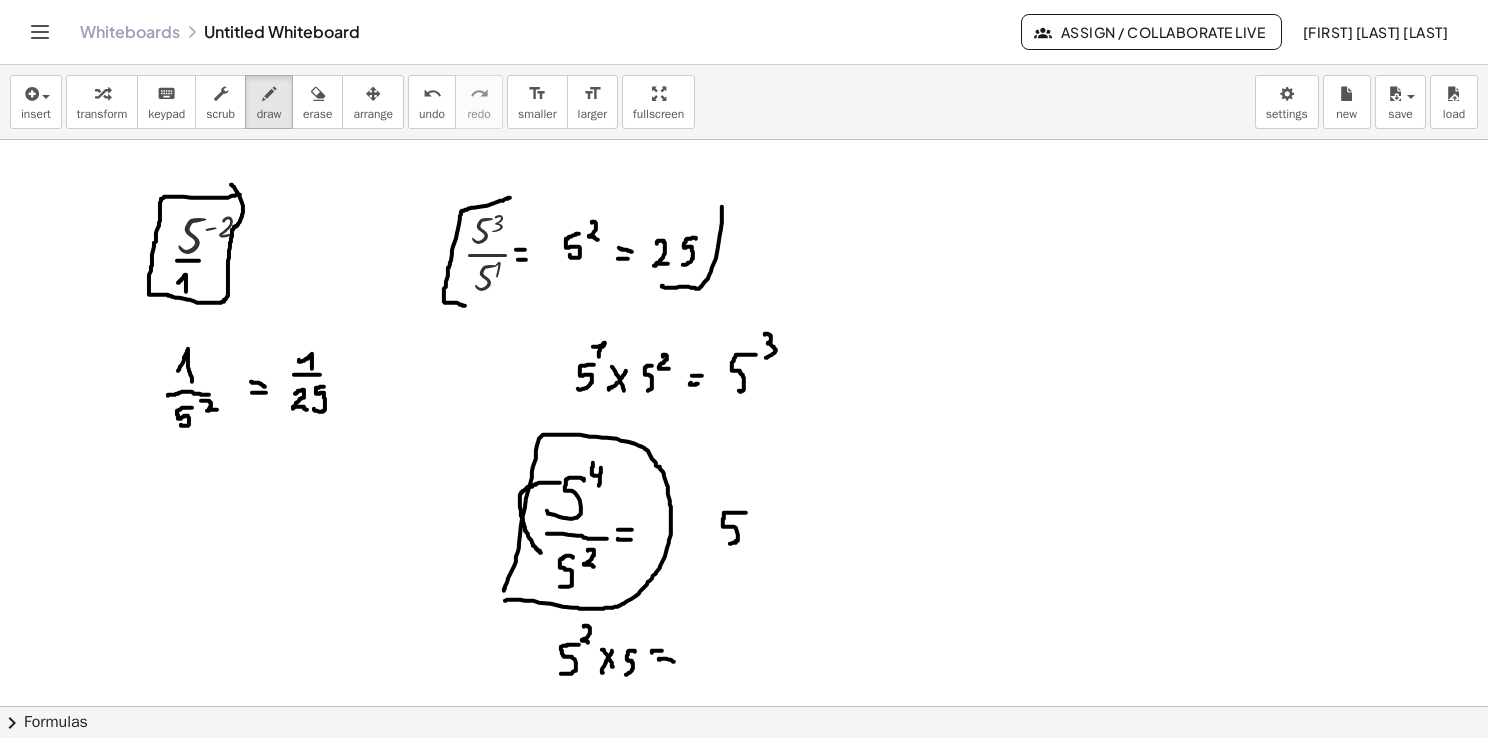 drag, startPoint x: 745, startPoint y: 512, endPoint x: 729, endPoint y: 536, distance: 28.84441 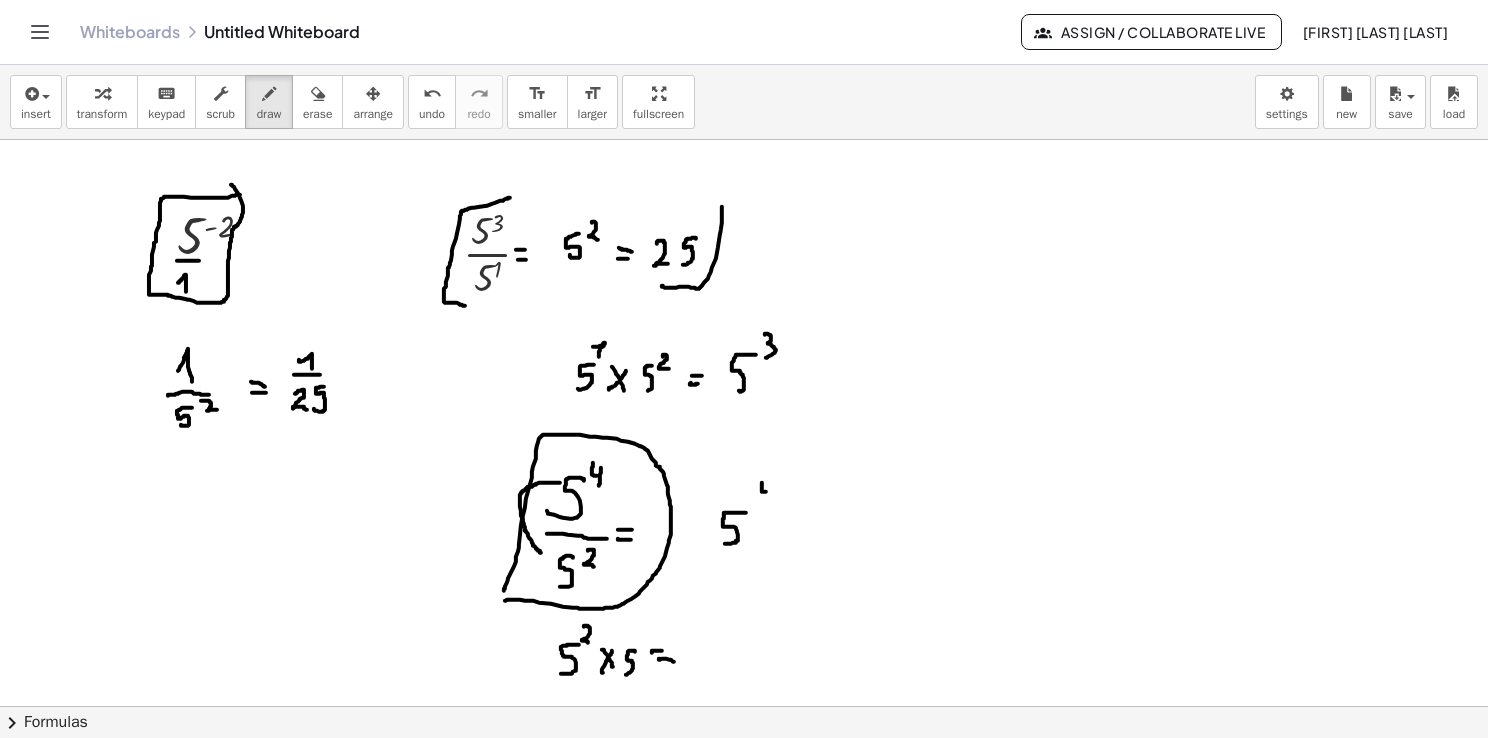 click at bounding box center [744, 707] 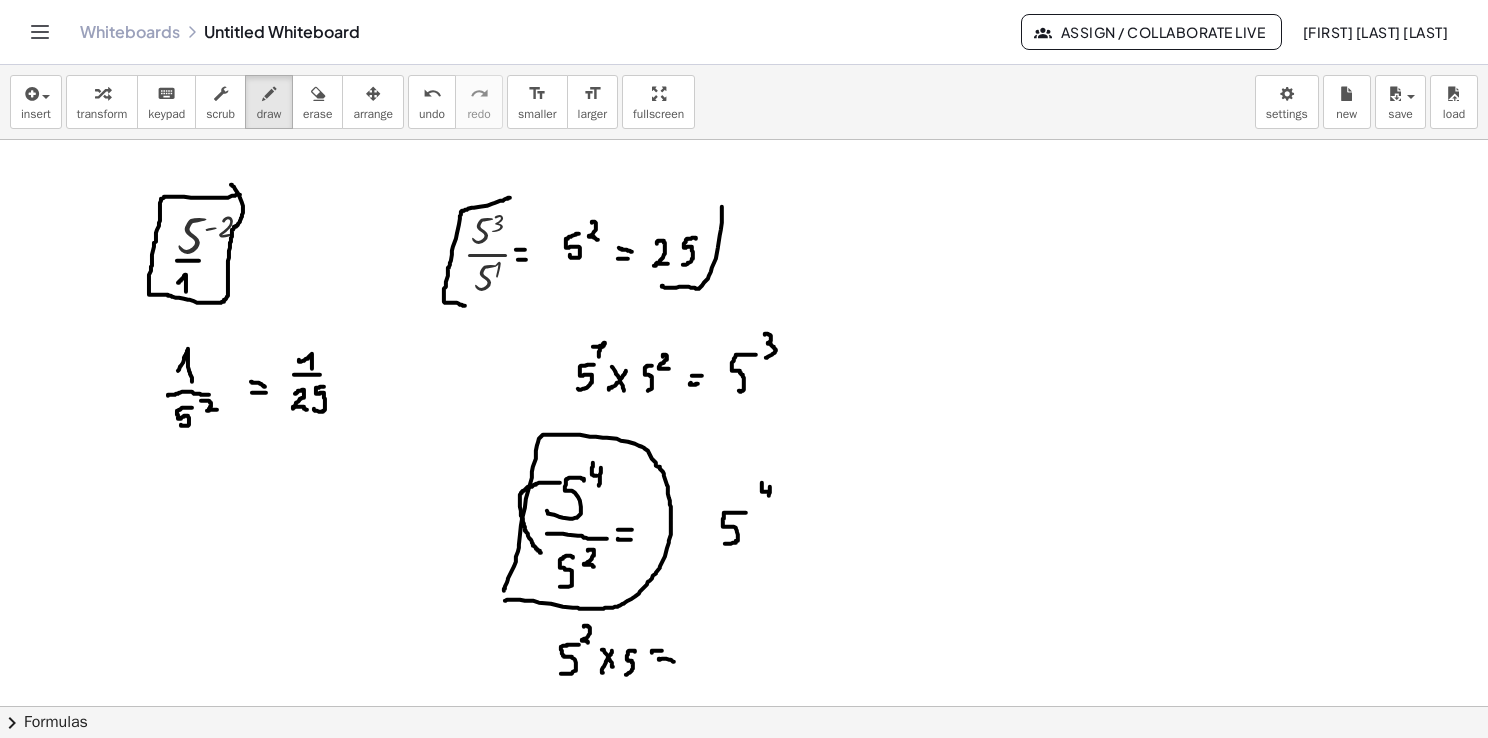 drag, startPoint x: 770, startPoint y: 486, endPoint x: 768, endPoint y: 502, distance: 16.124516 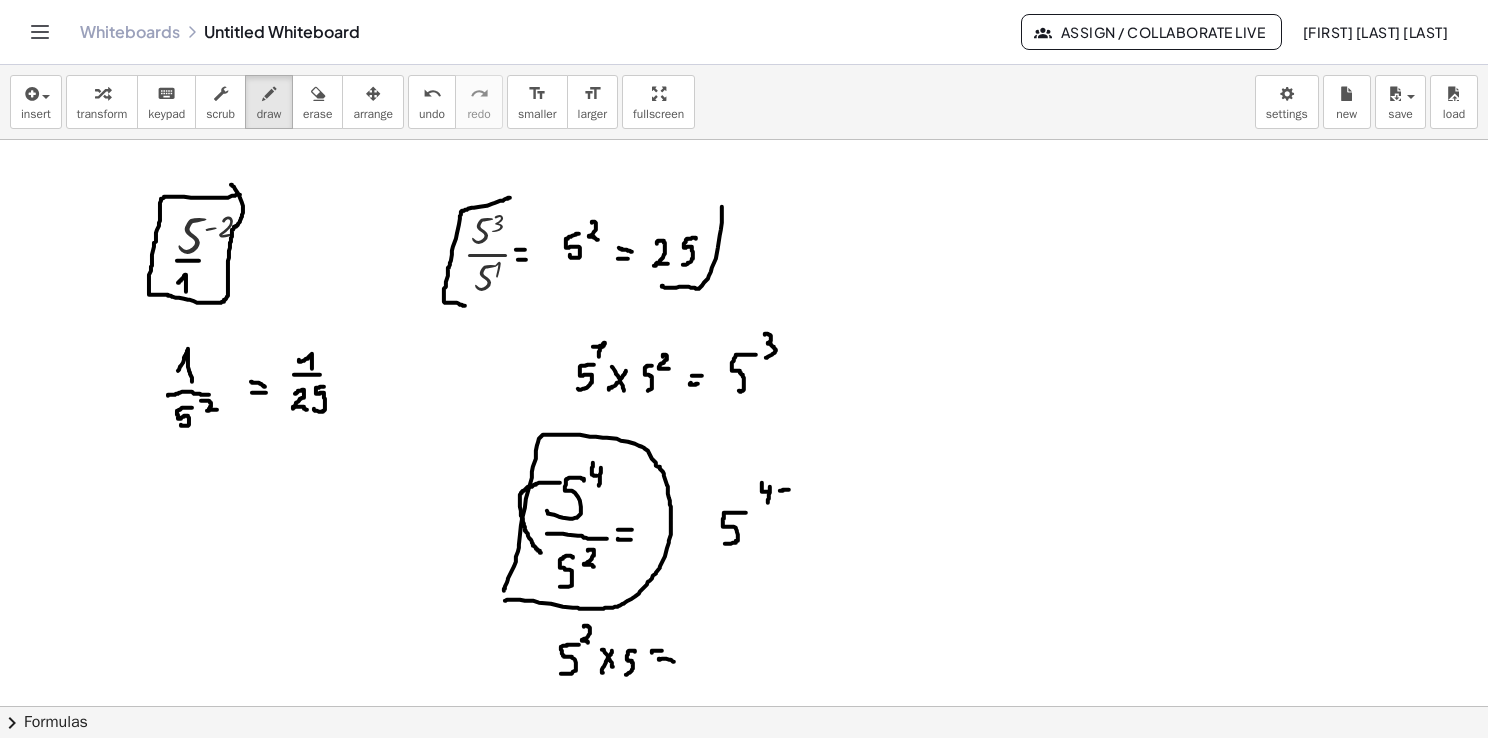 drag, startPoint x: 780, startPoint y: 490, endPoint x: 790, endPoint y: 489, distance: 10.049875 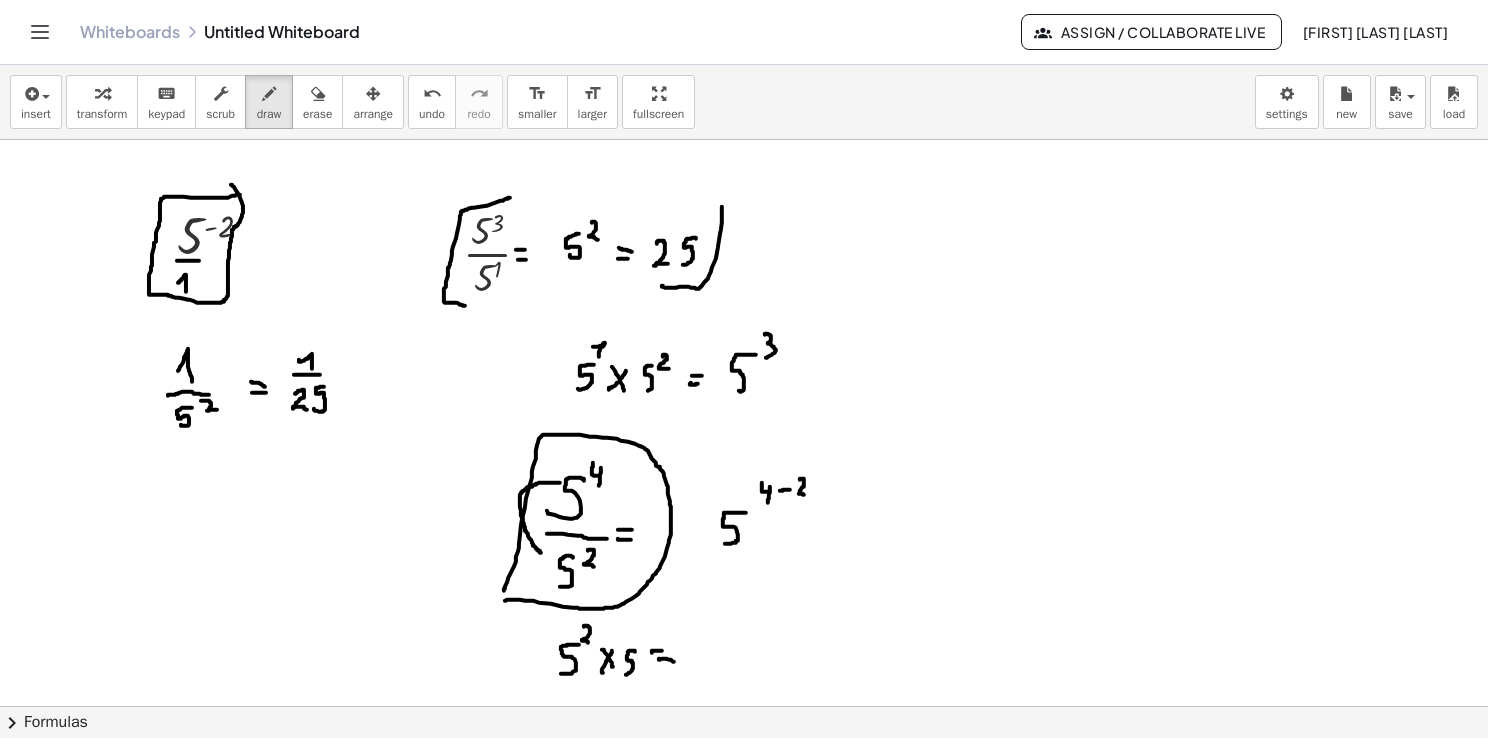 drag, startPoint x: 800, startPoint y: 478, endPoint x: 809, endPoint y: 494, distance: 18.35756 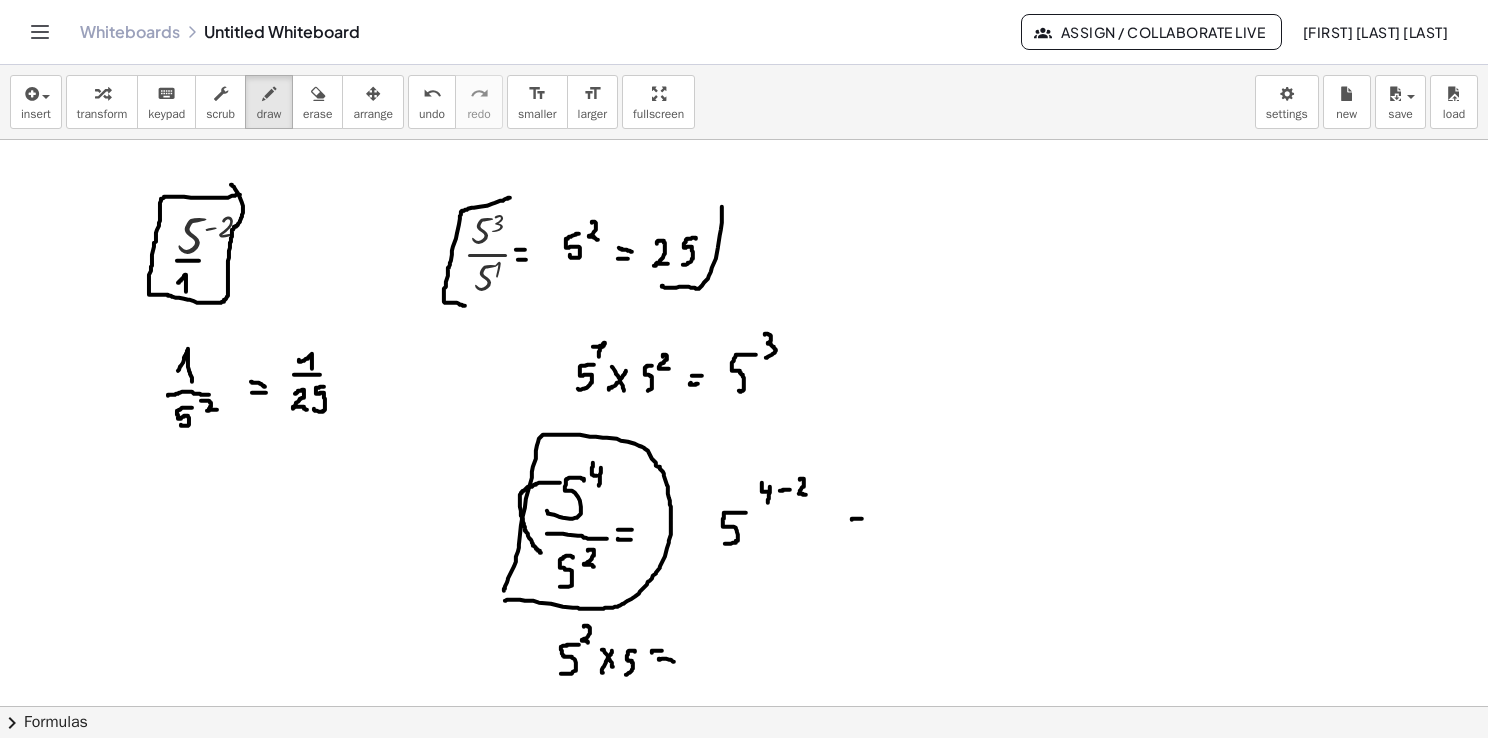 drag, startPoint x: 852, startPoint y: 518, endPoint x: 868, endPoint y: 518, distance: 16 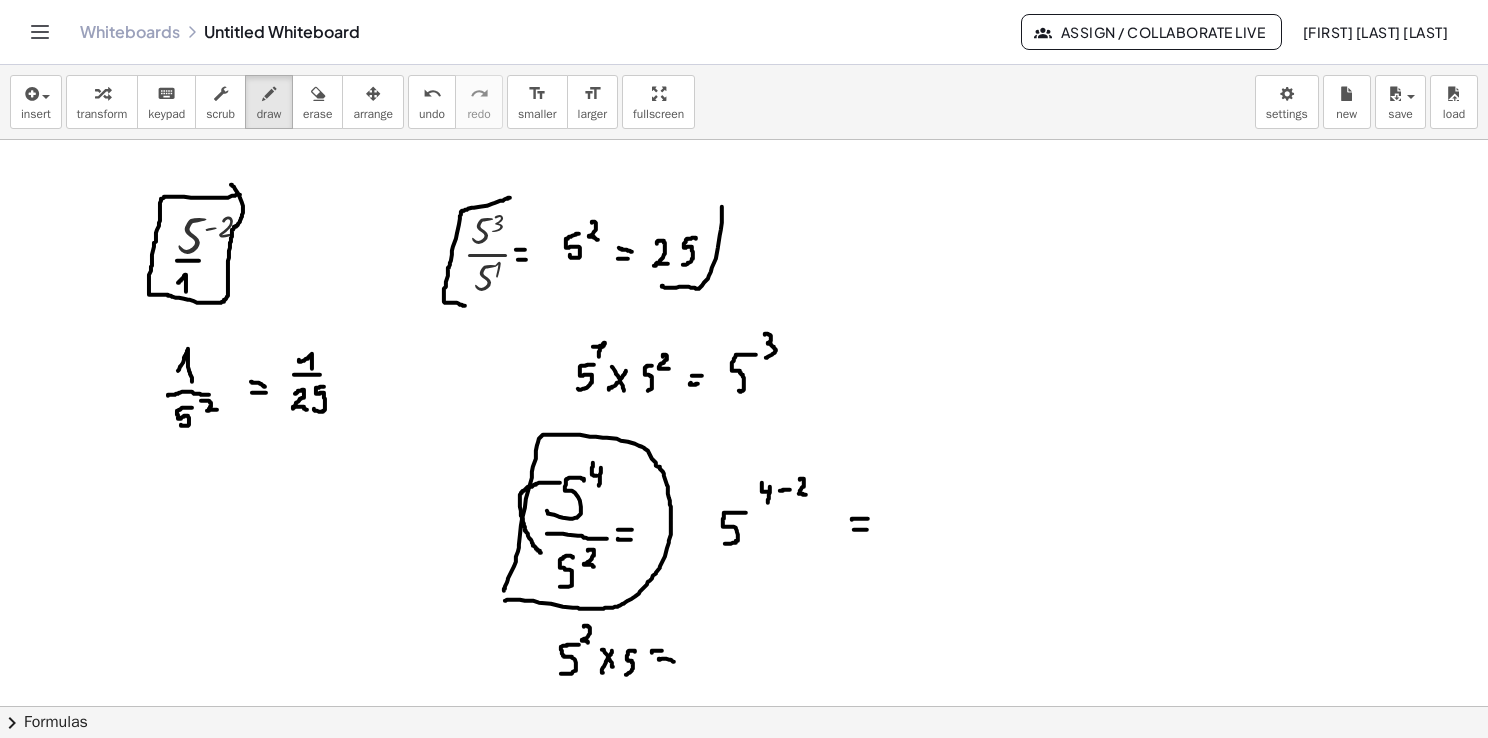 drag, startPoint x: 854, startPoint y: 529, endPoint x: 870, endPoint y: 529, distance: 16 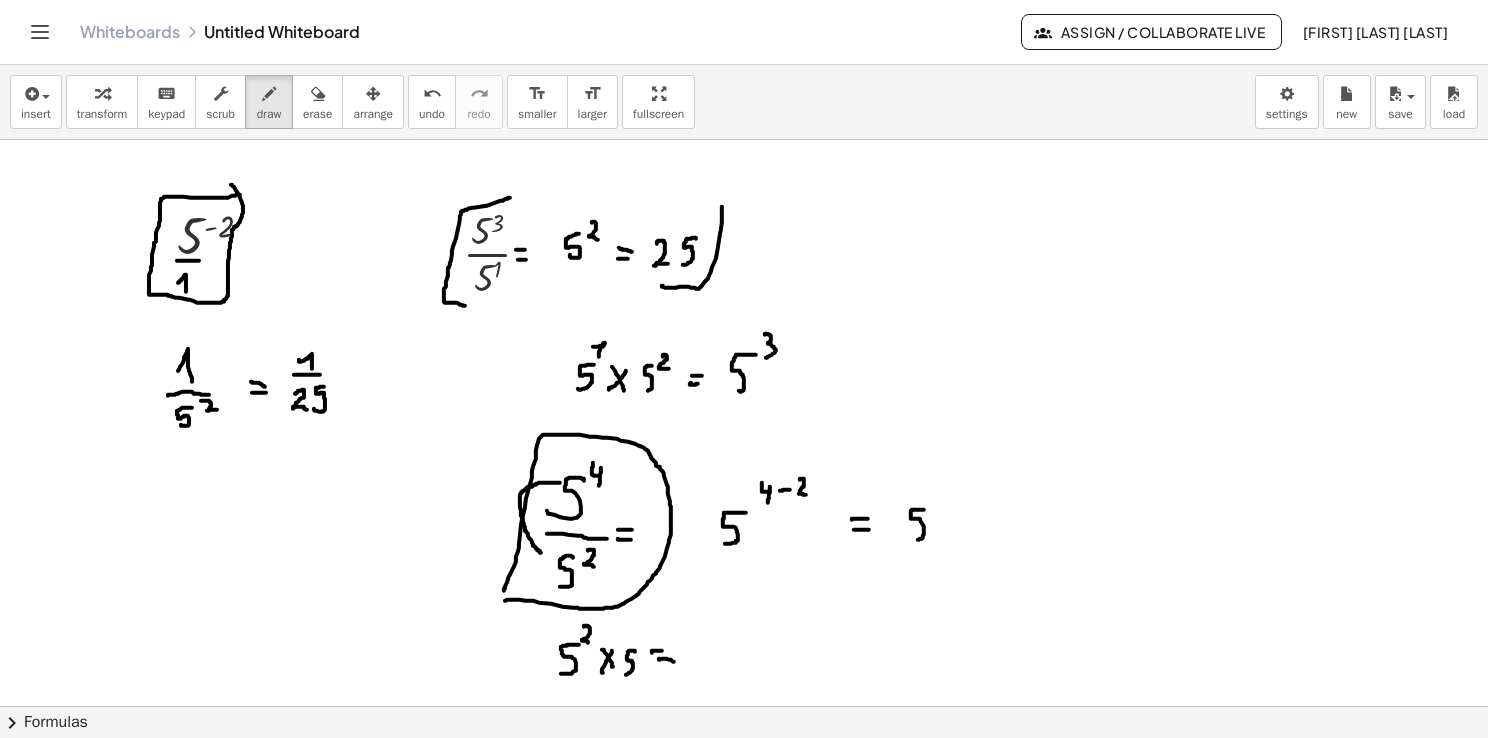 drag, startPoint x: 917, startPoint y: 509, endPoint x: 913, endPoint y: 538, distance: 29.274563 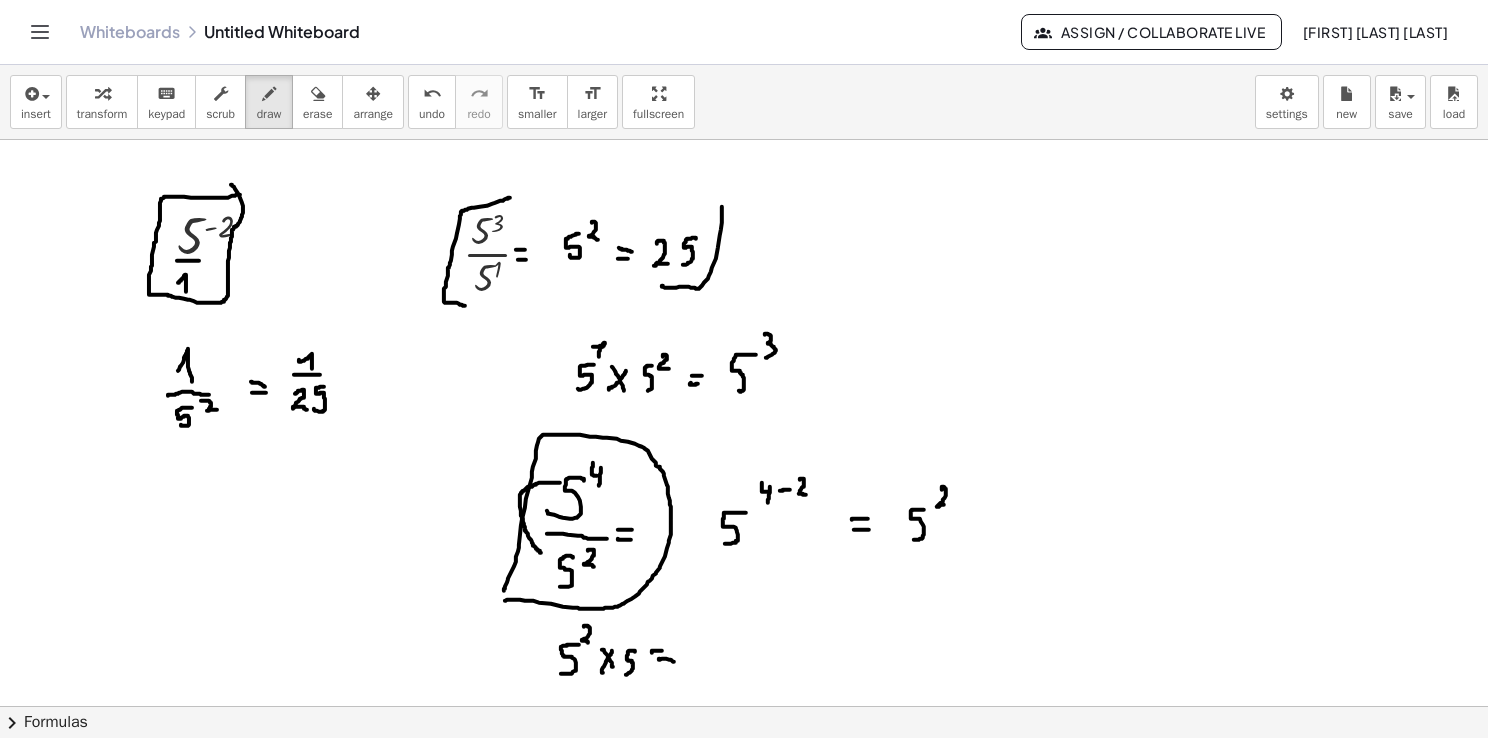 drag, startPoint x: 942, startPoint y: 487, endPoint x: 948, endPoint y: 506, distance: 19.924858 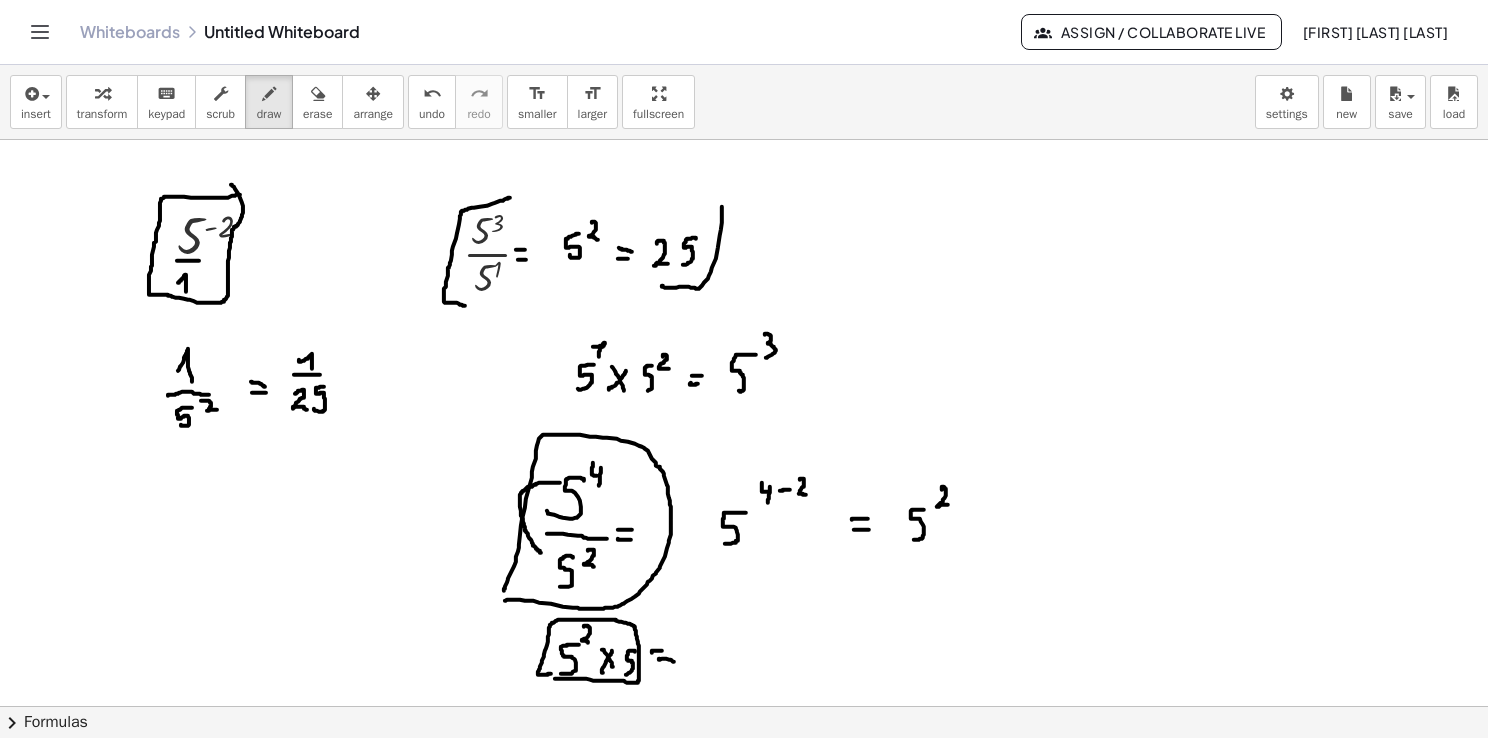 click at bounding box center (744, 707) 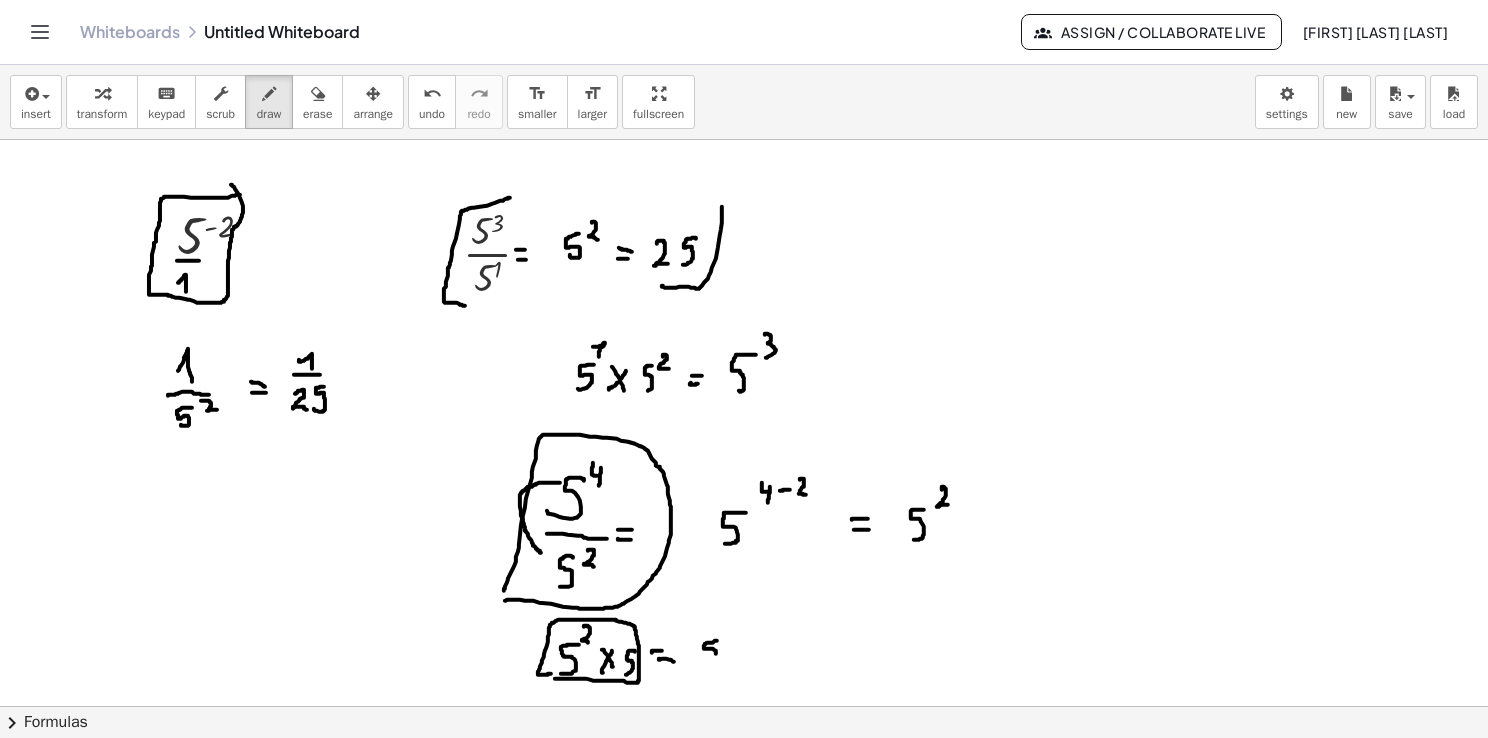 drag, startPoint x: 716, startPoint y: 640, endPoint x: 706, endPoint y: 661, distance: 23.259407 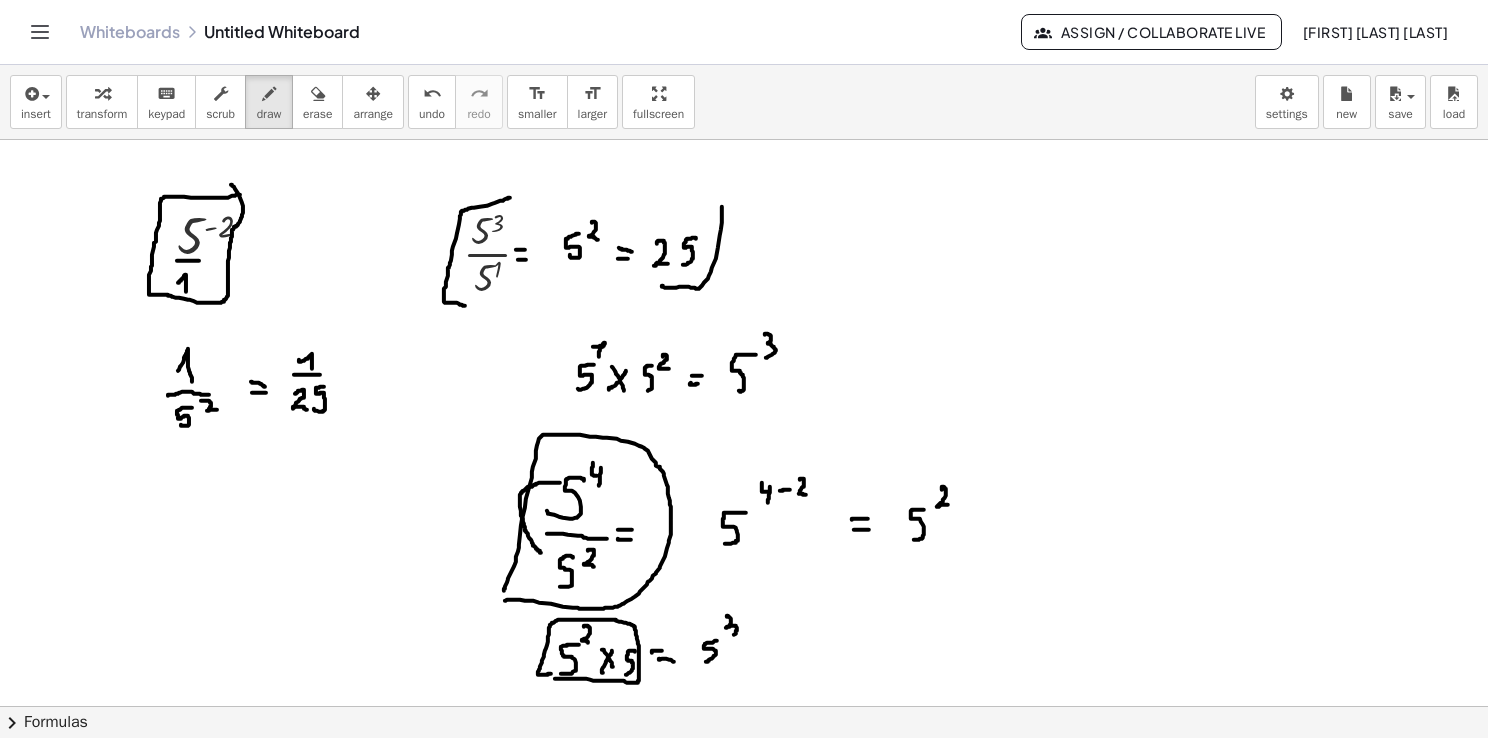drag, startPoint x: 727, startPoint y: 615, endPoint x: 729, endPoint y: 636, distance: 21.095022 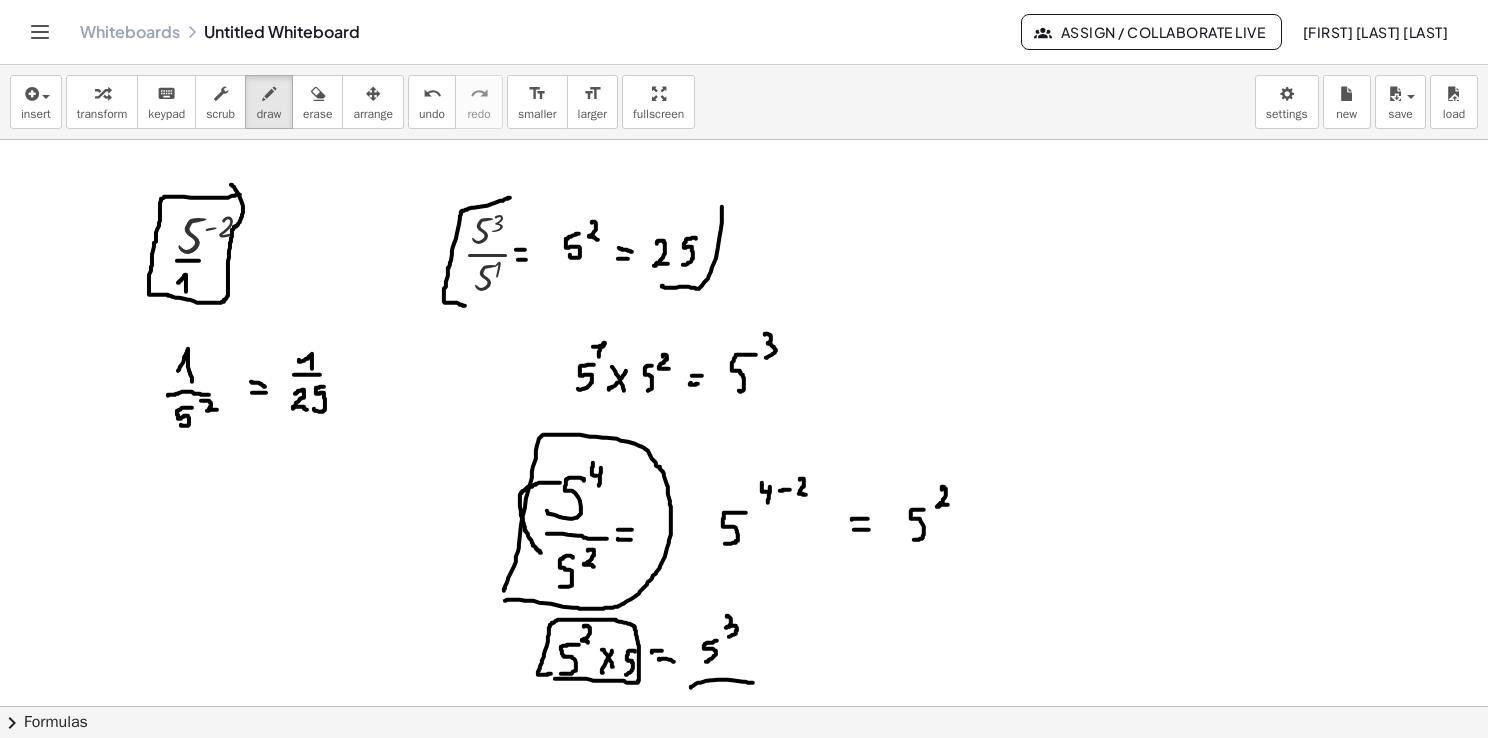drag, startPoint x: 695, startPoint y: 684, endPoint x: 756, endPoint y: 664, distance: 64.195015 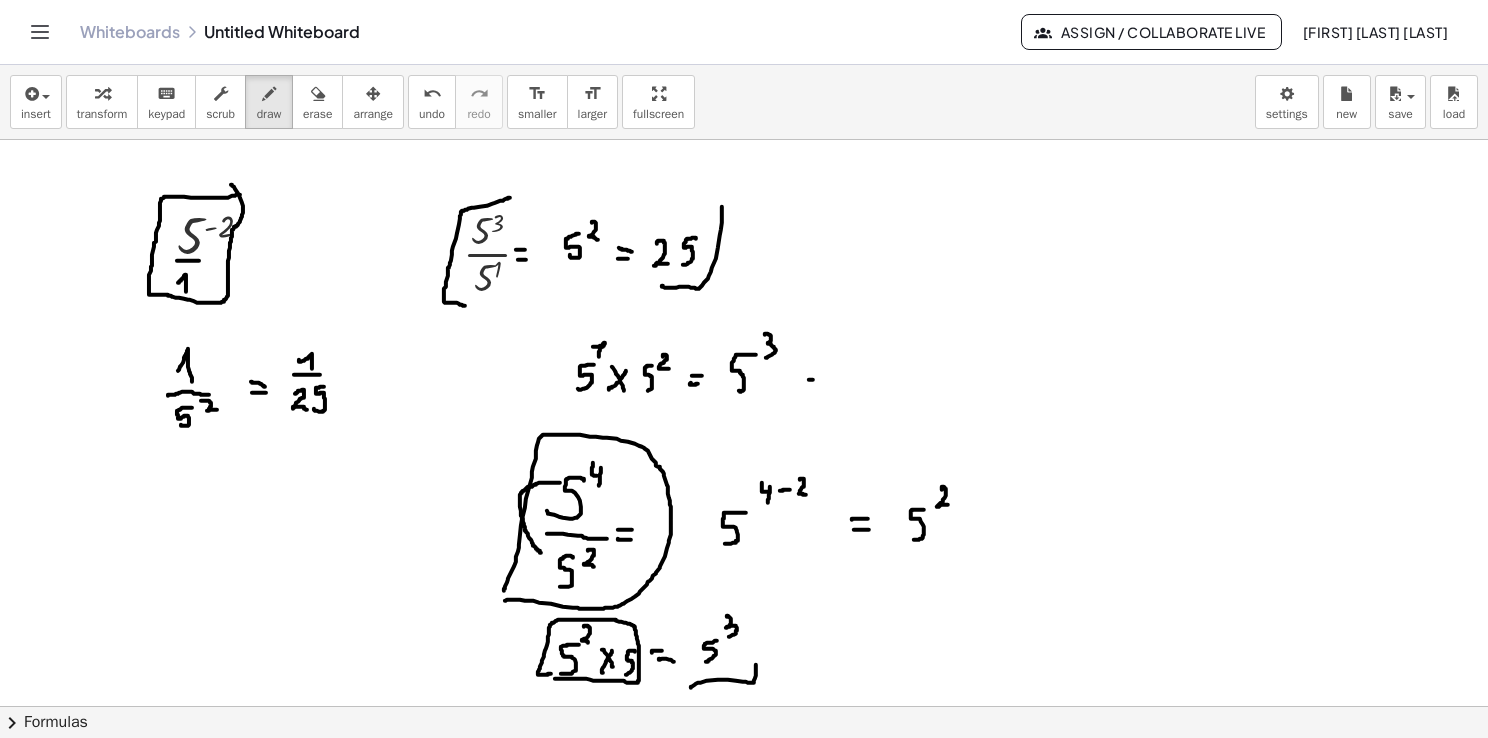 drag, startPoint x: 812, startPoint y: 379, endPoint x: 834, endPoint y: 376, distance: 22.203604 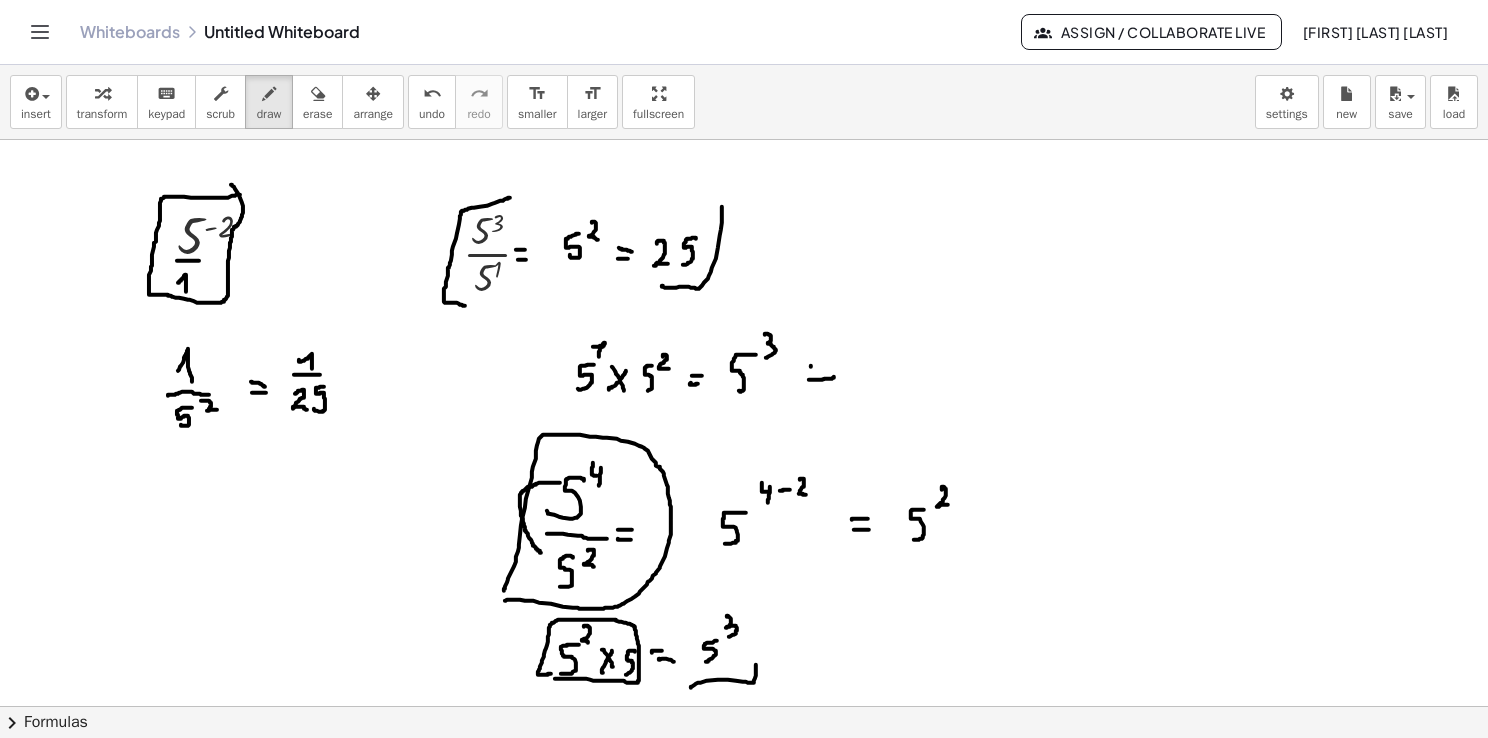 drag, startPoint x: 811, startPoint y: 365, endPoint x: 822, endPoint y: 362, distance: 11.401754 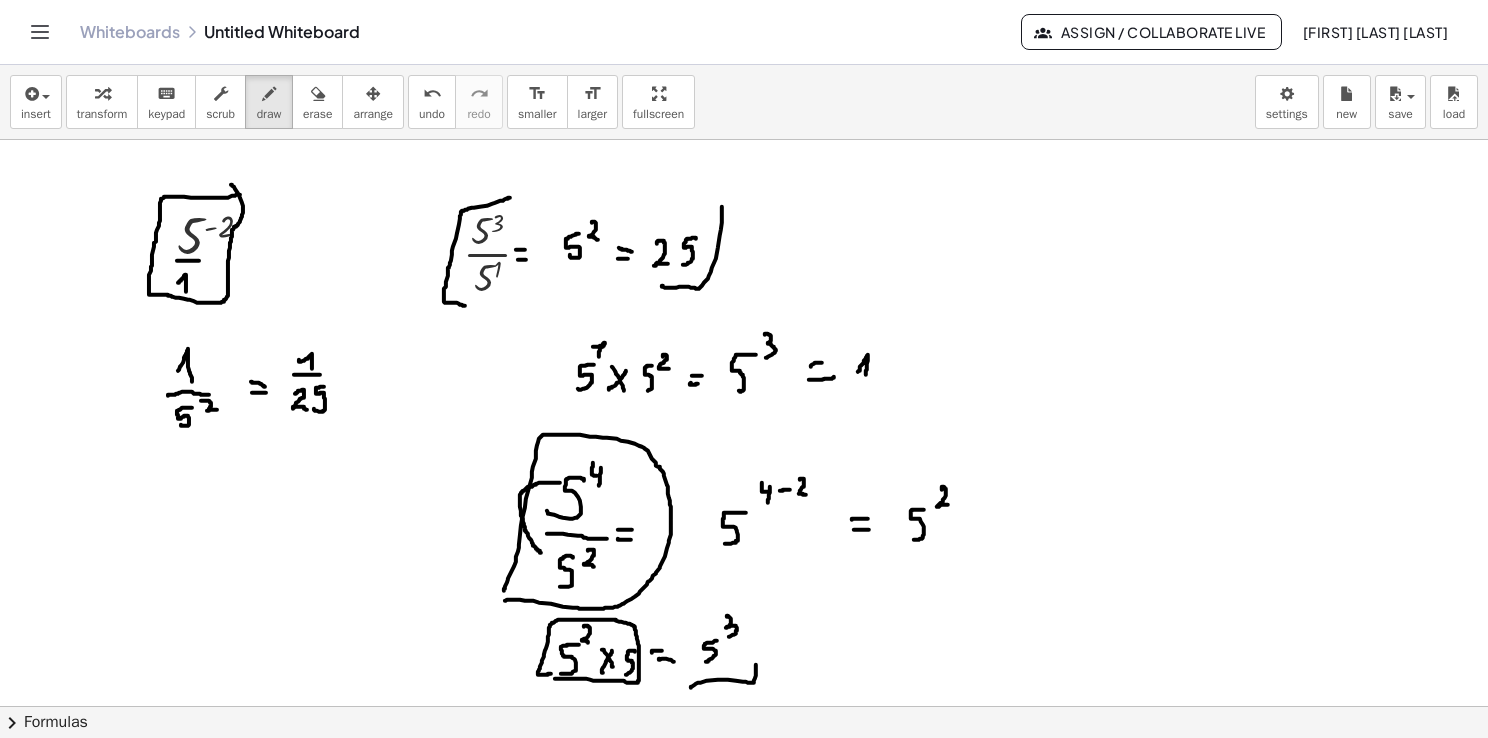 drag, startPoint x: 858, startPoint y: 371, endPoint x: 865, endPoint y: 380, distance: 11.401754 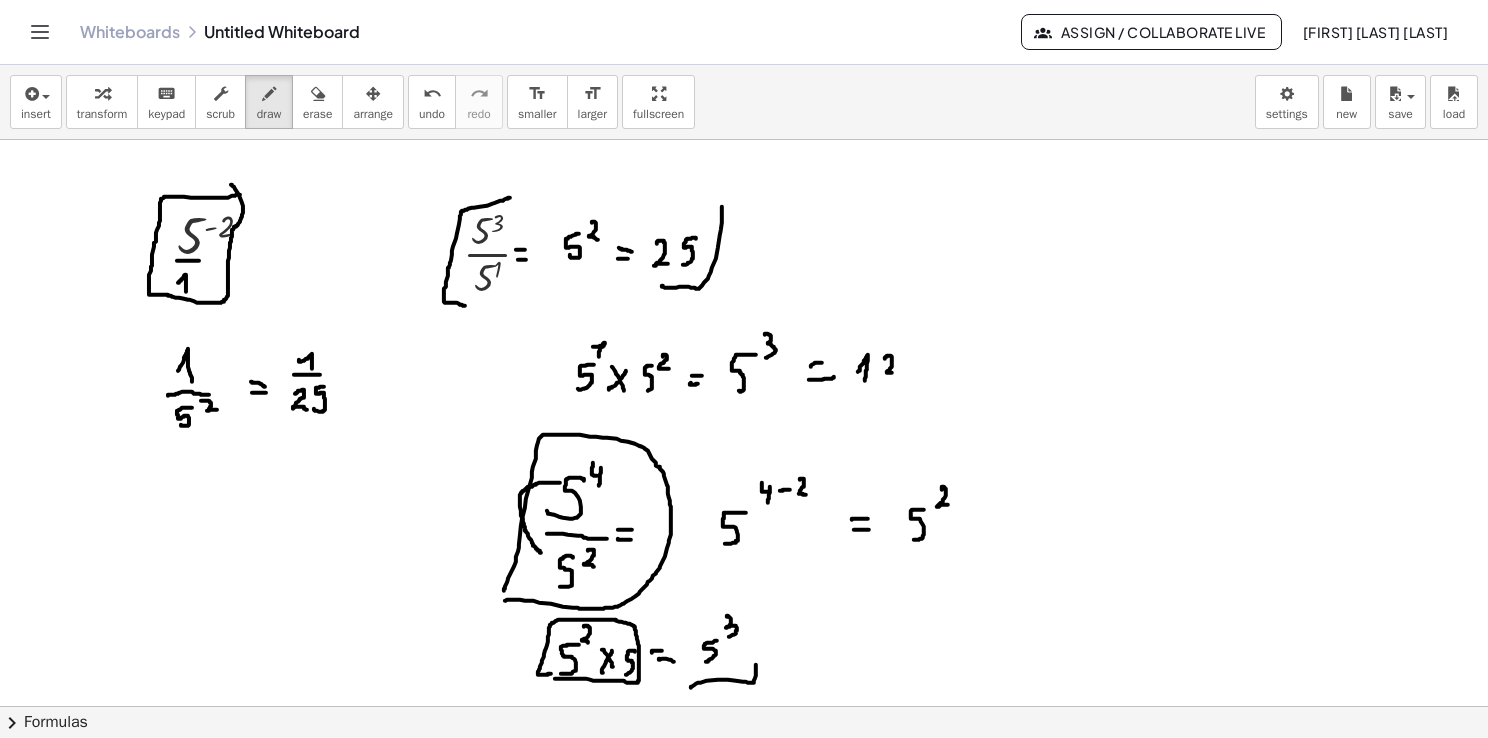 drag, startPoint x: 885, startPoint y: 358, endPoint x: 896, endPoint y: 372, distance: 17.804493 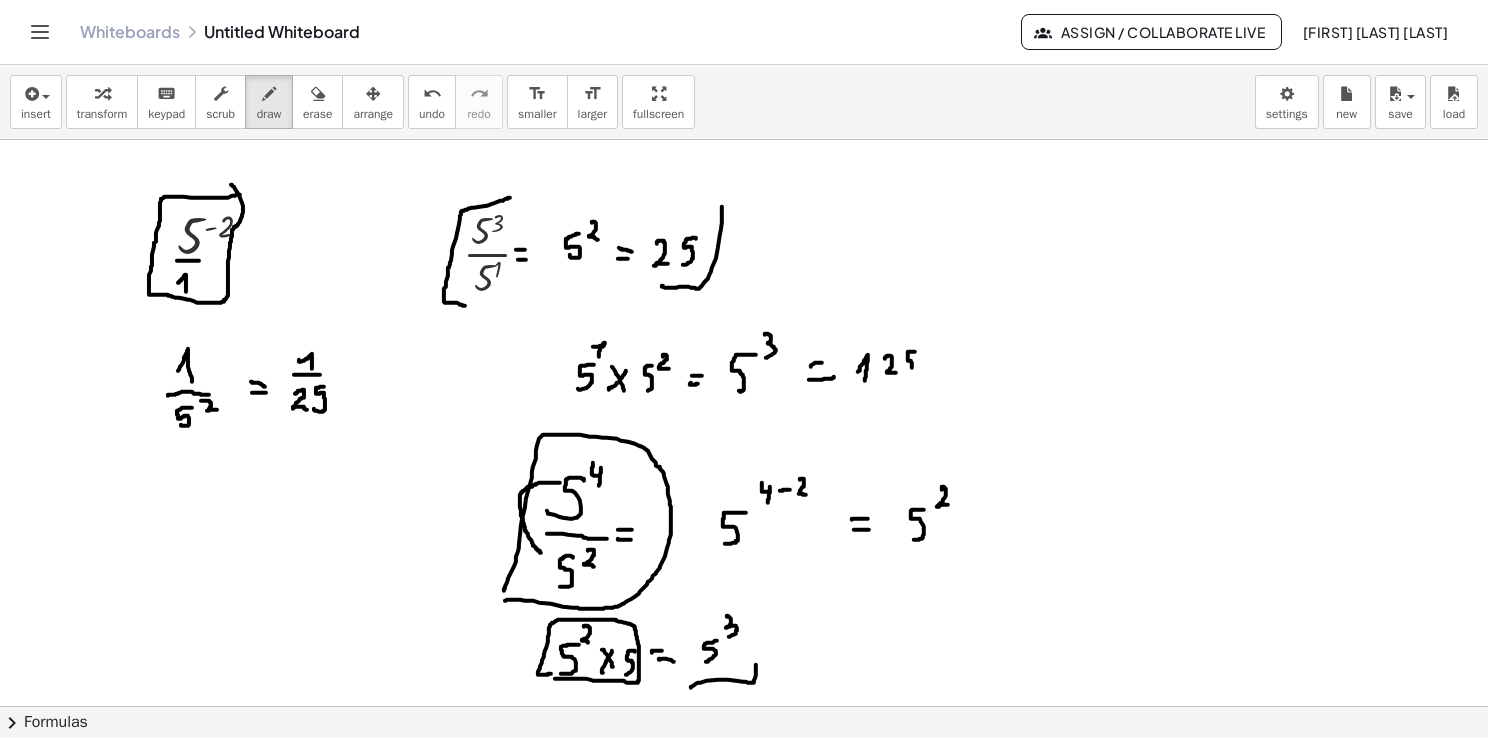 drag, startPoint x: 915, startPoint y: 351, endPoint x: 901, endPoint y: 373, distance: 26.076809 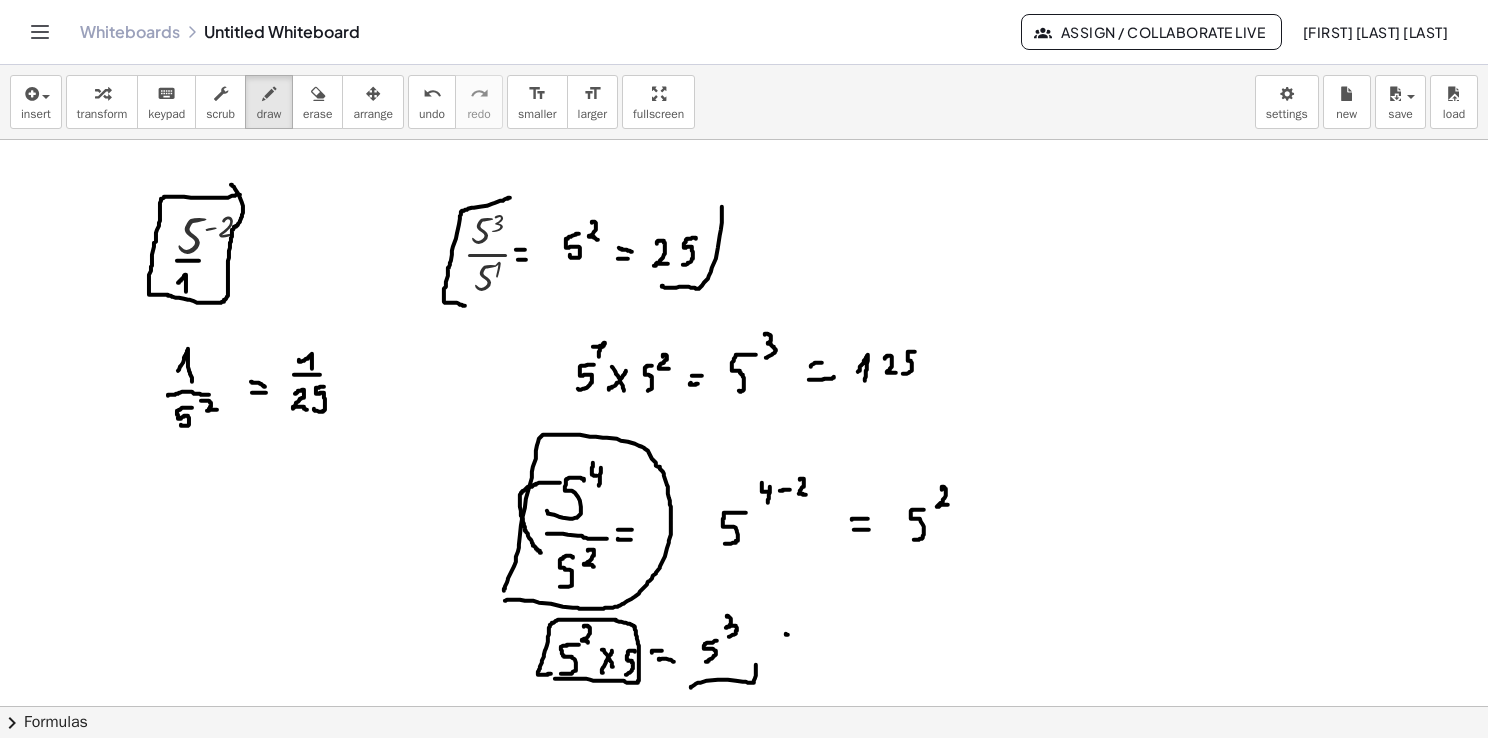 click at bounding box center [744, 707] 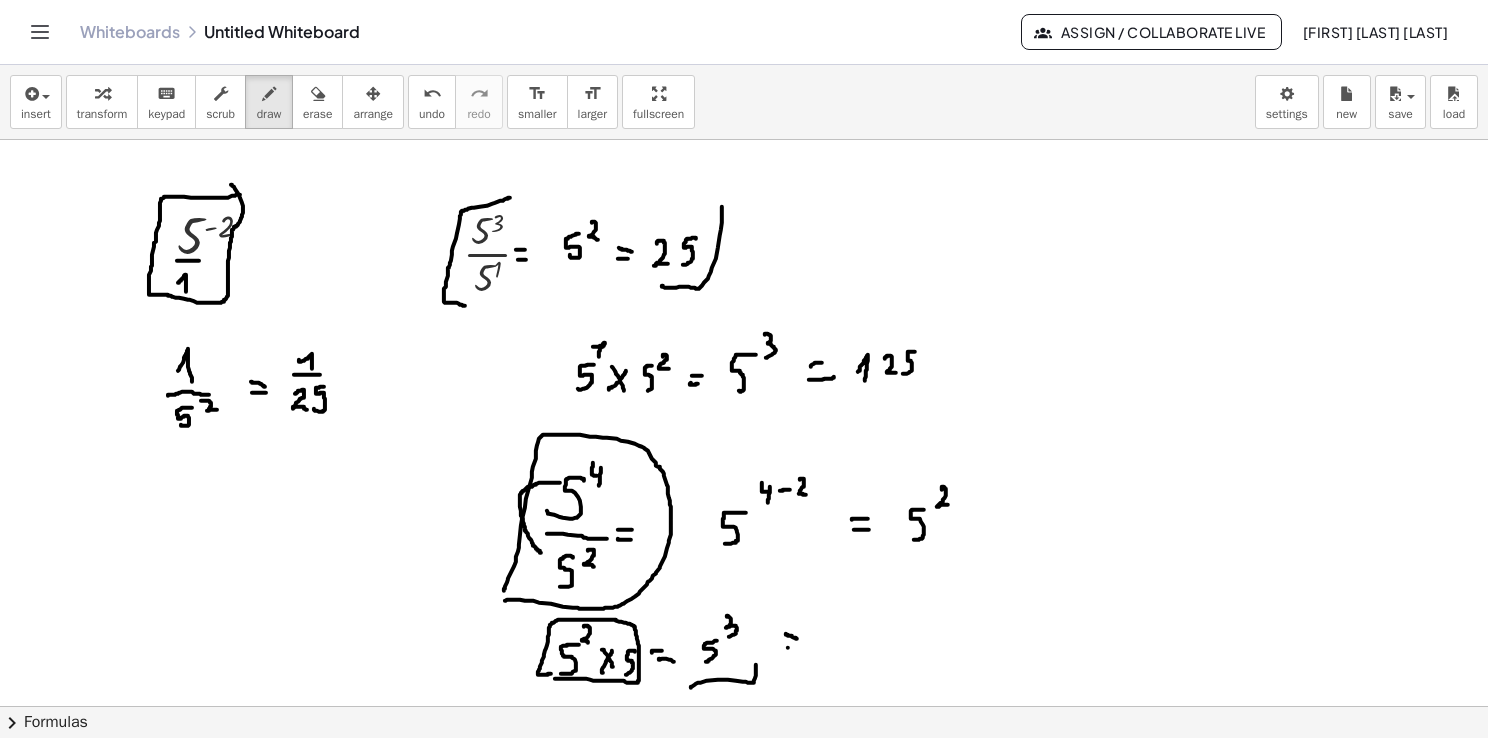 drag, startPoint x: 788, startPoint y: 647, endPoint x: 804, endPoint y: 650, distance: 16.27882 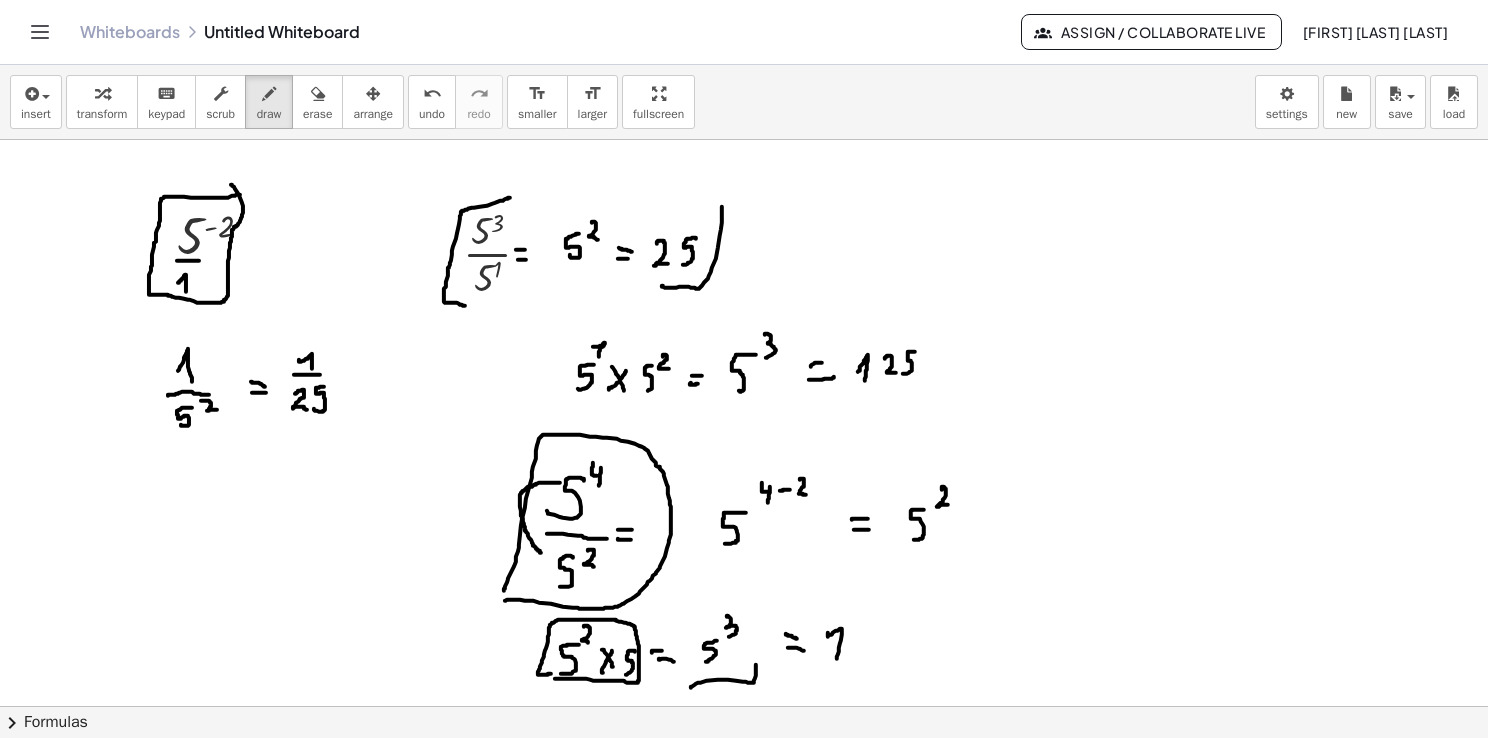 drag, startPoint x: 828, startPoint y: 632, endPoint x: 836, endPoint y: 666, distance: 34.928497 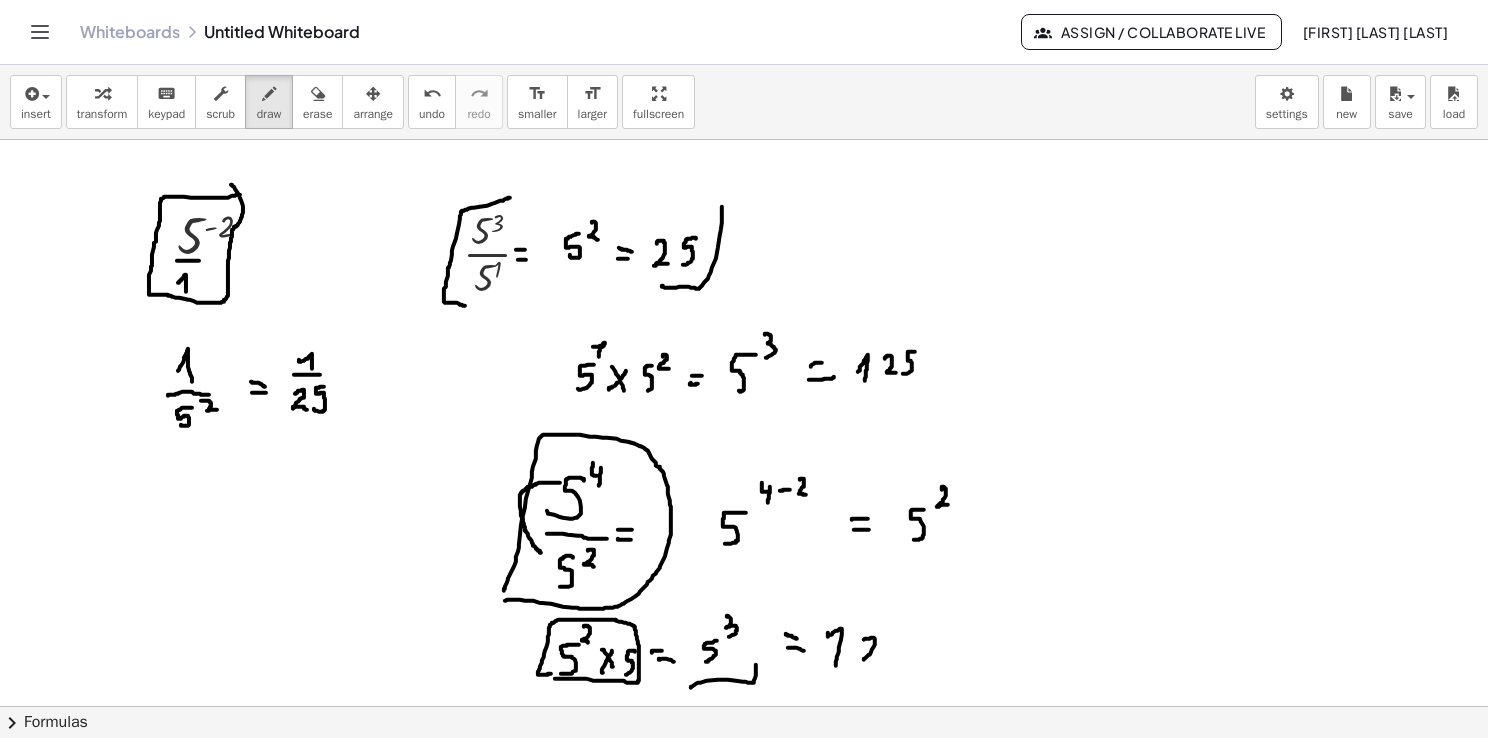 drag, startPoint x: 865, startPoint y: 638, endPoint x: 873, endPoint y: 658, distance: 21.540659 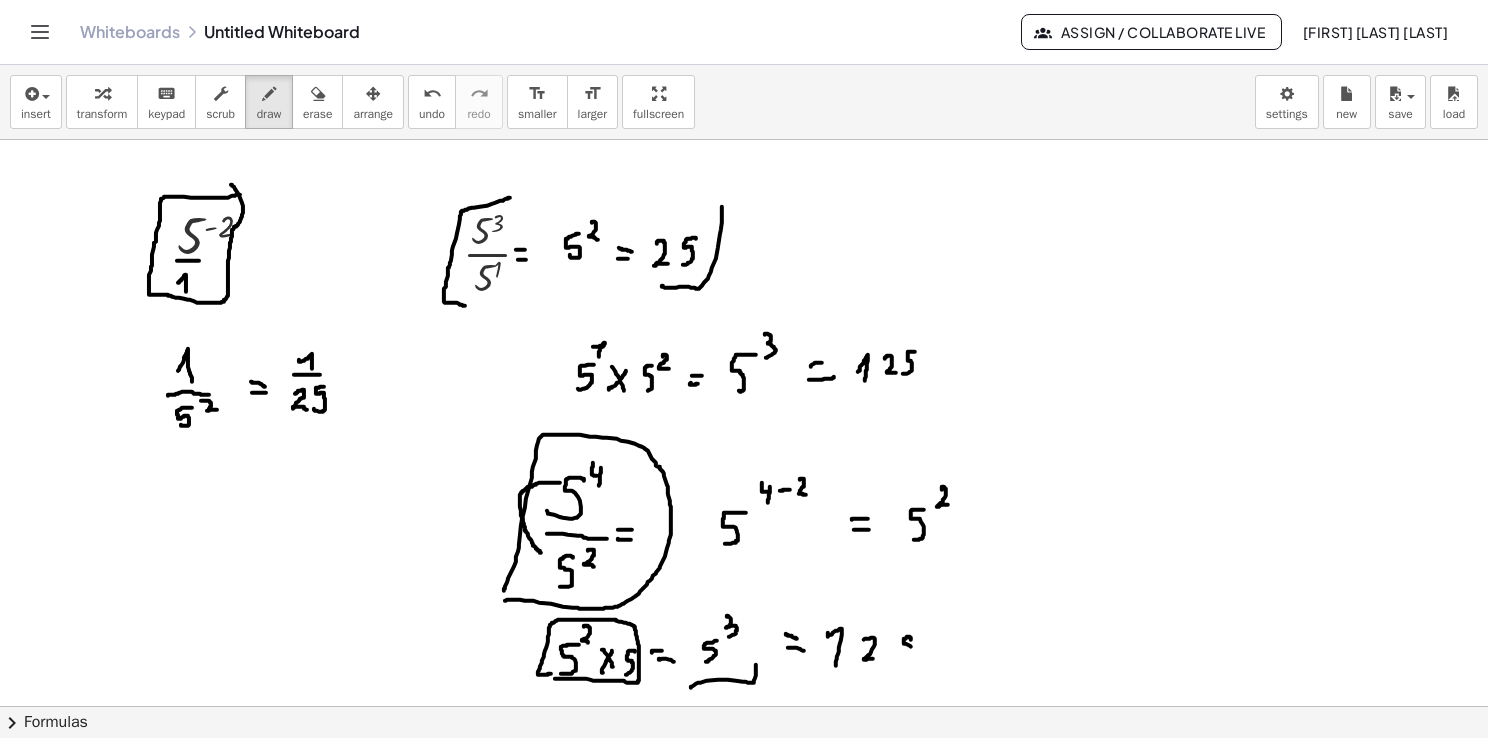 drag, startPoint x: 911, startPoint y: 637, endPoint x: 905, endPoint y: 658, distance: 21.84033 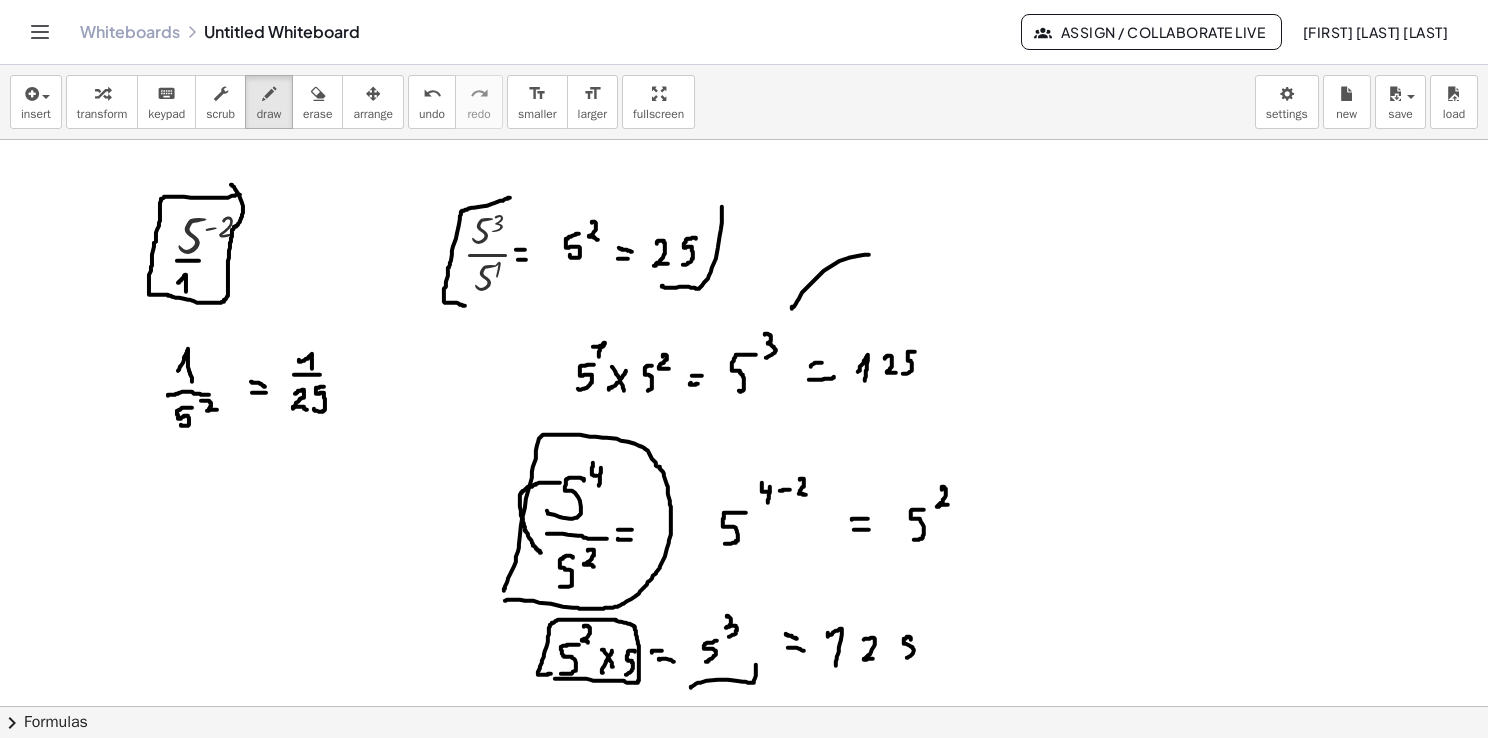 drag, startPoint x: 792, startPoint y: 308, endPoint x: 883, endPoint y: 253, distance: 106.32967 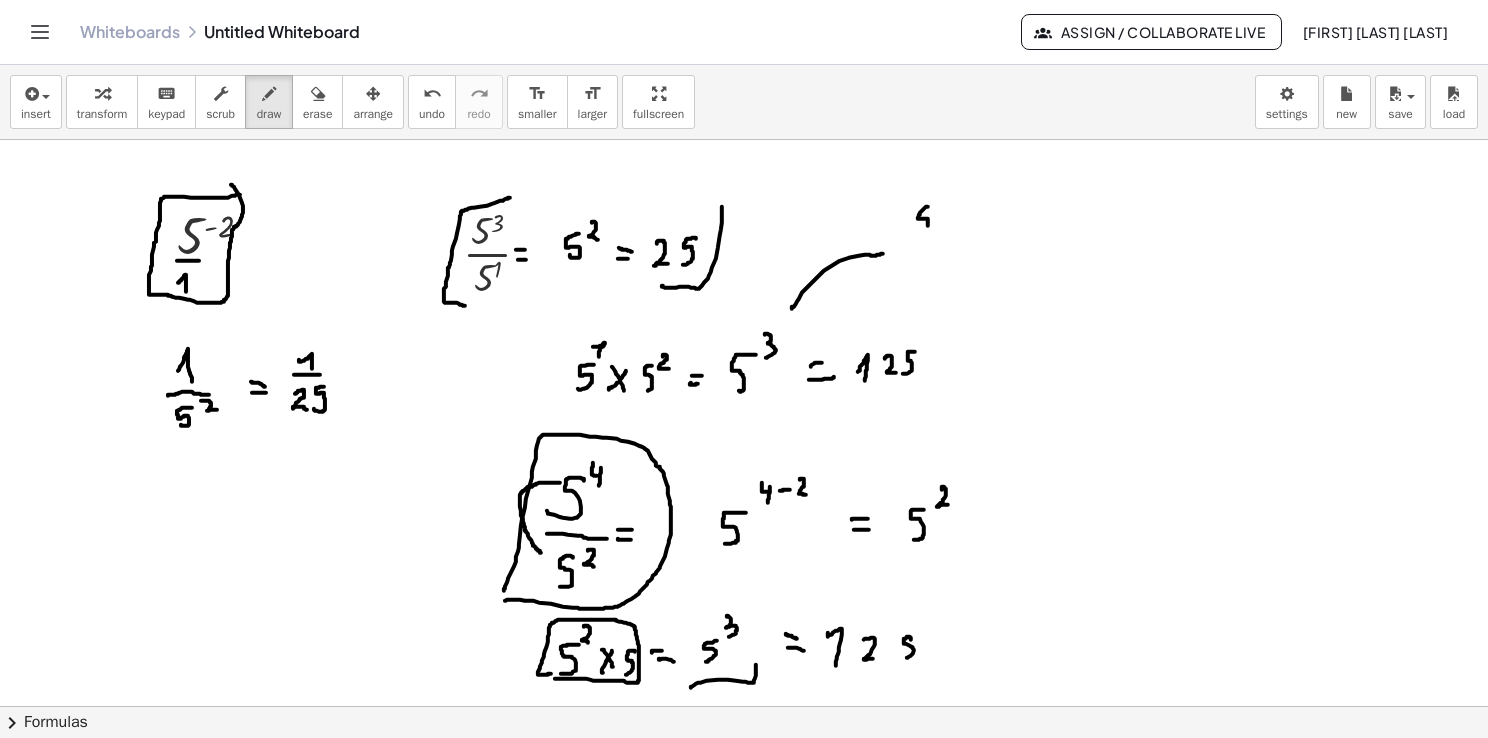 drag, startPoint x: 928, startPoint y: 206, endPoint x: 917, endPoint y: 240, distance: 35.735138 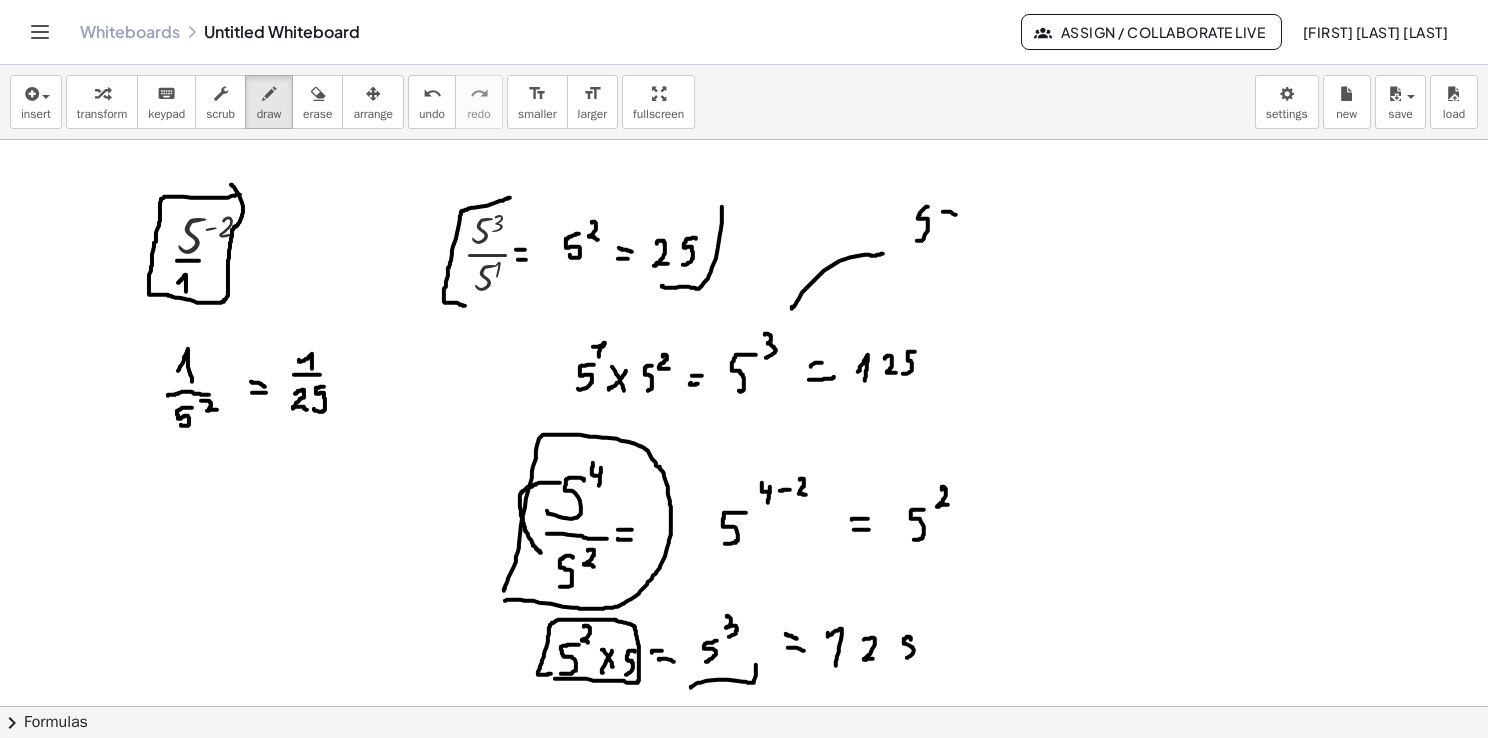 drag, startPoint x: 948, startPoint y: 211, endPoint x: 964, endPoint y: 224, distance: 20.615528 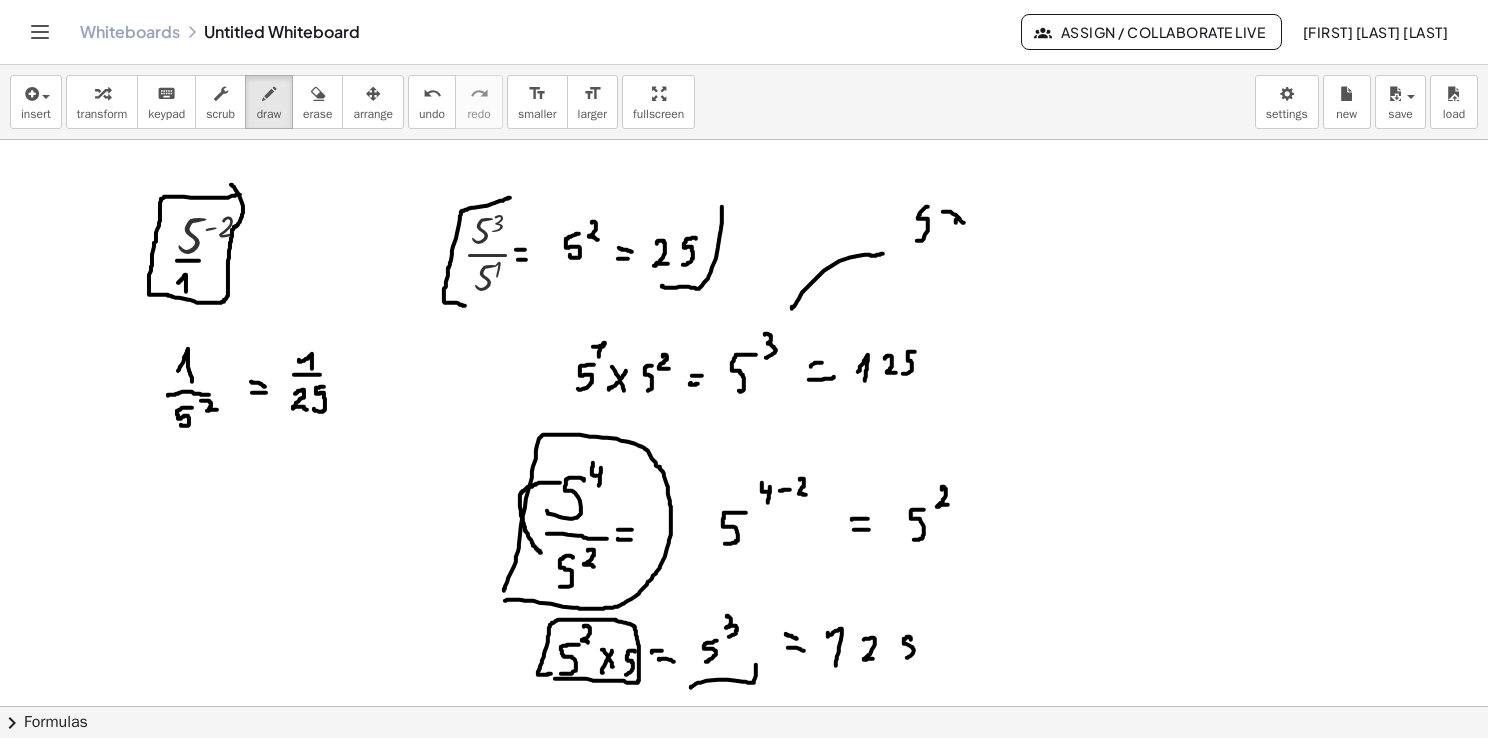 drag, startPoint x: 956, startPoint y: 222, endPoint x: 965, endPoint y: 206, distance: 18.35756 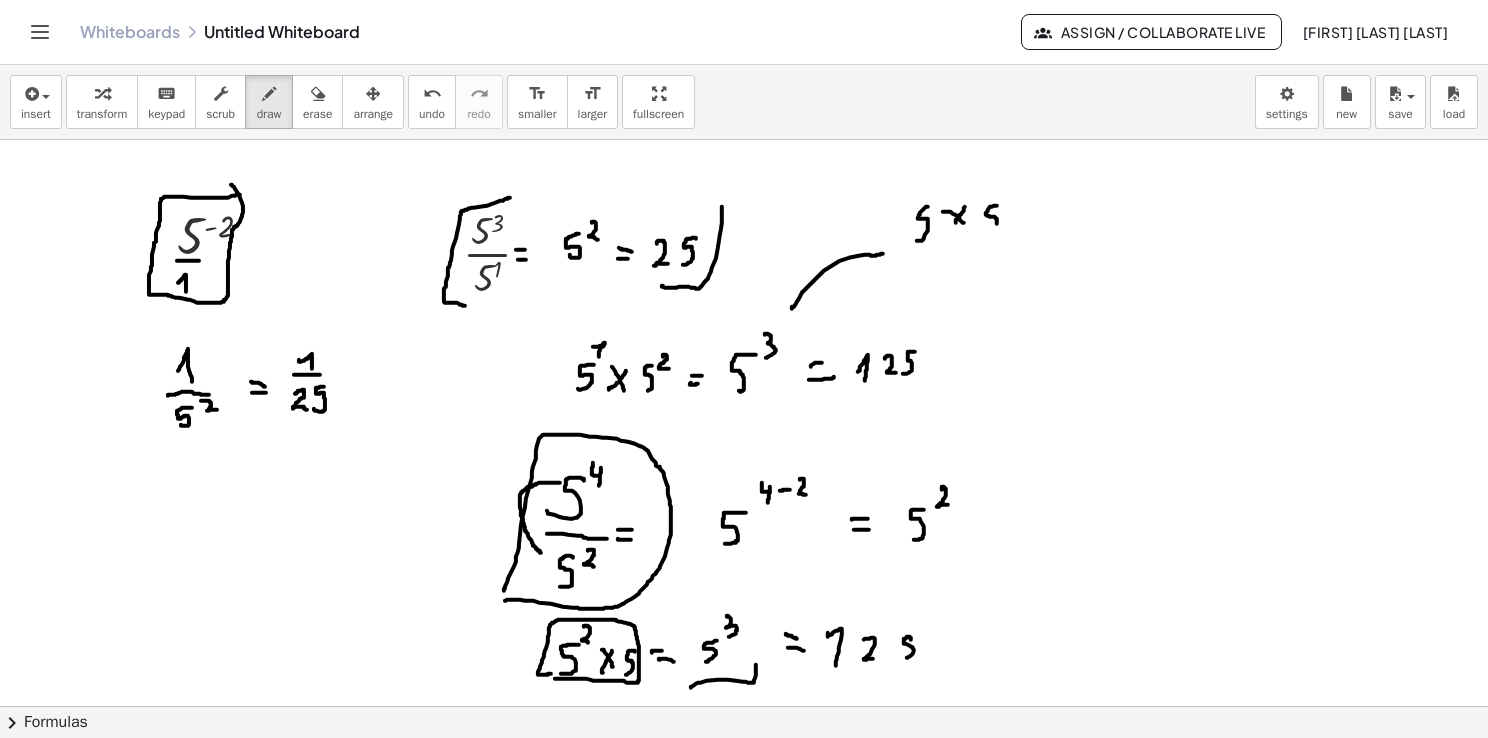 drag, startPoint x: 997, startPoint y: 205, endPoint x: 996, endPoint y: 221, distance: 16.03122 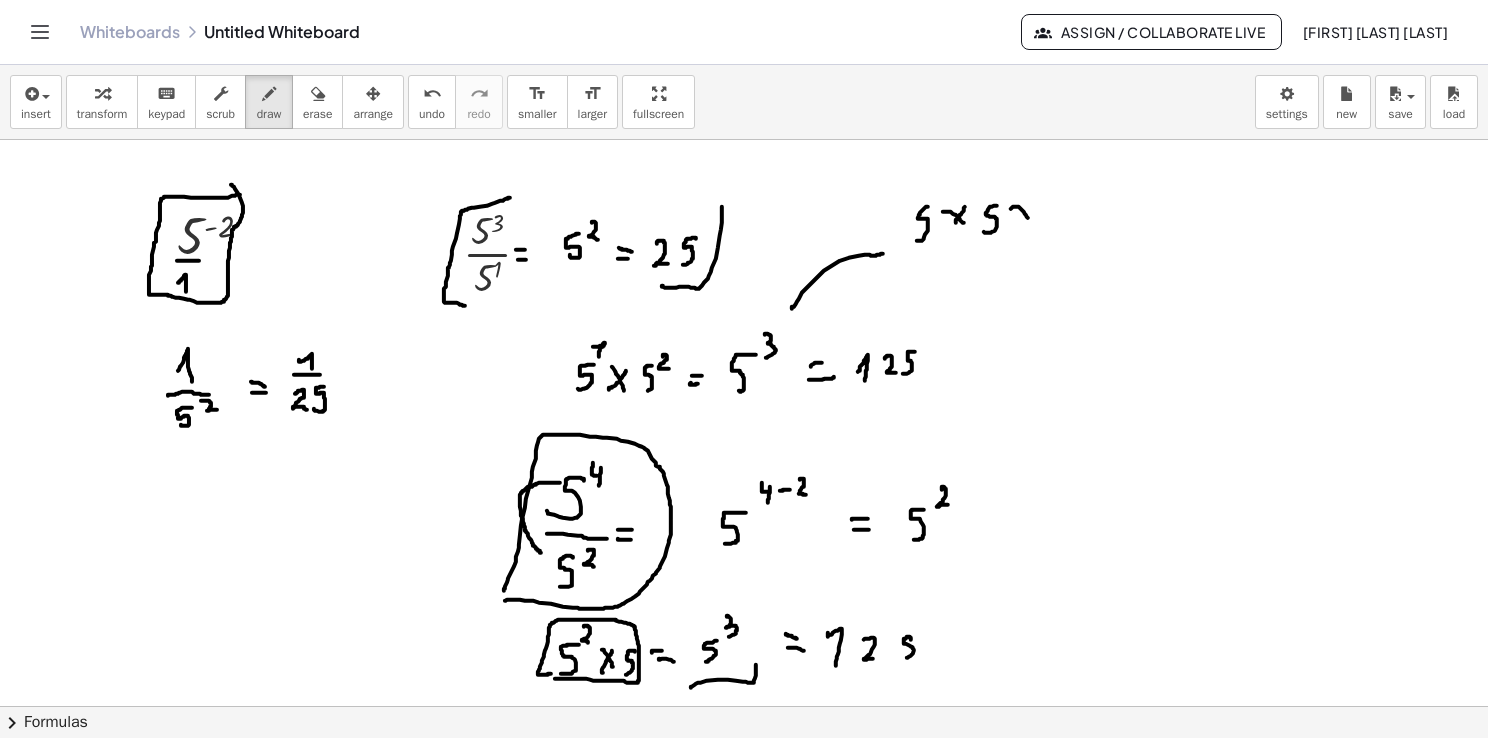 drag, startPoint x: 1012, startPoint y: 207, endPoint x: 1028, endPoint y: 222, distance: 21.931713 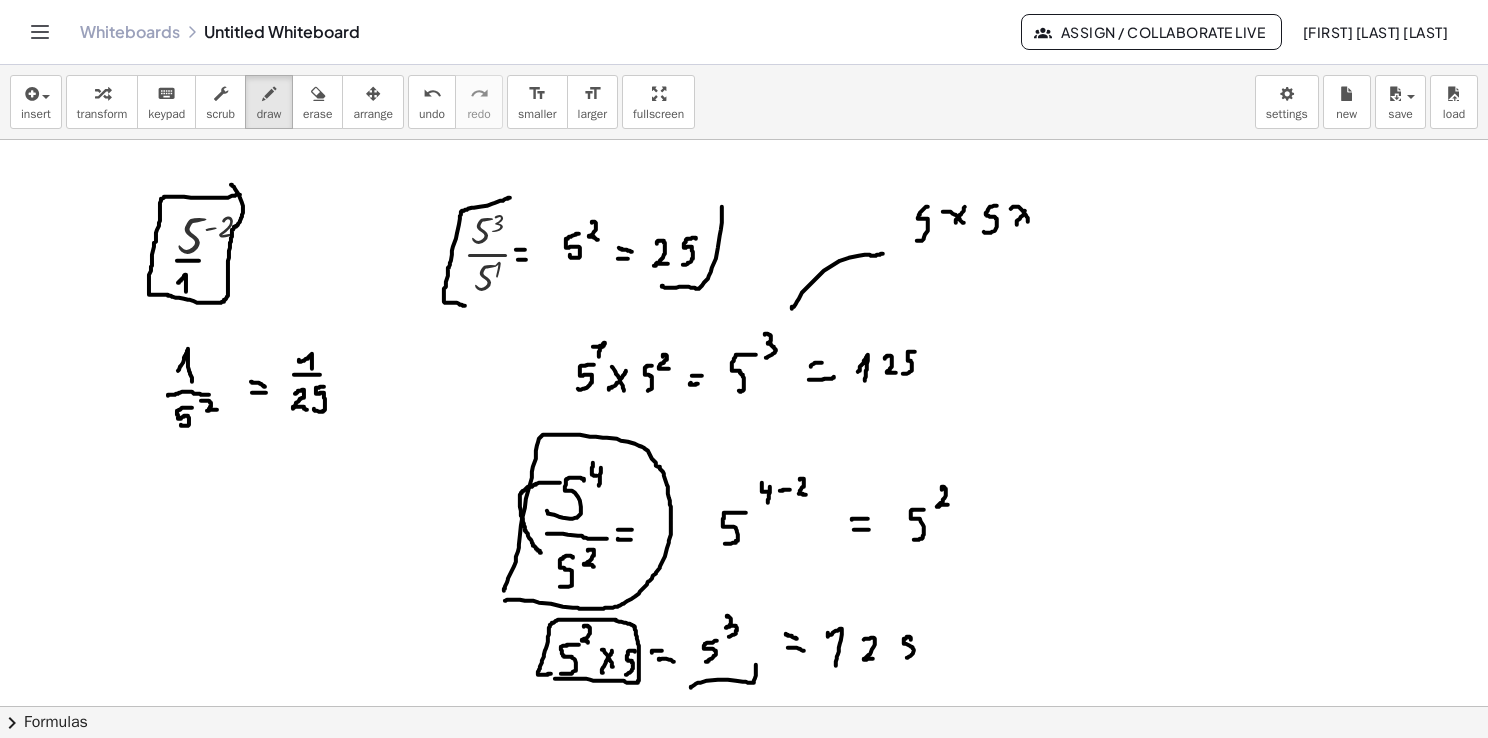 click at bounding box center [744, 707] 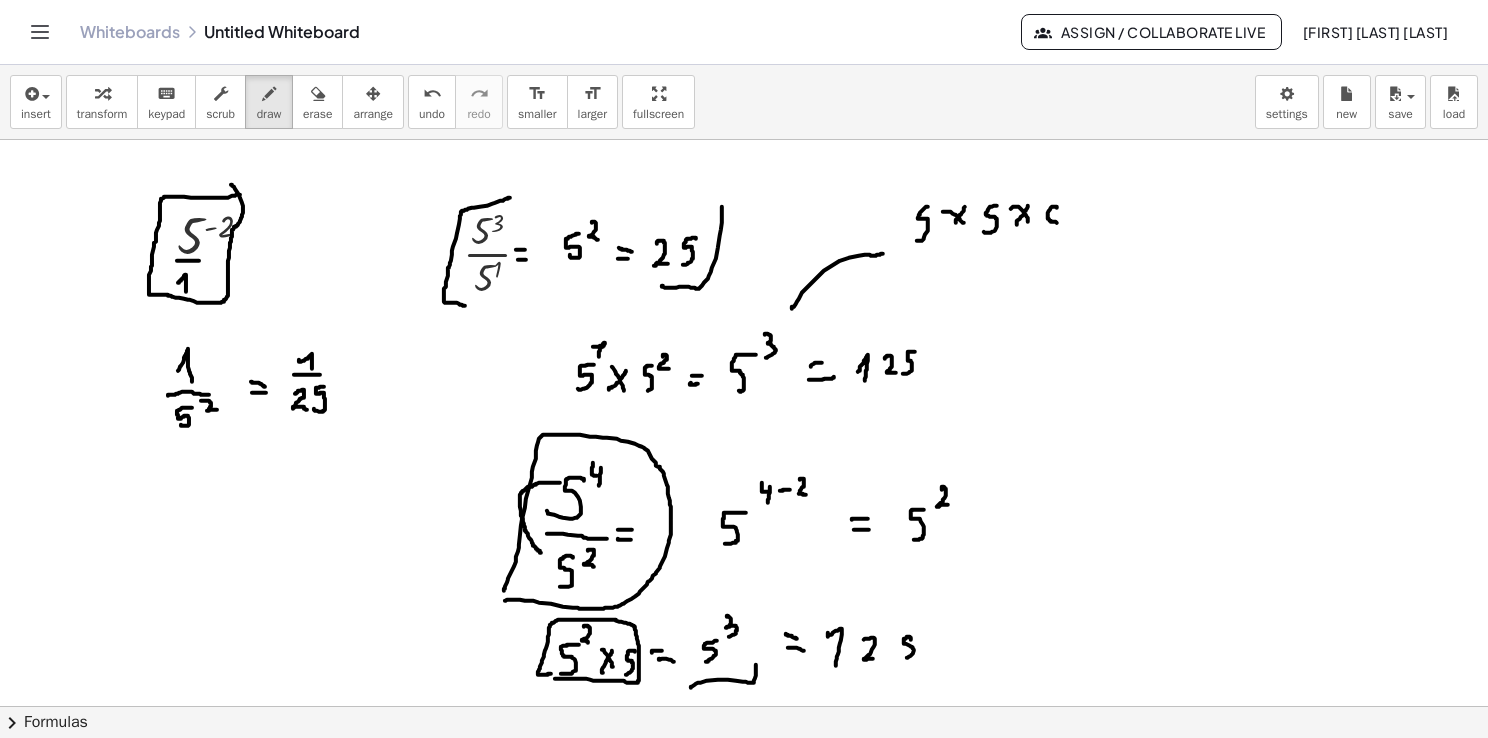 drag, startPoint x: 1057, startPoint y: 206, endPoint x: 1047, endPoint y: 234, distance: 29.732138 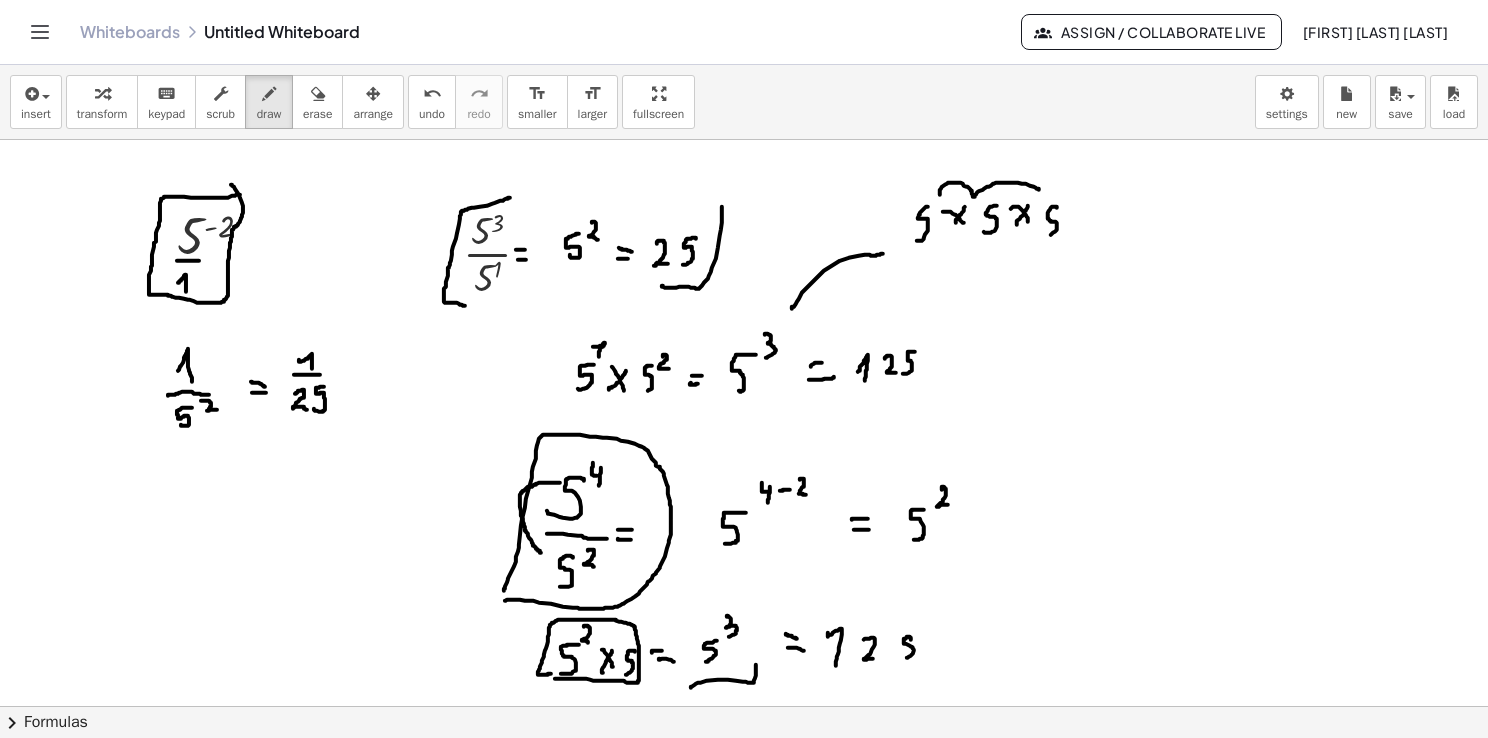 drag, startPoint x: 940, startPoint y: 194, endPoint x: 1041, endPoint y: 193, distance: 101.00495 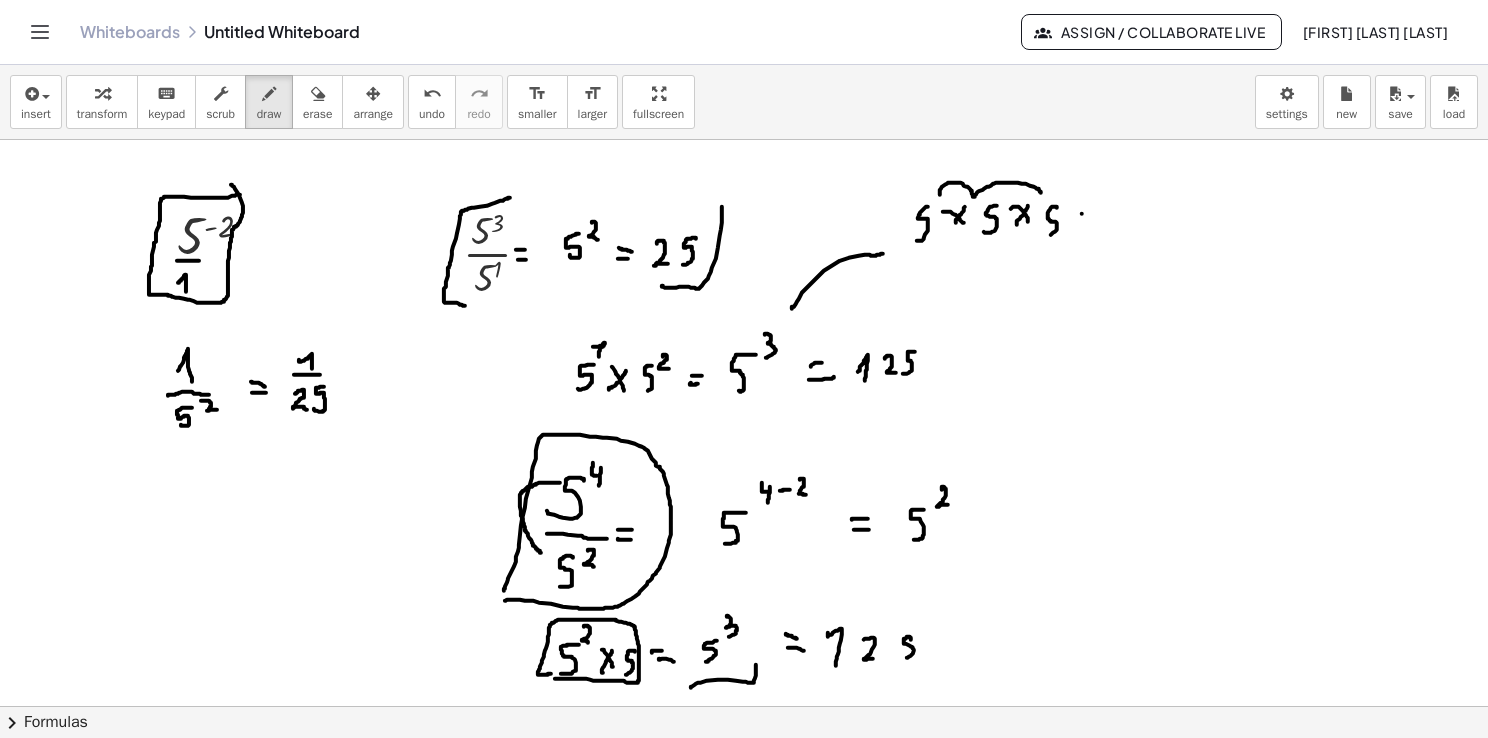 drag, startPoint x: 1082, startPoint y: 213, endPoint x: 1092, endPoint y: 210, distance: 10.440307 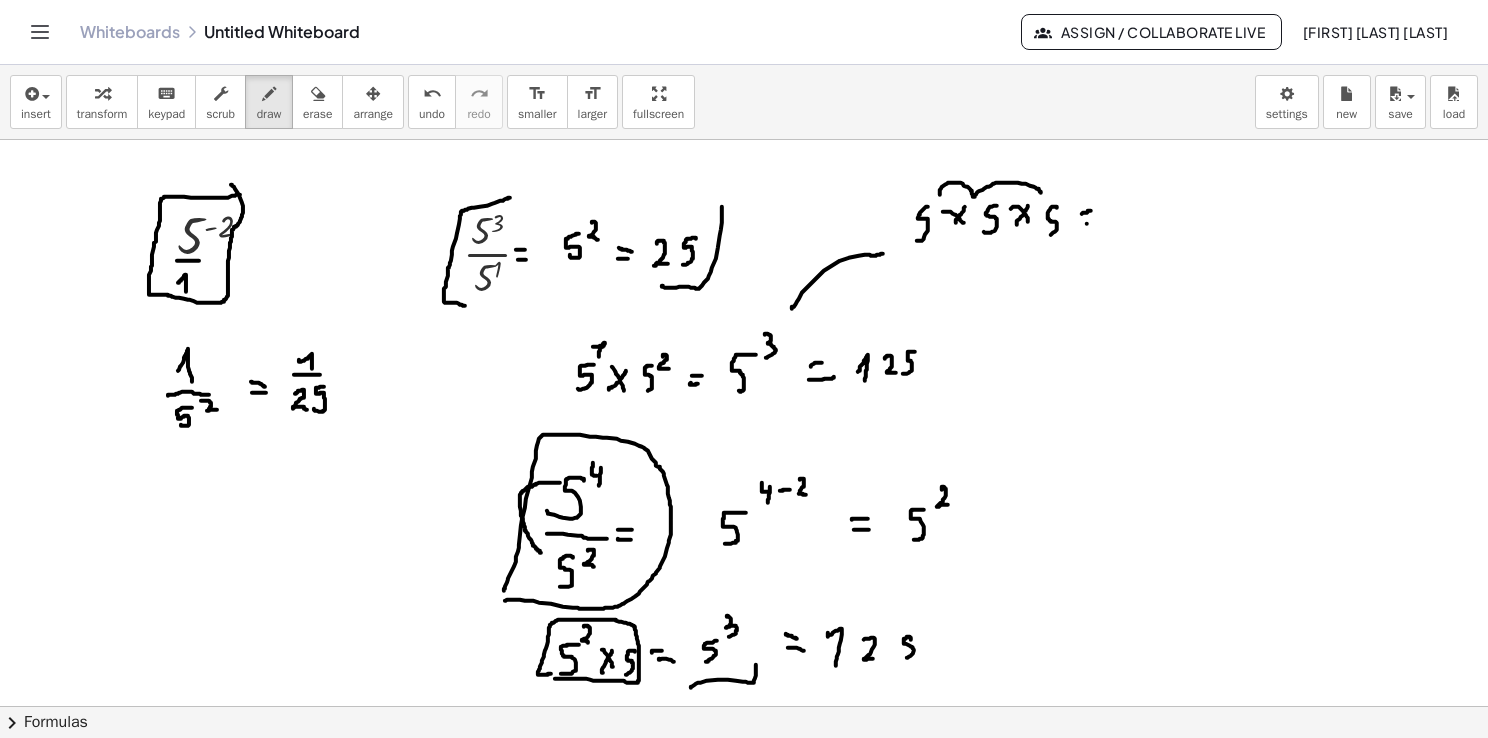 click at bounding box center (744, 707) 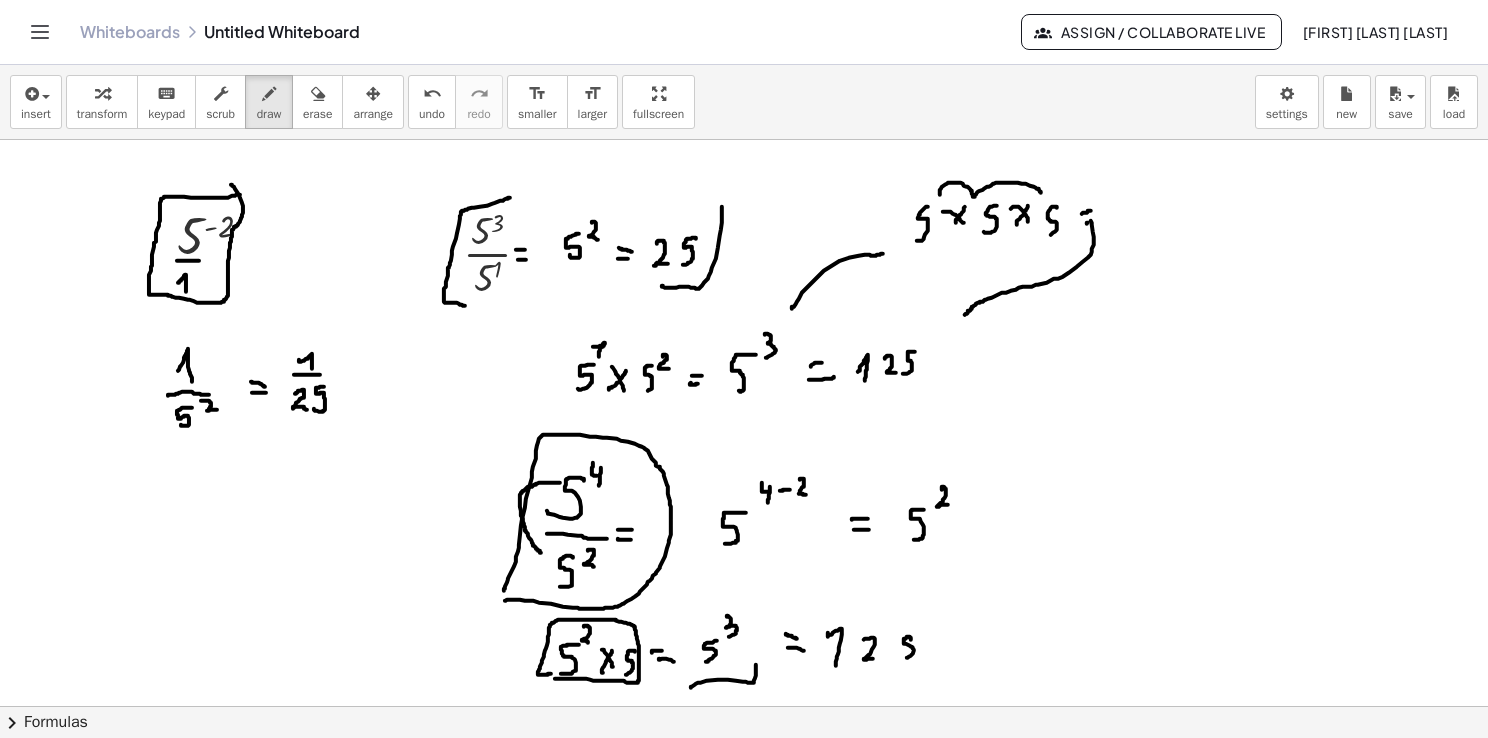 drag, startPoint x: 1091, startPoint y: 220, endPoint x: 964, endPoint y: 314, distance: 158.00316 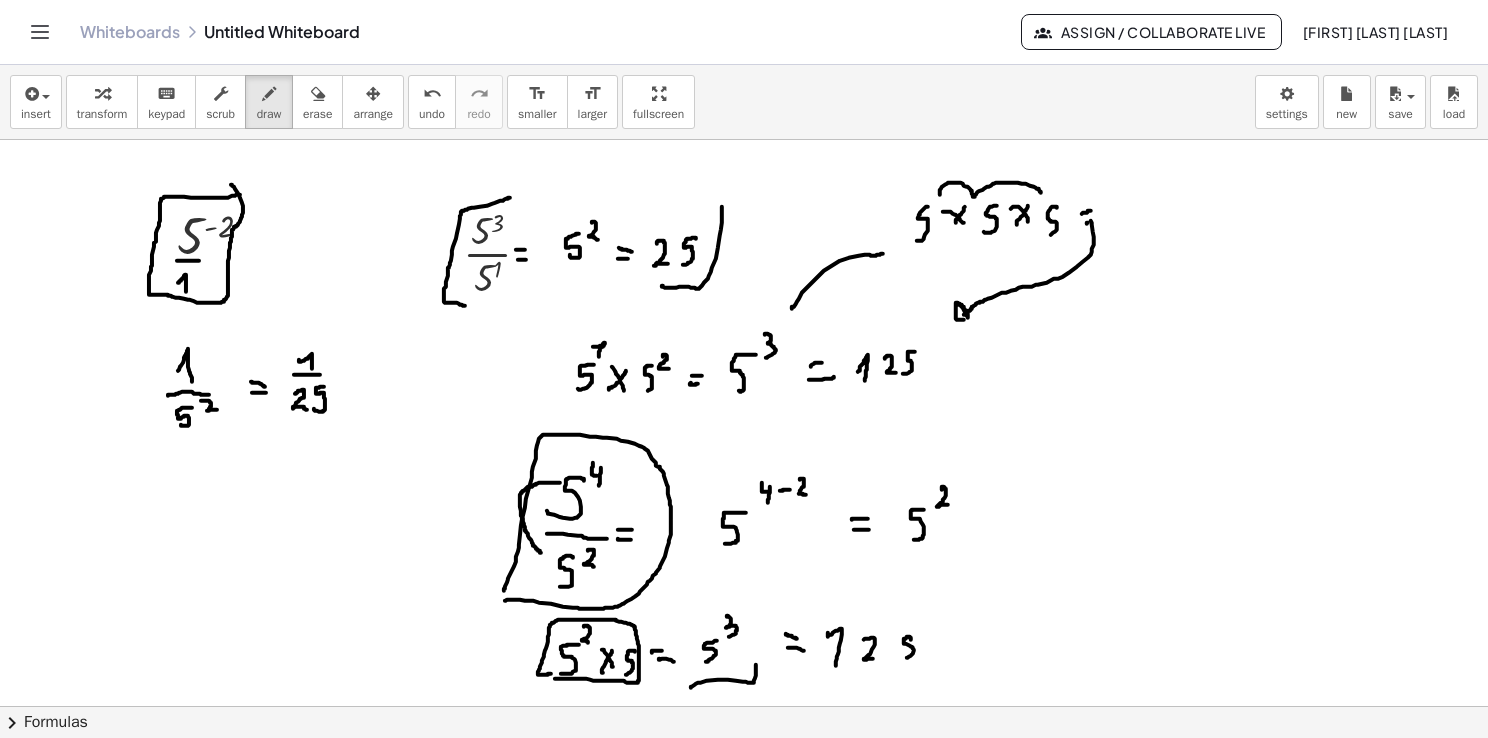 click at bounding box center (744, 707) 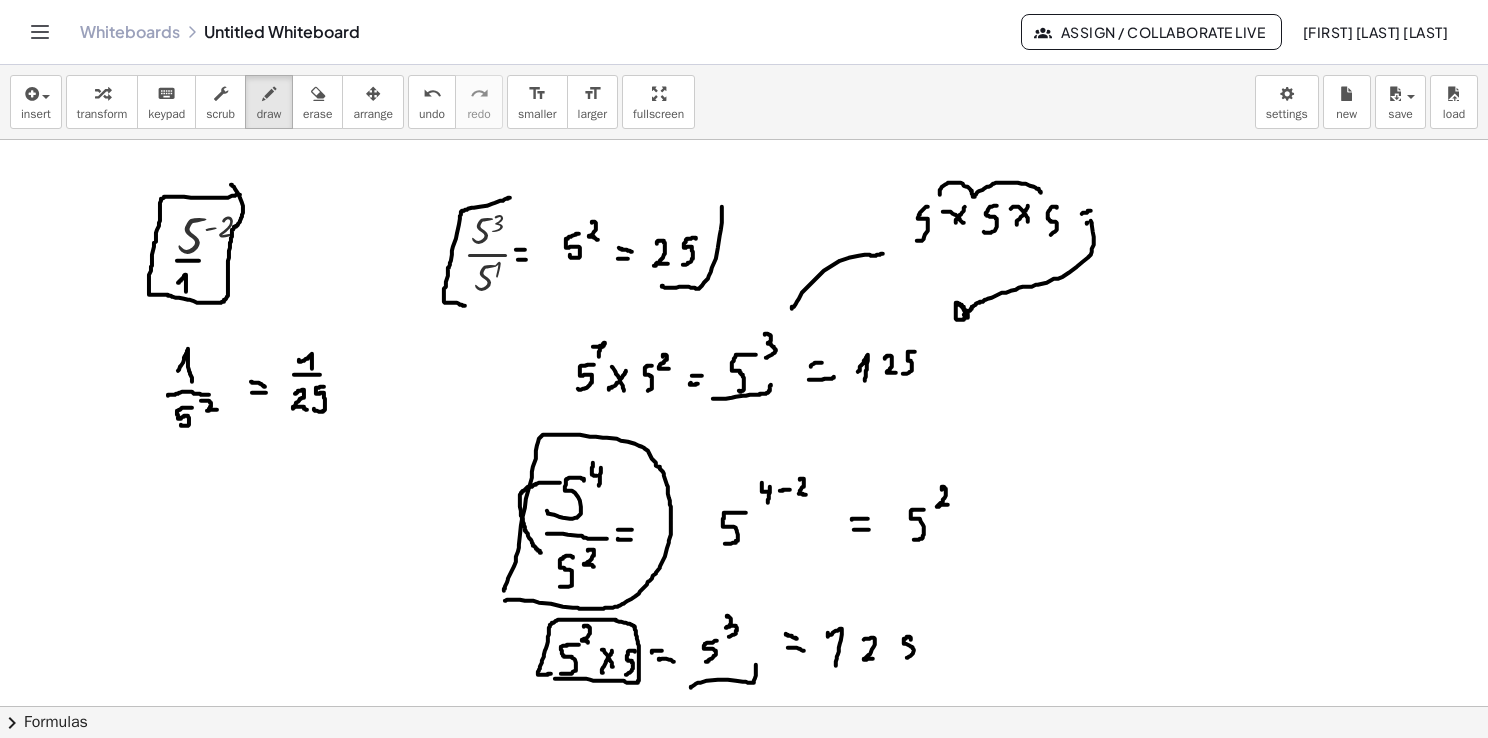click at bounding box center [744, 707] 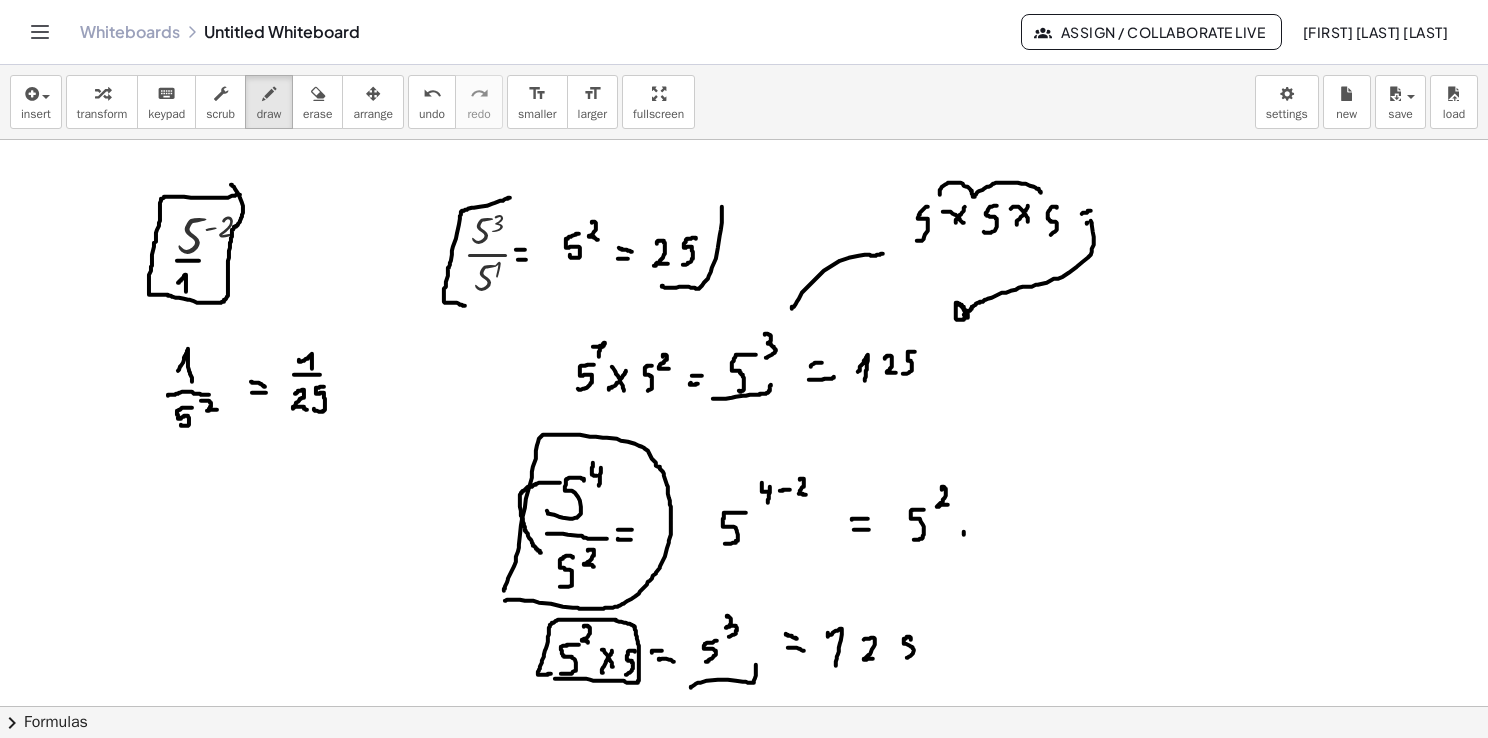 drag, startPoint x: 964, startPoint y: 533, endPoint x: 979, endPoint y: 529, distance: 15.524175 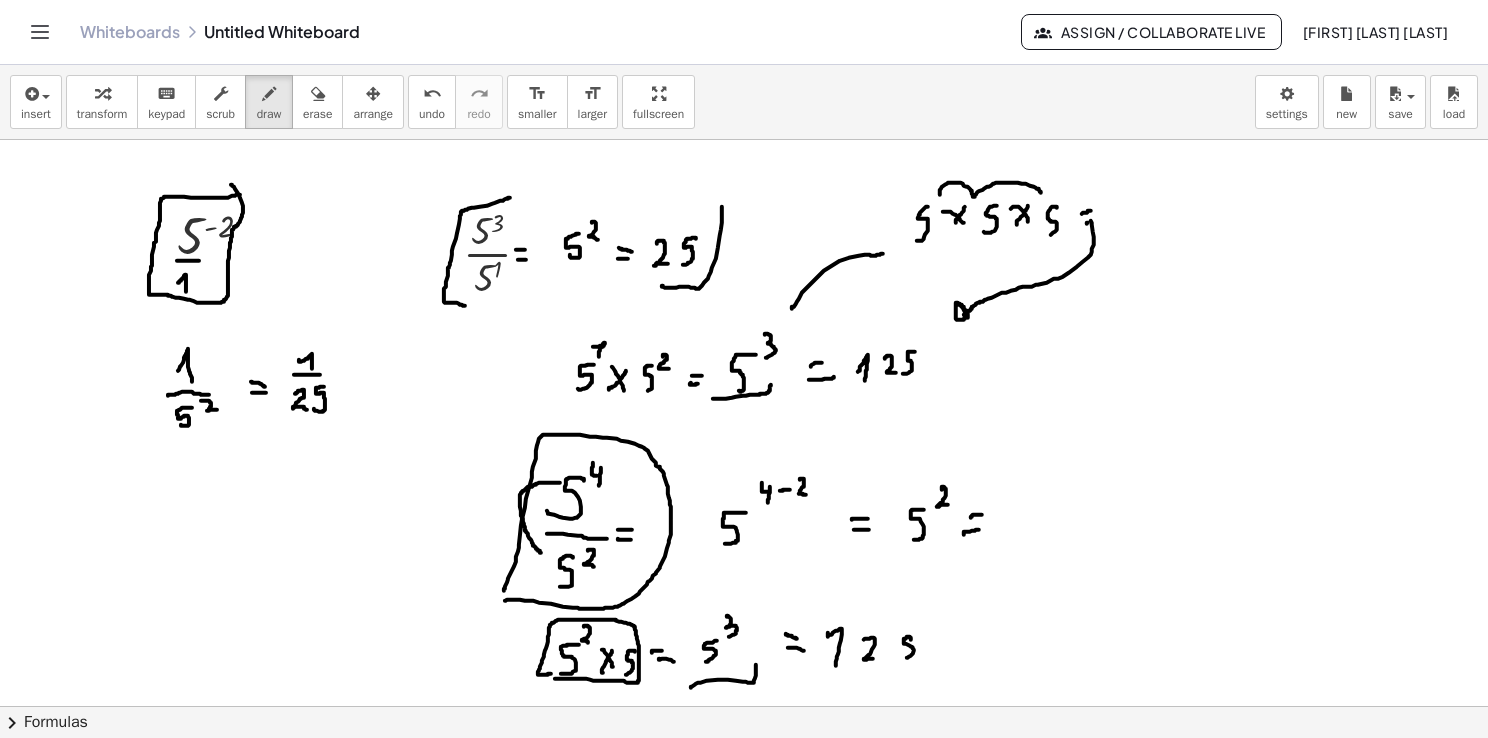 drag, startPoint x: 971, startPoint y: 517, endPoint x: 986, endPoint y: 515, distance: 15.132746 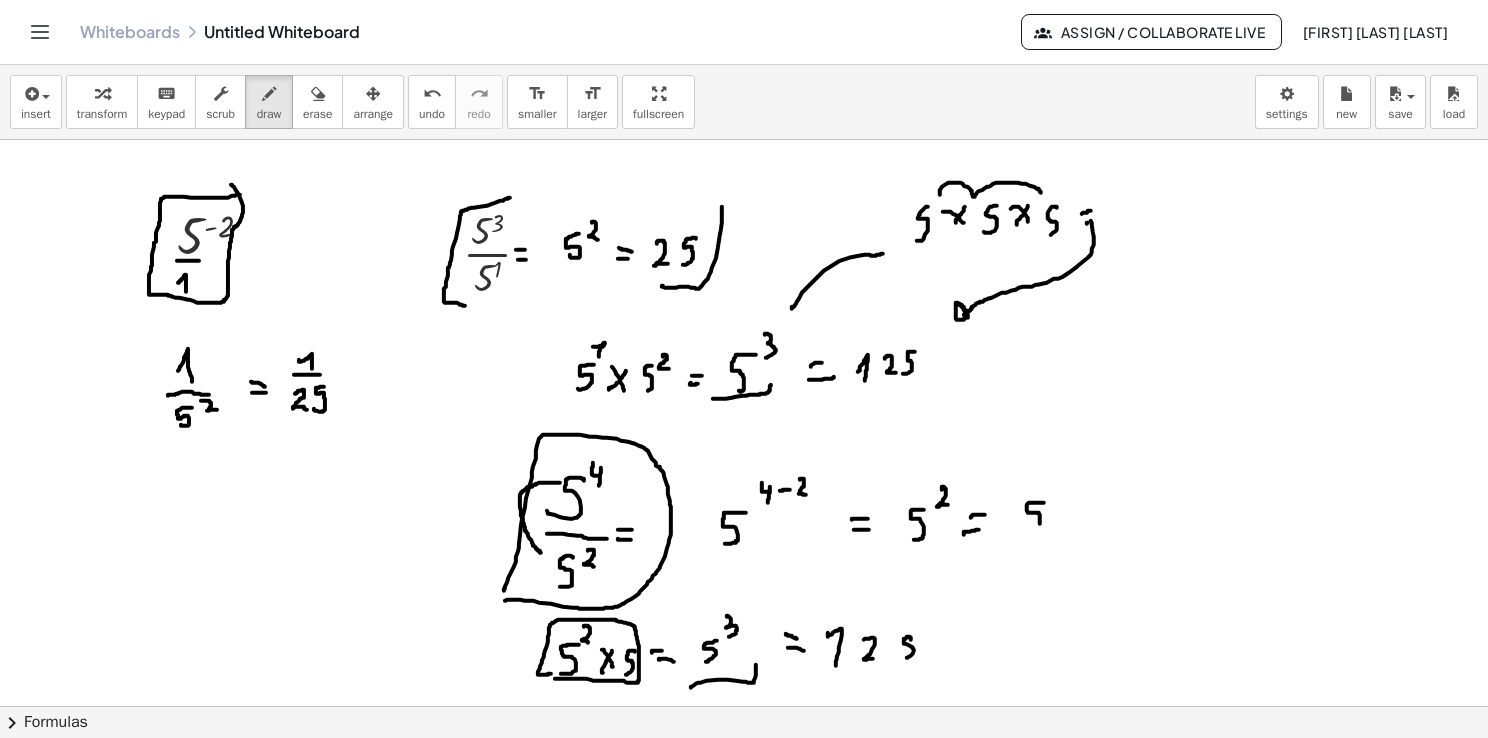 drag, startPoint x: 1043, startPoint y: 502, endPoint x: 1023, endPoint y: 534, distance: 37.735924 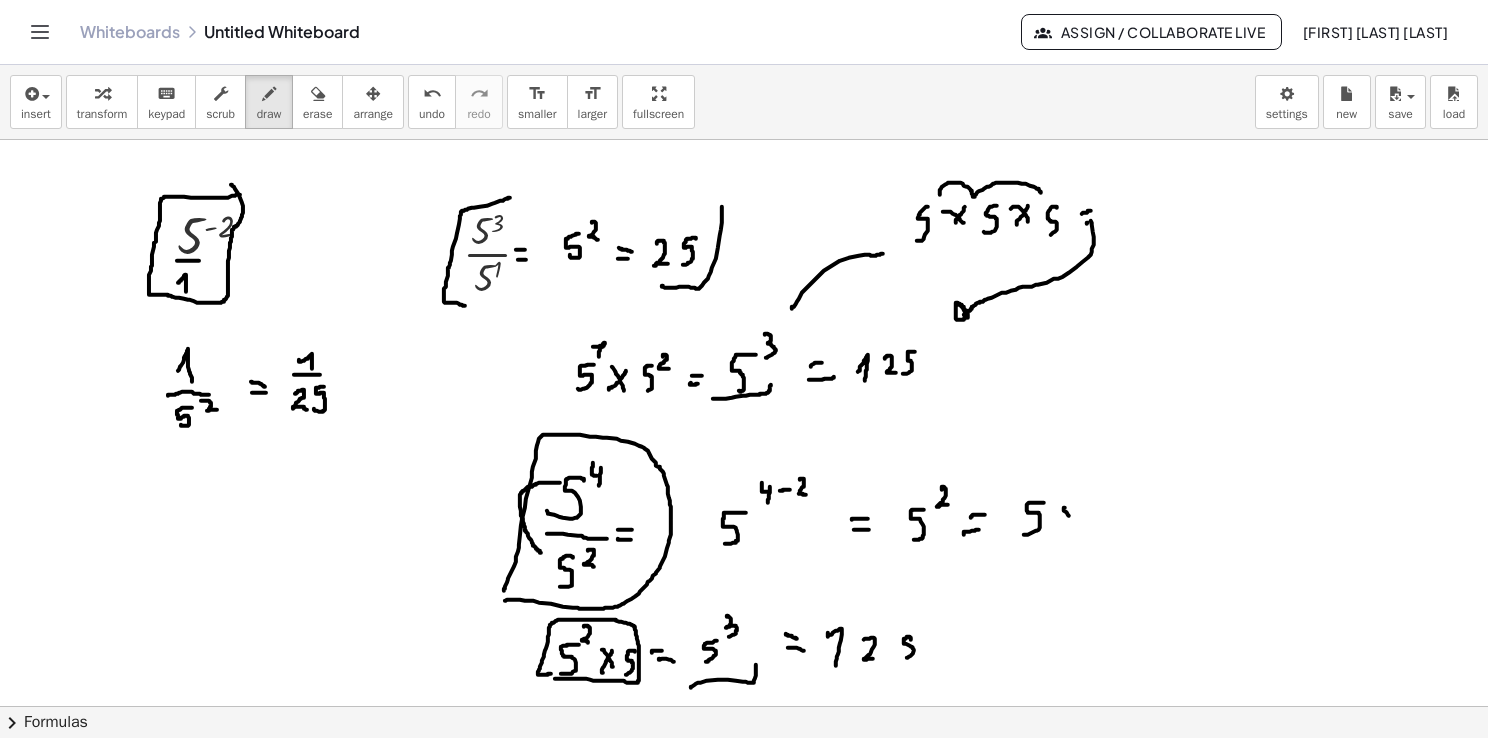 drag, startPoint x: 1064, startPoint y: 509, endPoint x: 1076, endPoint y: 530, distance: 24.186773 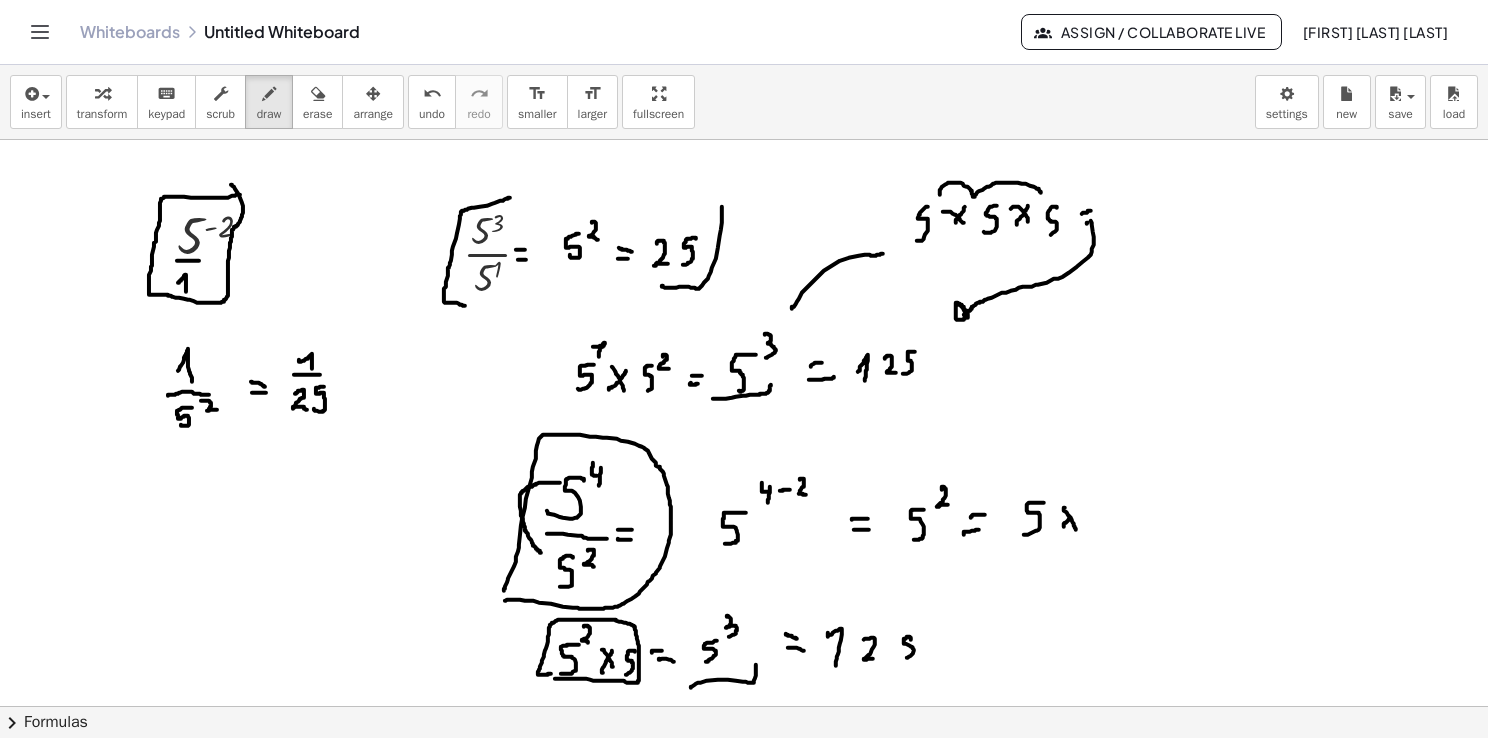 drag, startPoint x: 1065, startPoint y: 522, endPoint x: 1079, endPoint y: 506, distance: 21.260292 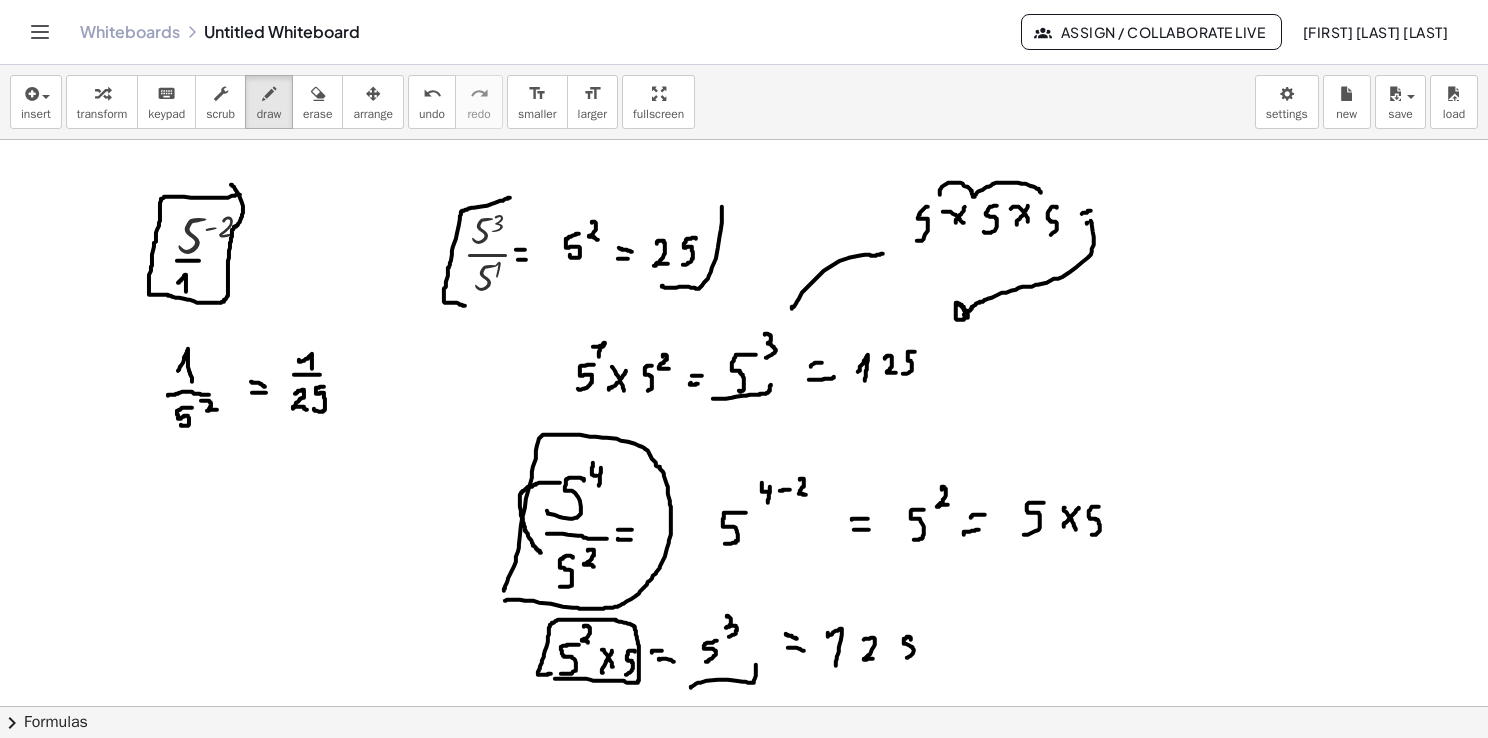 drag, startPoint x: 1099, startPoint y: 506, endPoint x: 1090, endPoint y: 534, distance: 29.410883 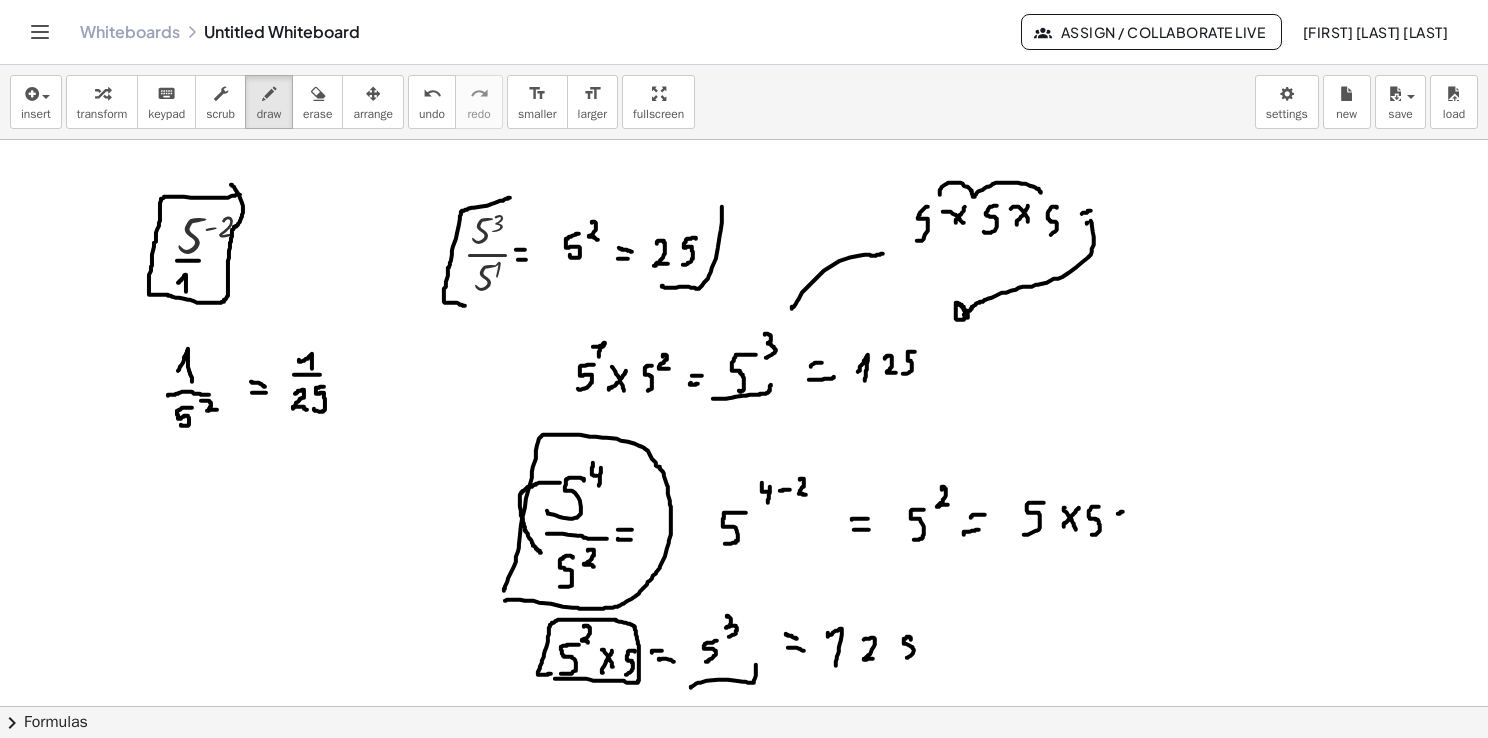 click at bounding box center [744, 707] 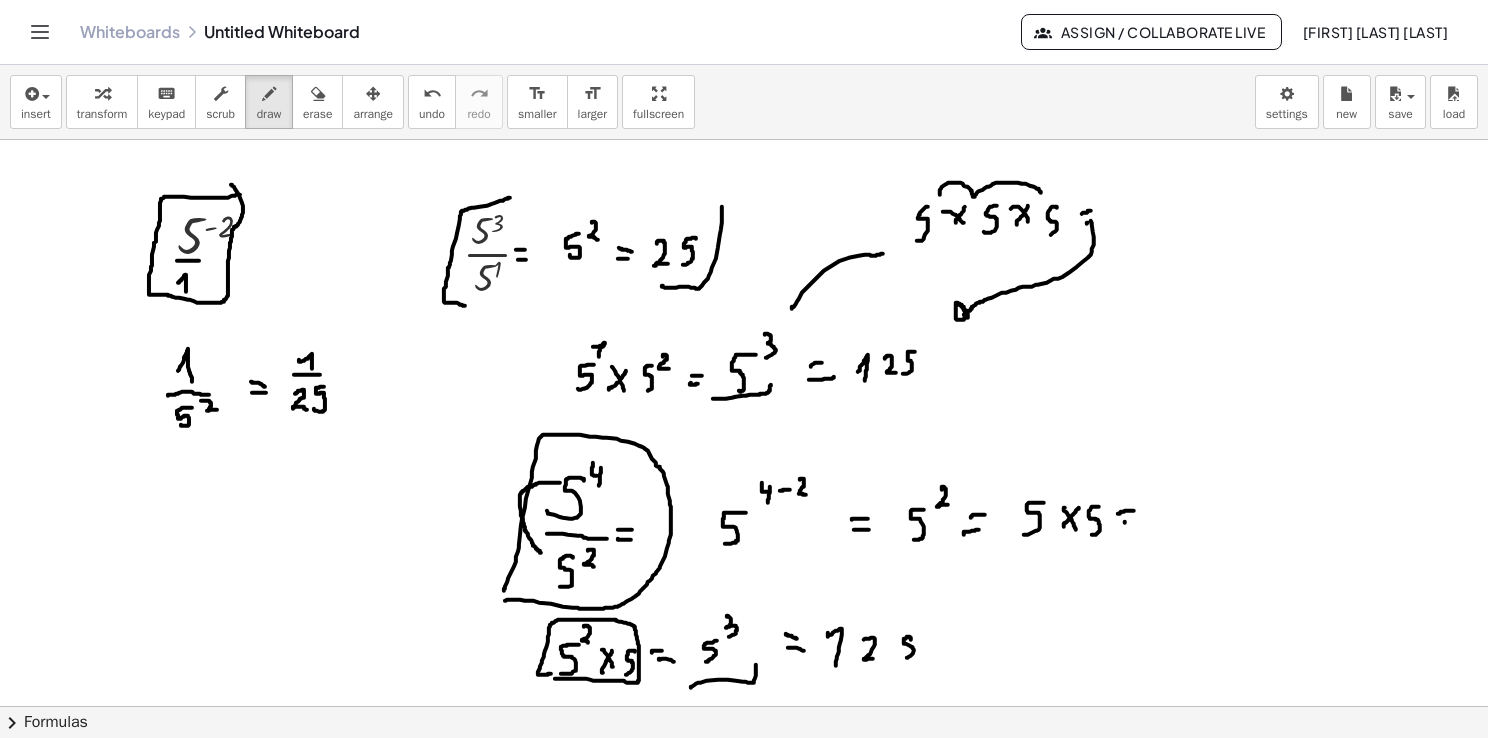 click at bounding box center [744, 707] 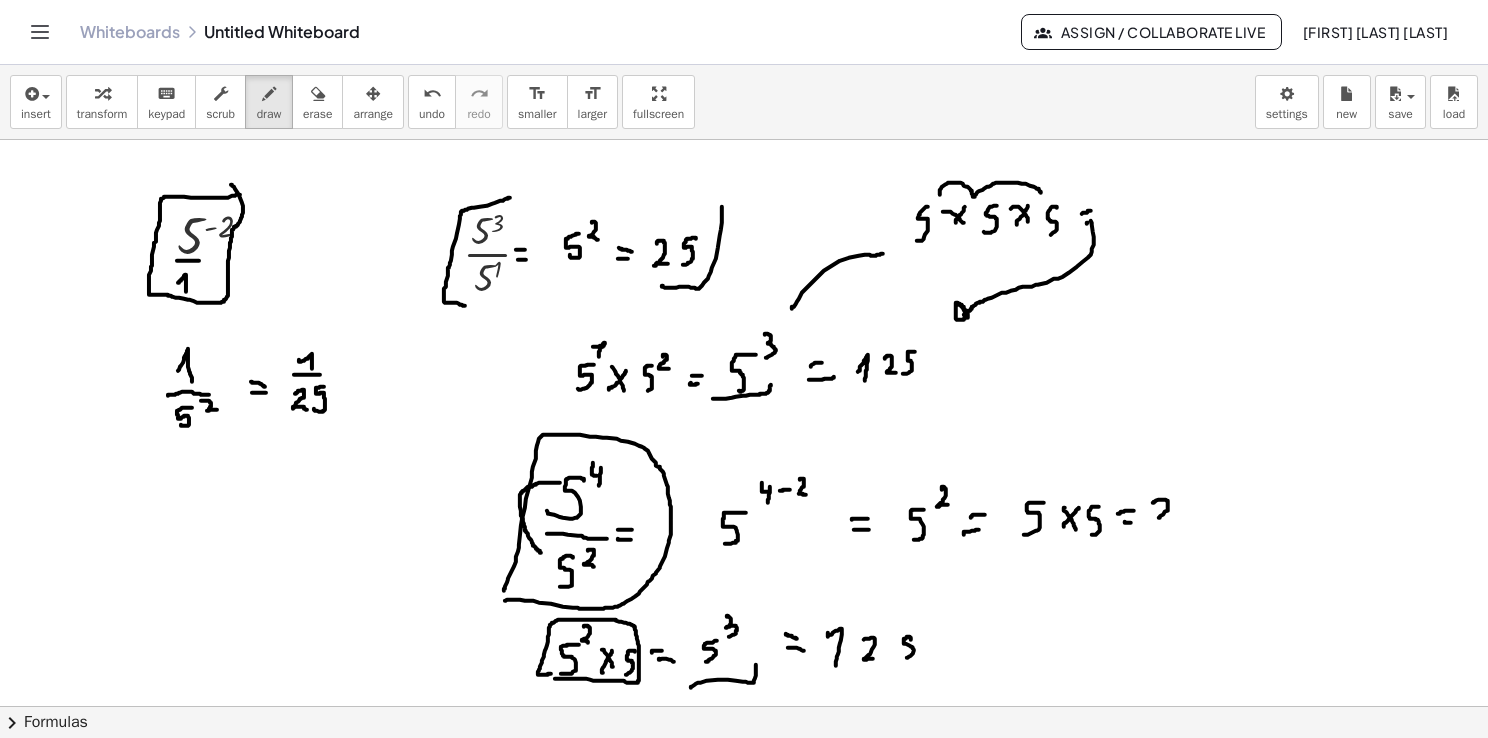 click at bounding box center (744, 707) 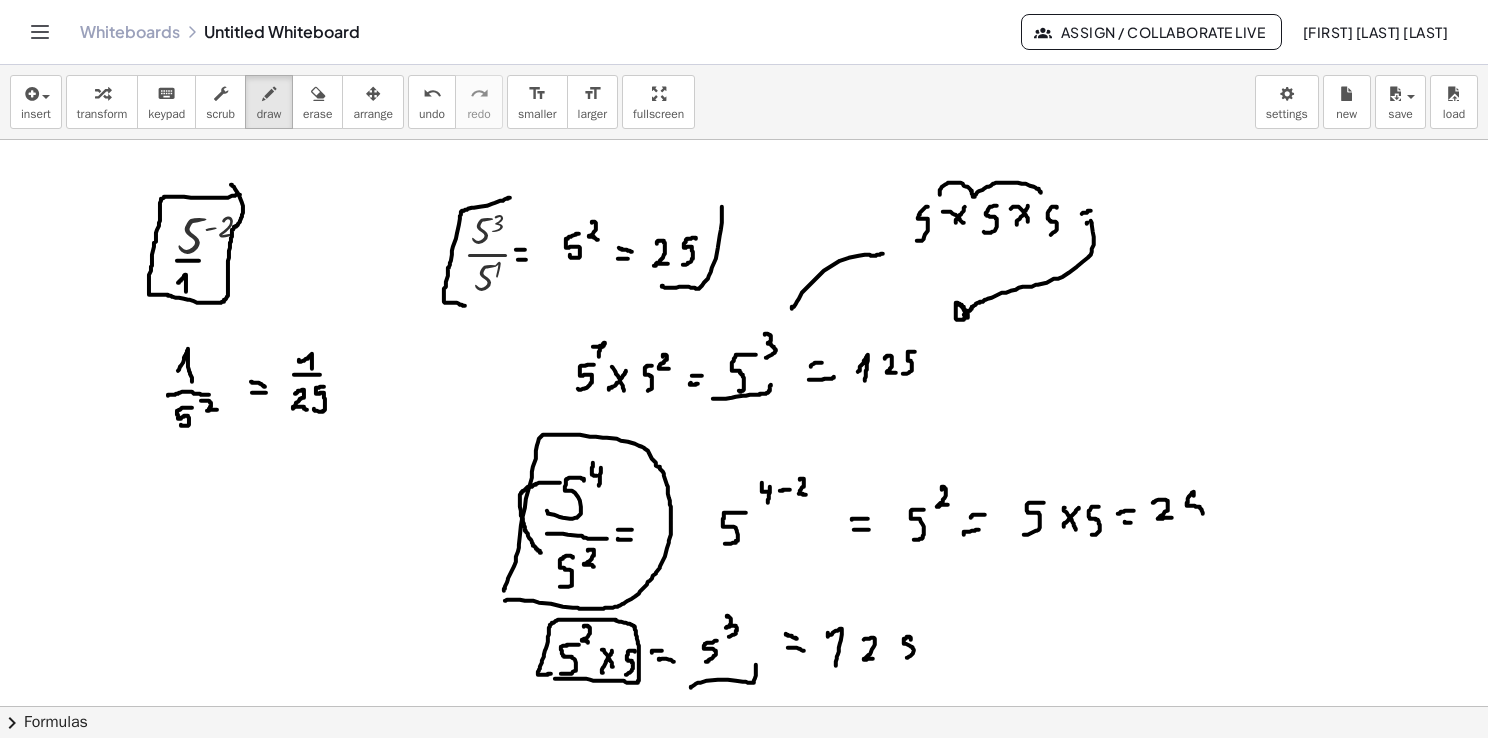 click at bounding box center [744, 707] 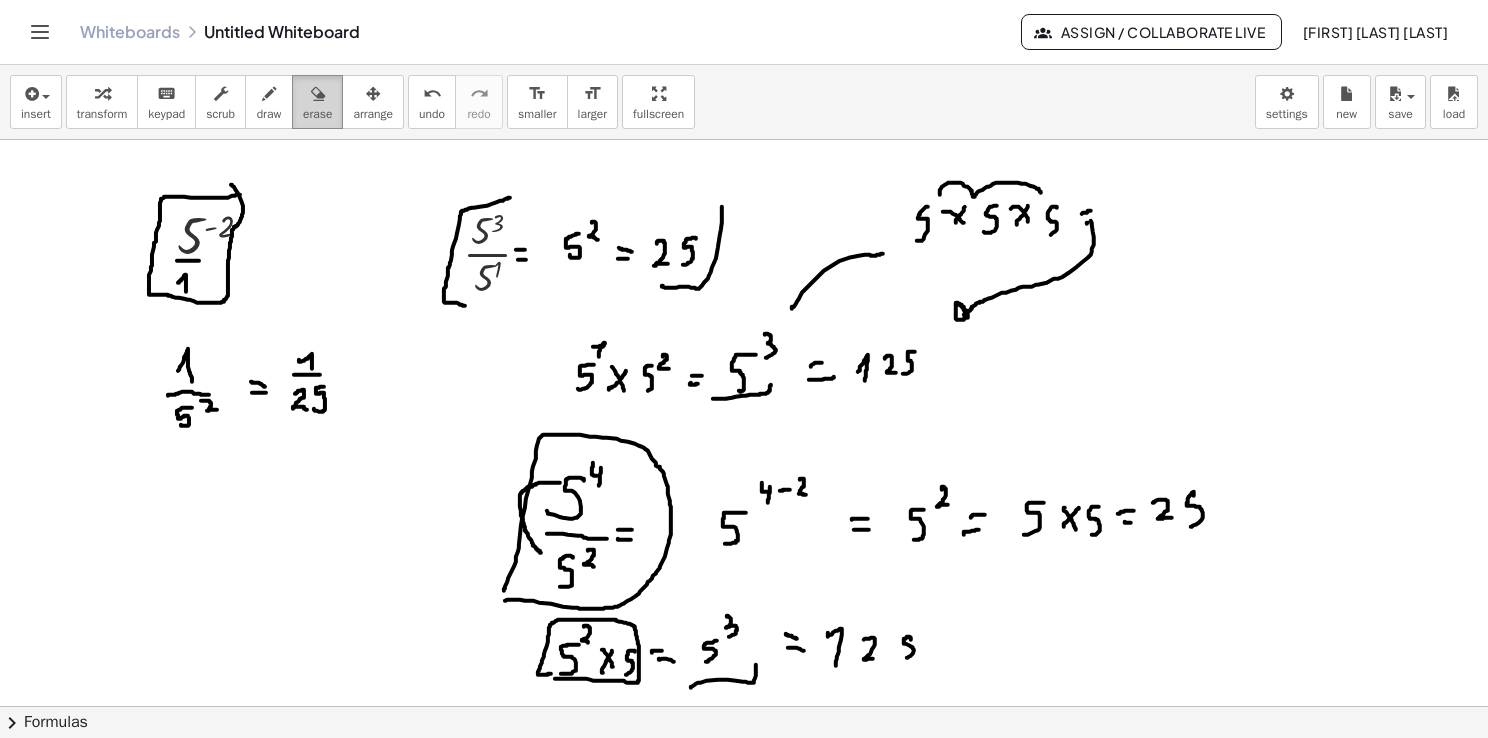 click at bounding box center (318, 94) 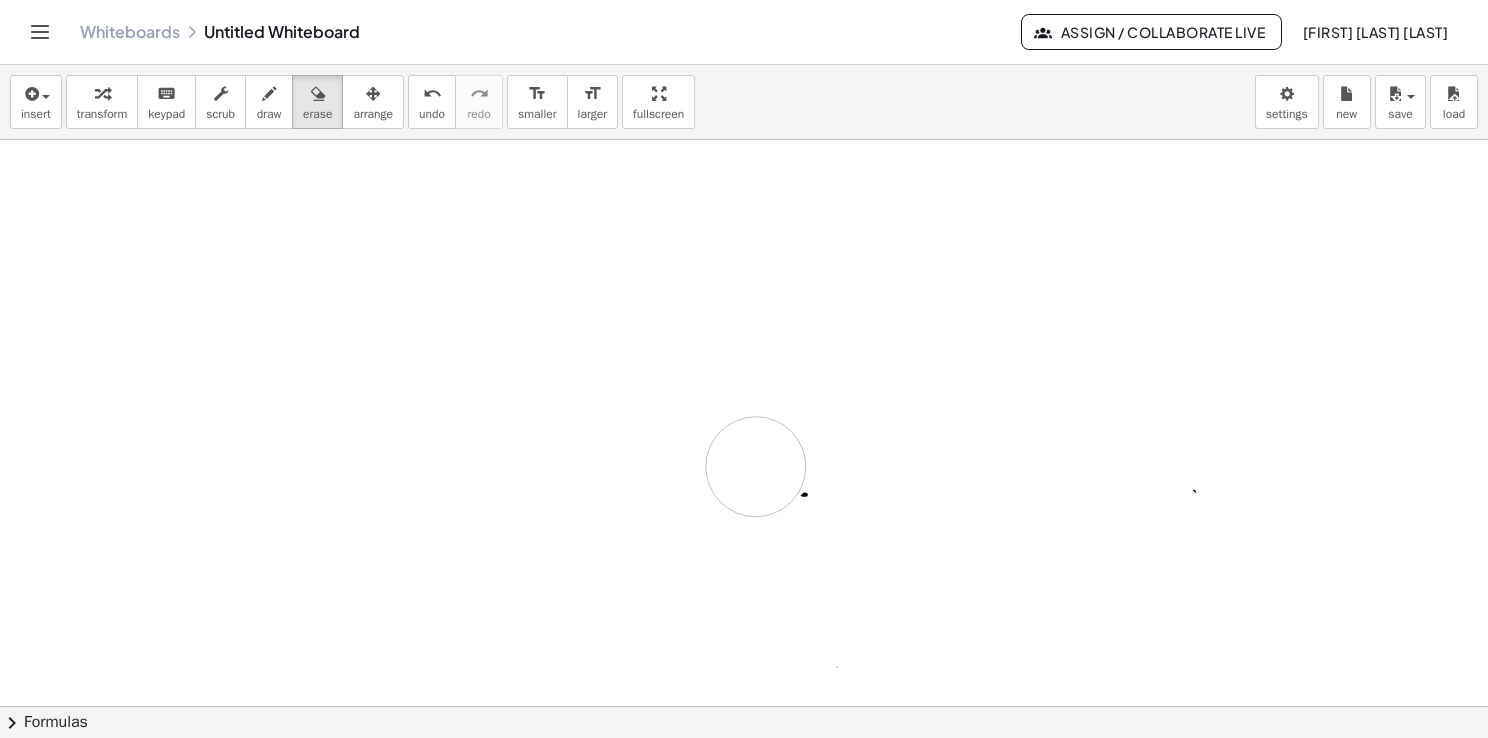 drag, startPoint x: 207, startPoint y: 283, endPoint x: 235, endPoint y: 34, distance: 250.56935 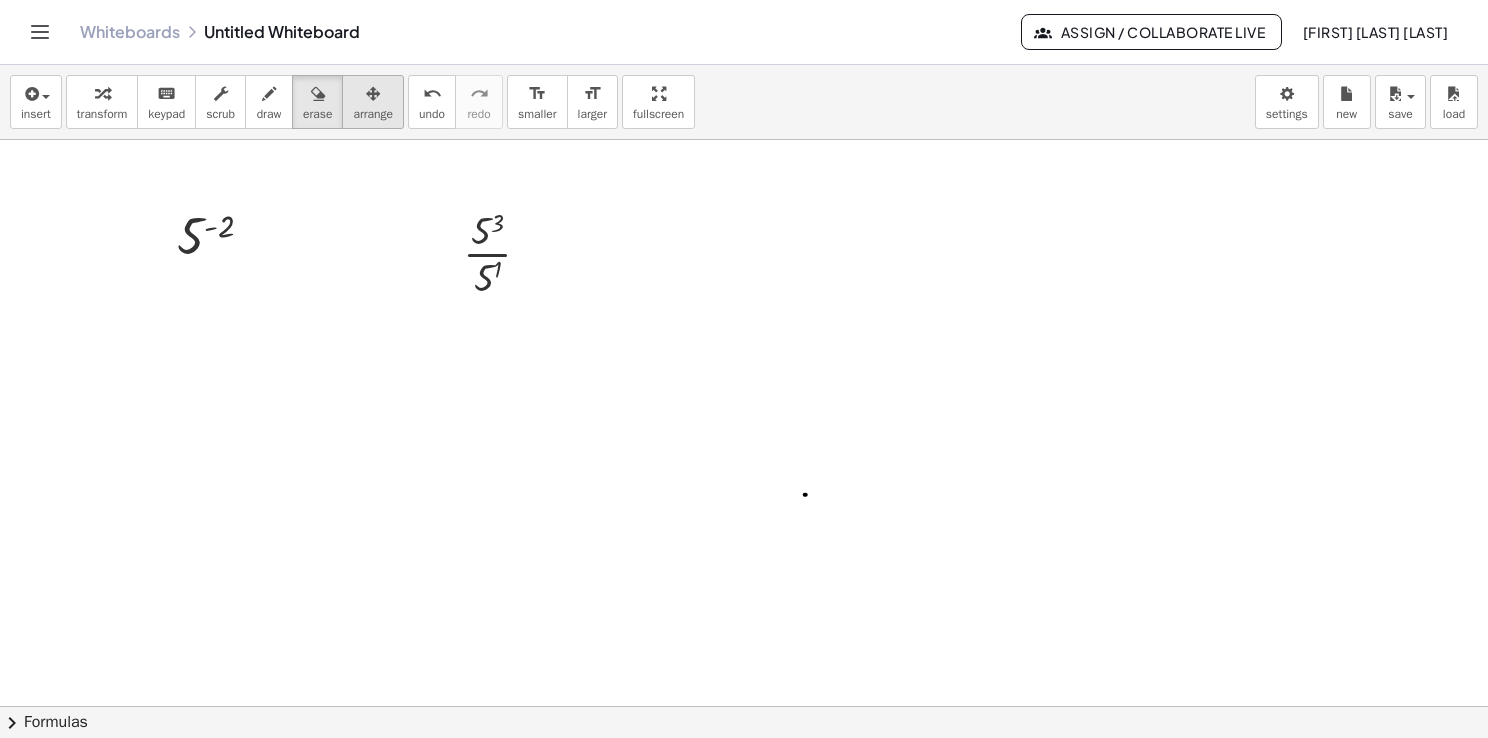 click at bounding box center (373, 93) 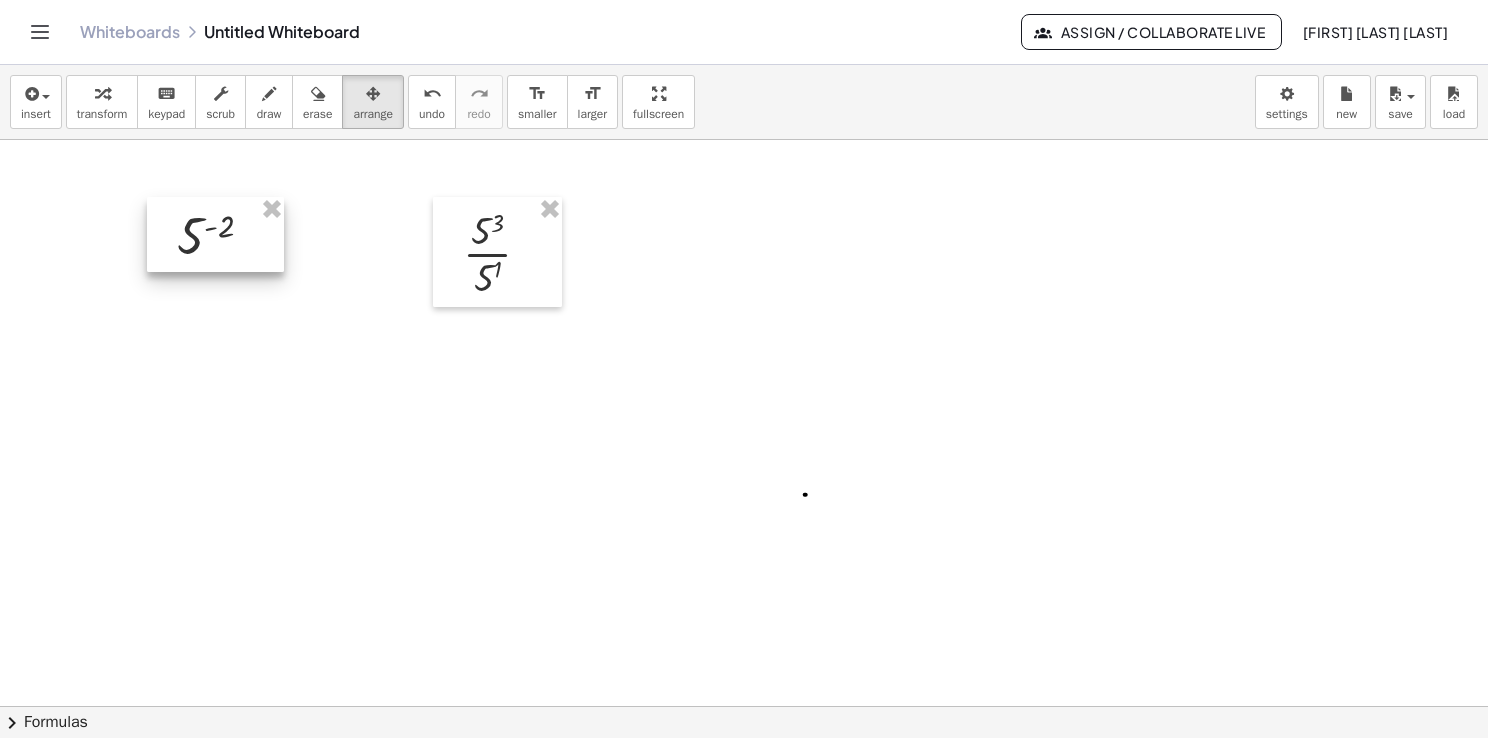 click at bounding box center [215, 235] 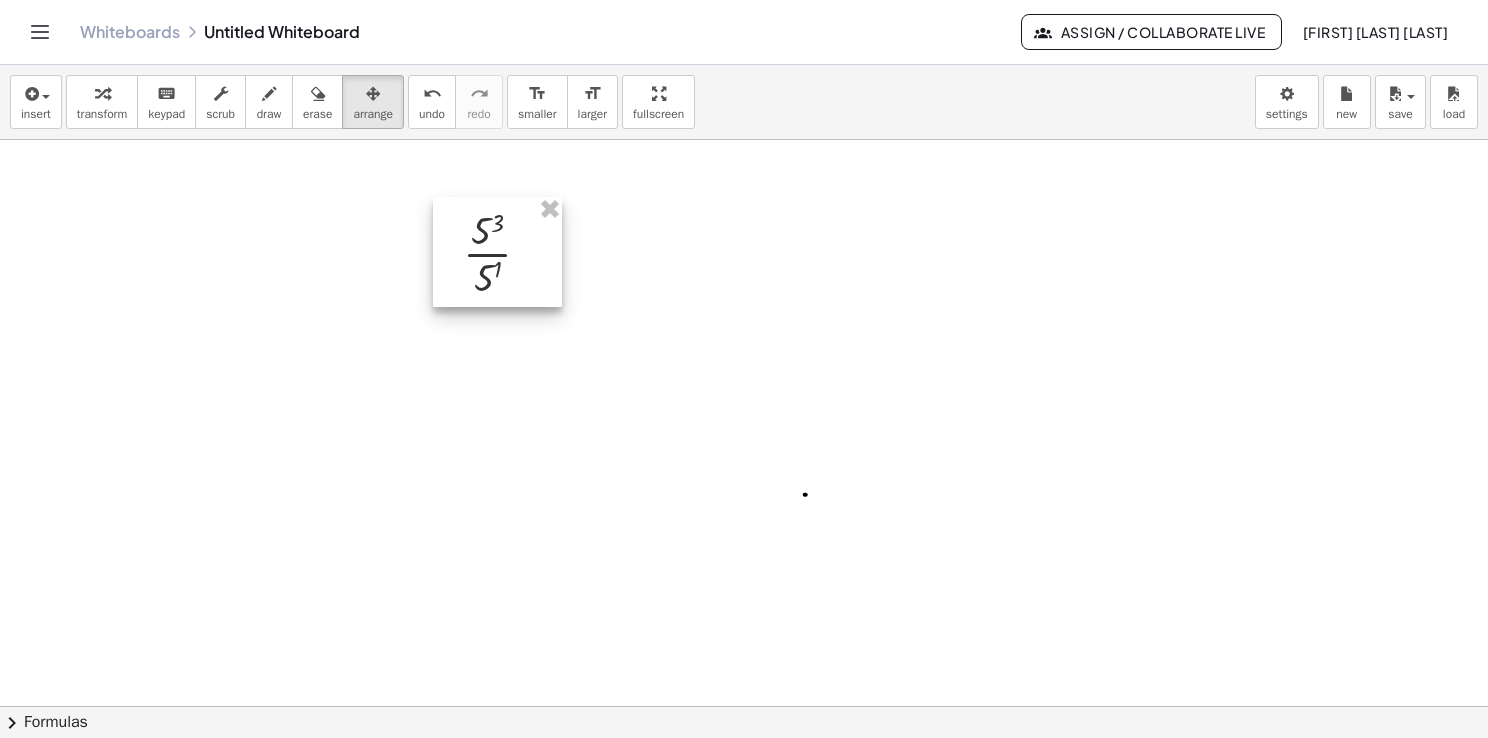 click at bounding box center (497, 252) 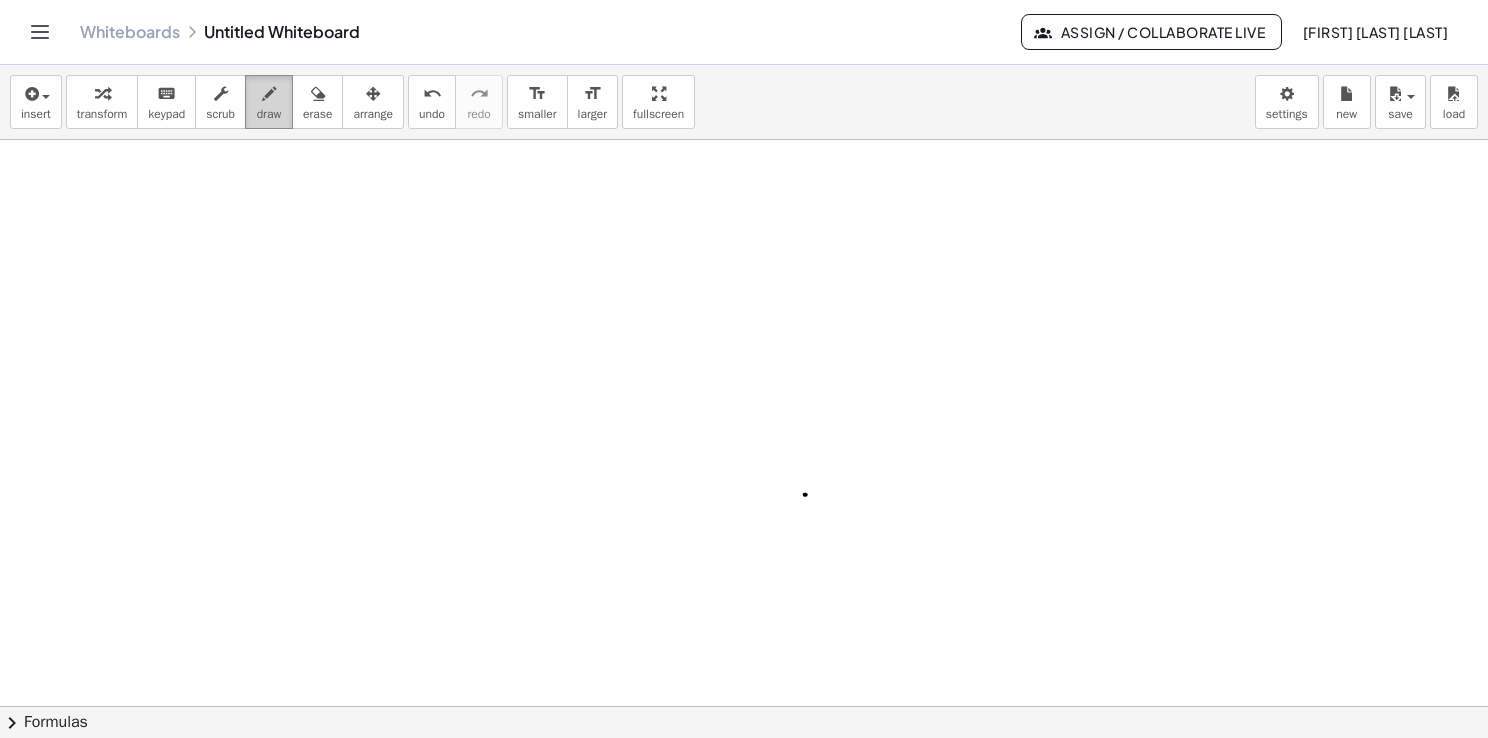 click on "draw" at bounding box center (269, 114) 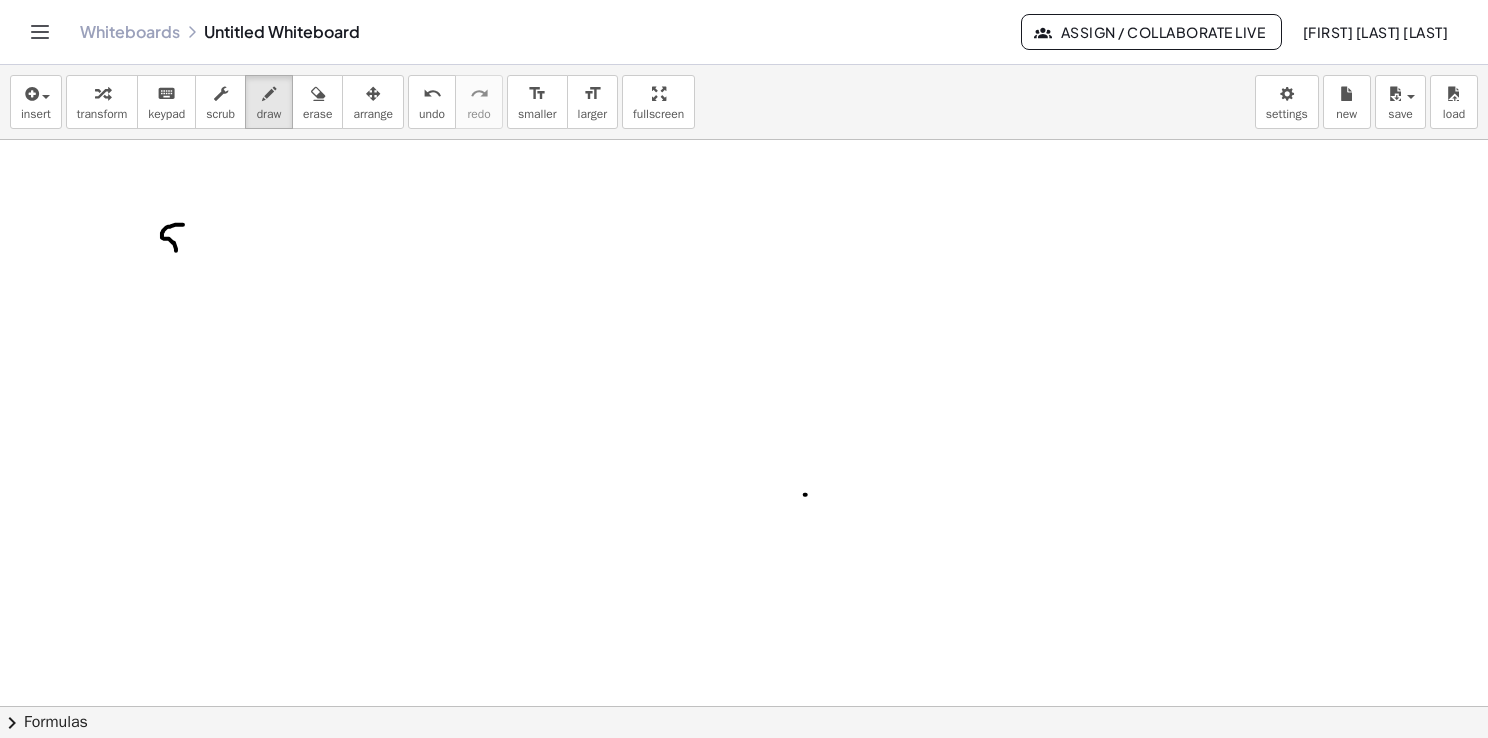 drag, startPoint x: 177, startPoint y: 224, endPoint x: 158, endPoint y: 262, distance: 42.48529 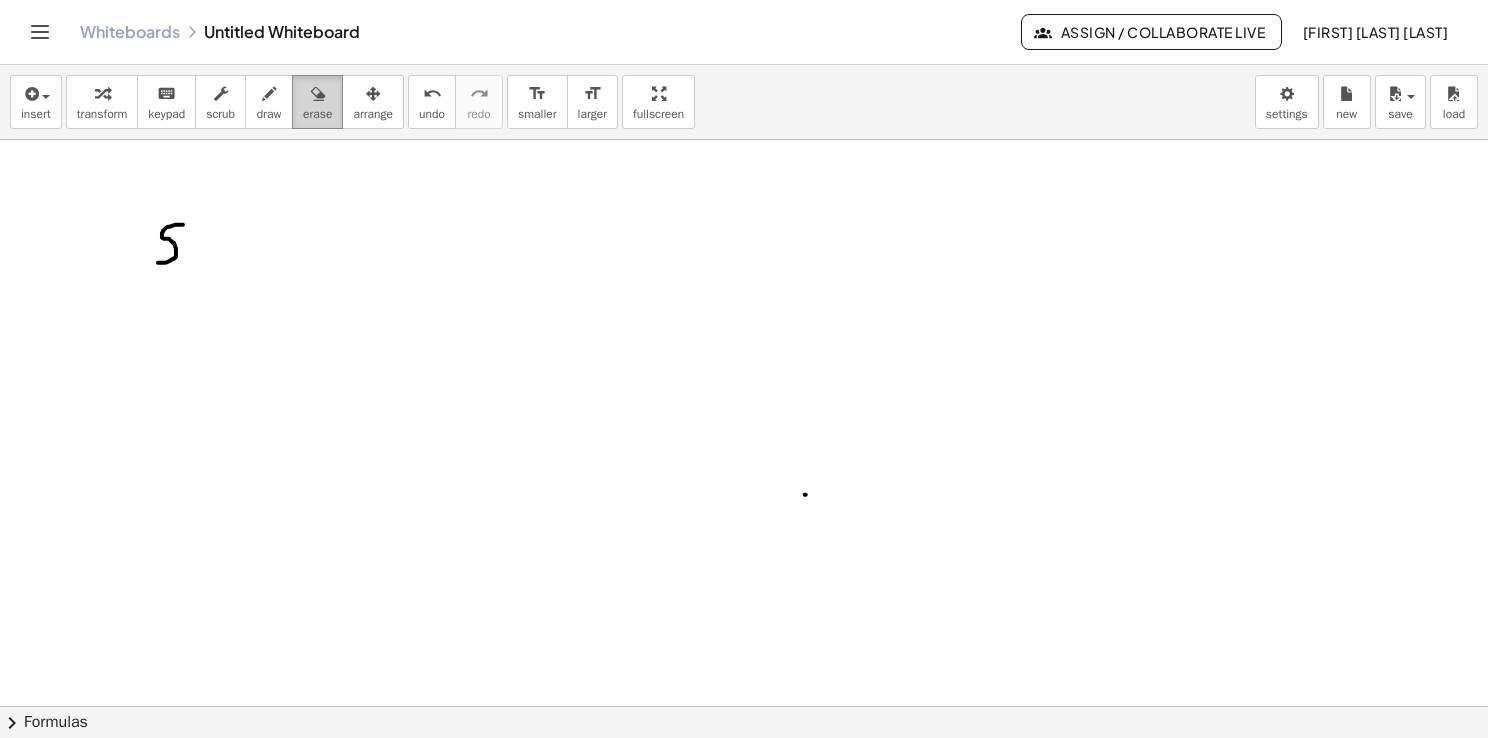 click on "erase" at bounding box center (317, 102) 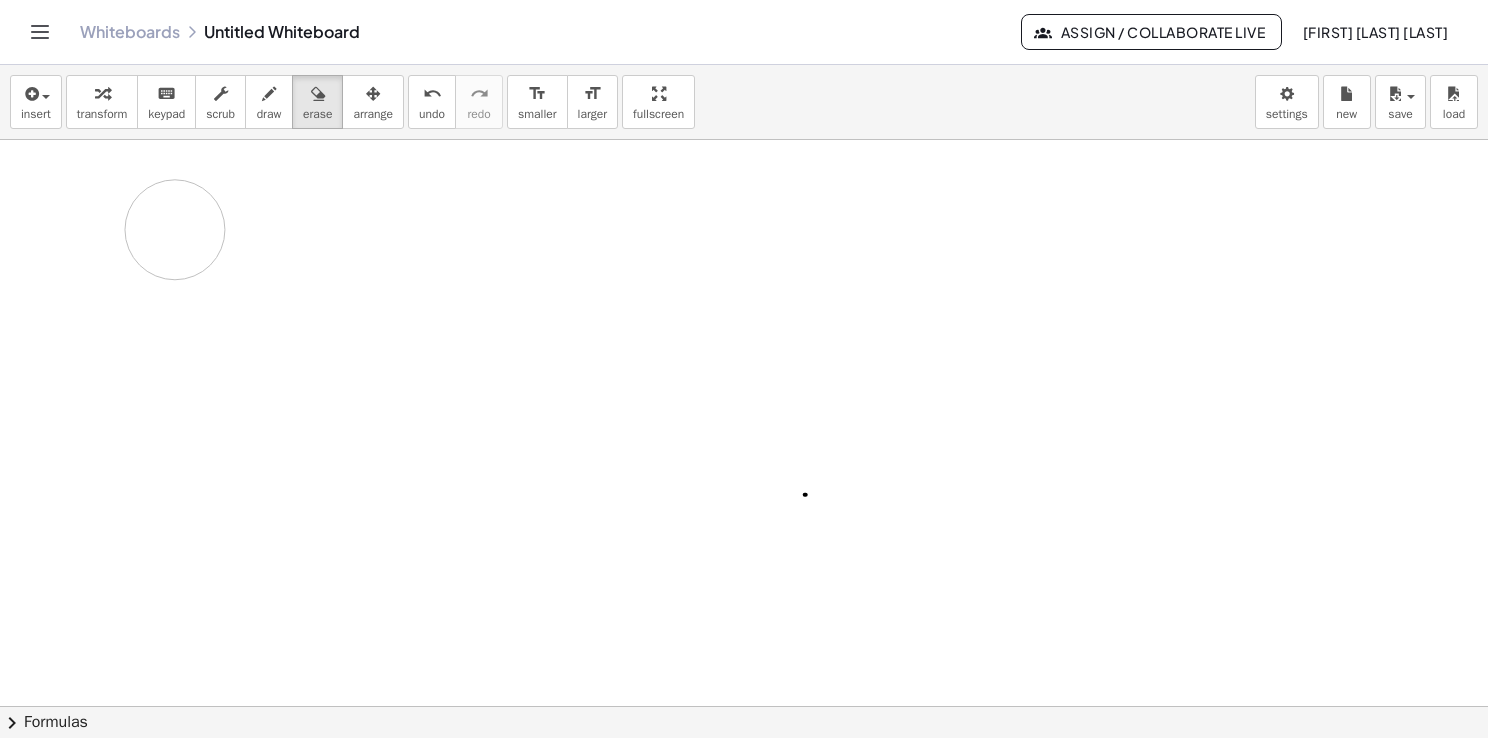 drag, startPoint x: 175, startPoint y: 226, endPoint x: 176, endPoint y: 242, distance: 16.03122 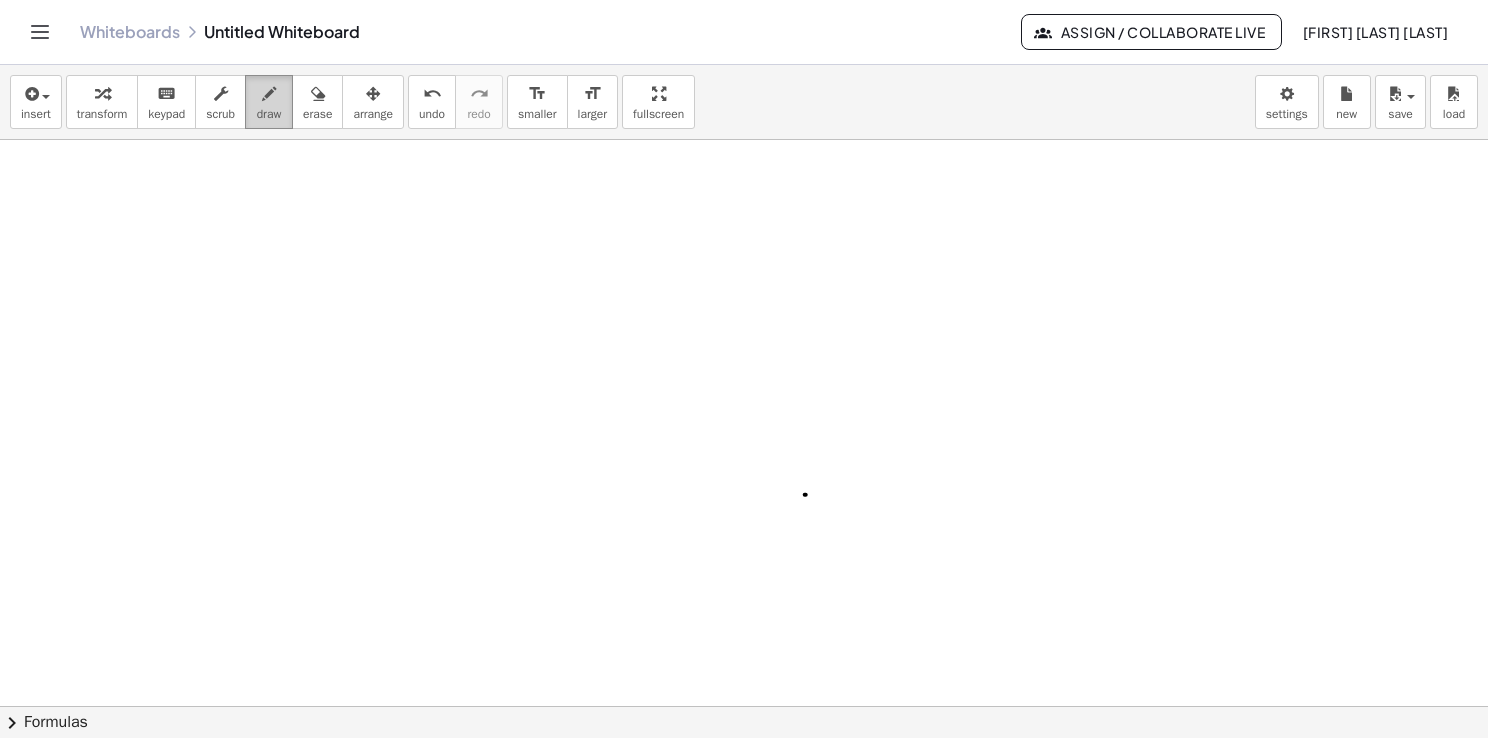 click at bounding box center (269, 93) 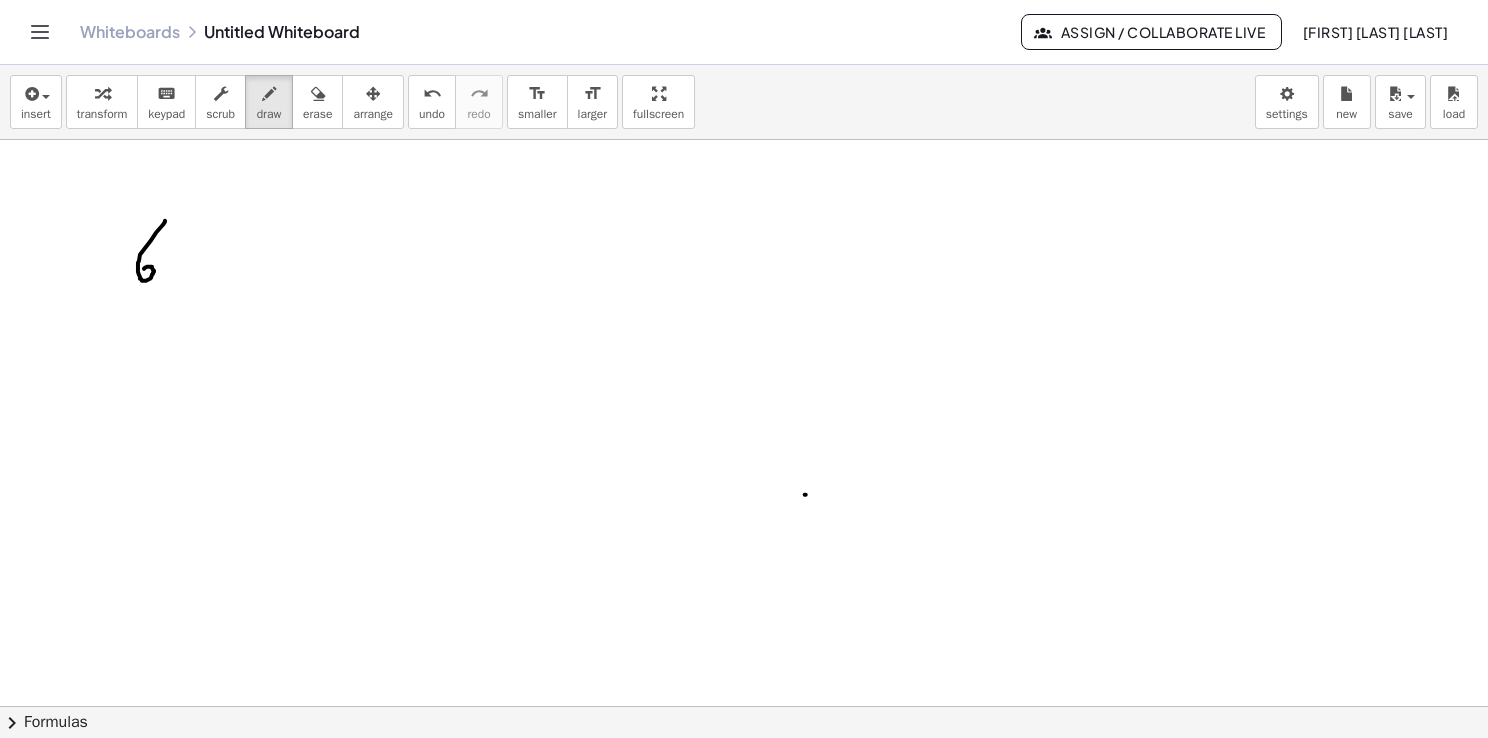 drag, startPoint x: 164, startPoint y: 222, endPoint x: 152, endPoint y: 269, distance: 48.507732 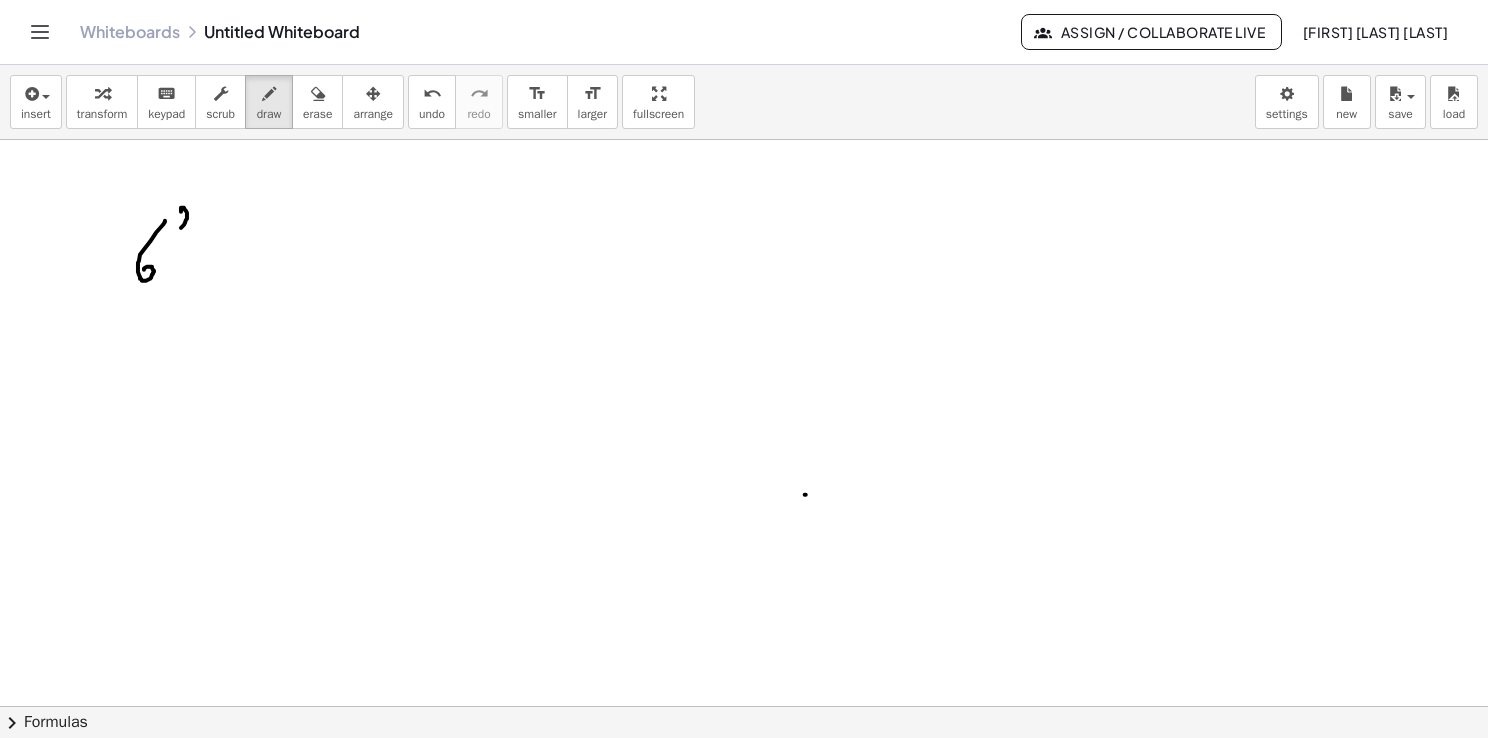 drag, startPoint x: 183, startPoint y: 207, endPoint x: 184, endPoint y: 230, distance: 23.021729 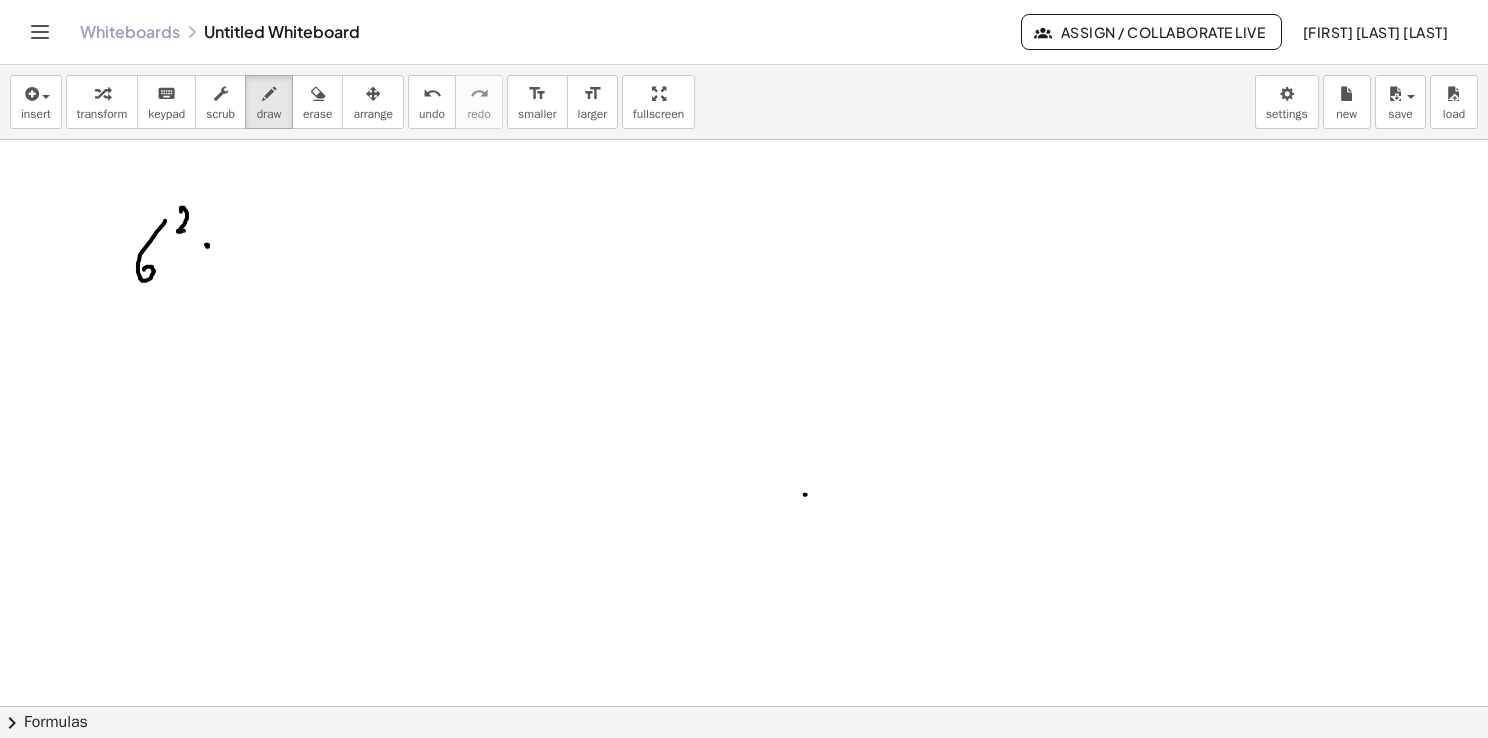 click at bounding box center (744, 707) 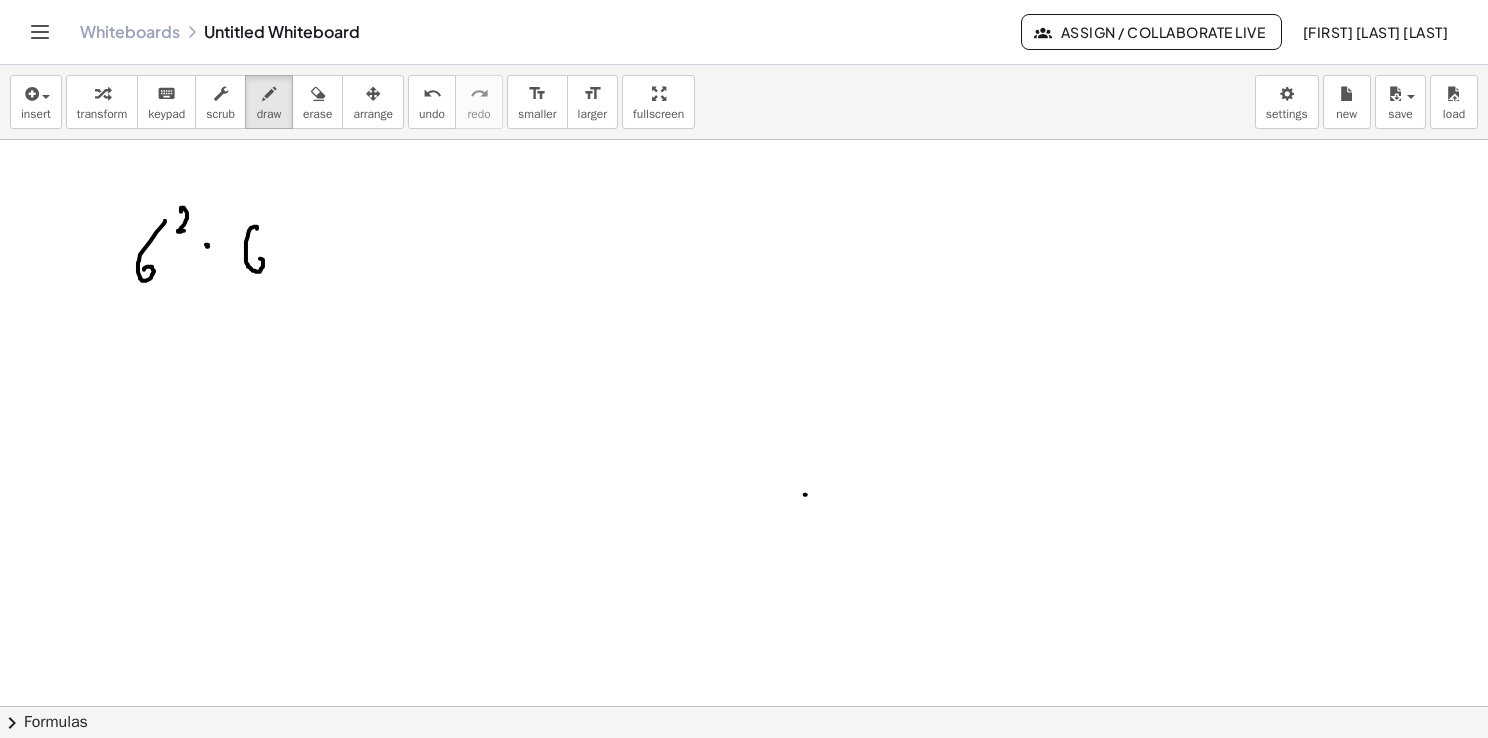 drag, startPoint x: 255, startPoint y: 226, endPoint x: 255, endPoint y: 266, distance: 40 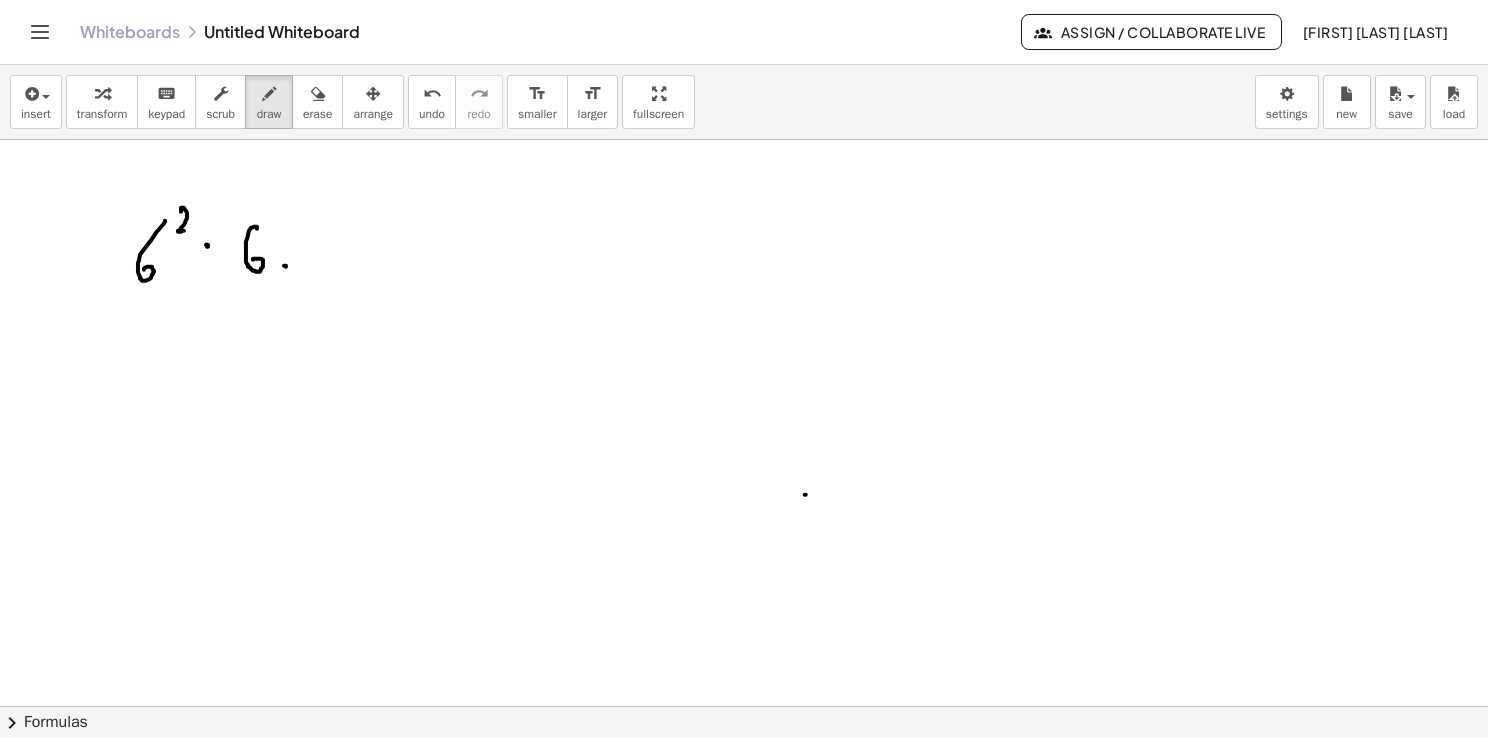 click at bounding box center (744, 707) 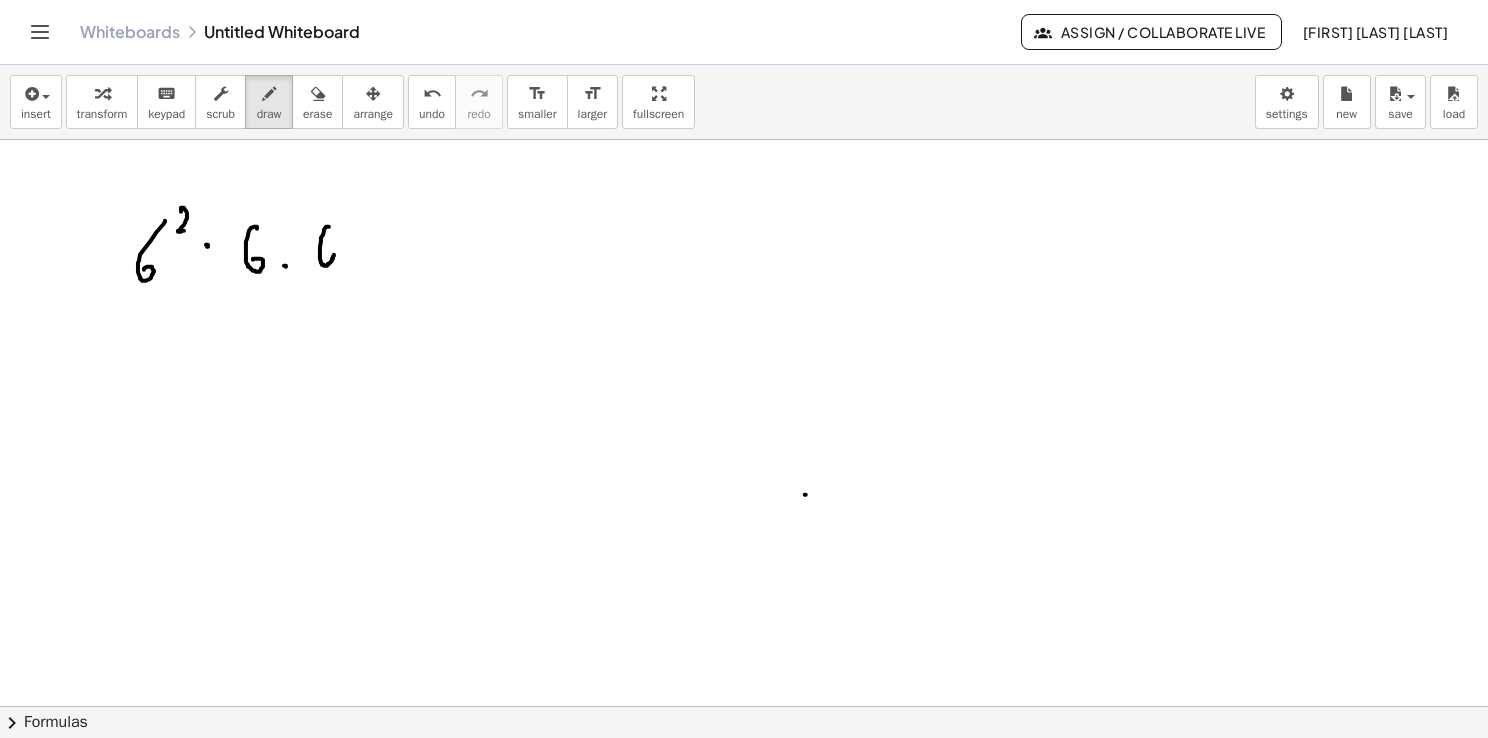 drag, startPoint x: 329, startPoint y: 226, endPoint x: 326, endPoint y: 251, distance: 25.179358 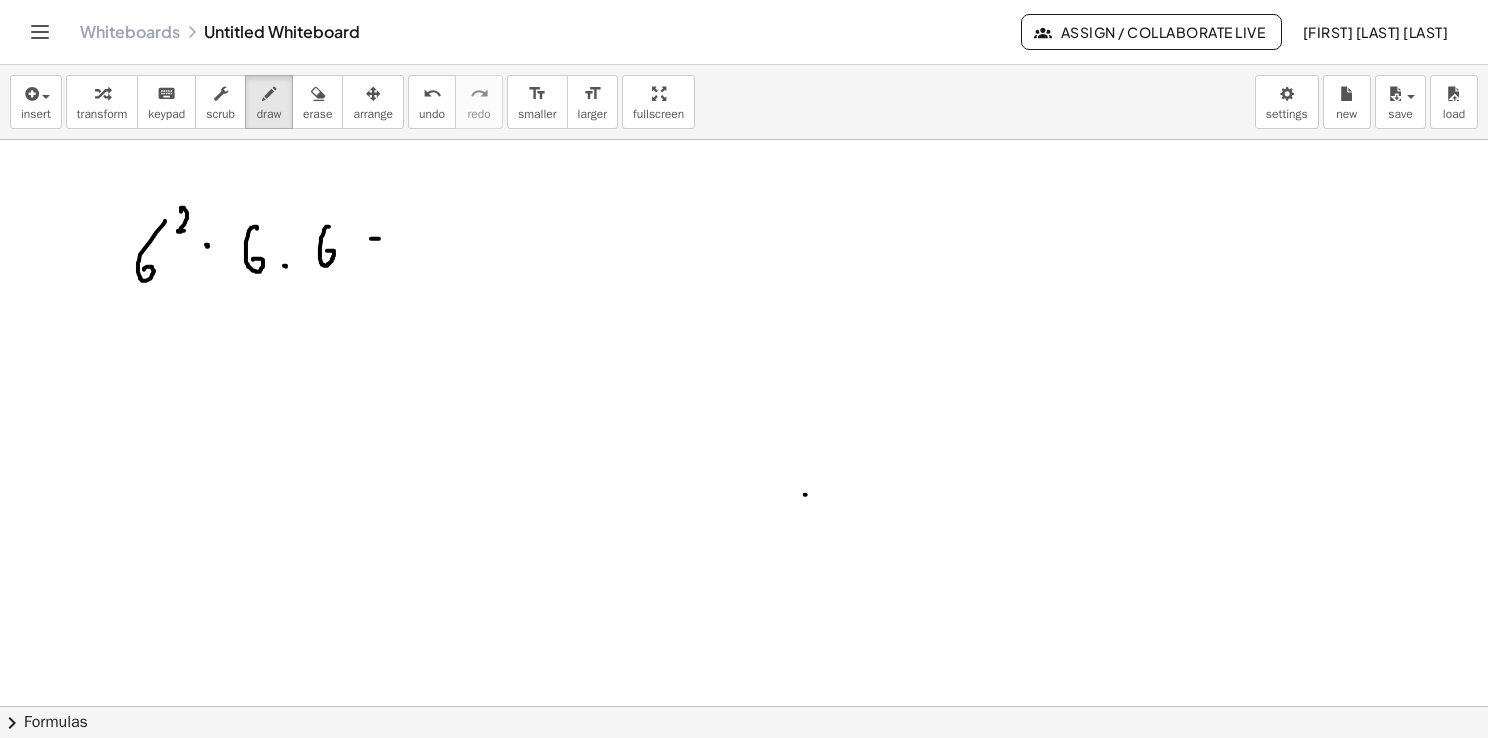 drag, startPoint x: 371, startPoint y: 238, endPoint x: 383, endPoint y: 243, distance: 13 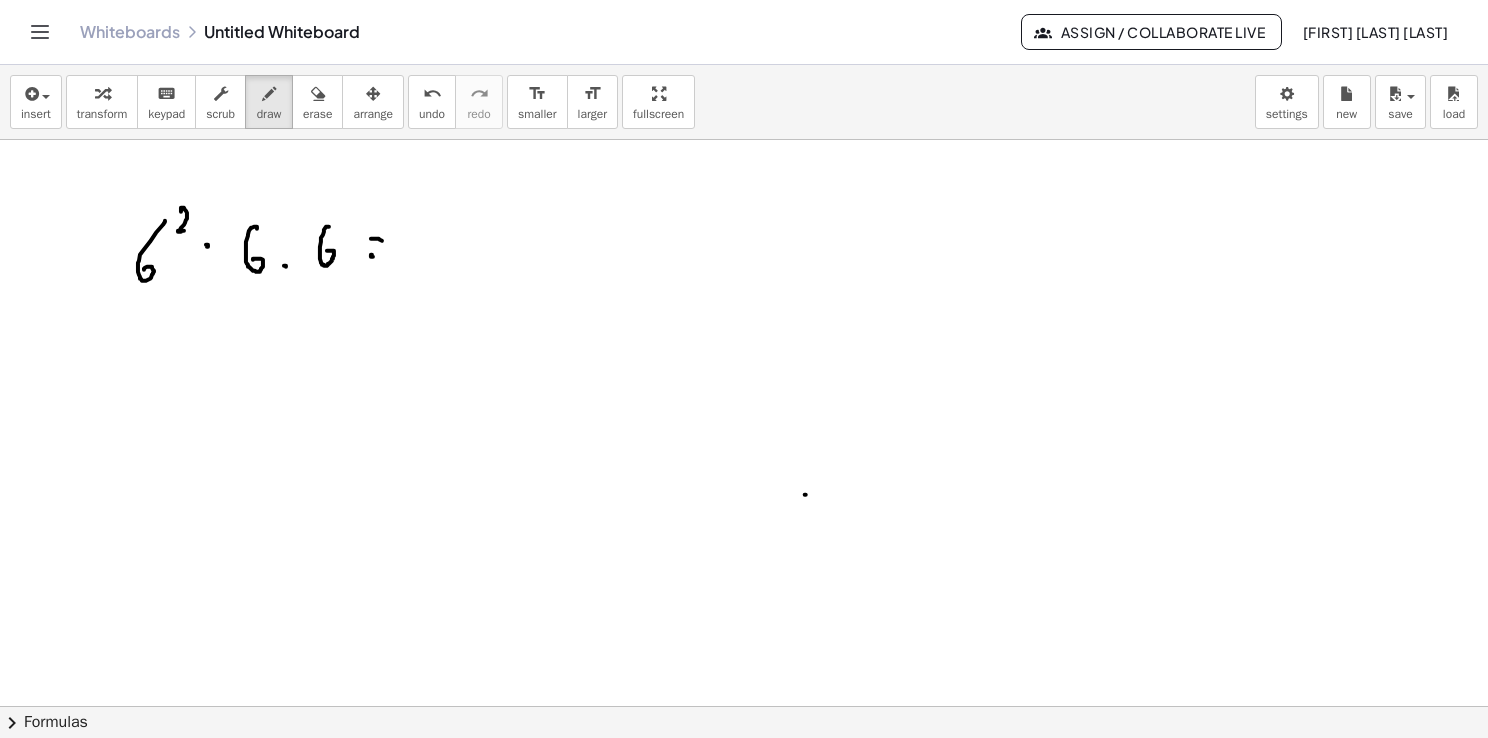 click at bounding box center (744, 707) 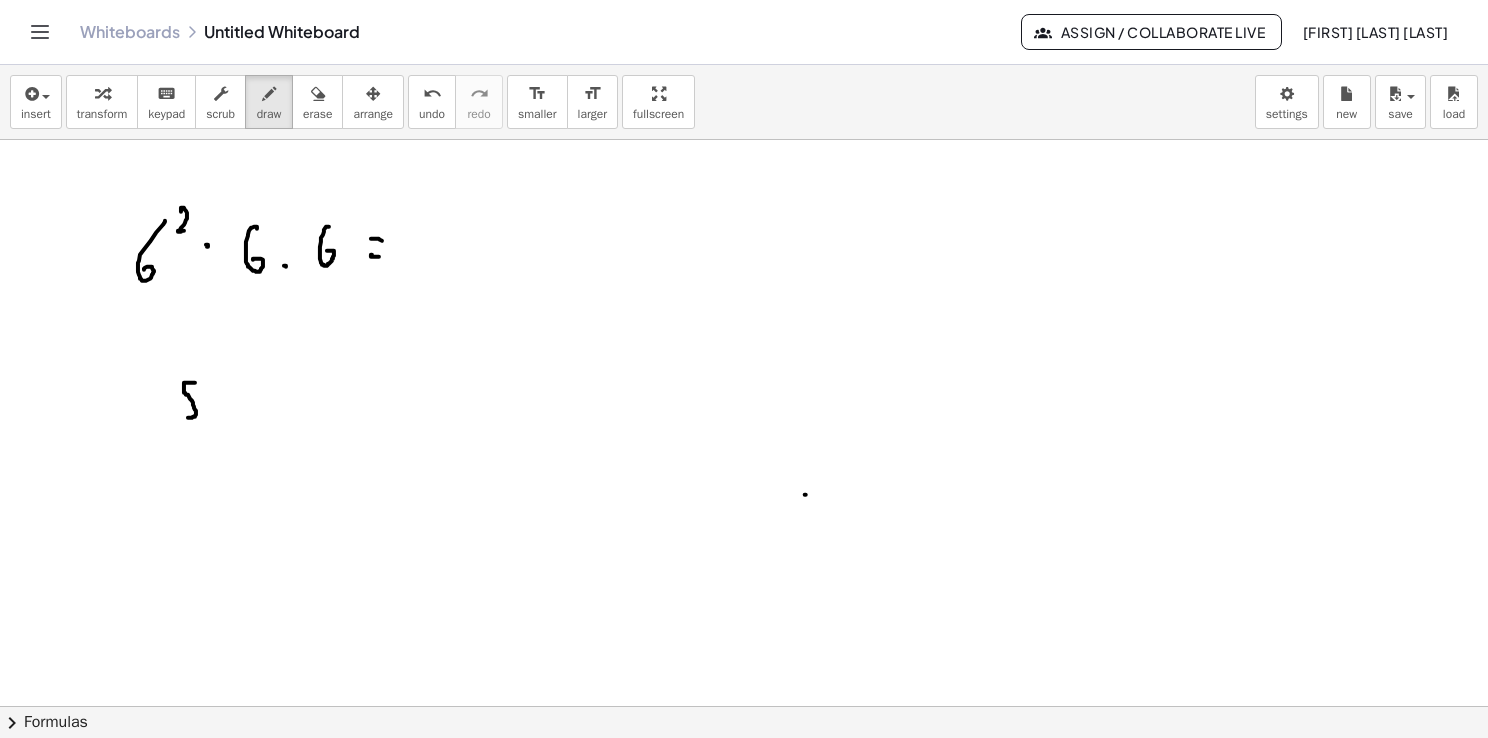 drag, startPoint x: 195, startPoint y: 382, endPoint x: 180, endPoint y: 414, distance: 35.341194 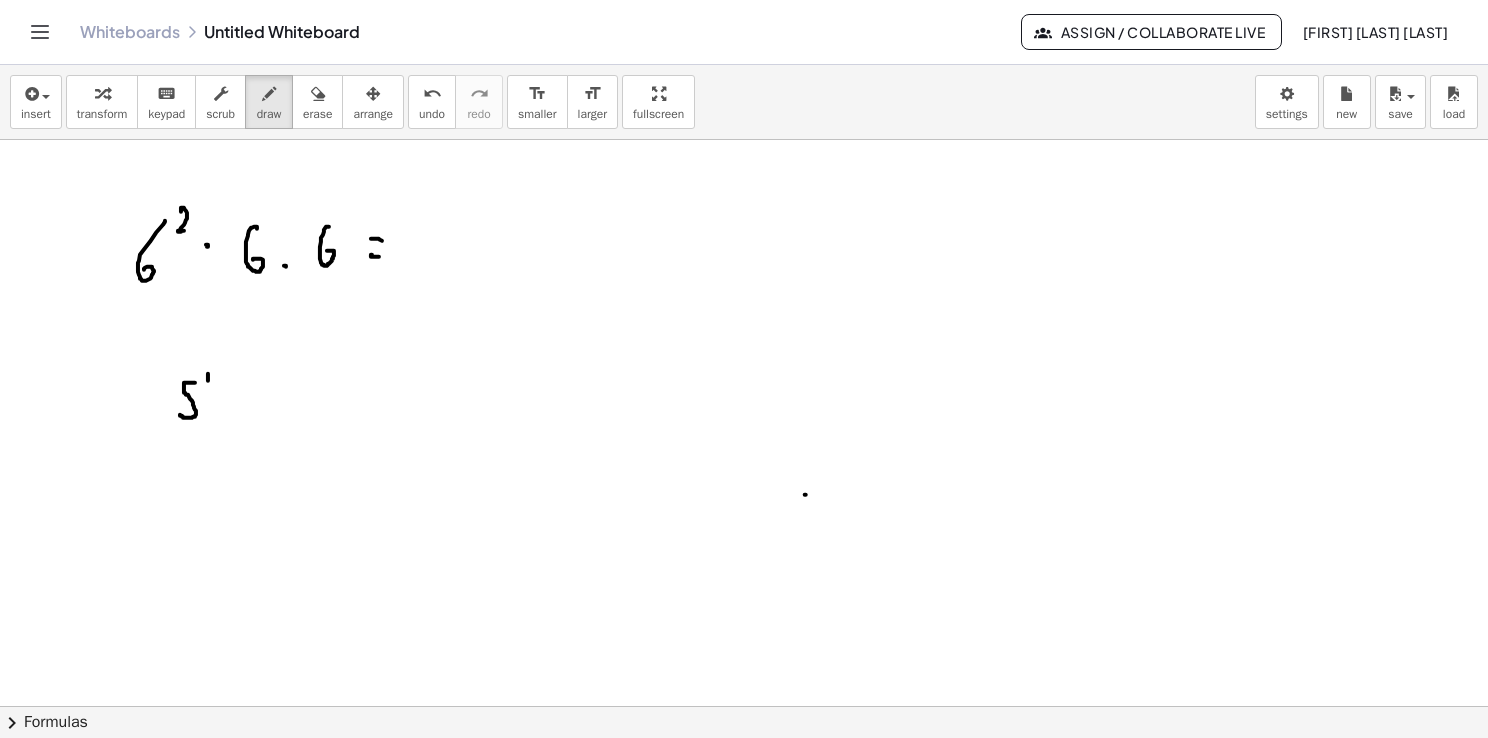 drag, startPoint x: 208, startPoint y: 373, endPoint x: 216, endPoint y: 384, distance: 13.601471 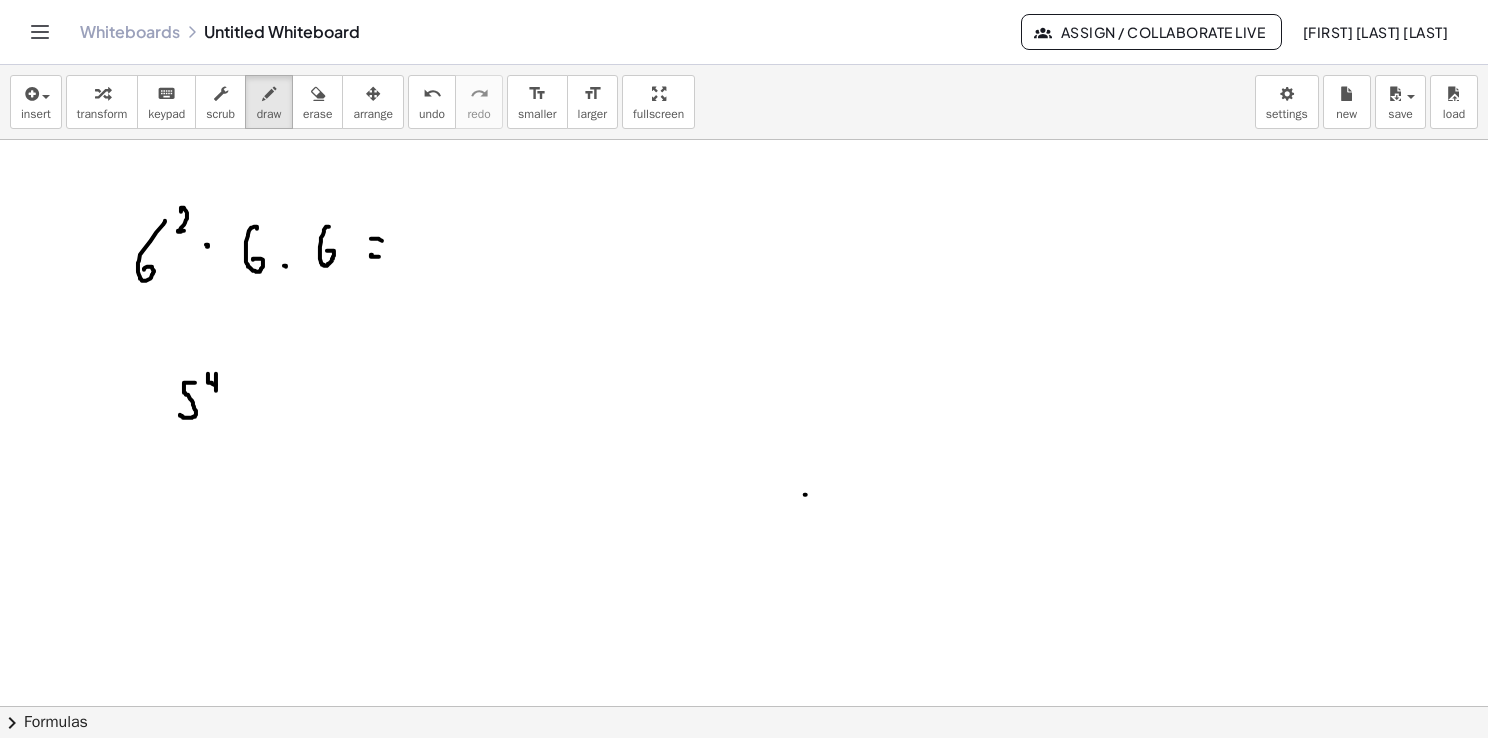 drag, startPoint x: 216, startPoint y: 374, endPoint x: 216, endPoint y: 394, distance: 20 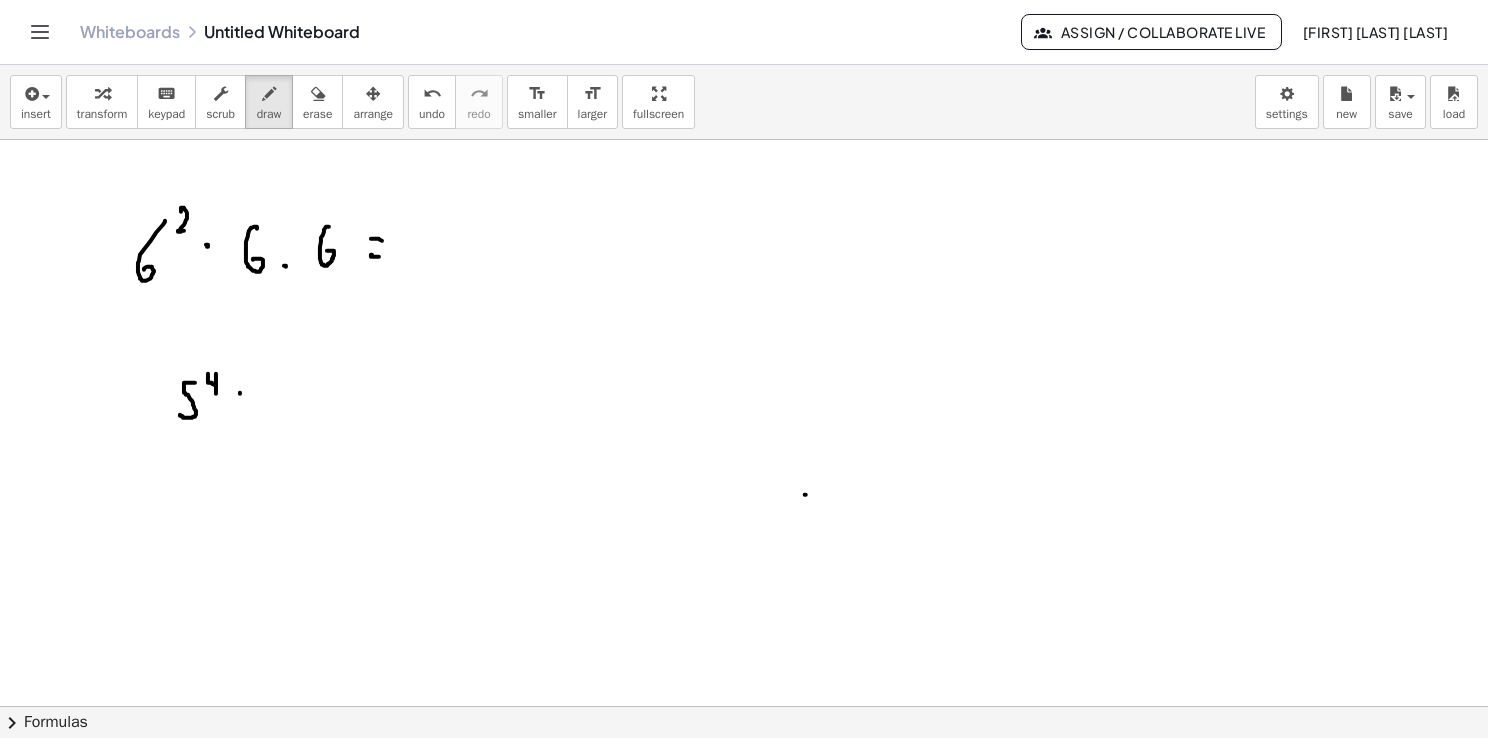 click at bounding box center (744, 707) 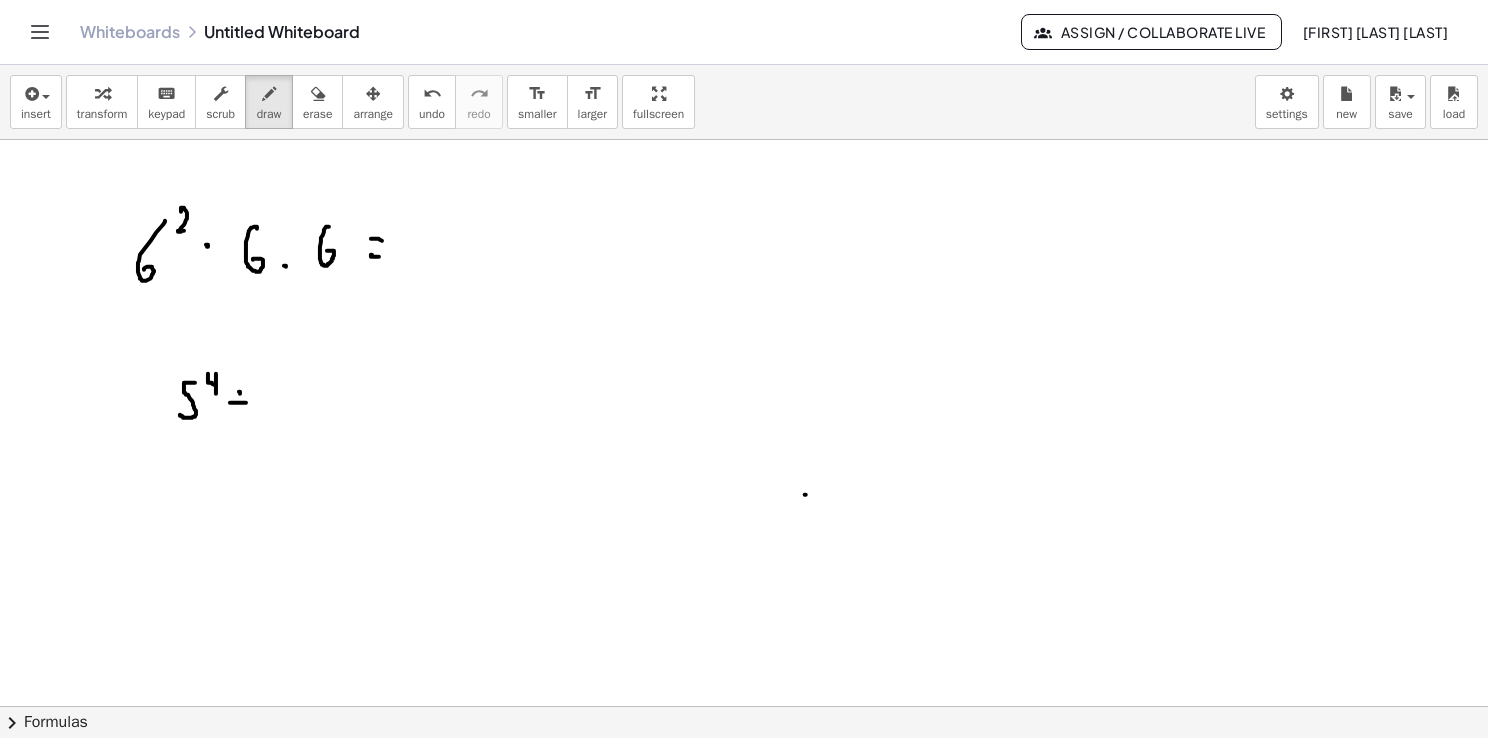drag, startPoint x: 230, startPoint y: 402, endPoint x: 249, endPoint y: 402, distance: 19 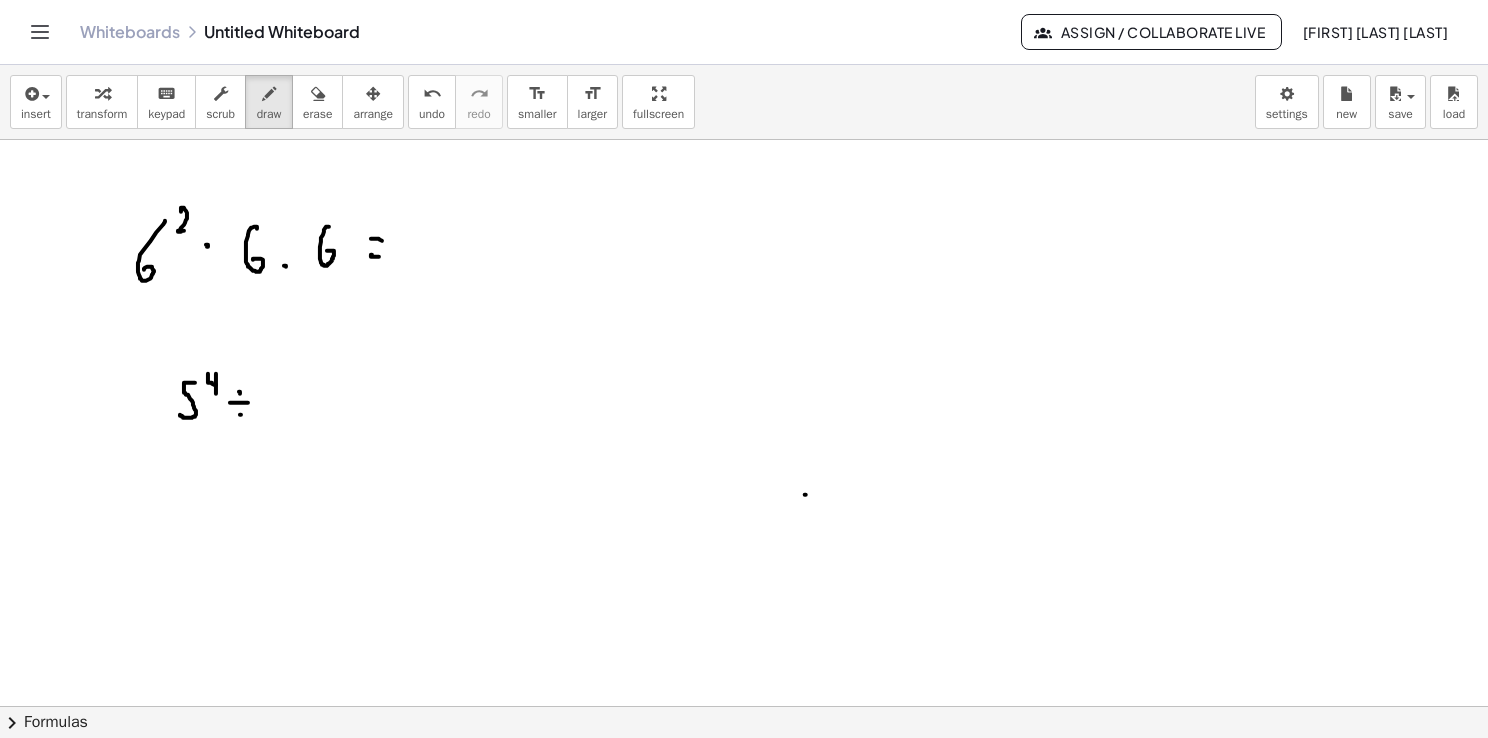 click at bounding box center [744, 707] 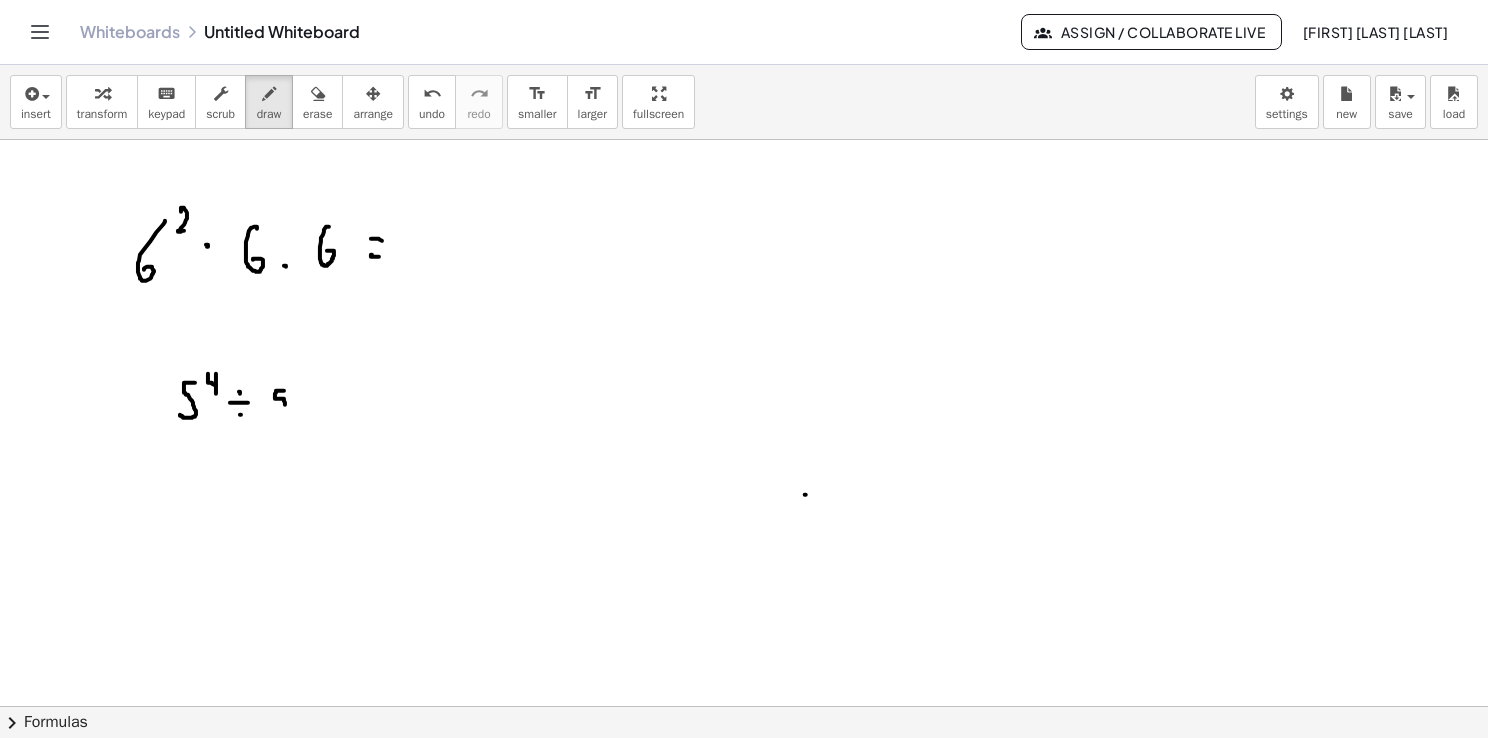 drag, startPoint x: 284, startPoint y: 390, endPoint x: 275, endPoint y: 409, distance: 21.023796 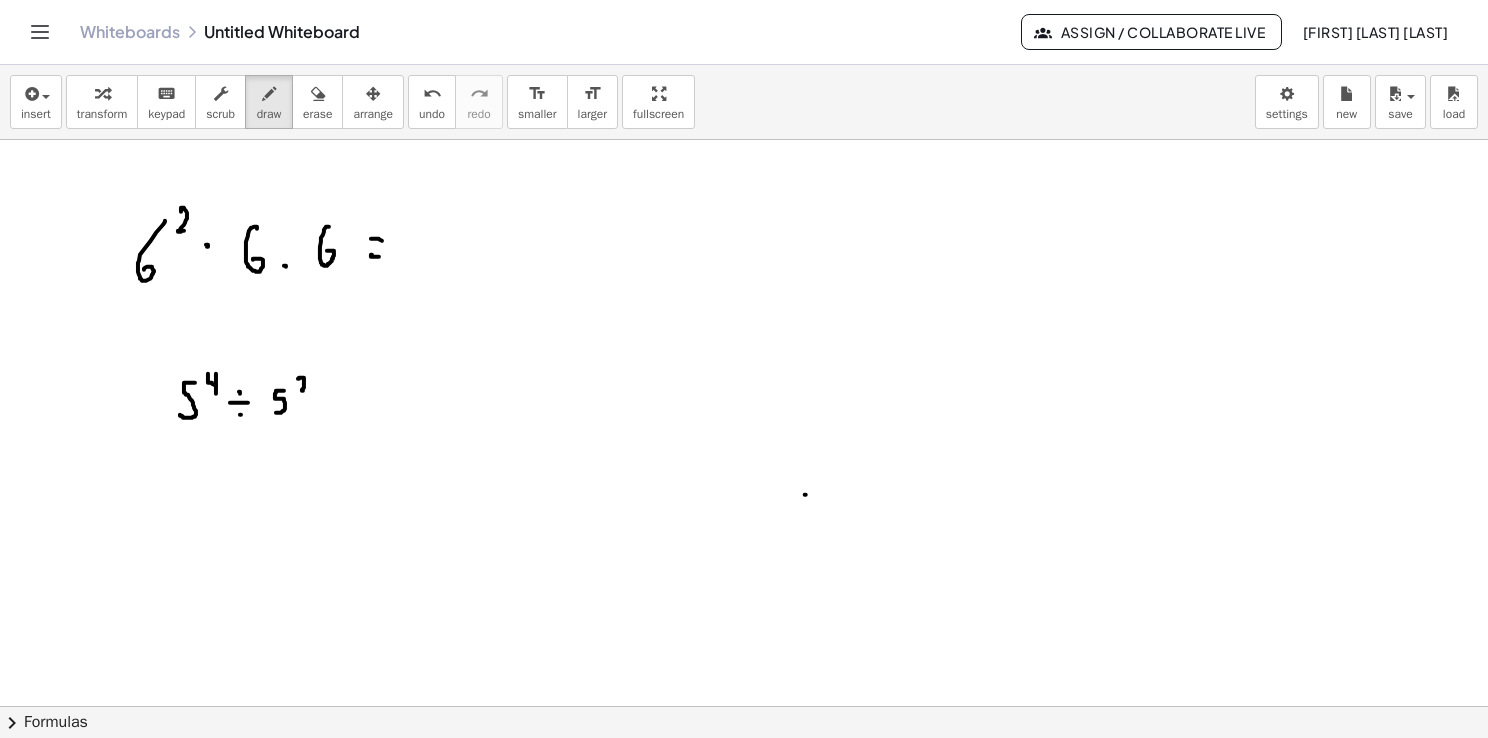 drag, startPoint x: 299, startPoint y: 377, endPoint x: 316, endPoint y: 391, distance: 22.022715 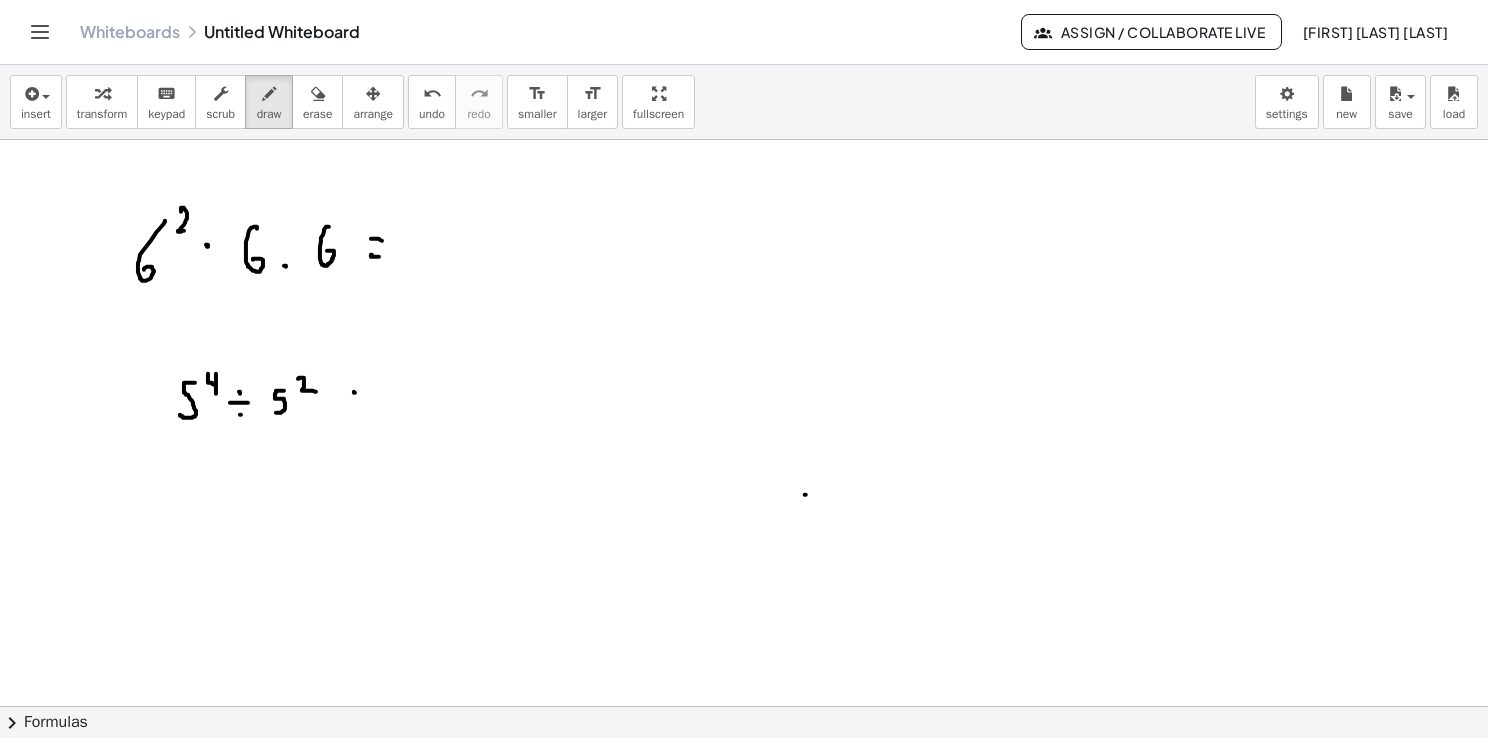 drag, startPoint x: 355, startPoint y: 392, endPoint x: 367, endPoint y: 394, distance: 12.165525 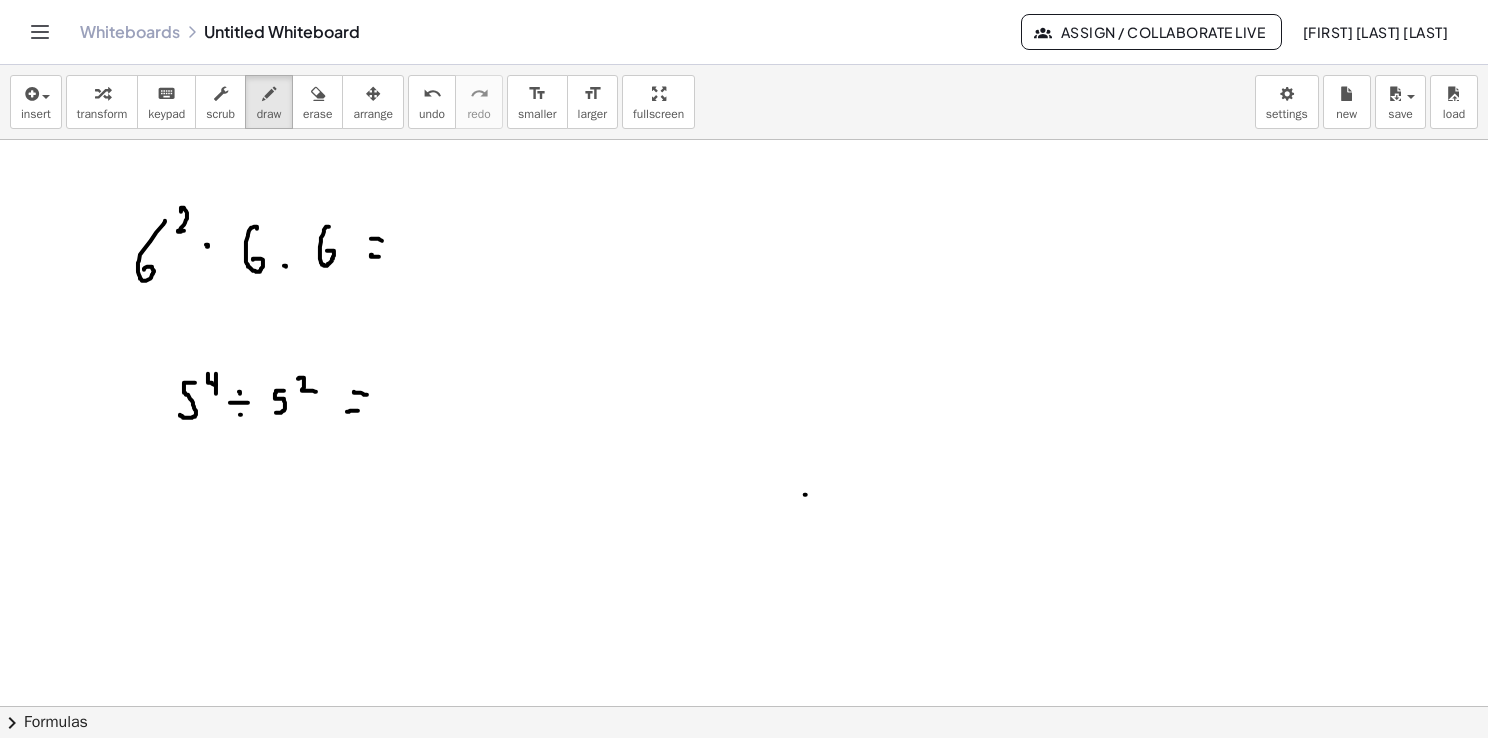 drag, startPoint x: 347, startPoint y: 411, endPoint x: 360, endPoint y: 410, distance: 13.038404 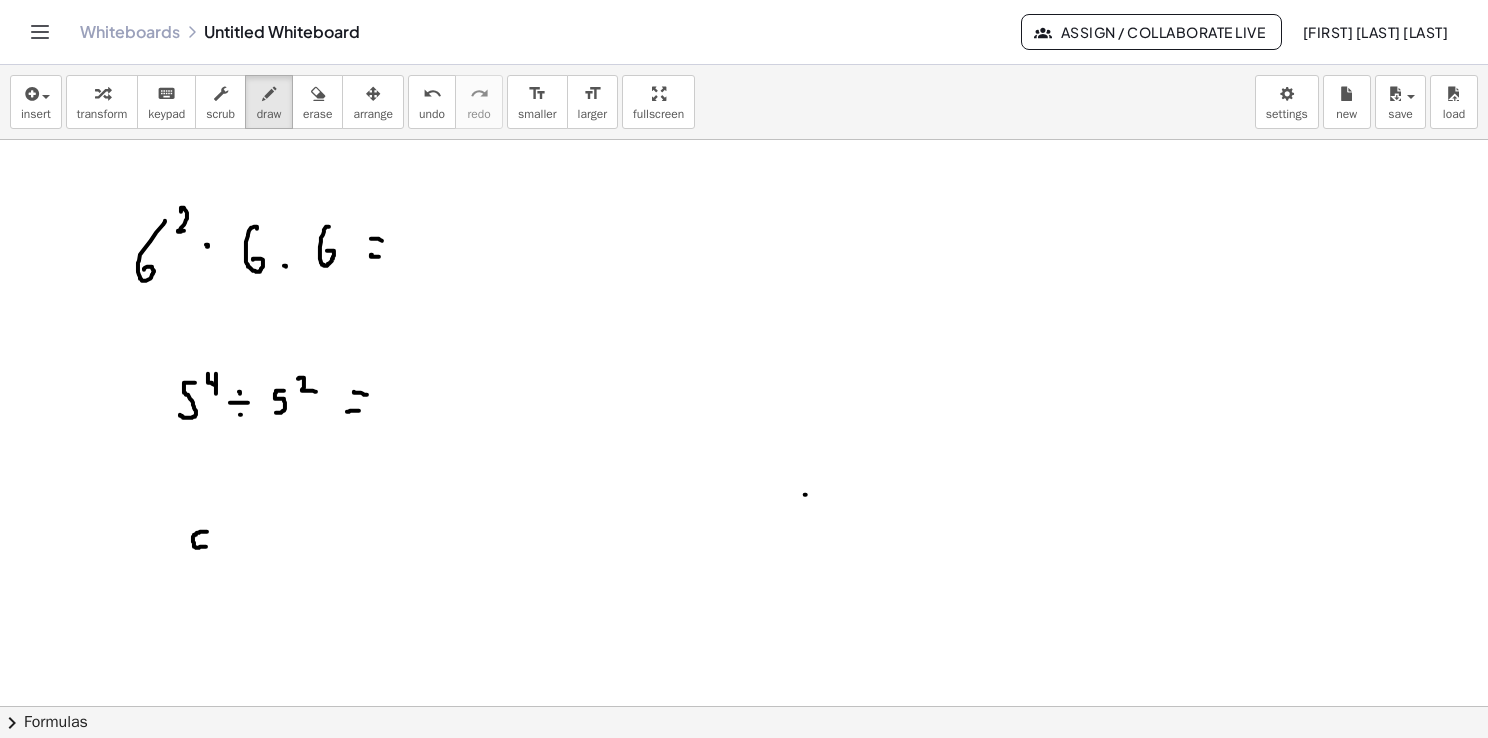 drag, startPoint x: 207, startPoint y: 531, endPoint x: 204, endPoint y: 575, distance: 44.102154 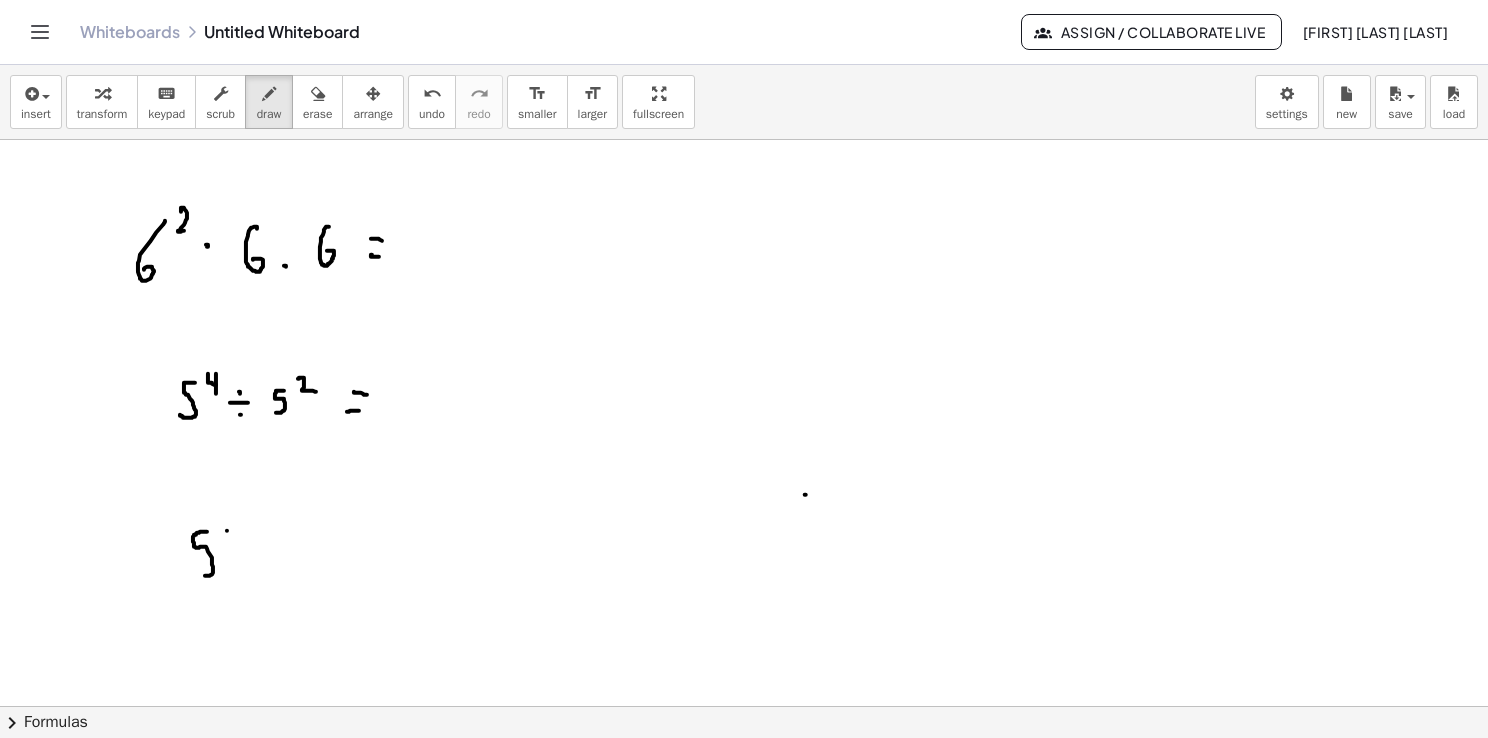 drag, startPoint x: 227, startPoint y: 530, endPoint x: 237, endPoint y: 528, distance: 10.198039 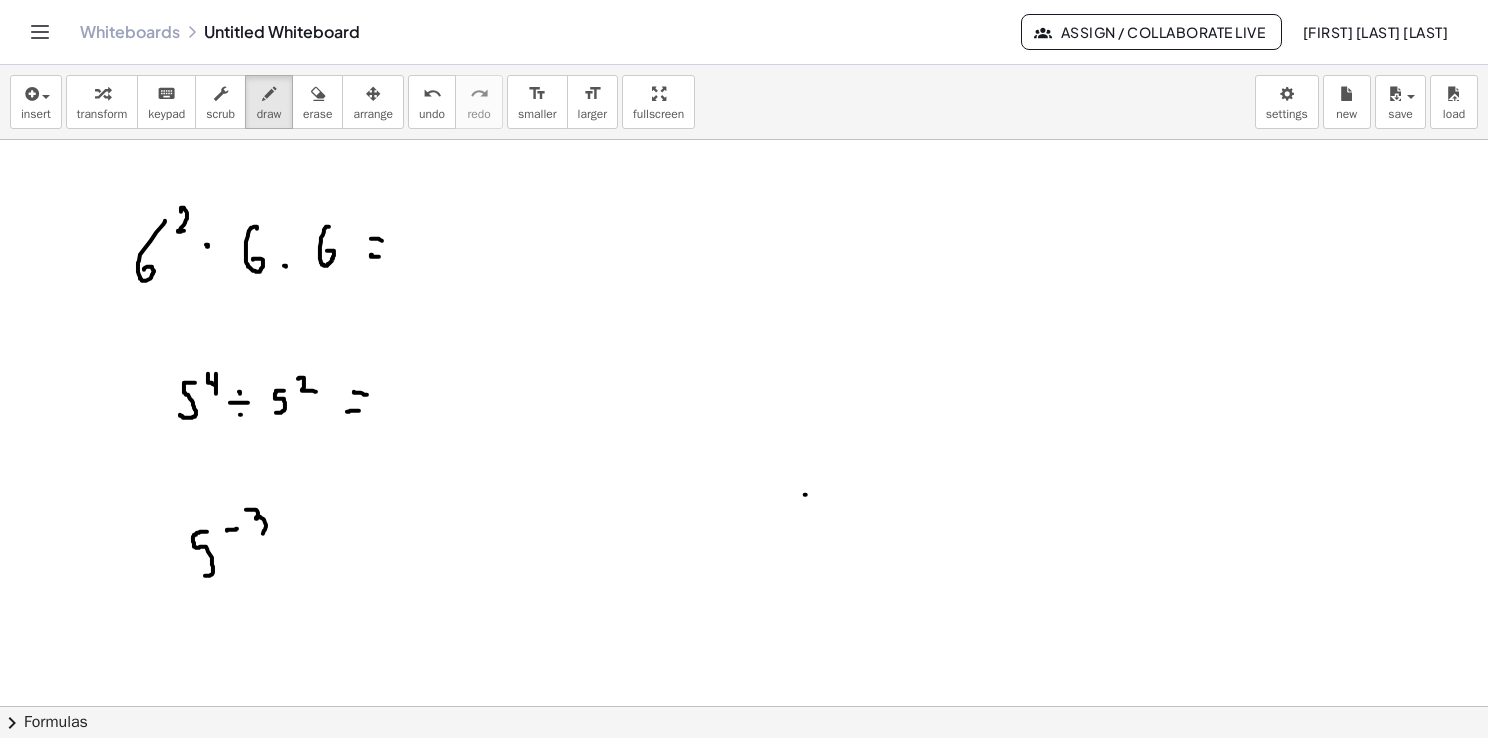 drag, startPoint x: 248, startPoint y: 509, endPoint x: 257, endPoint y: 533, distance: 25.632011 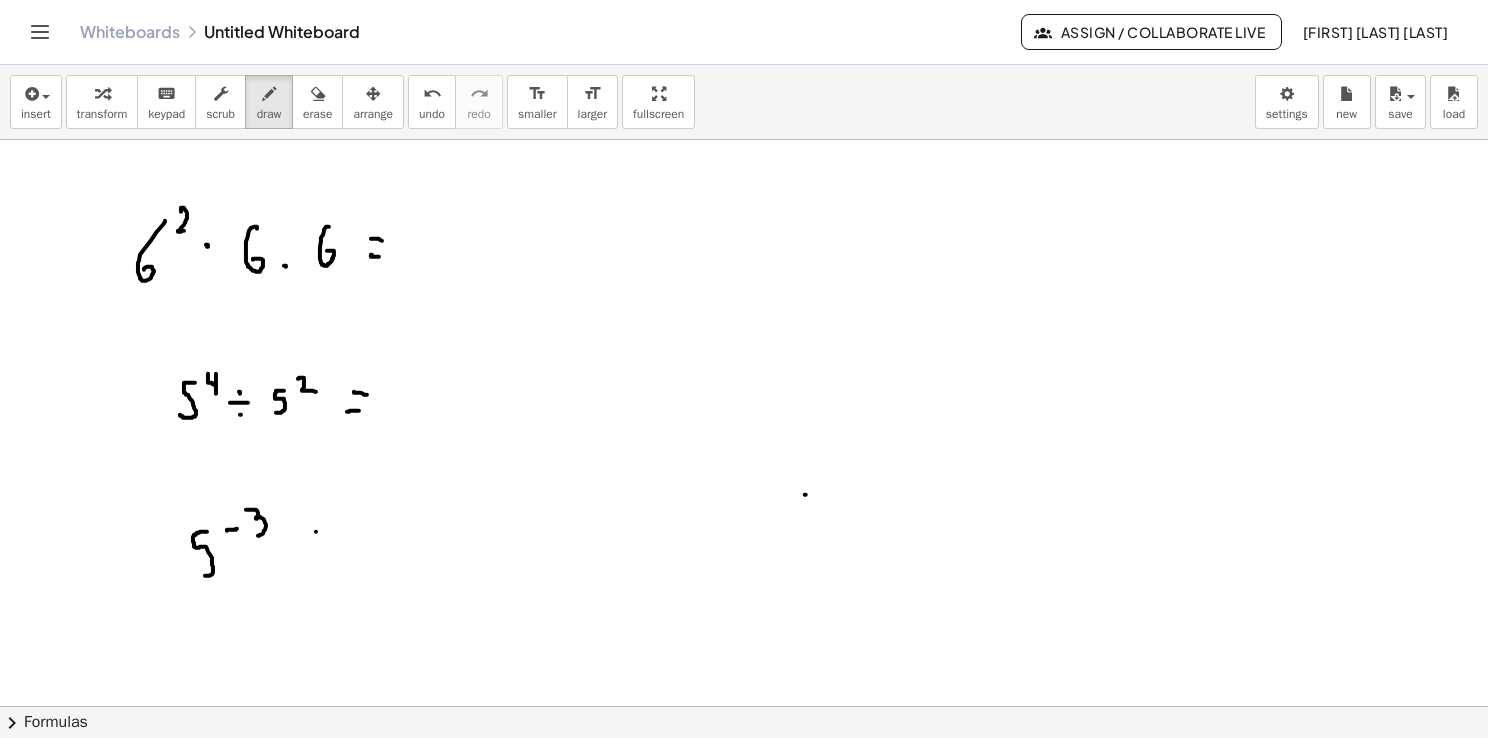 click at bounding box center [744, 707] 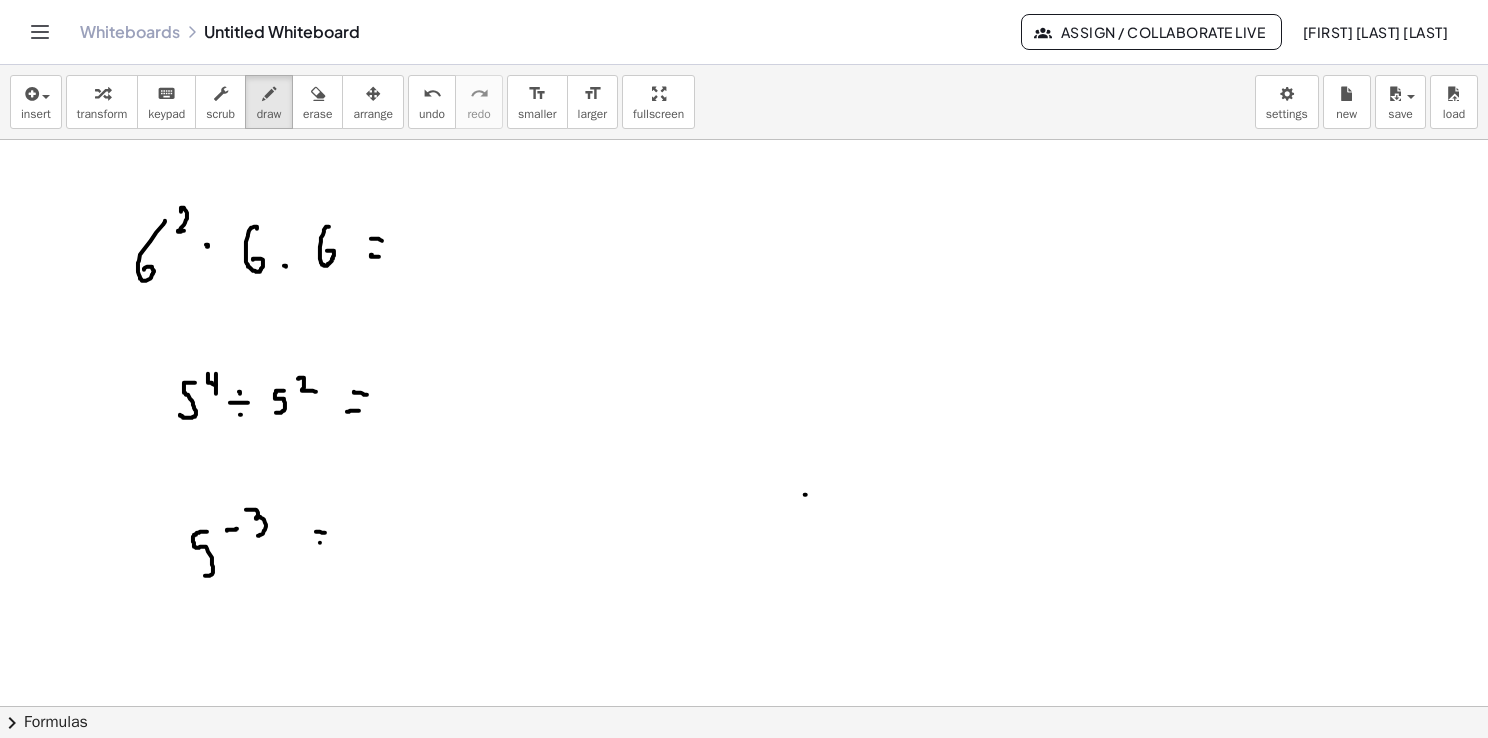click at bounding box center (744, 707) 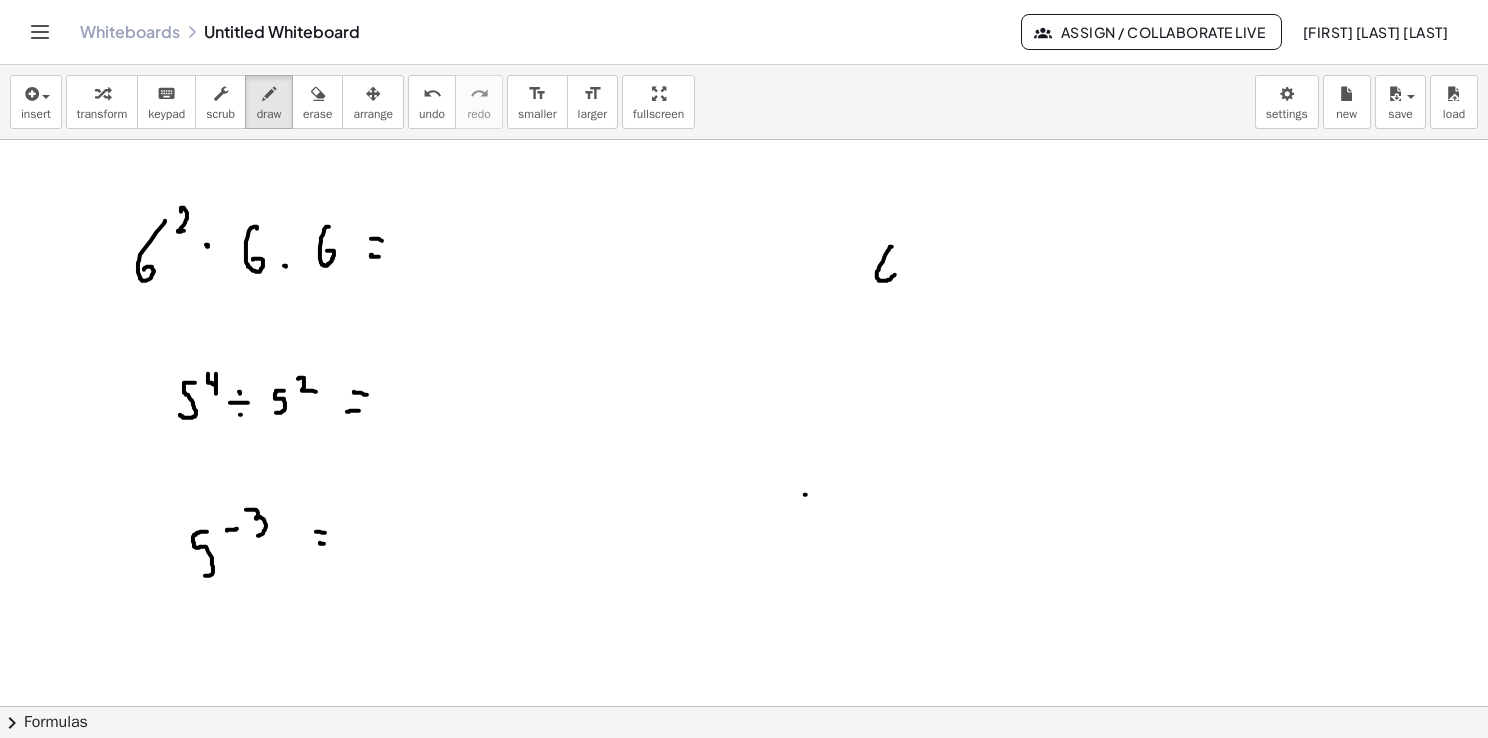 drag, startPoint x: 892, startPoint y: 246, endPoint x: 887, endPoint y: 270, distance: 24.5153 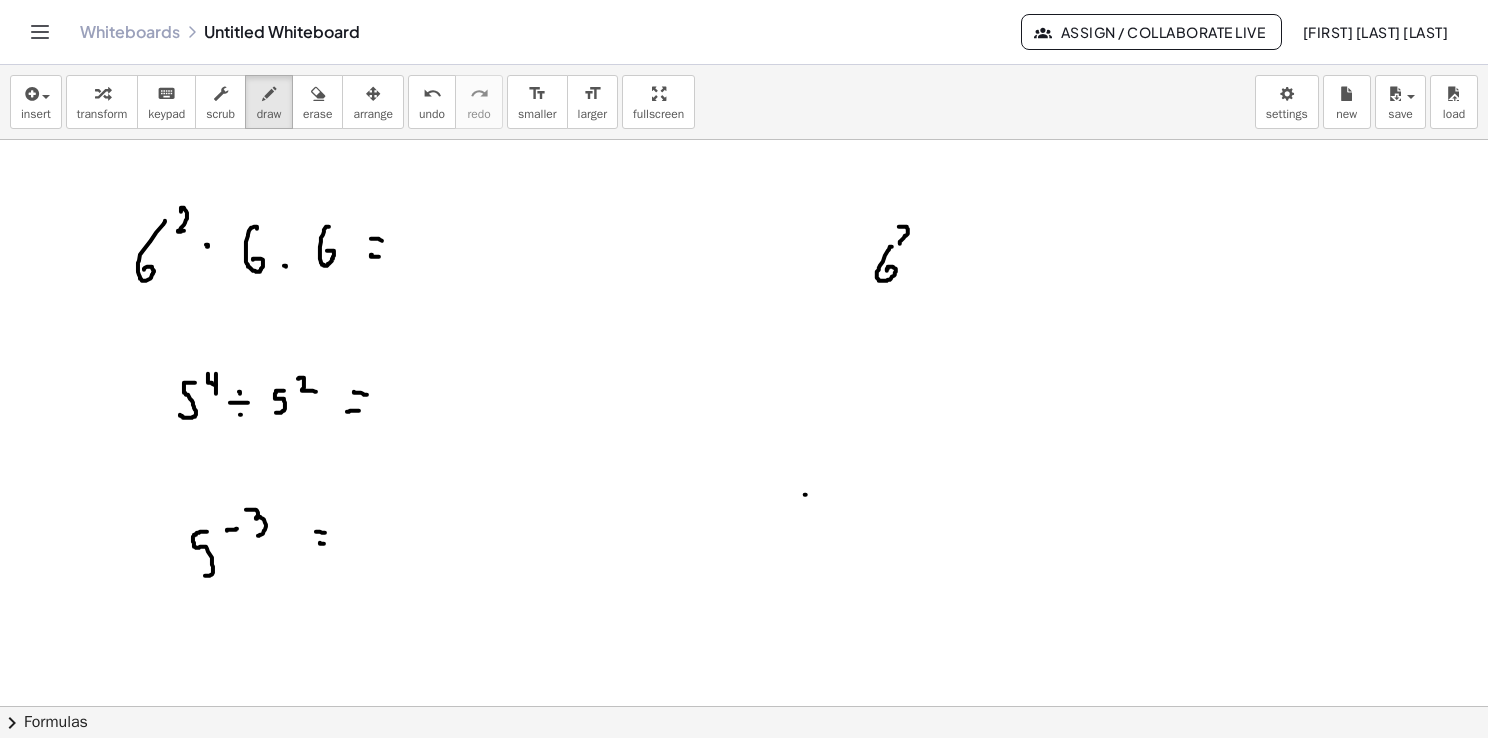 drag, startPoint x: 899, startPoint y: 226, endPoint x: 904, endPoint y: 243, distance: 17.720045 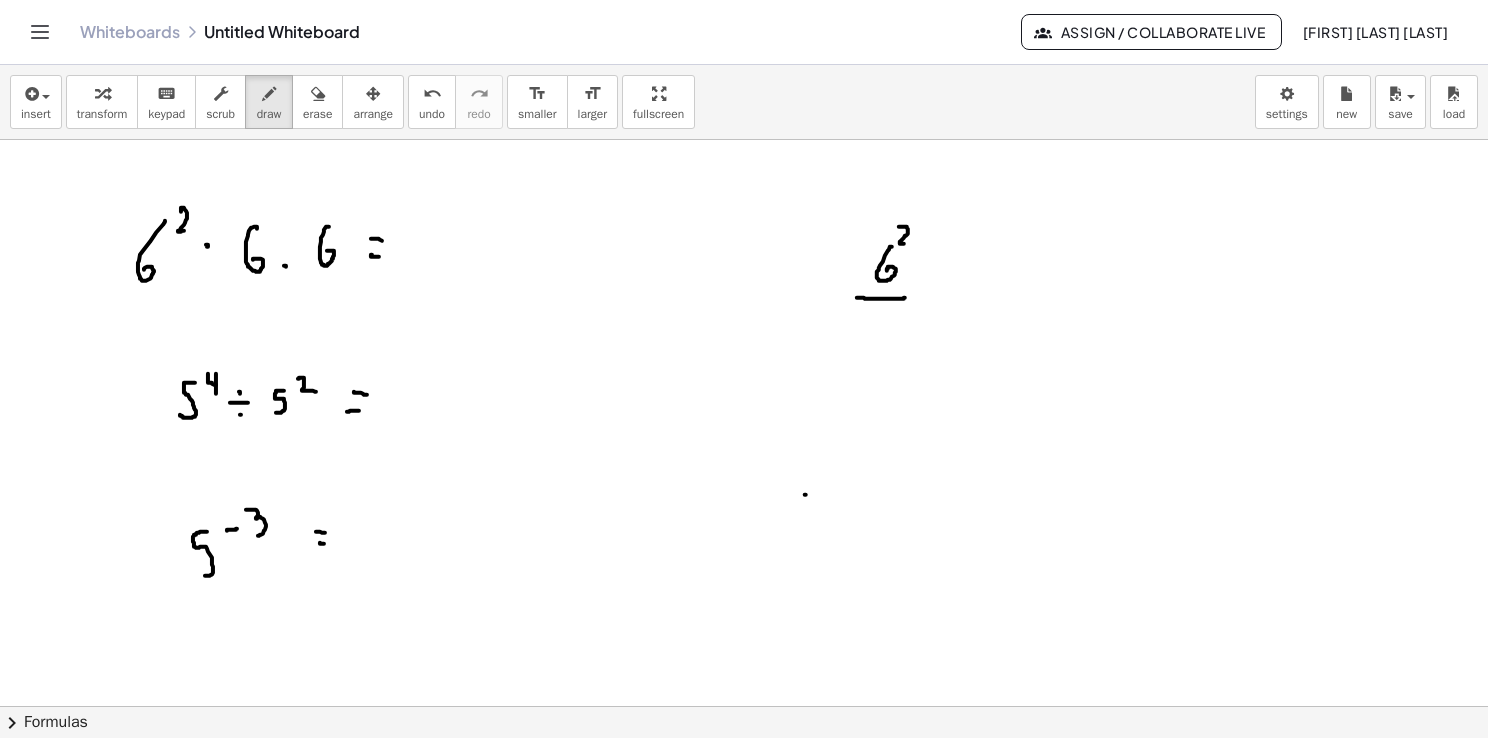 drag, startPoint x: 857, startPoint y: 297, endPoint x: 908, endPoint y: 297, distance: 51 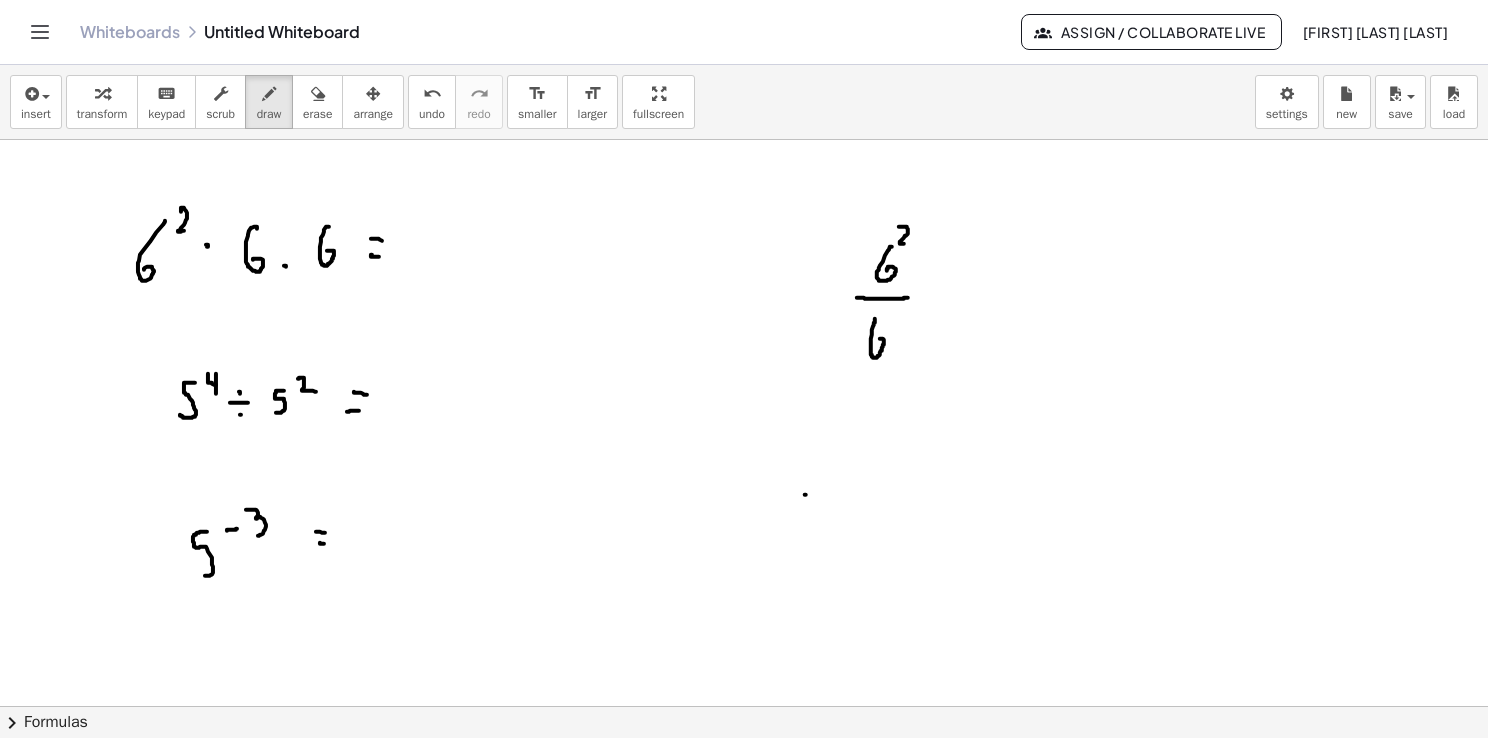 drag, startPoint x: 875, startPoint y: 318, endPoint x: 875, endPoint y: 347, distance: 29 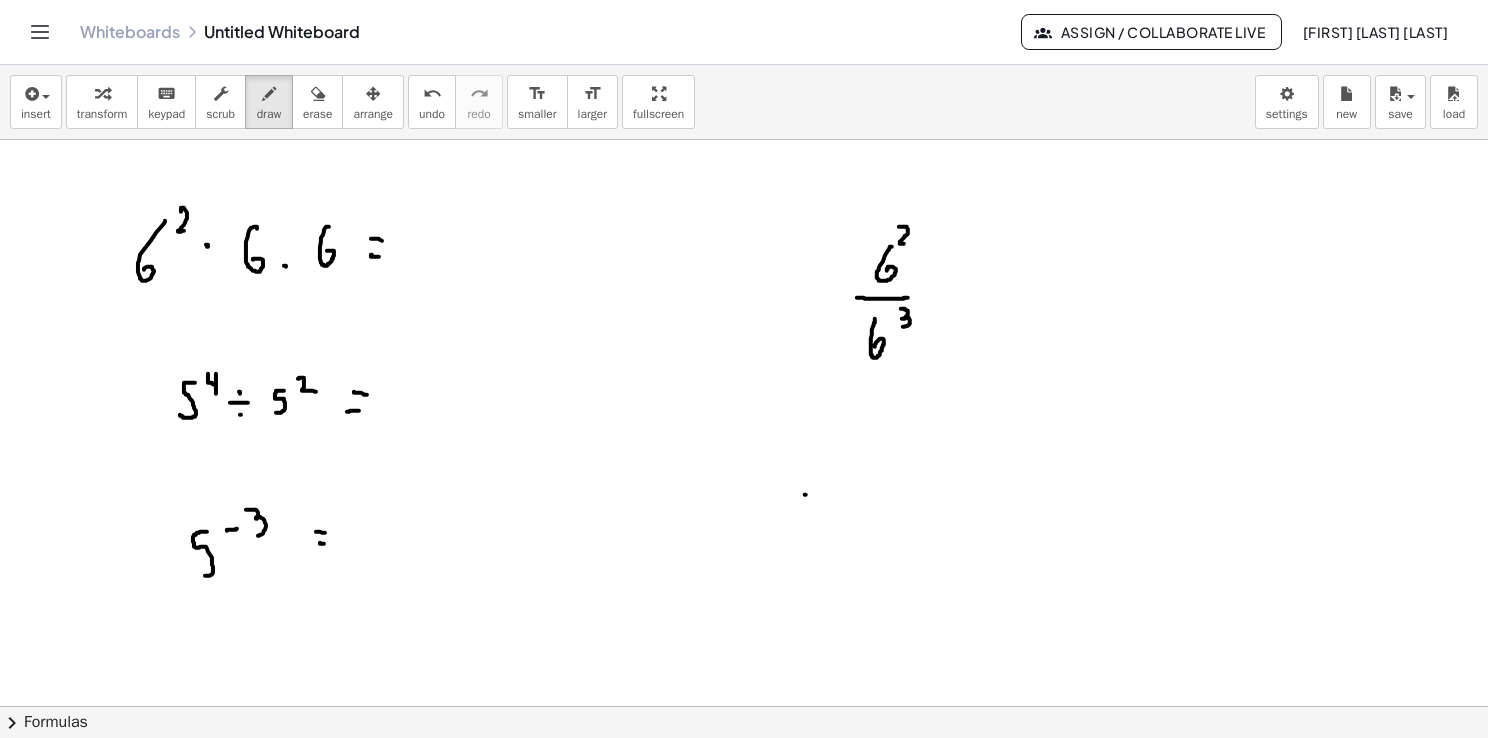 click at bounding box center (744, 707) 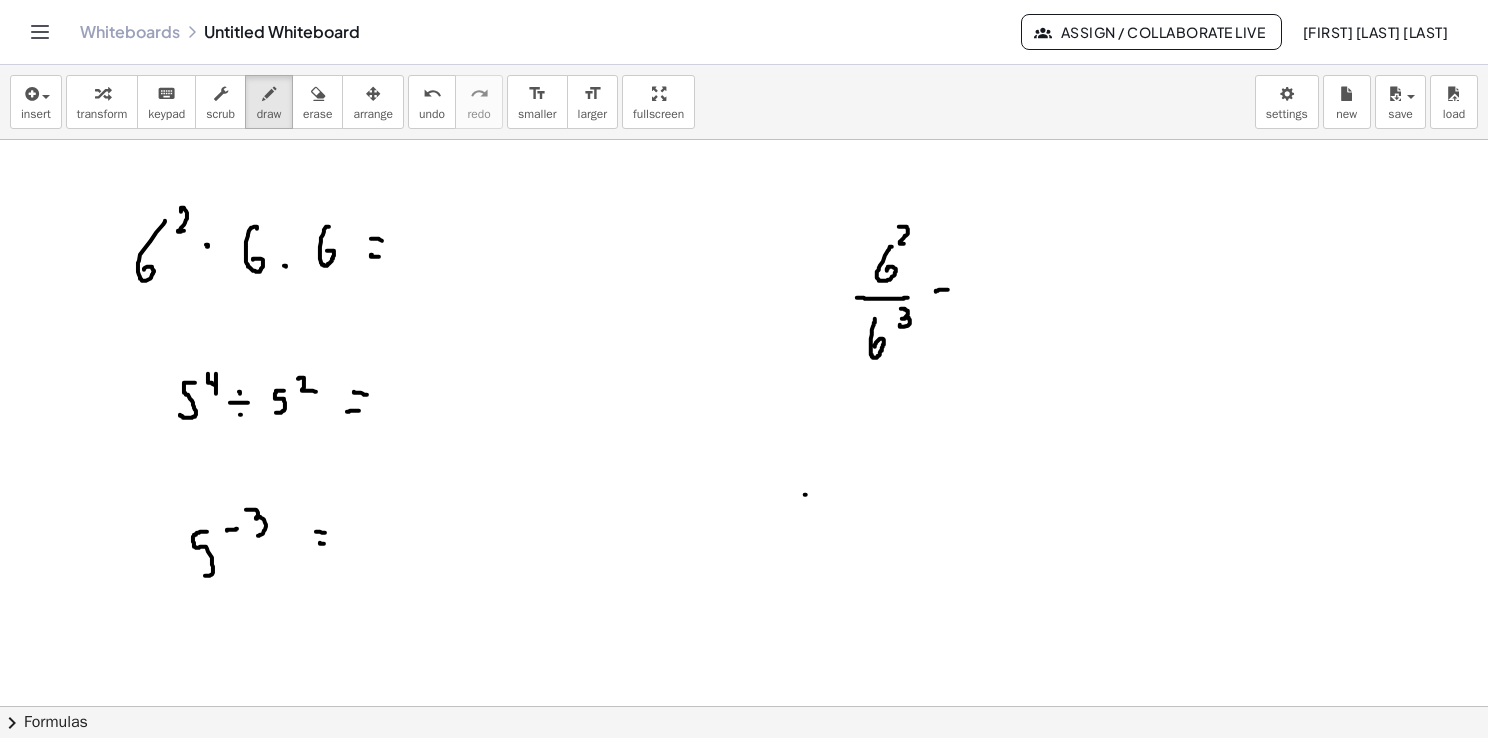 drag, startPoint x: 936, startPoint y: 291, endPoint x: 948, endPoint y: 289, distance: 12.165525 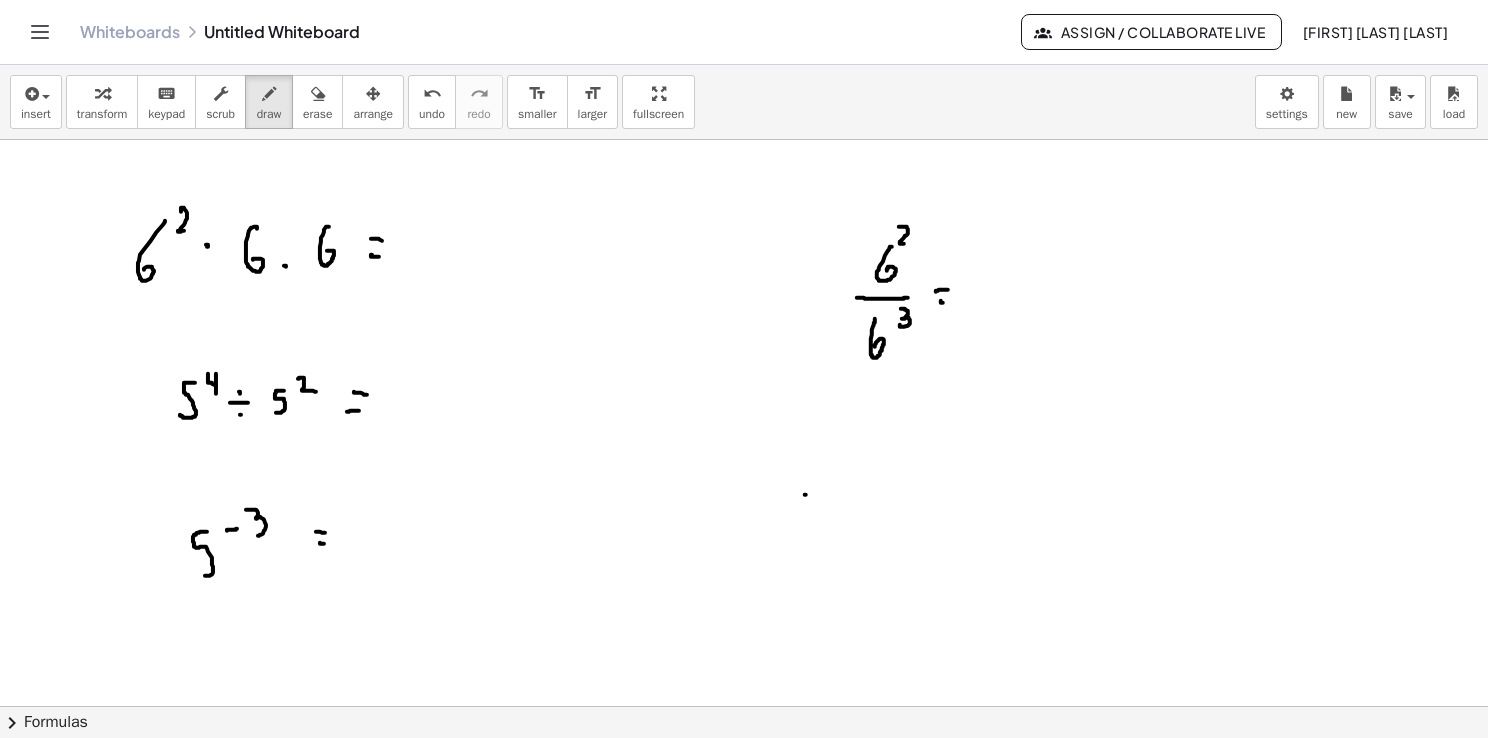click at bounding box center (744, 707) 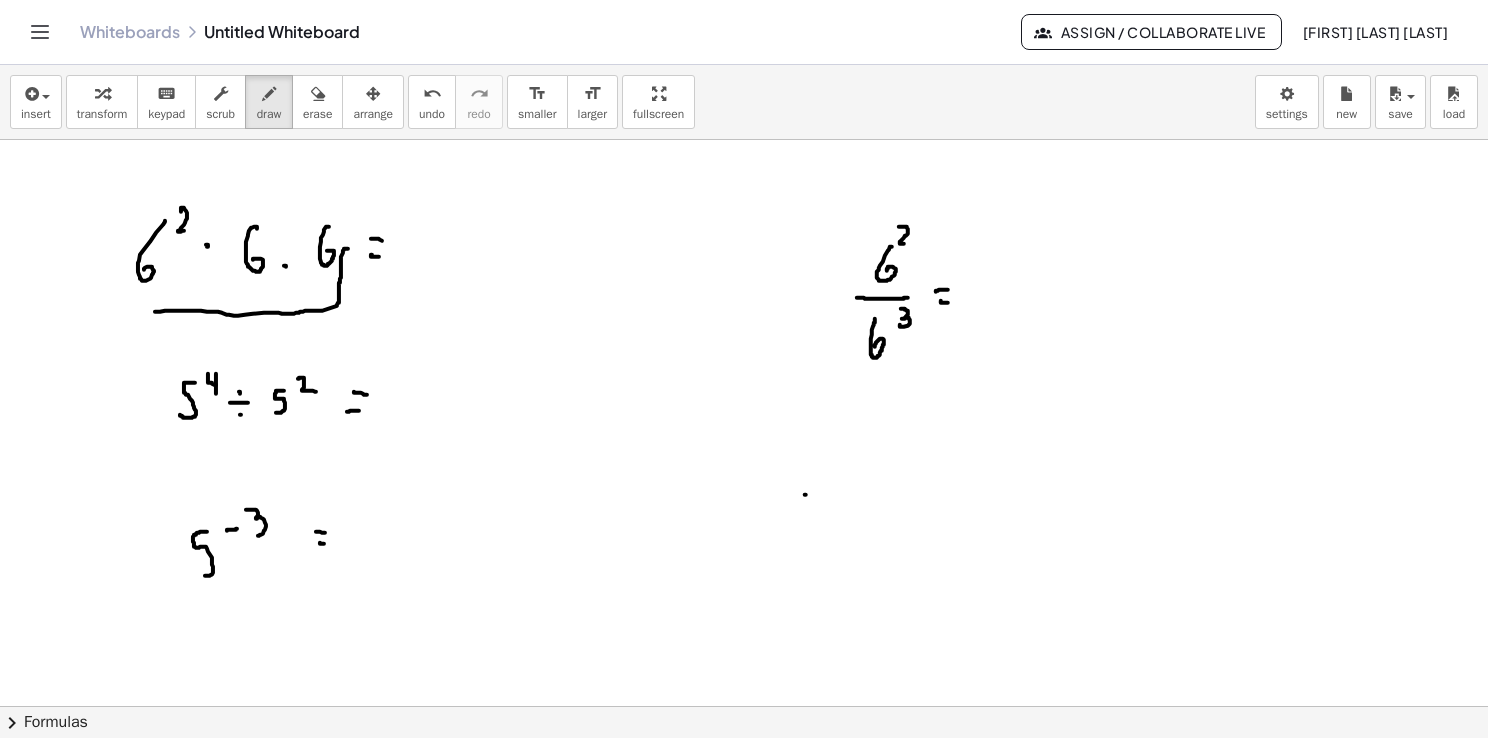 drag, startPoint x: 160, startPoint y: 311, endPoint x: 348, endPoint y: 248, distance: 198.27505 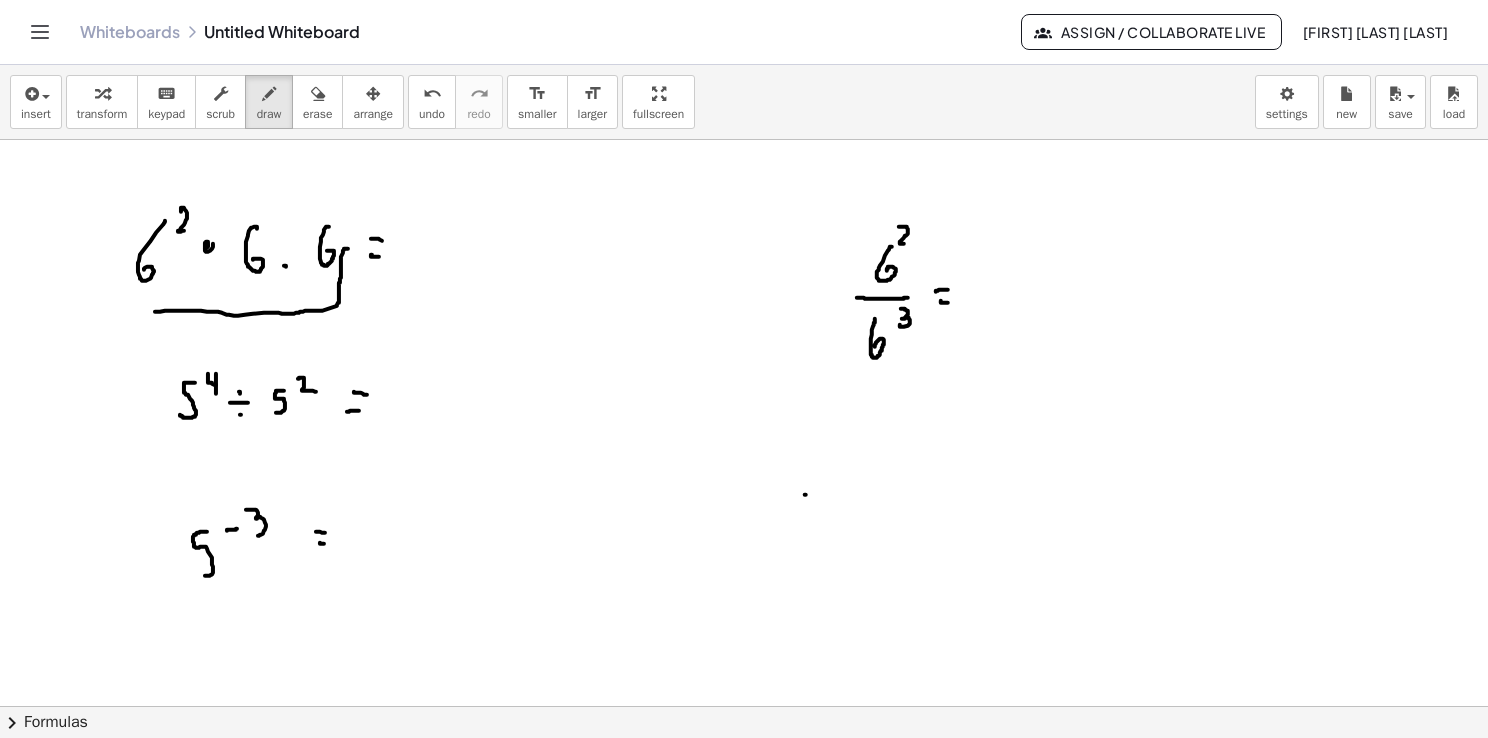 click at bounding box center [744, 707] 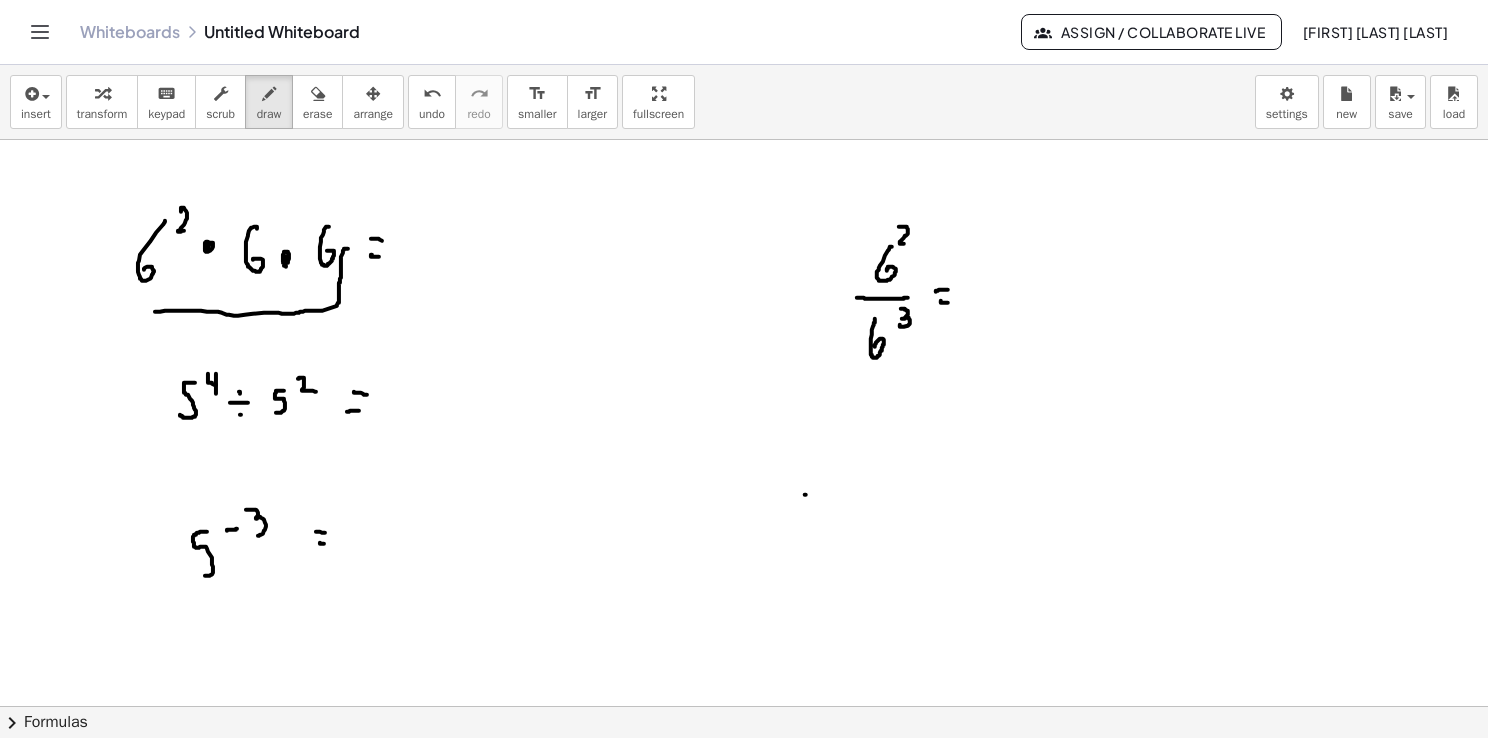 click at bounding box center [744, 707] 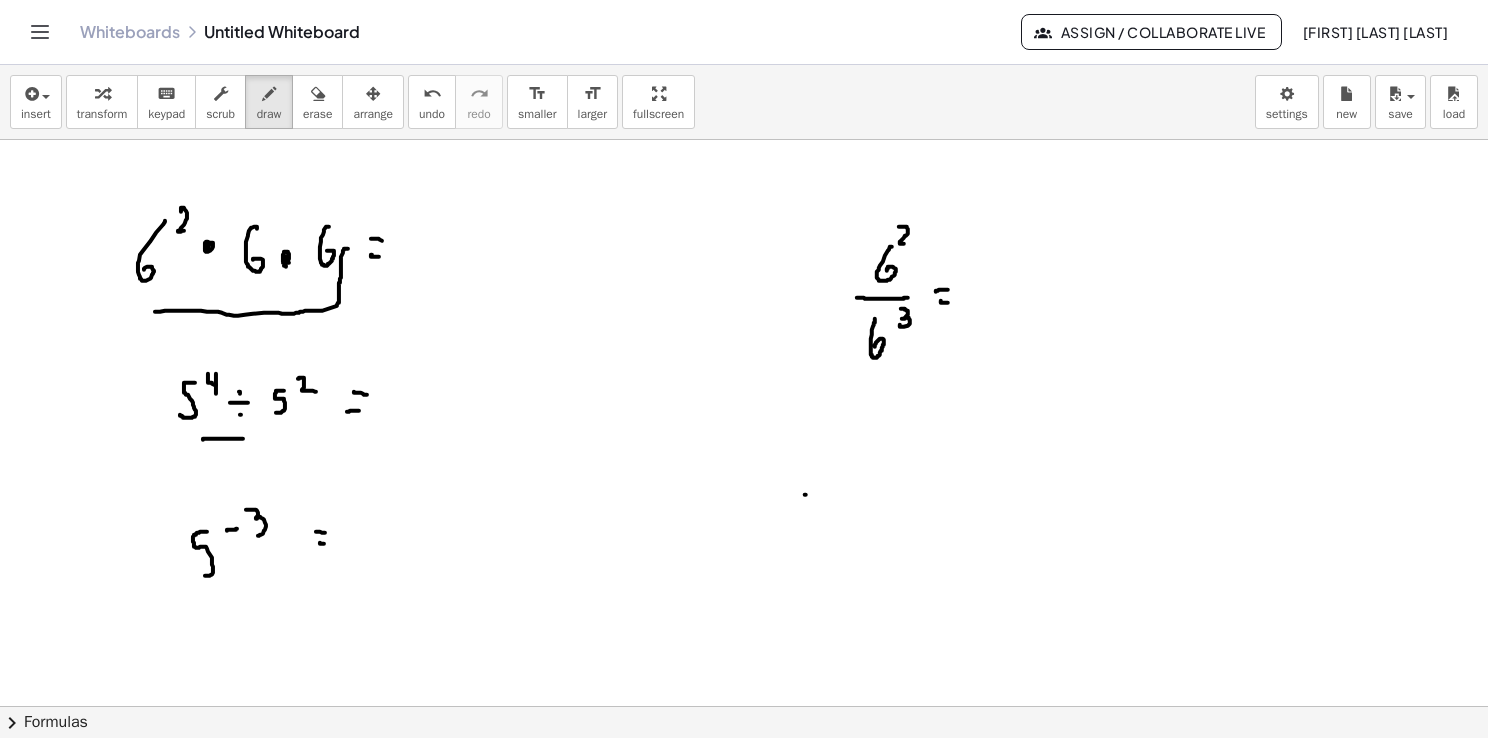 drag, startPoint x: 203, startPoint y: 439, endPoint x: 255, endPoint y: 439, distance: 52 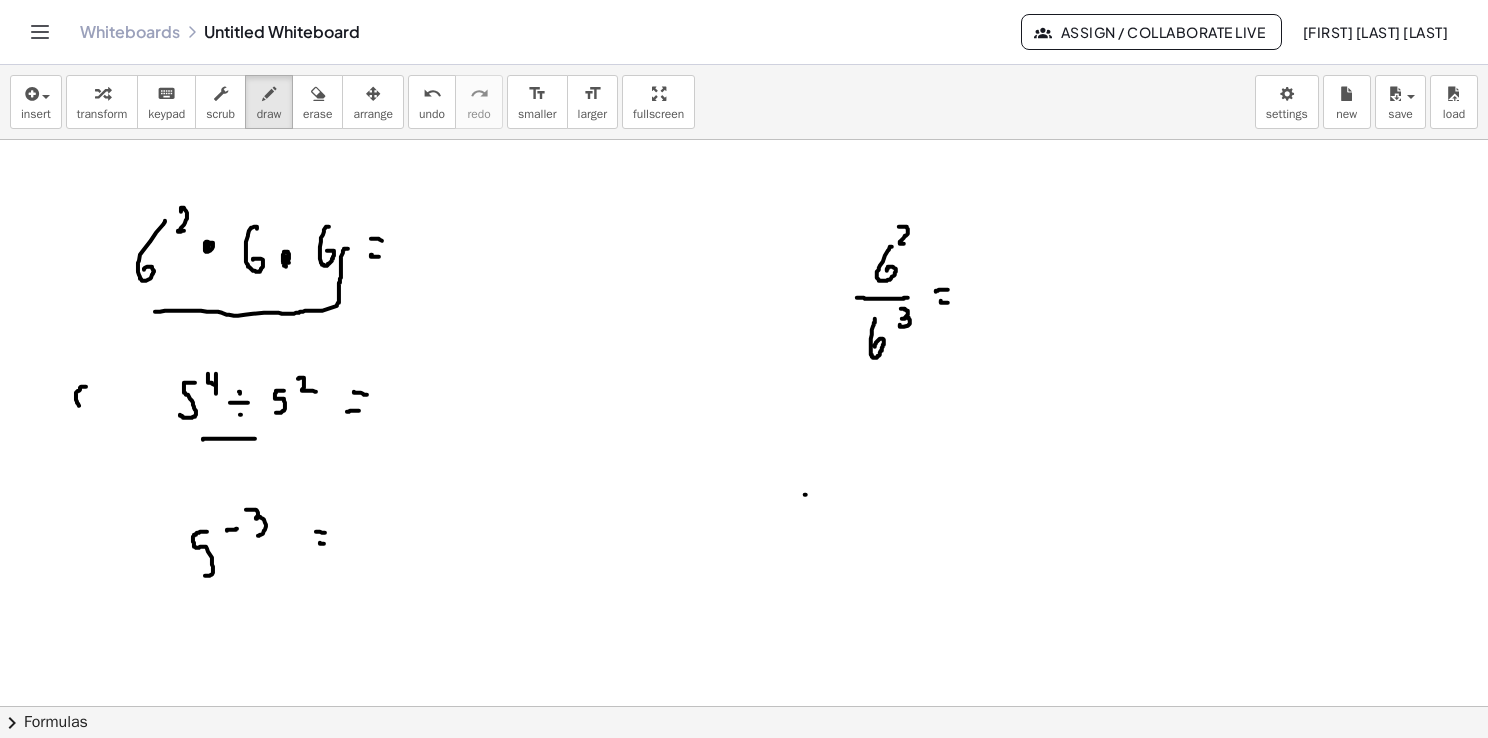drag, startPoint x: 85, startPoint y: 386, endPoint x: 87, endPoint y: 404, distance: 18.110771 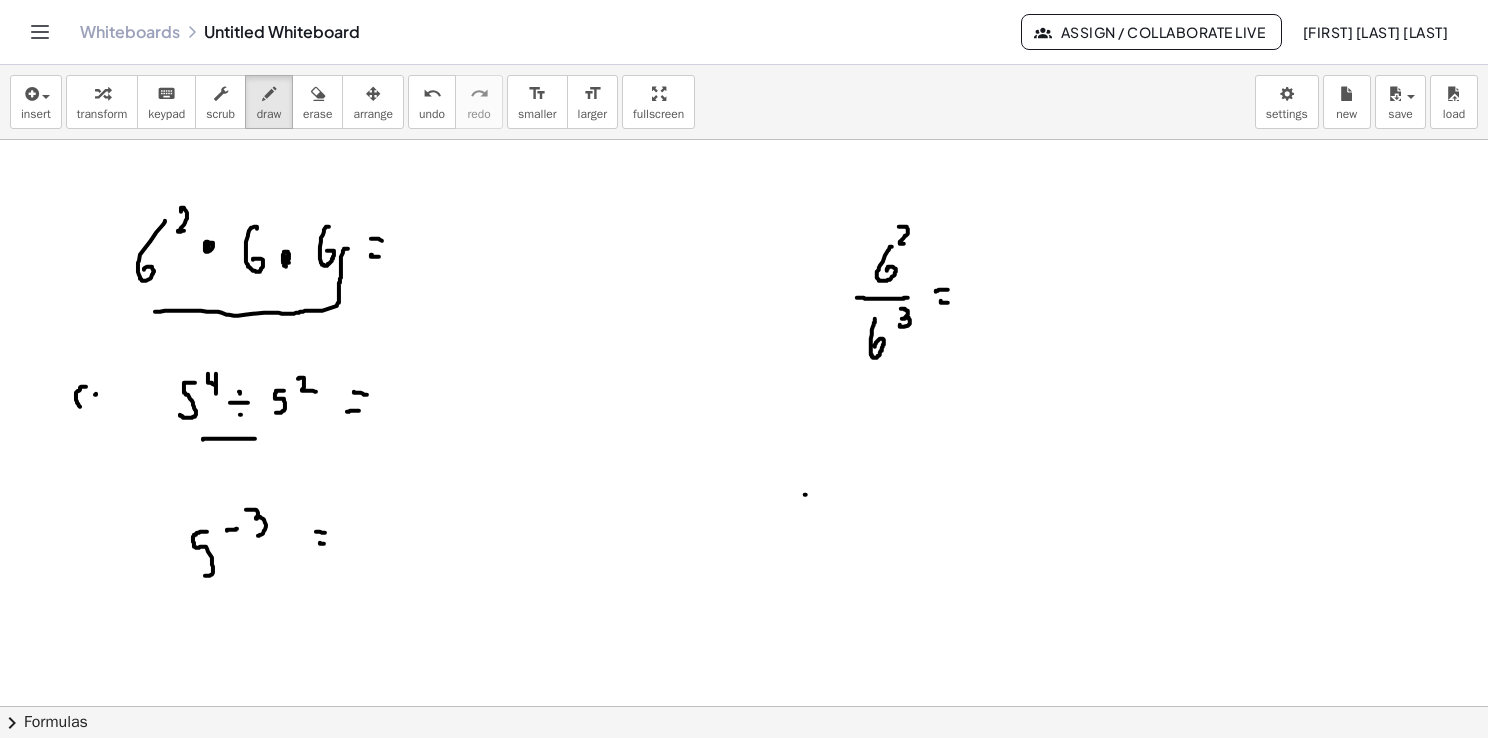 click at bounding box center (744, 707) 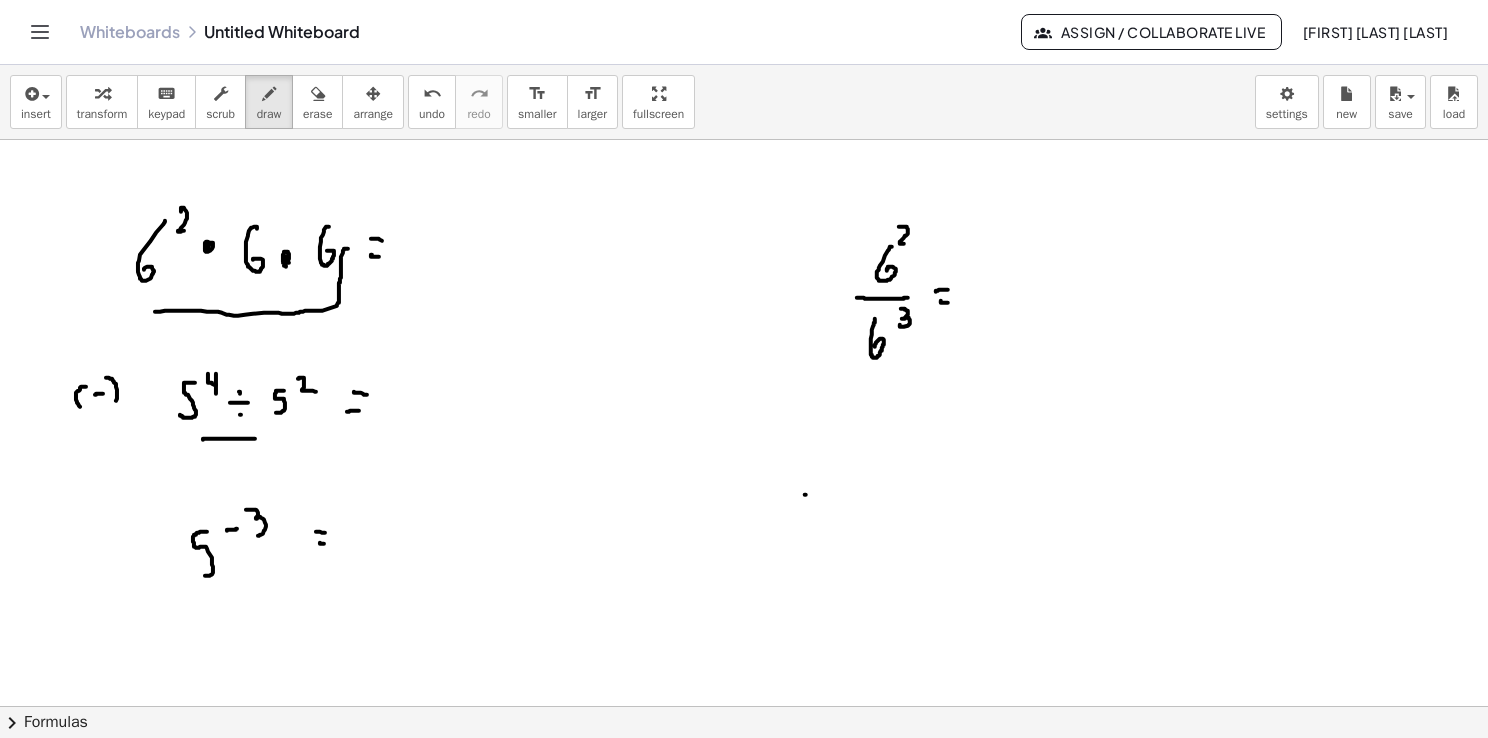 drag, startPoint x: 109, startPoint y: 377, endPoint x: 112, endPoint y: 394, distance: 17.262676 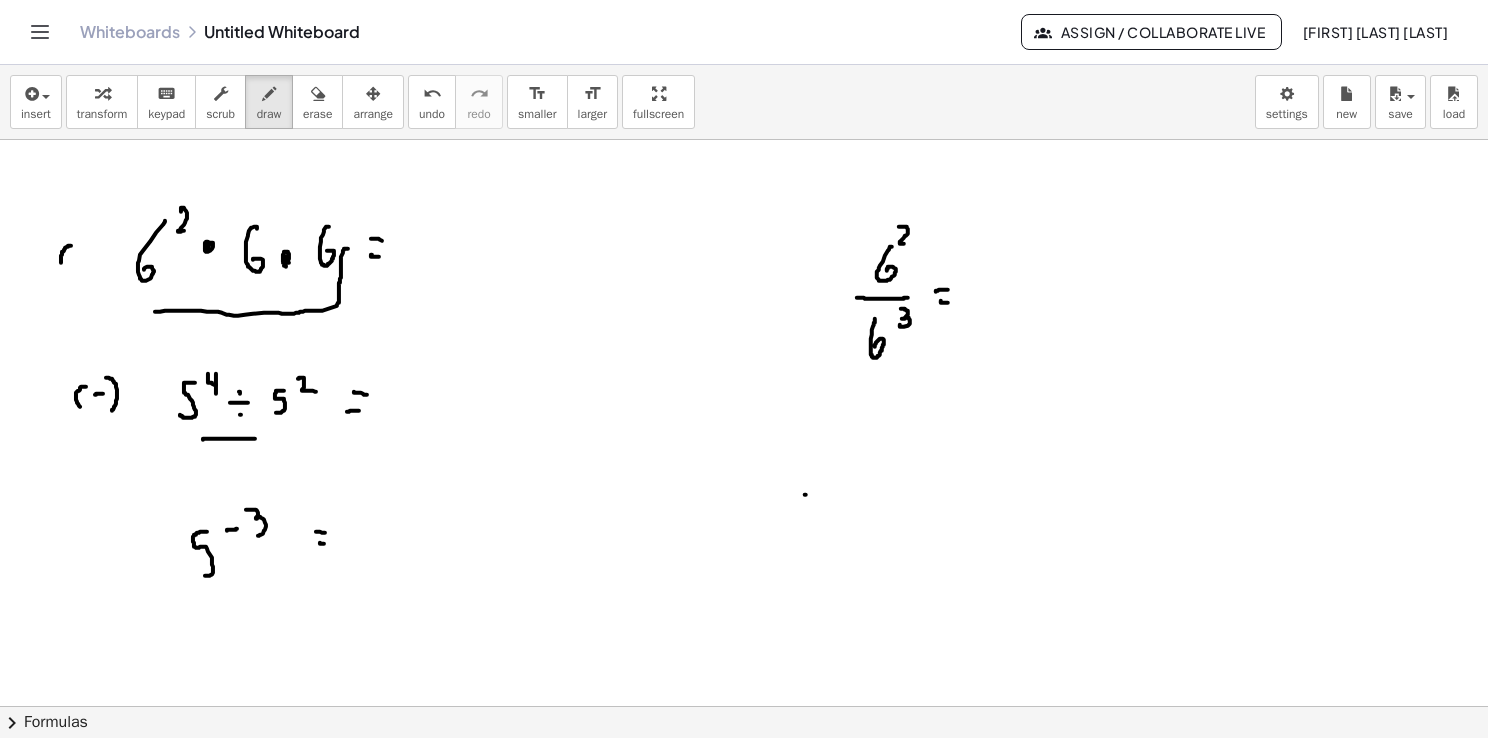 drag, startPoint x: 68, startPoint y: 246, endPoint x: 70, endPoint y: 267, distance: 21.095022 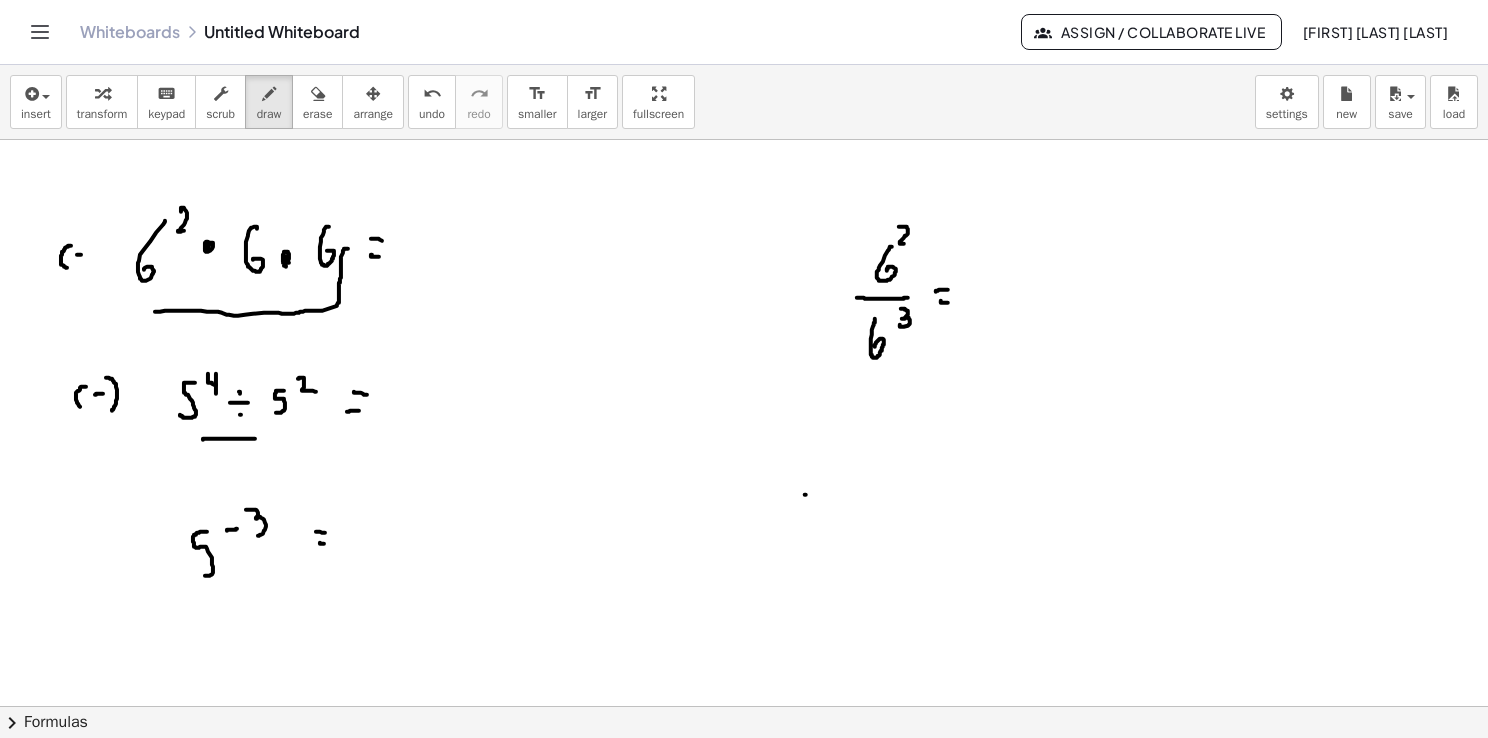 click at bounding box center (744, 707) 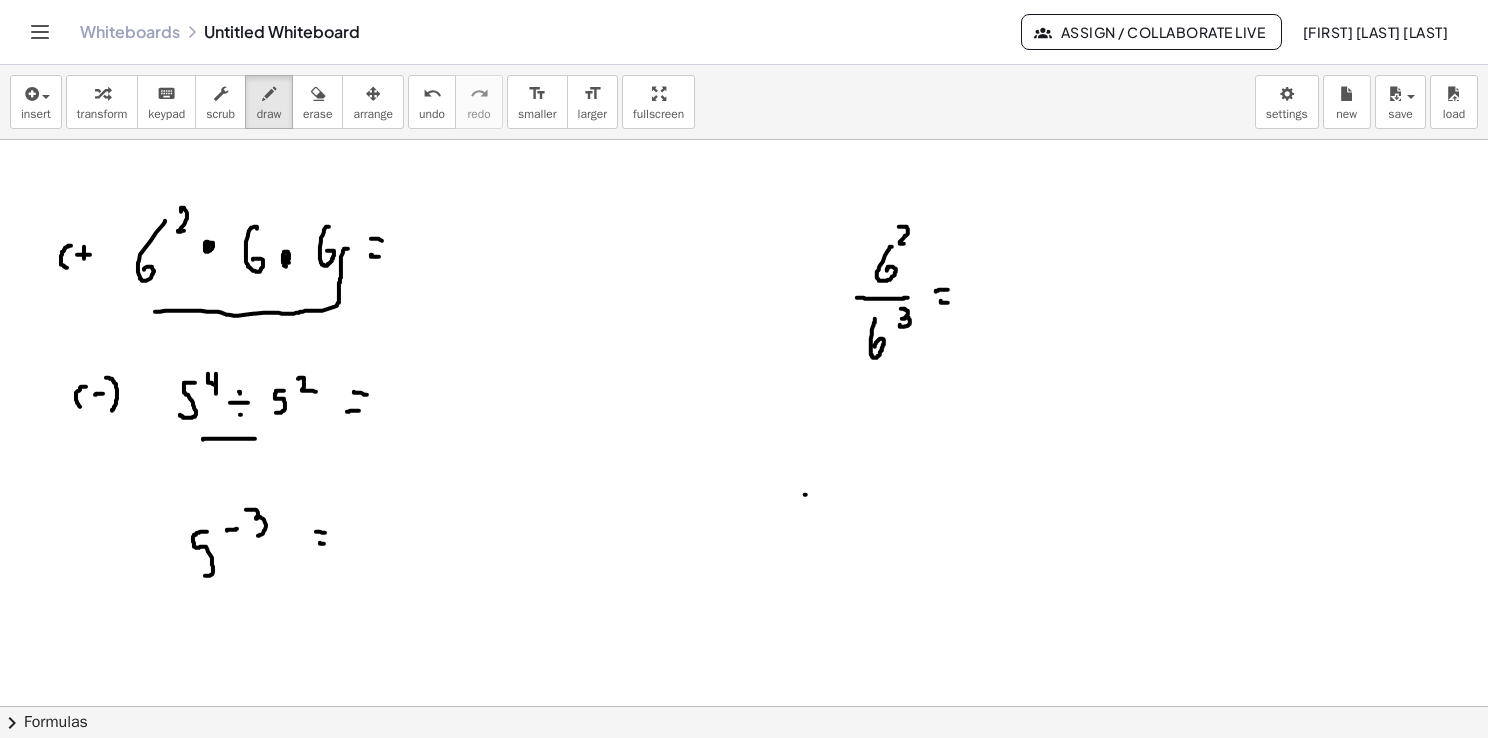 drag, startPoint x: 84, startPoint y: 246, endPoint x: 84, endPoint y: 261, distance: 15 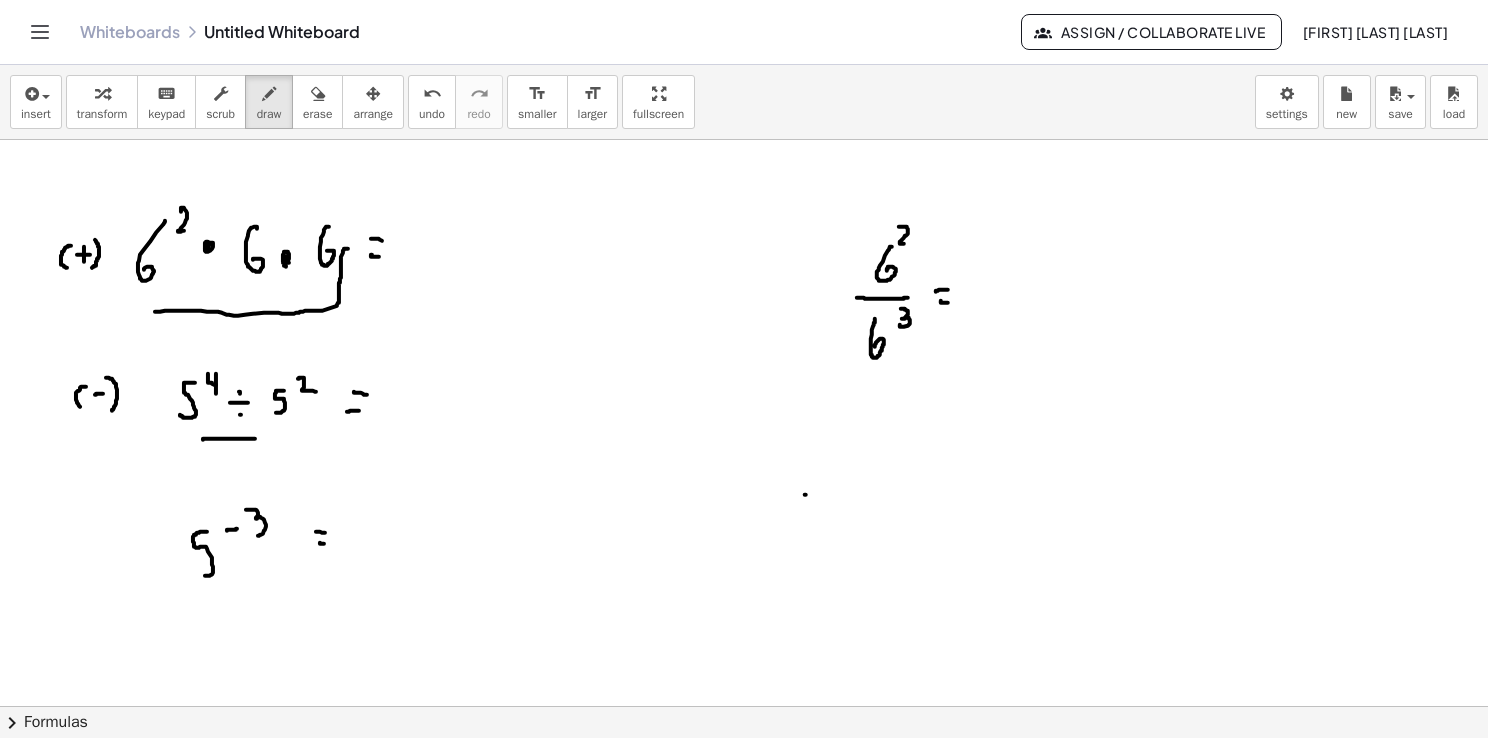 drag, startPoint x: 96, startPoint y: 241, endPoint x: 91, endPoint y: 268, distance: 27.45906 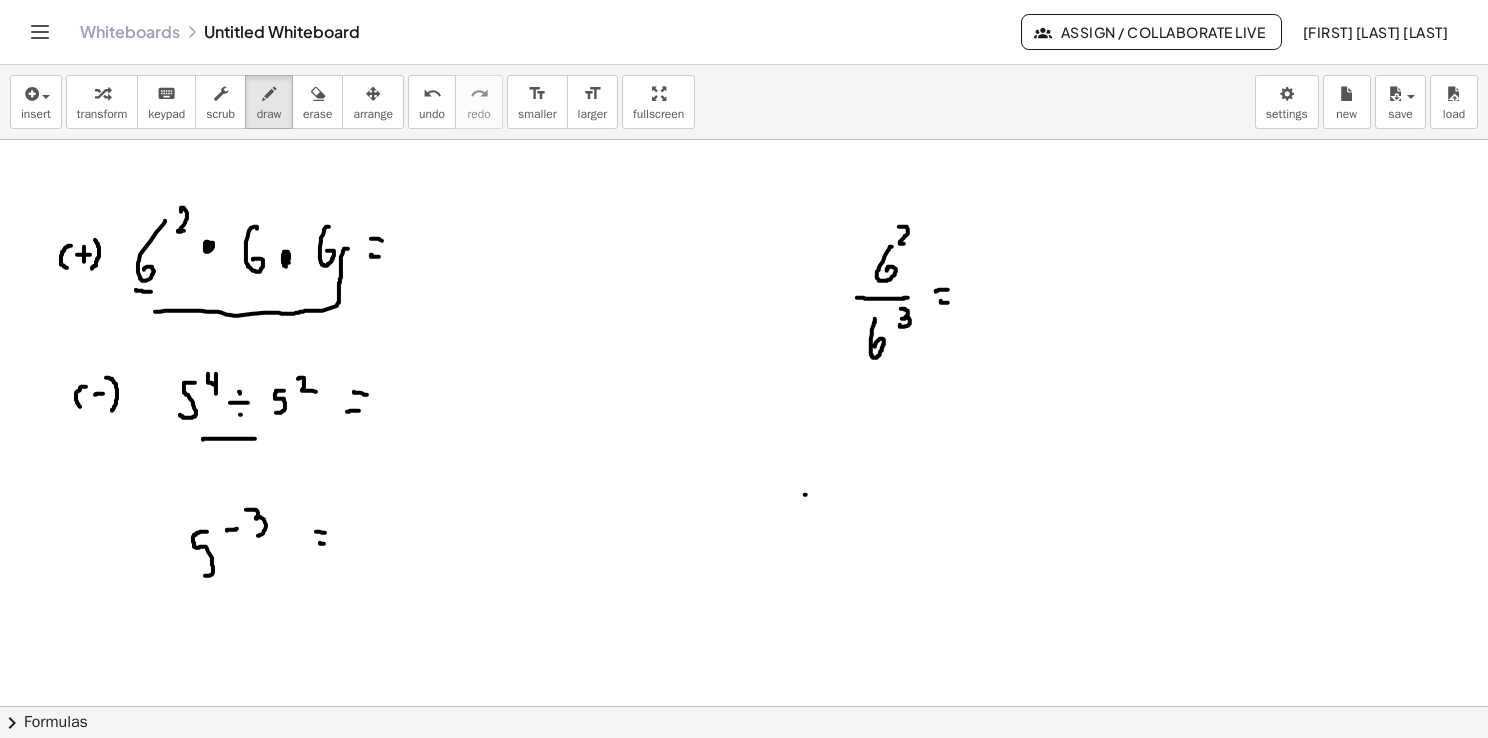 drag, startPoint x: 136, startPoint y: 289, endPoint x: 152, endPoint y: 291, distance: 16.124516 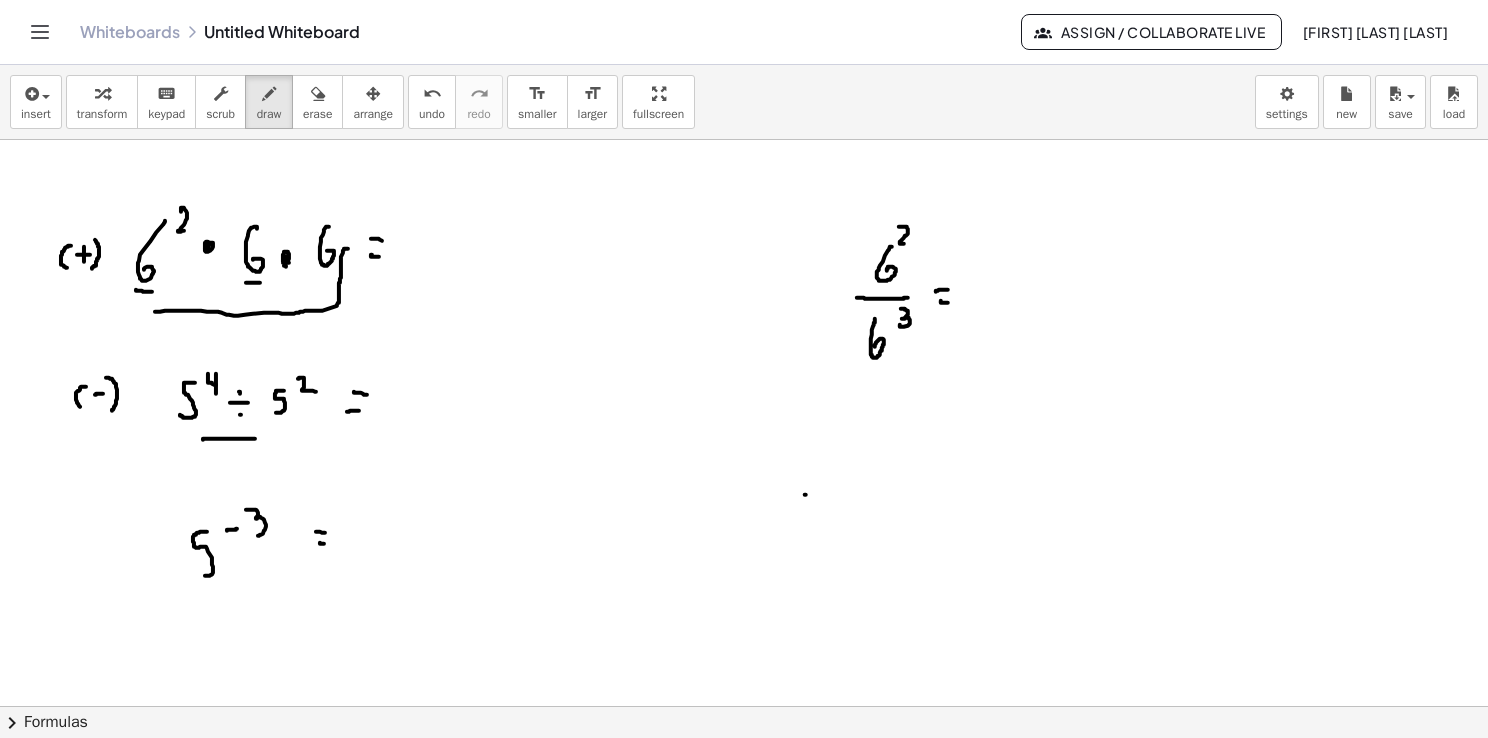 drag, startPoint x: 246, startPoint y: 282, endPoint x: 262, endPoint y: 282, distance: 16 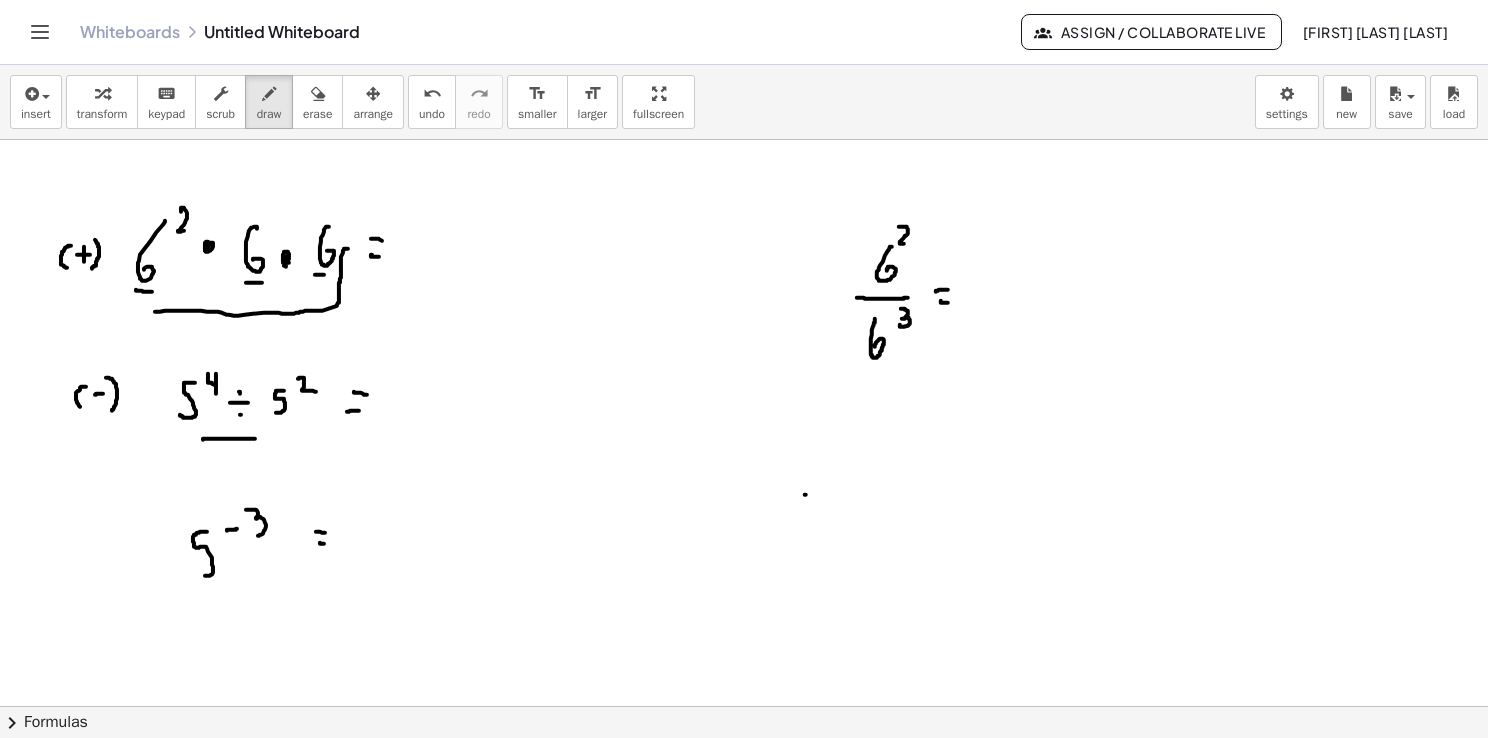 drag, startPoint x: 315, startPoint y: 274, endPoint x: 328, endPoint y: 274, distance: 13 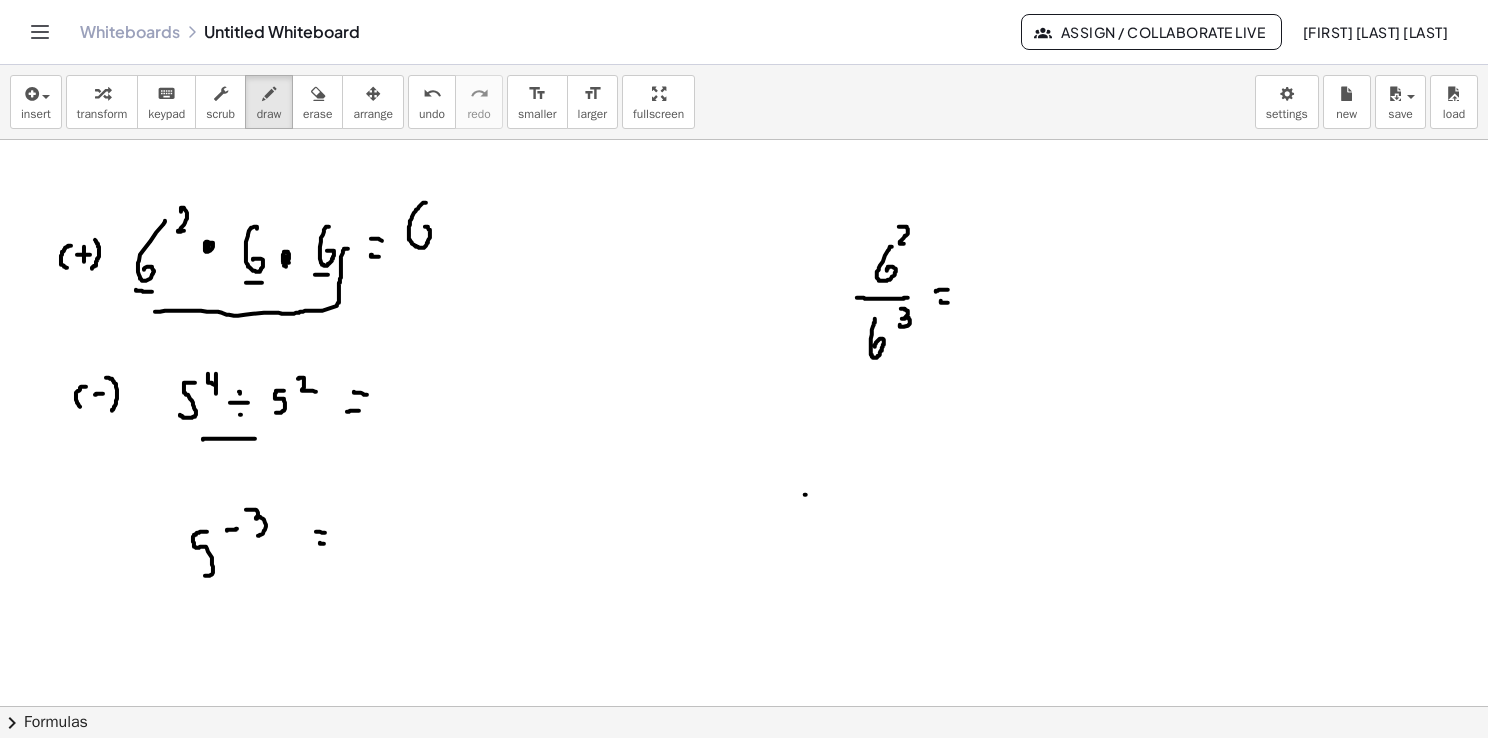 drag, startPoint x: 425, startPoint y: 202, endPoint x: 413, endPoint y: 236, distance: 36.05551 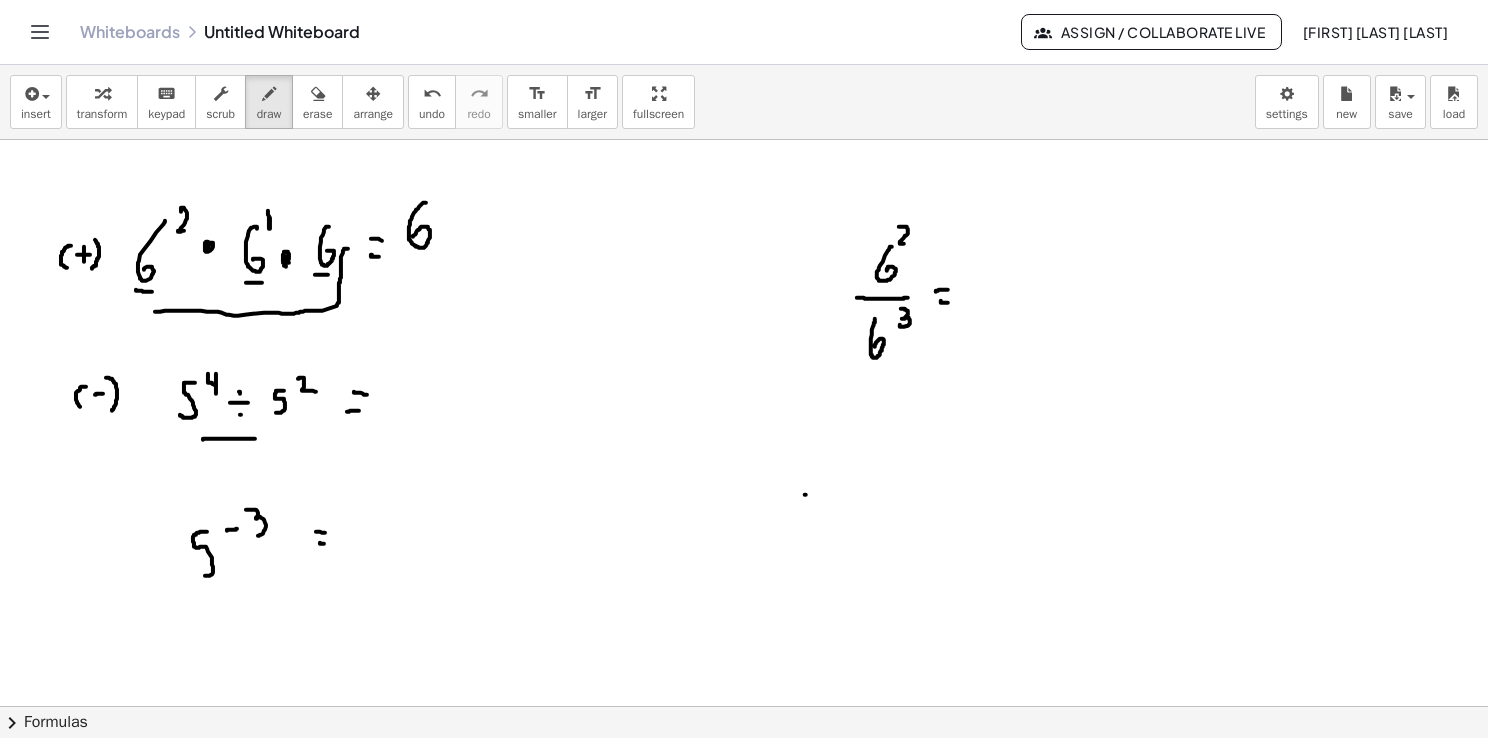 click at bounding box center (744, 707) 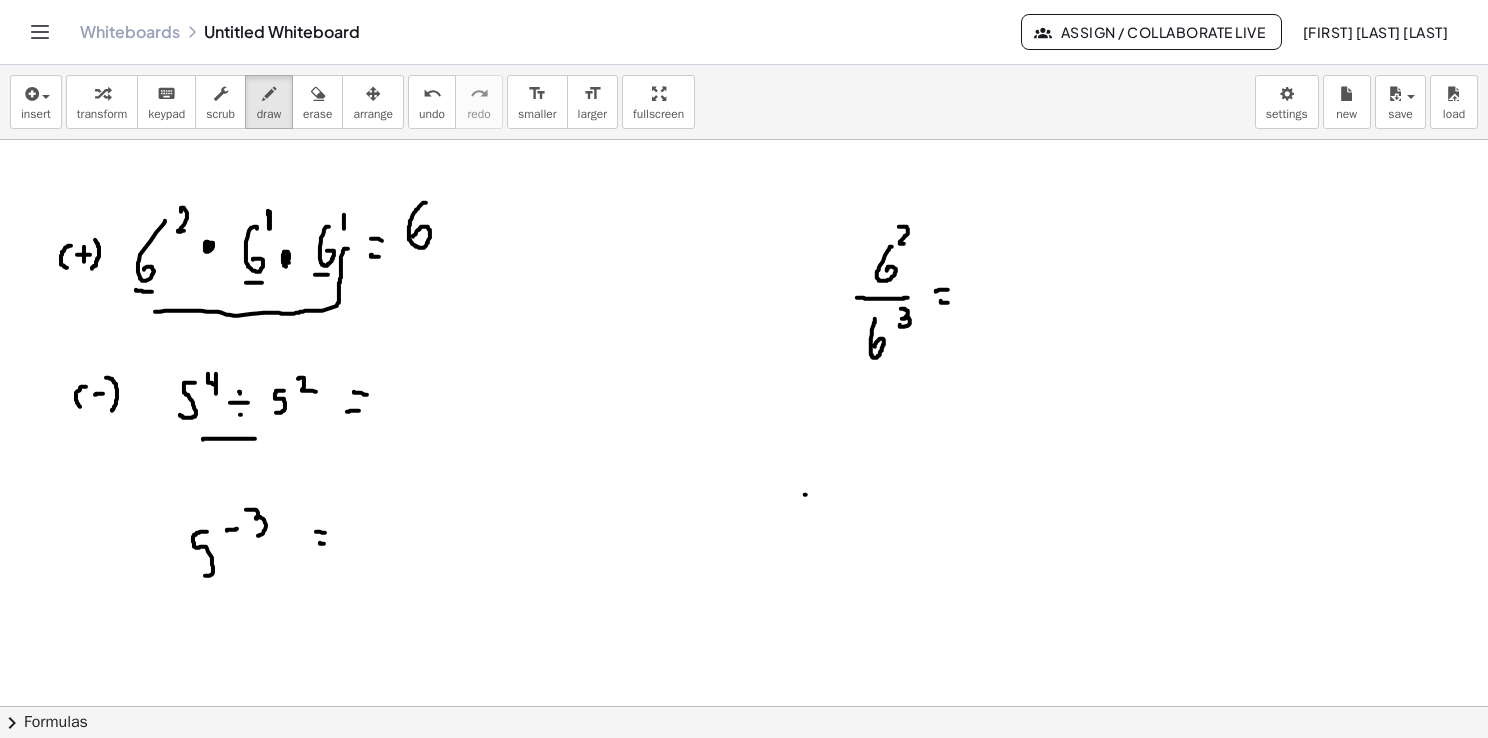 drag, startPoint x: 344, startPoint y: 214, endPoint x: 344, endPoint y: 231, distance: 17 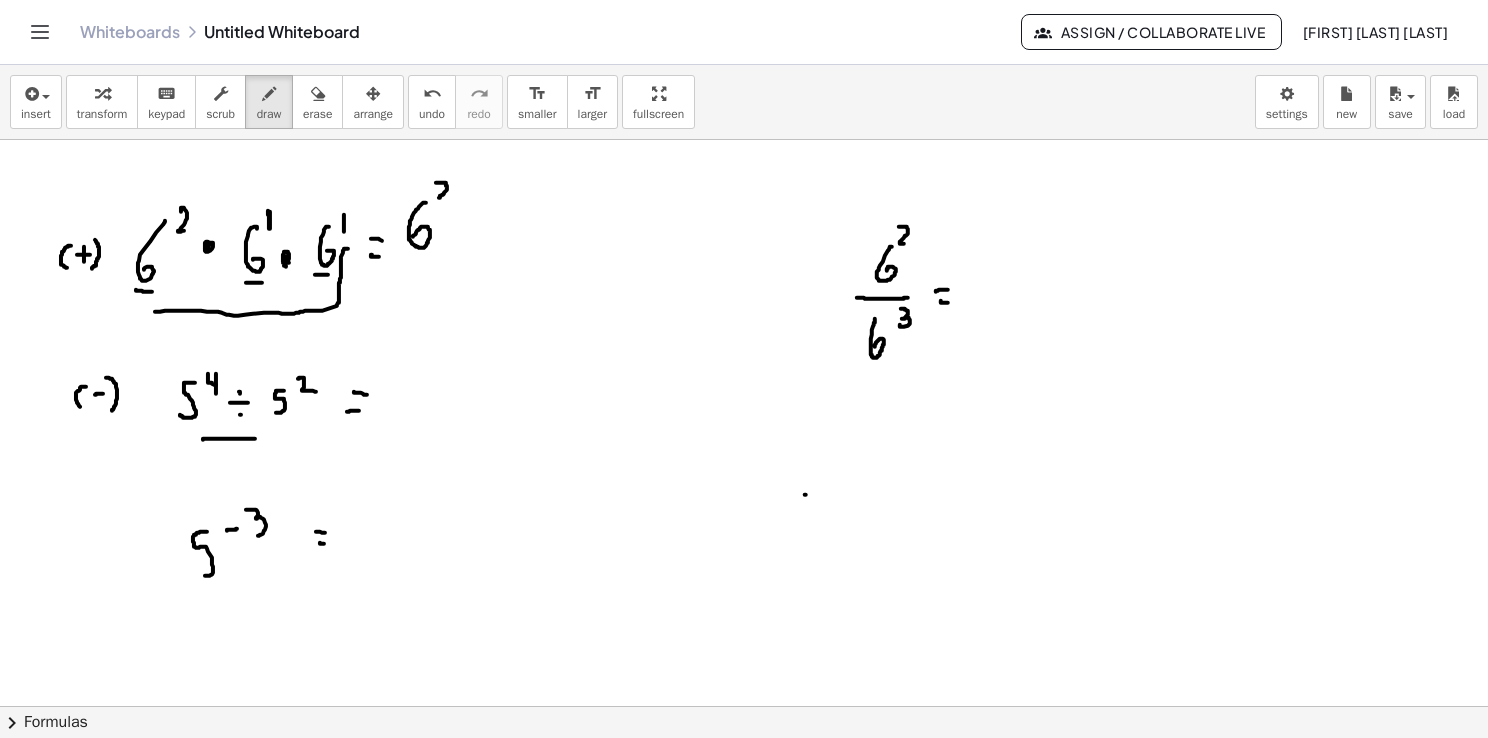 drag, startPoint x: 436, startPoint y: 182, endPoint x: 449, endPoint y: 196, distance: 19.104973 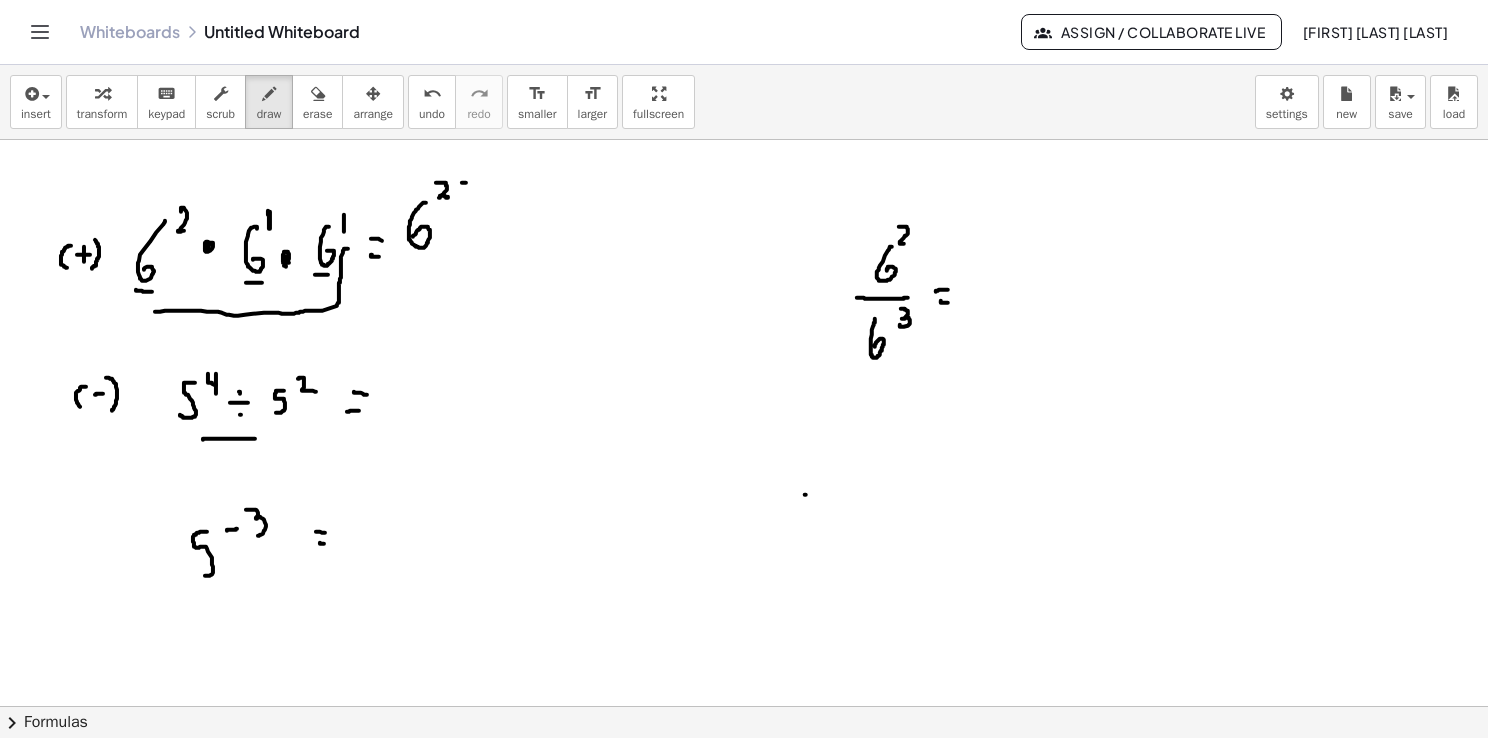 drag, startPoint x: 463, startPoint y: 182, endPoint x: 474, endPoint y: 182, distance: 11 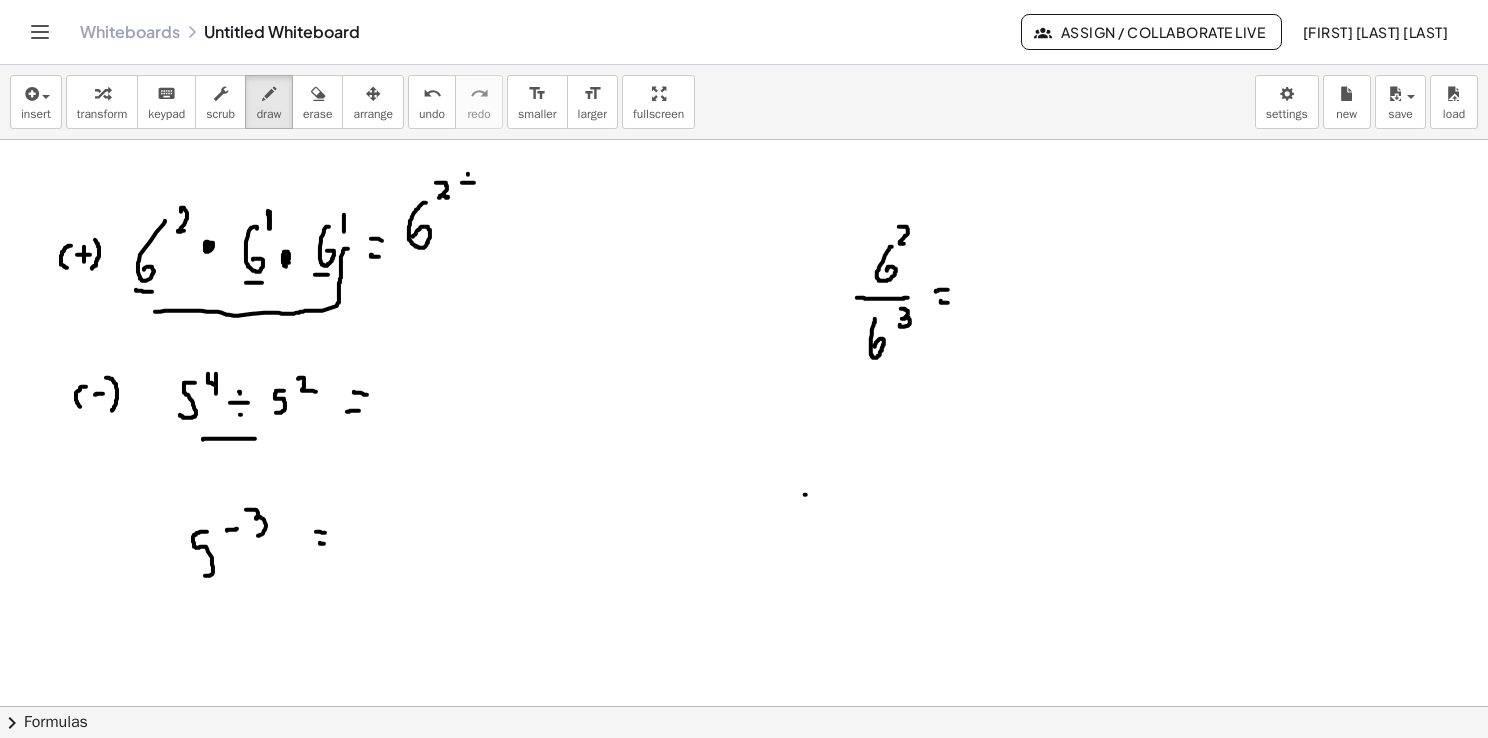 drag, startPoint x: 468, startPoint y: 173, endPoint x: 469, endPoint y: 193, distance: 20.024984 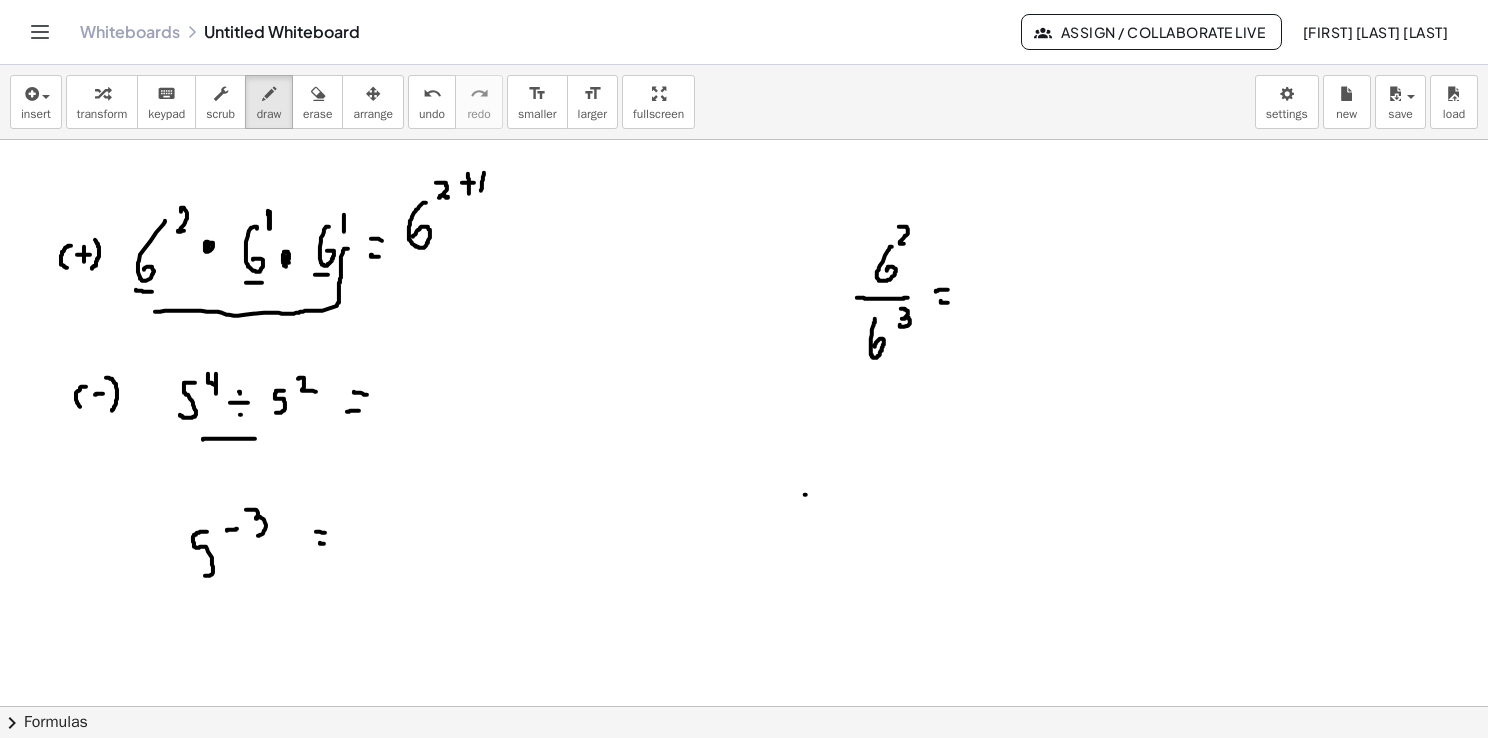 drag, startPoint x: 484, startPoint y: 172, endPoint x: 480, endPoint y: 193, distance: 21.377558 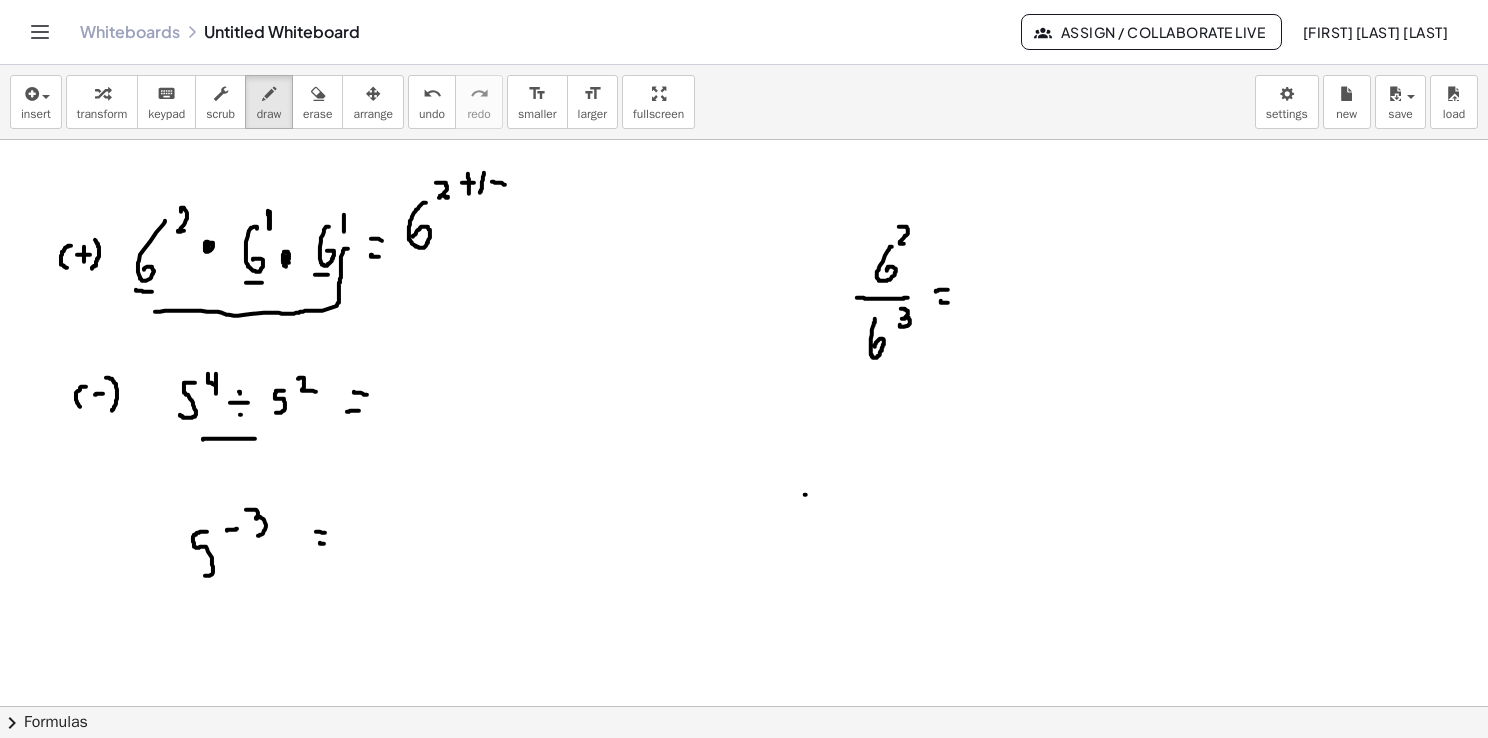 drag, startPoint x: 492, startPoint y: 181, endPoint x: 509, endPoint y: 184, distance: 17.262676 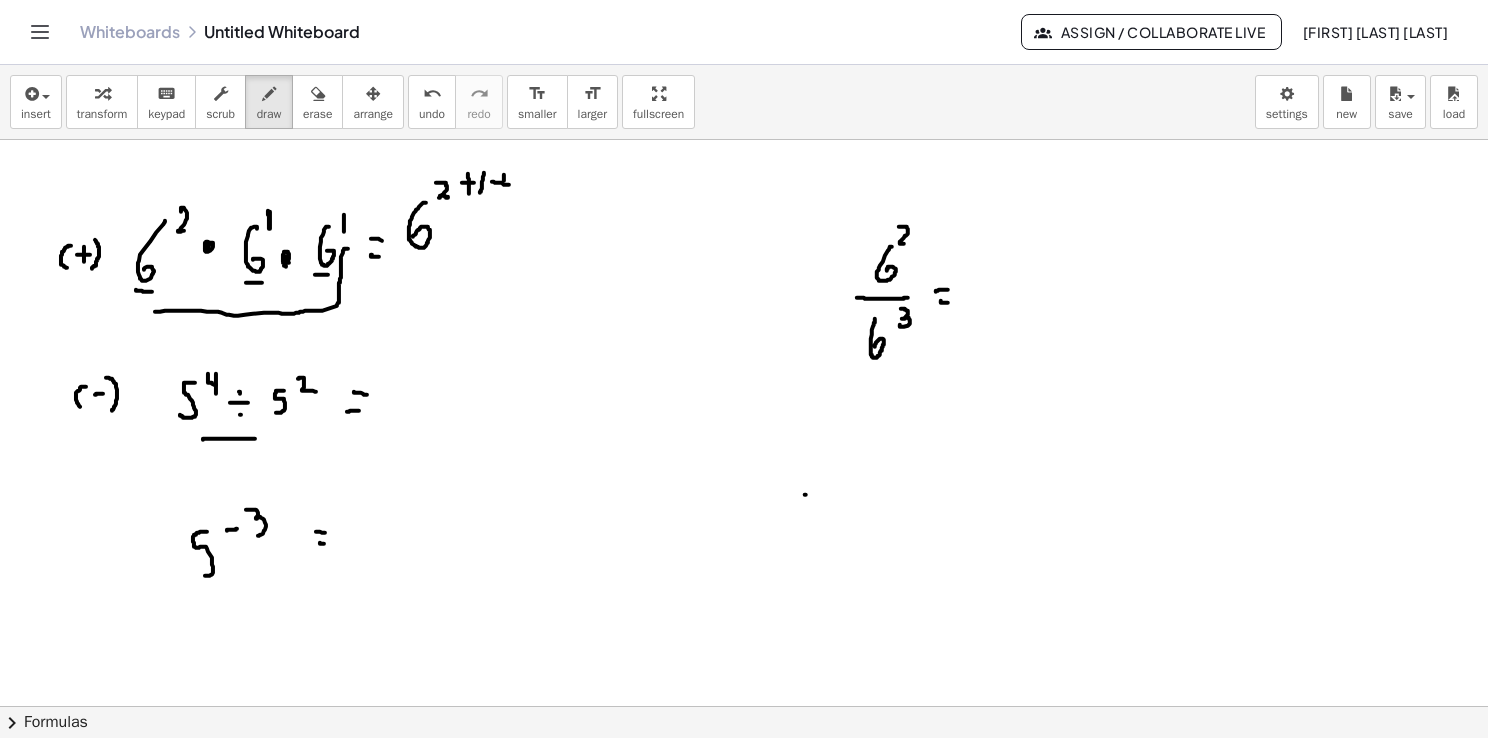 drag, startPoint x: 504, startPoint y: 177, endPoint x: 502, endPoint y: 192, distance: 15.132746 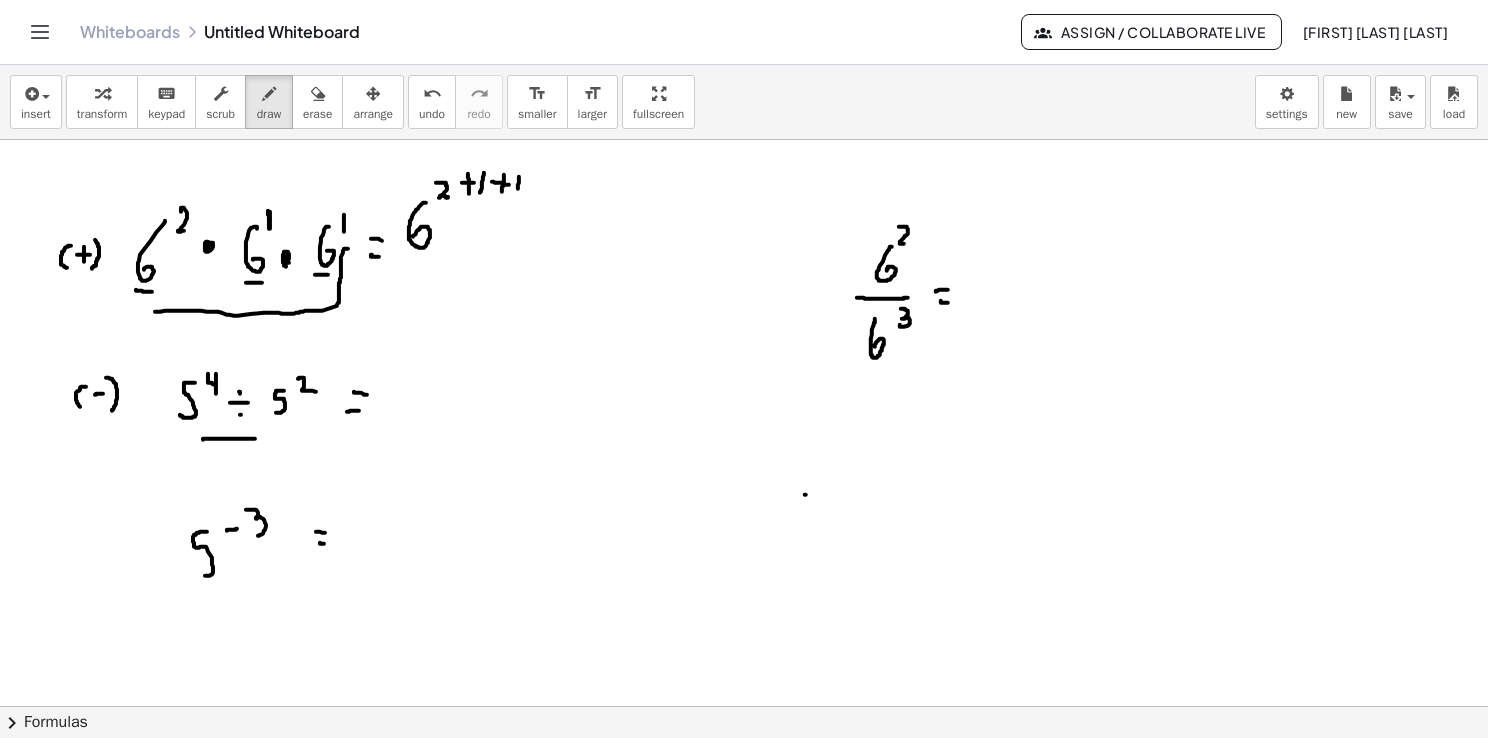 drag, startPoint x: 519, startPoint y: 176, endPoint x: 517, endPoint y: 198, distance: 22.090721 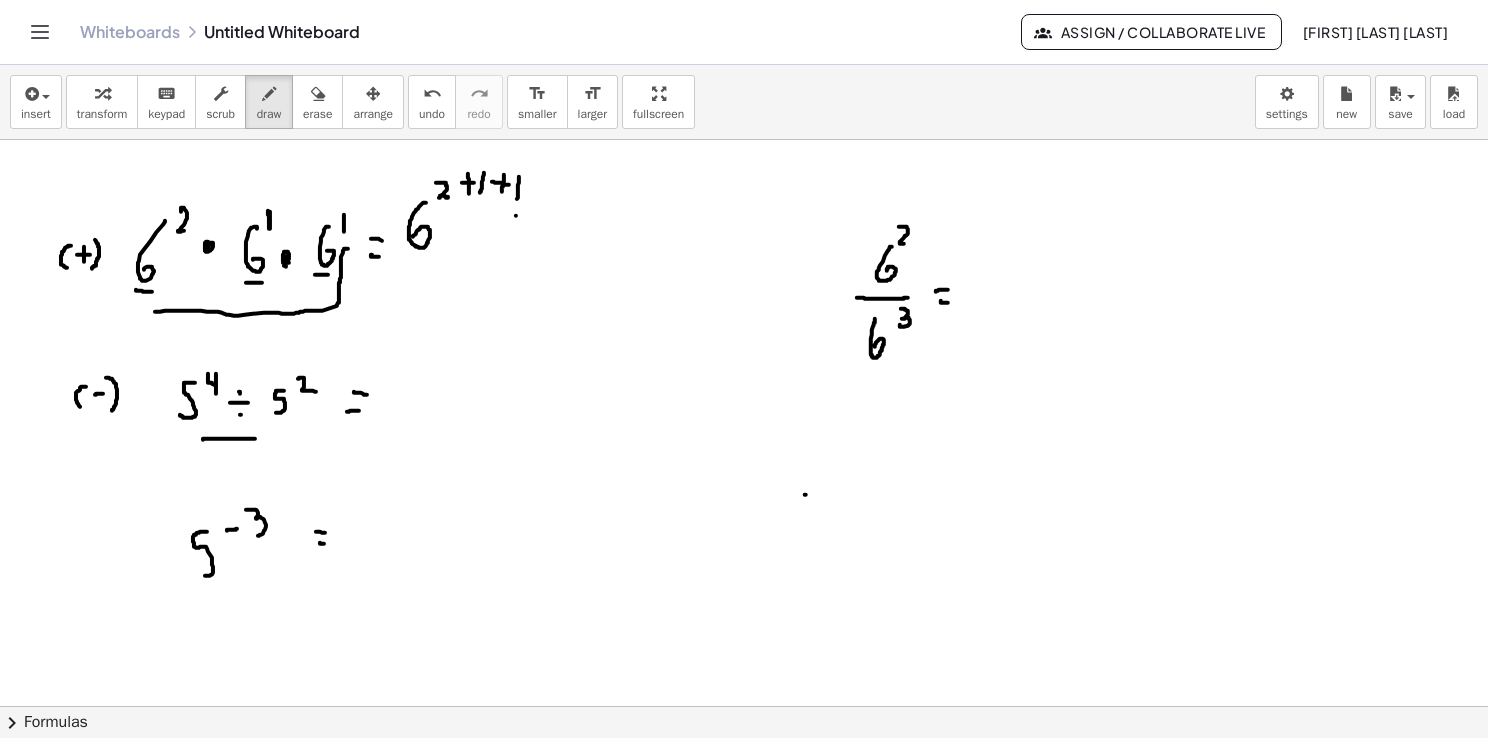 drag, startPoint x: 516, startPoint y: 215, endPoint x: 527, endPoint y: 214, distance: 11.045361 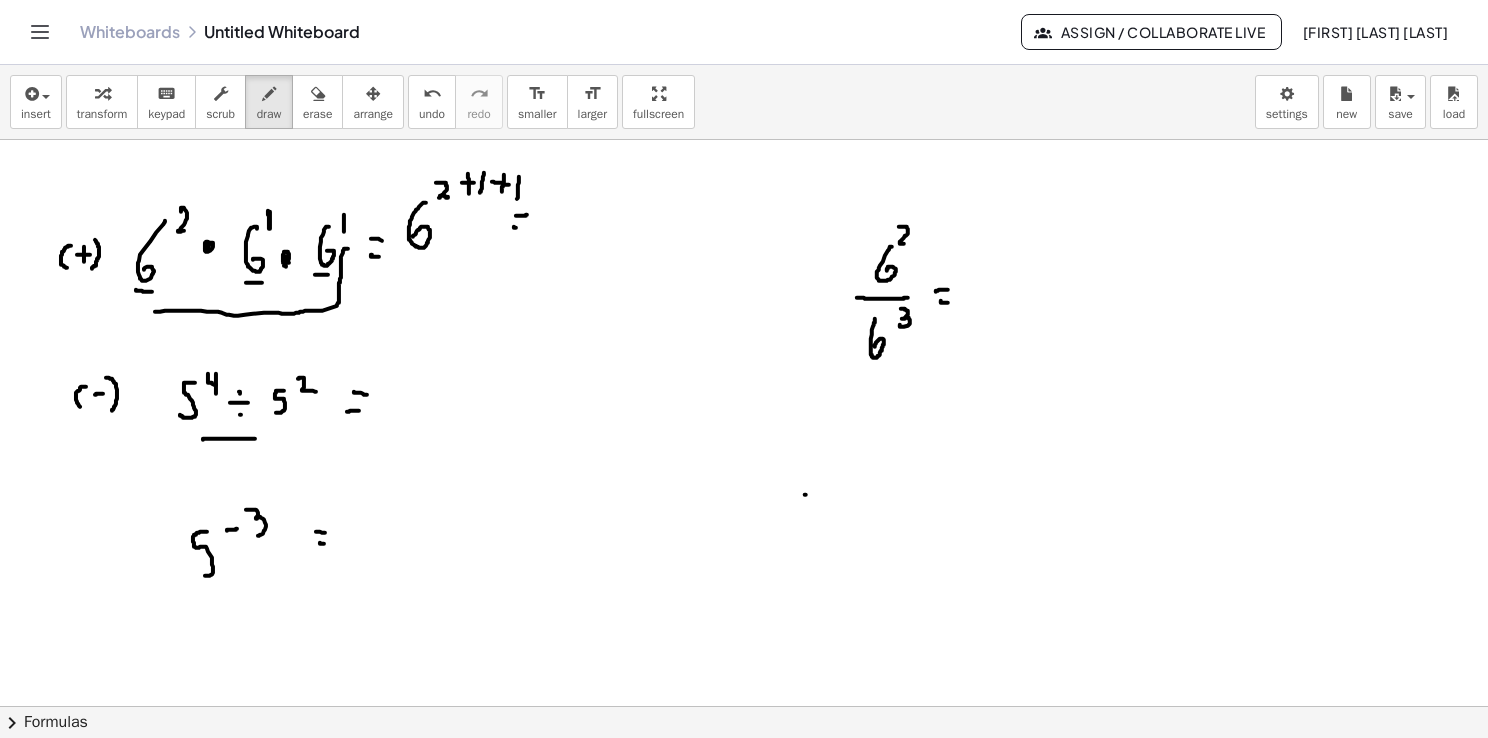 click at bounding box center (744, 707) 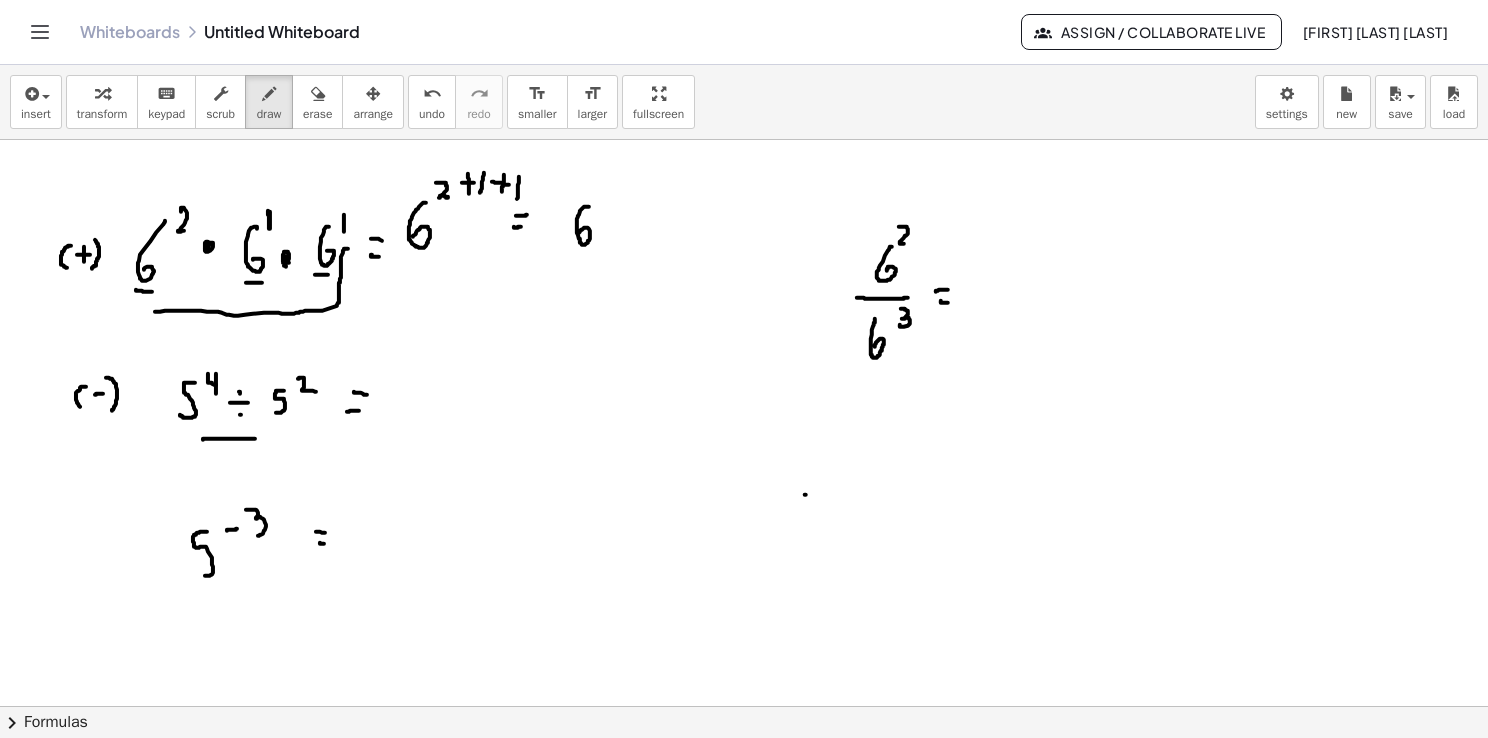 drag, startPoint x: 589, startPoint y: 206, endPoint x: 577, endPoint y: 236, distance: 32.31099 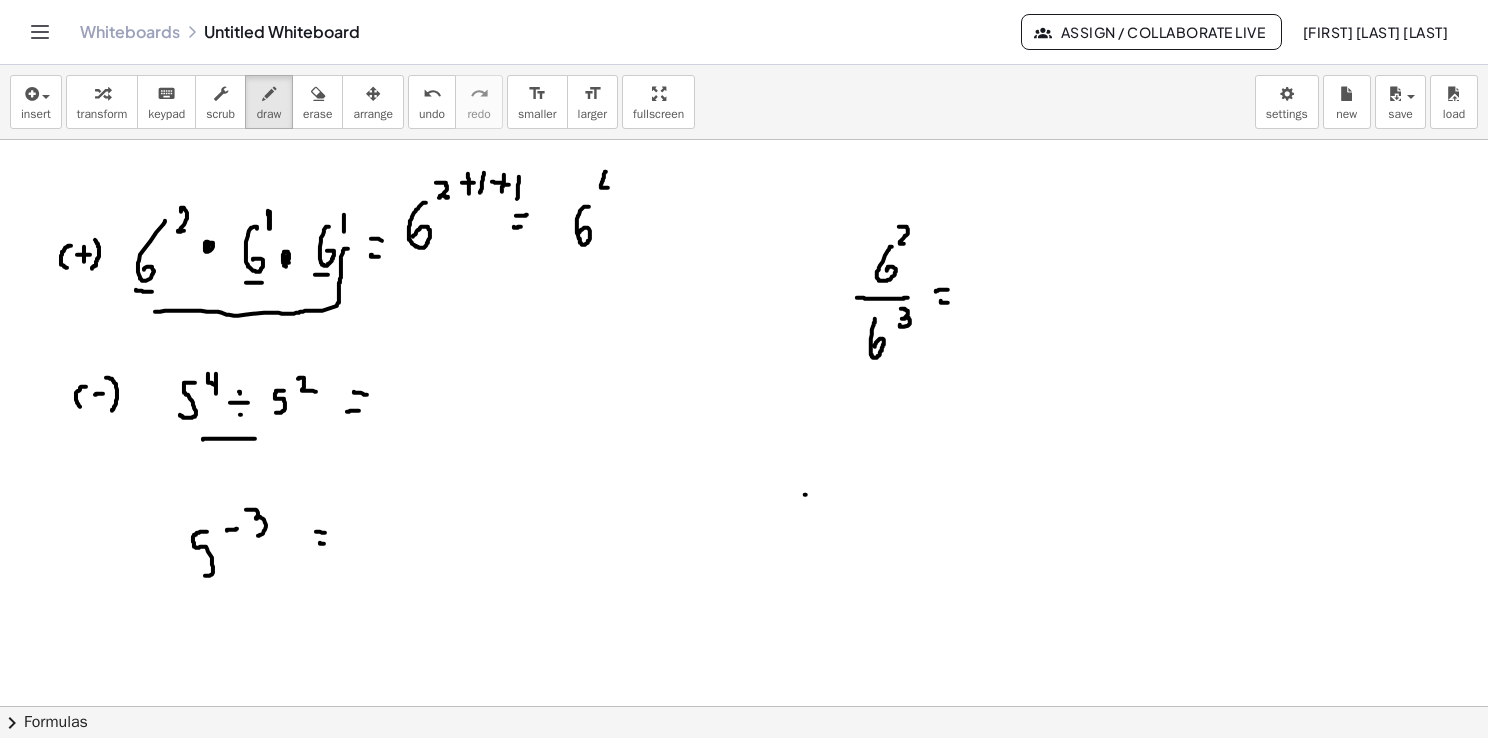 drag, startPoint x: 606, startPoint y: 171, endPoint x: 612, endPoint y: 186, distance: 16.155495 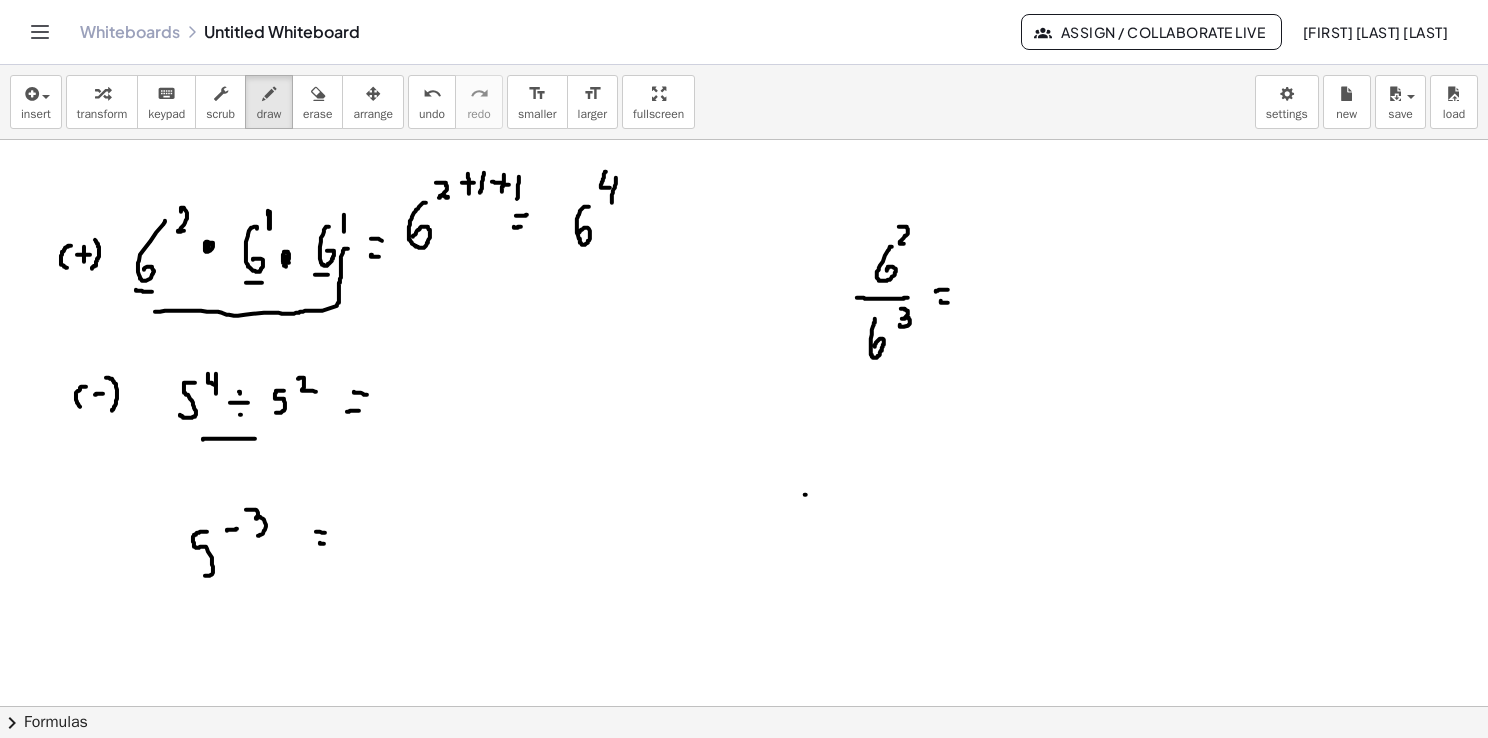 drag, startPoint x: 616, startPoint y: 177, endPoint x: 612, endPoint y: 203, distance: 26.305893 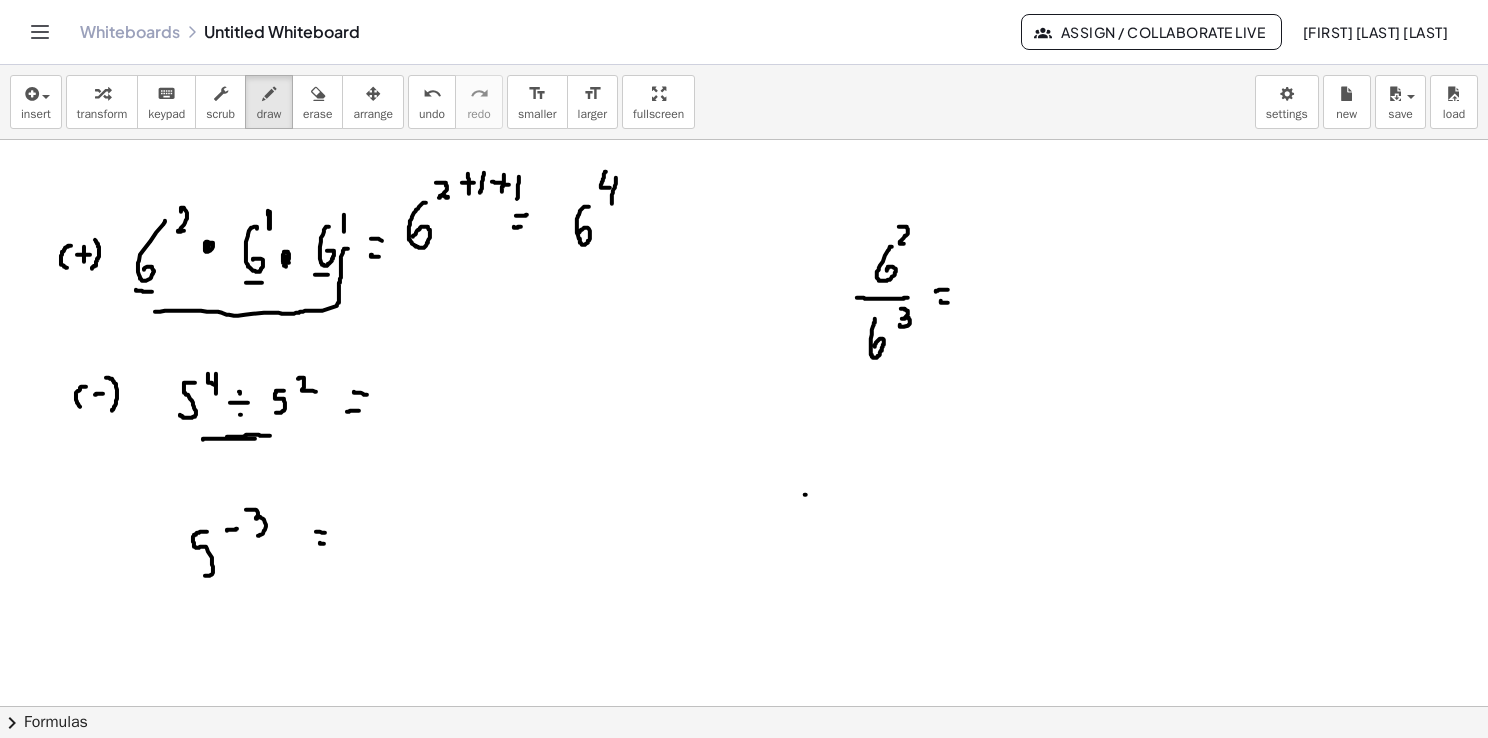 drag, startPoint x: 228, startPoint y: 436, endPoint x: 263, endPoint y: 438, distance: 35.057095 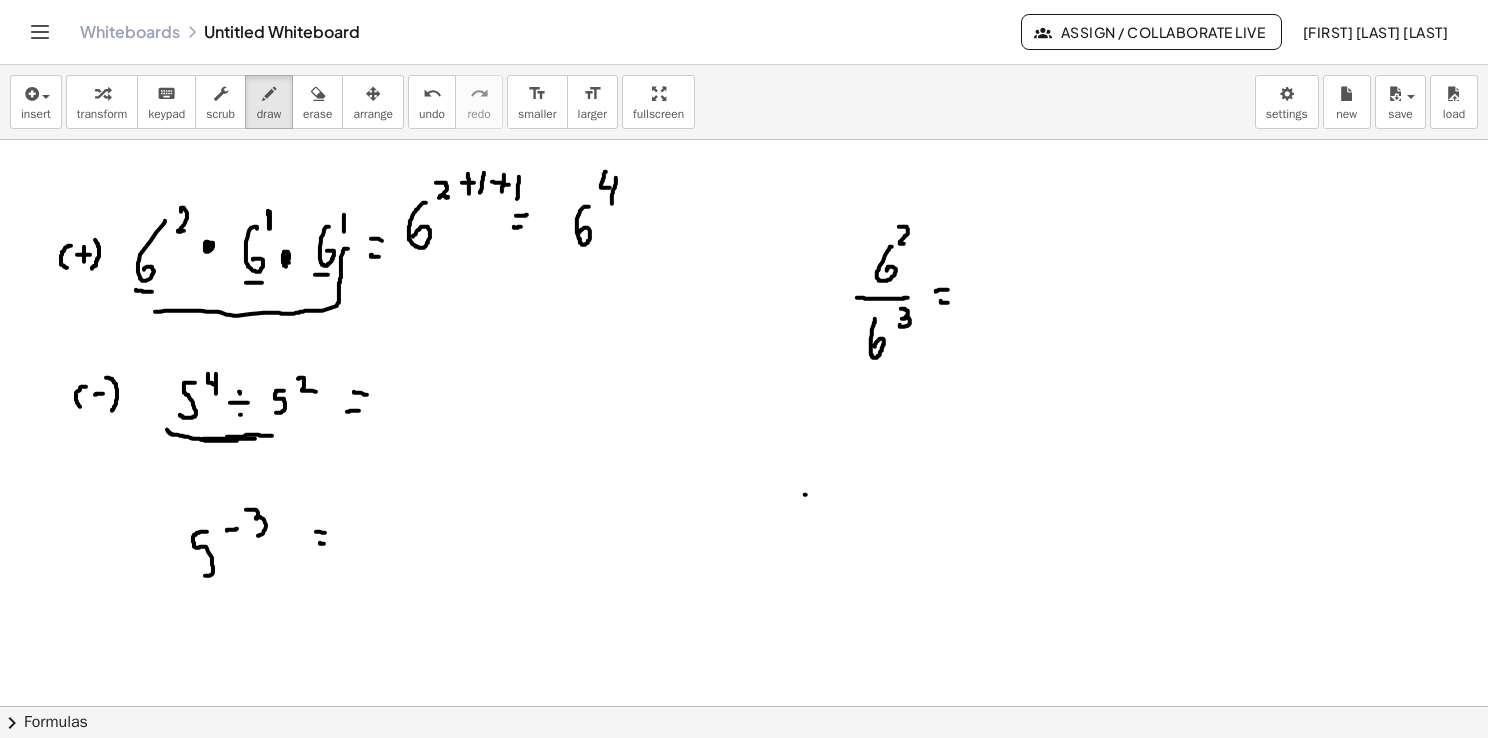 drag, startPoint x: 237, startPoint y: 440, endPoint x: 164, endPoint y: 423, distance: 74.953316 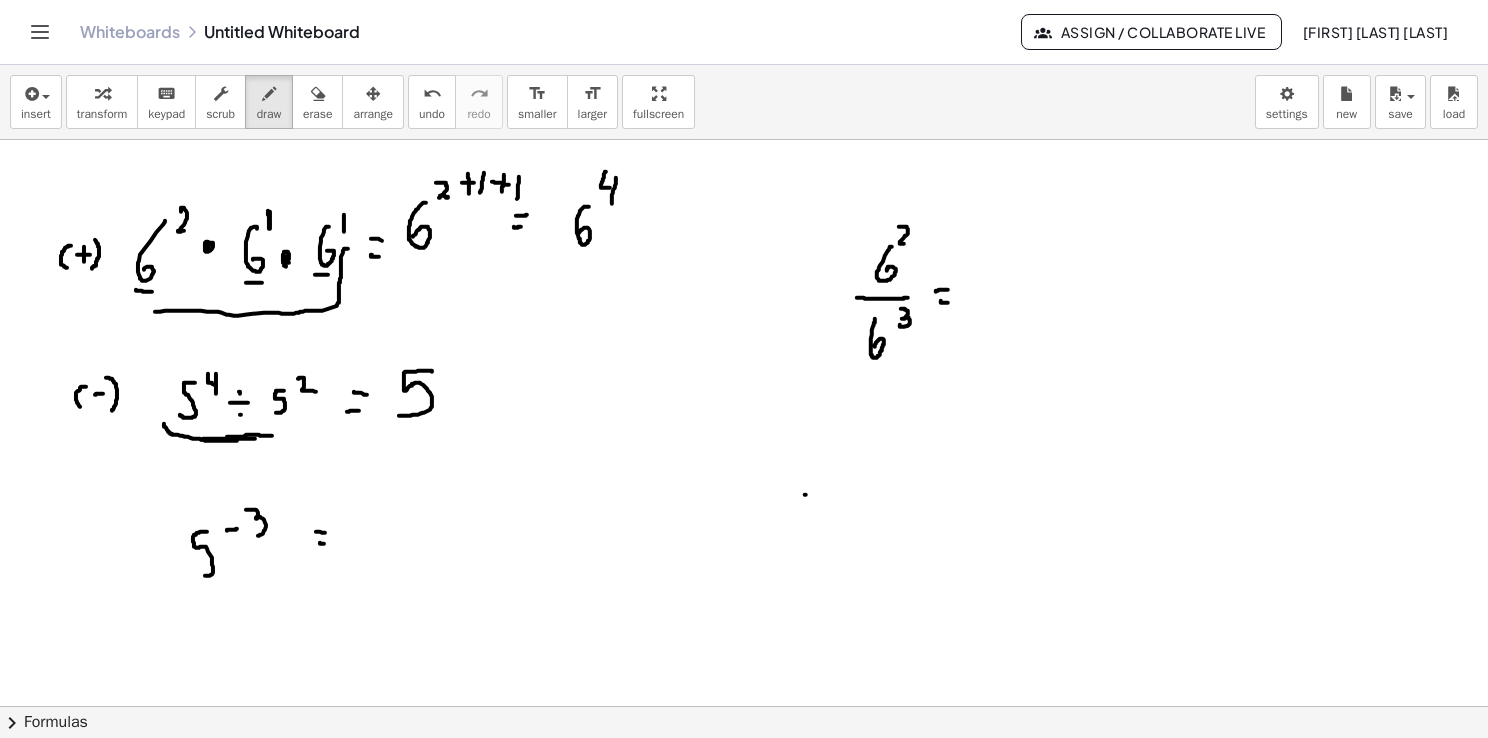 drag, startPoint x: 432, startPoint y: 371, endPoint x: 399, endPoint y: 415, distance: 55 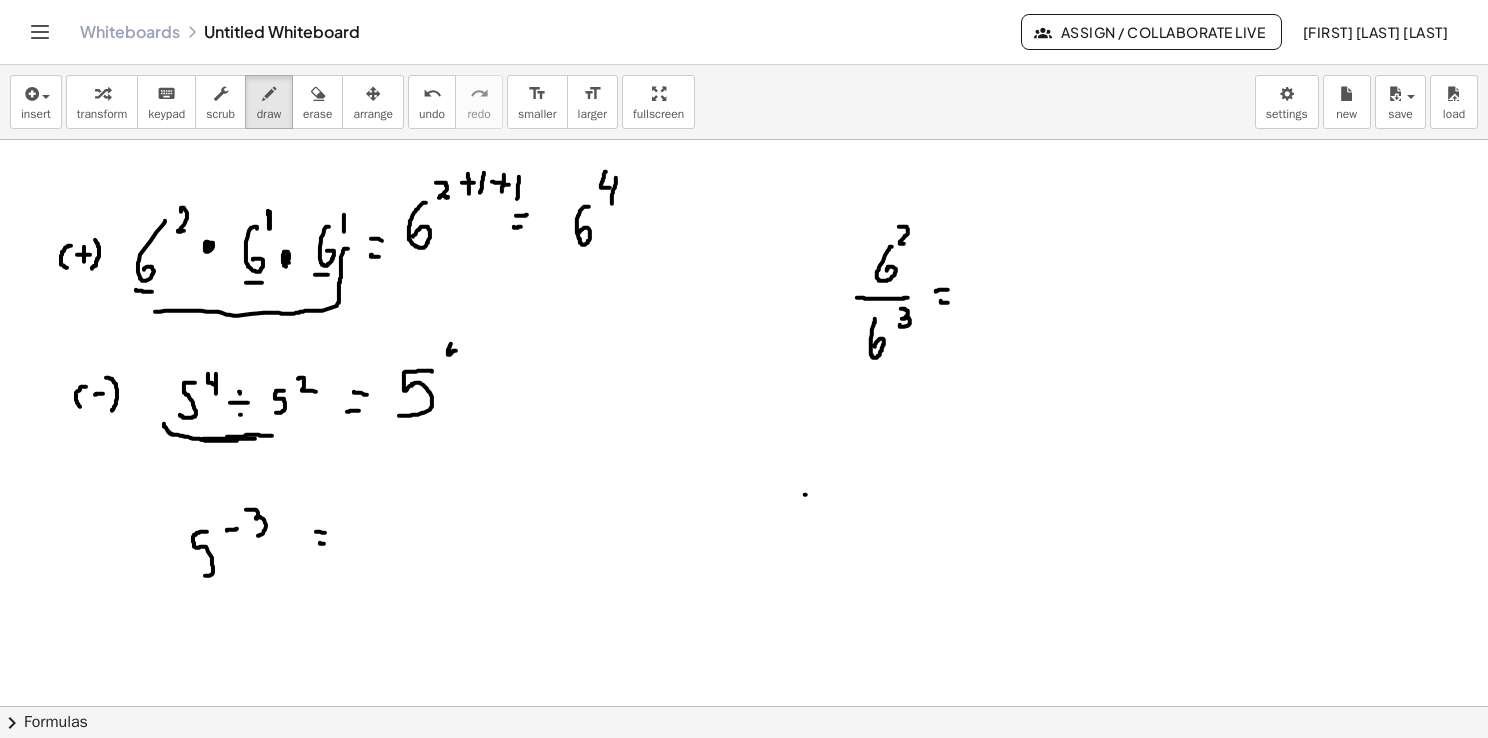 click at bounding box center [744, 707] 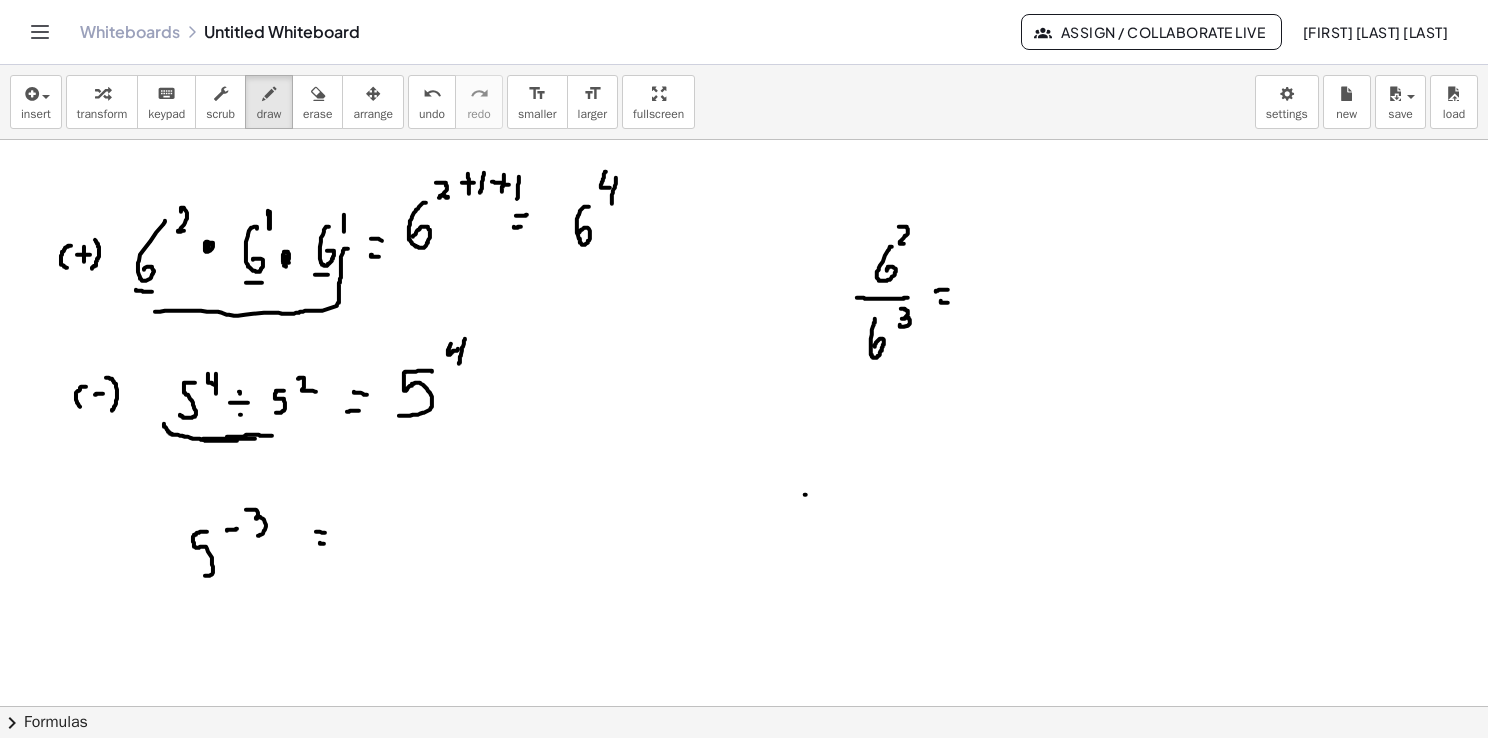 drag, startPoint x: 465, startPoint y: 338, endPoint x: 464, endPoint y: 361, distance: 23.021729 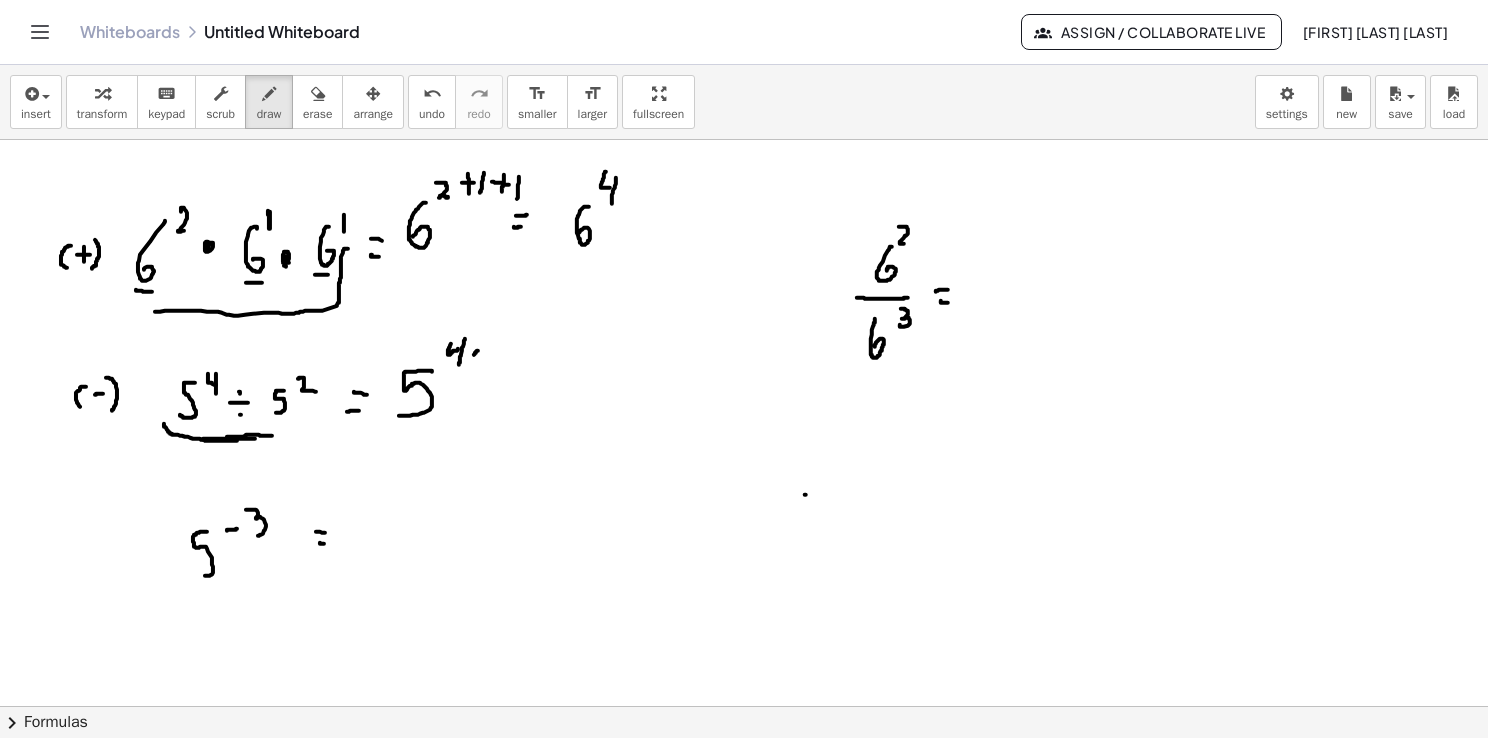 drag, startPoint x: 474, startPoint y: 354, endPoint x: 484, endPoint y: 350, distance: 10.770329 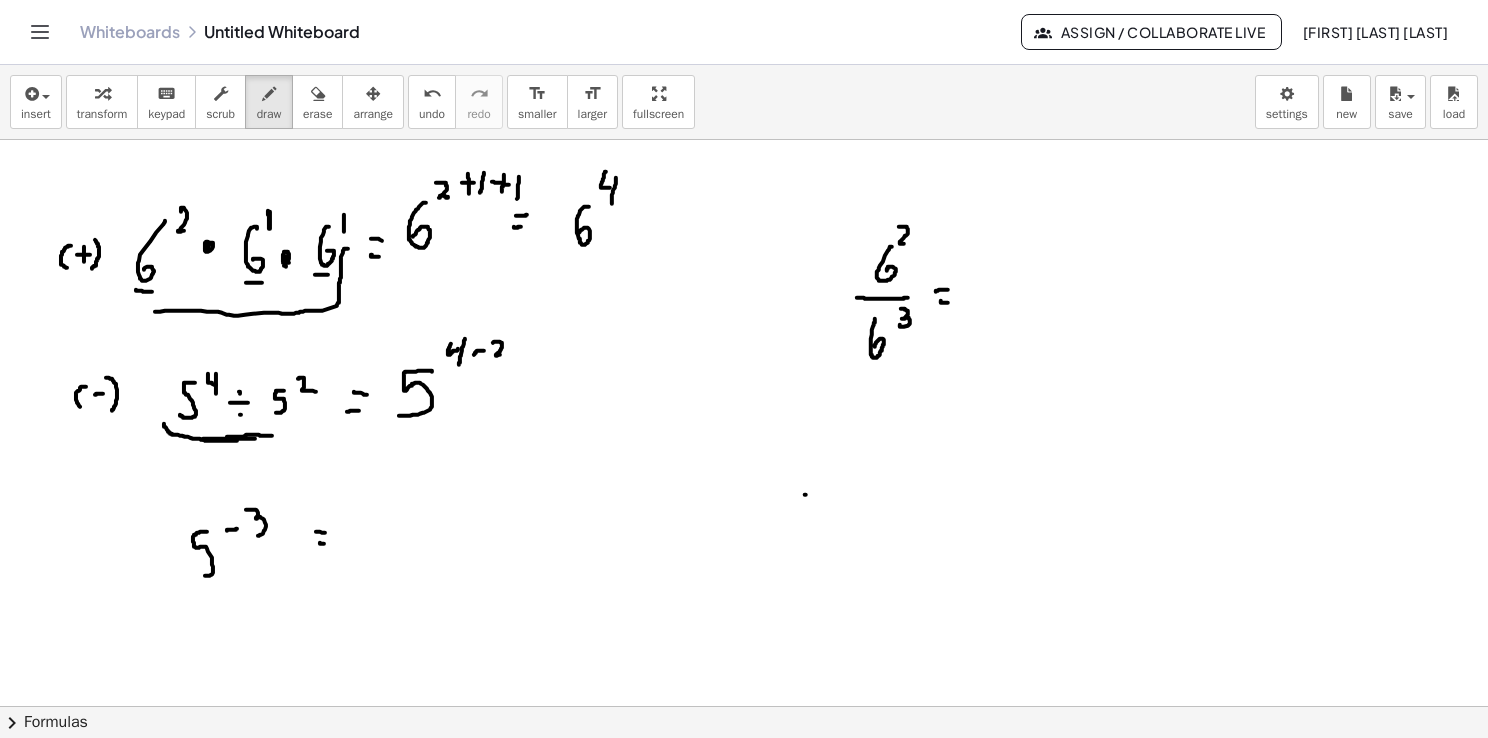 drag, startPoint x: 499, startPoint y: 341, endPoint x: 507, endPoint y: 357, distance: 17.888544 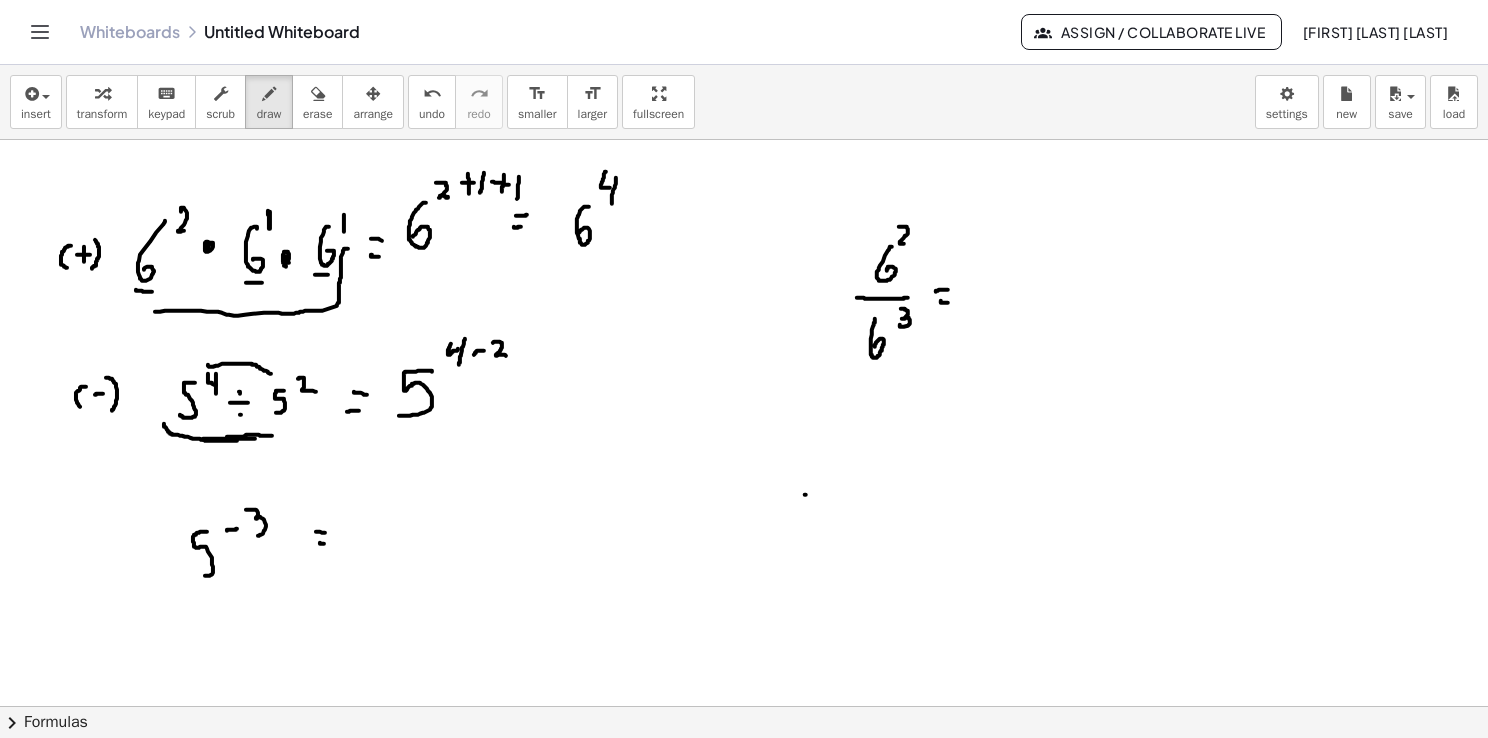 drag, startPoint x: 208, startPoint y: 364, endPoint x: 273, endPoint y: 374, distance: 65.76473 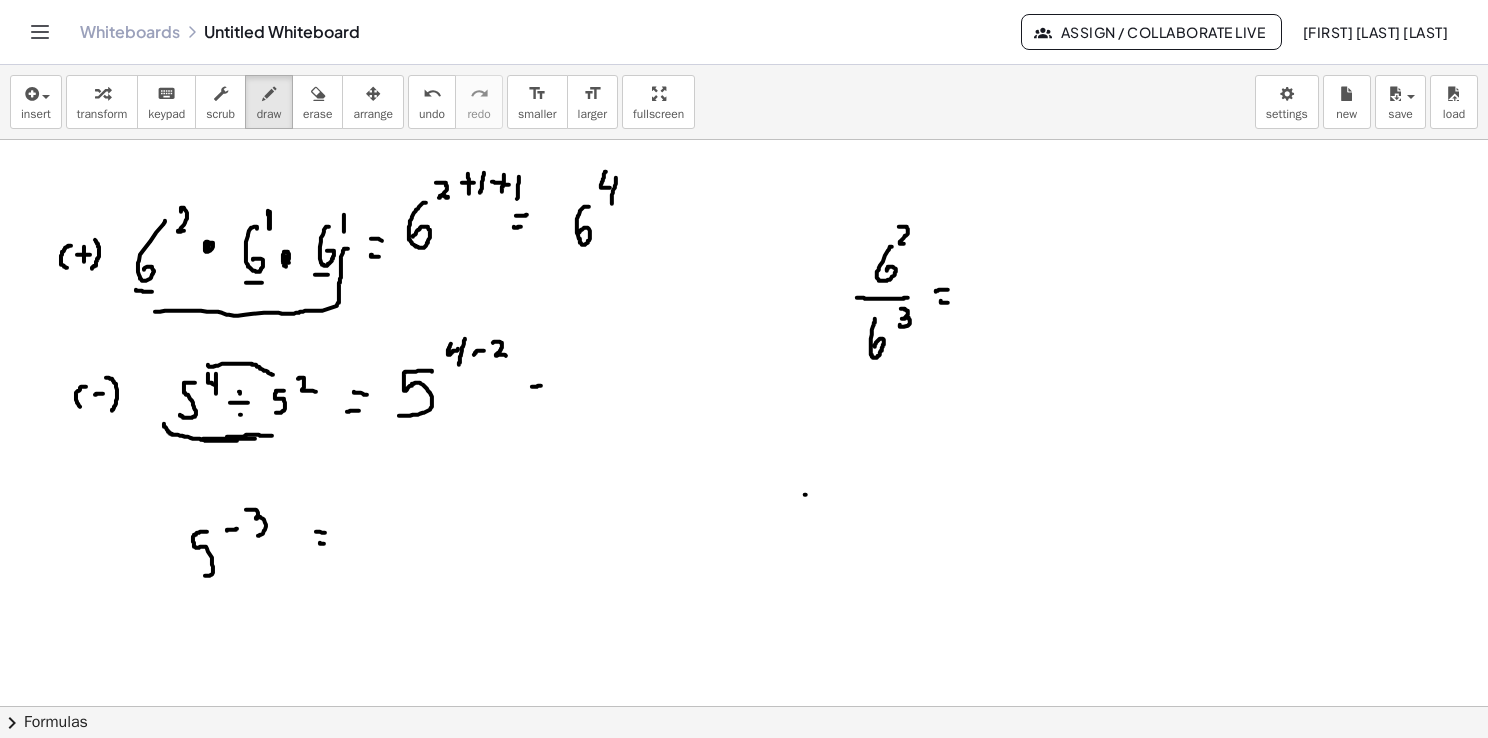 drag, startPoint x: 532, startPoint y: 386, endPoint x: 542, endPoint y: 385, distance: 10.049875 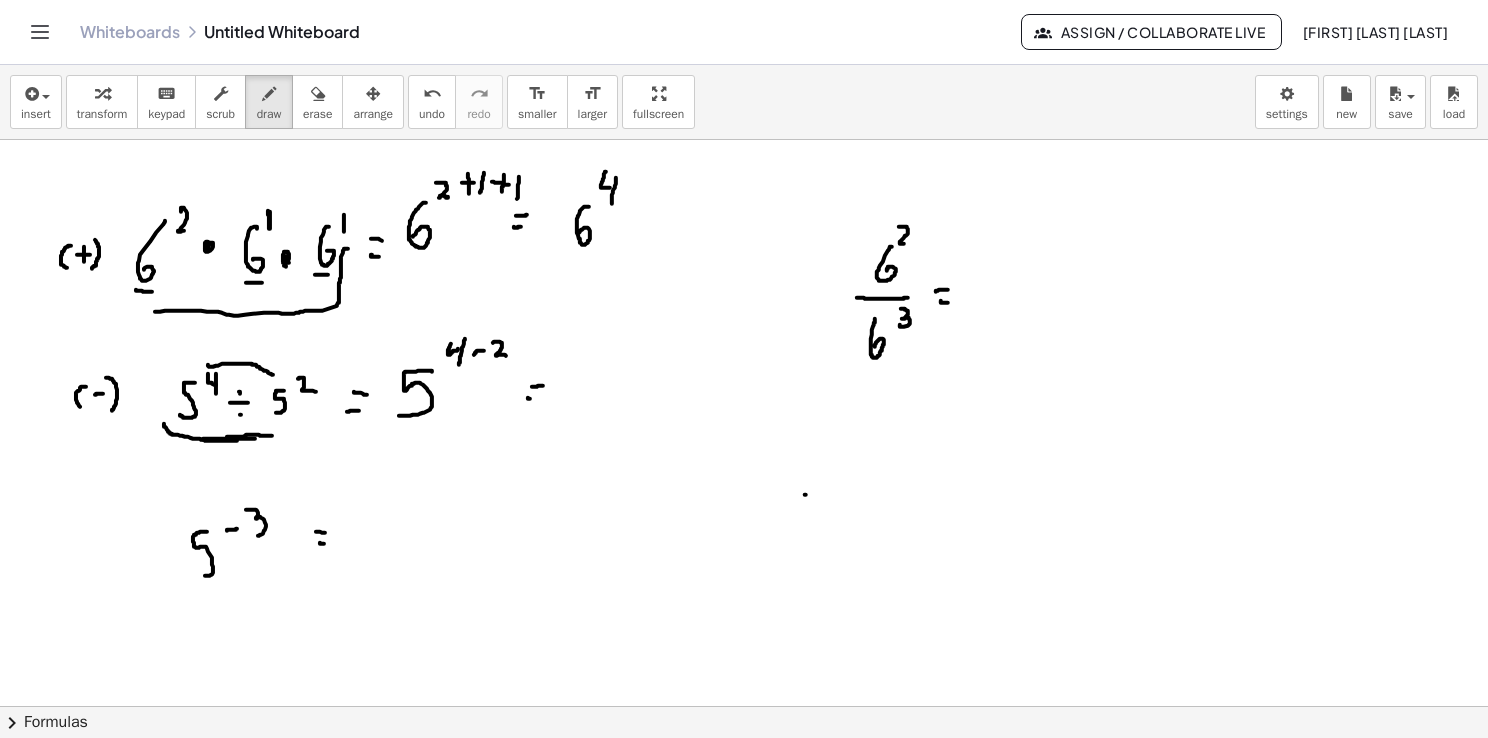 drag, startPoint x: 528, startPoint y: 398, endPoint x: 541, endPoint y: 396, distance: 13.152946 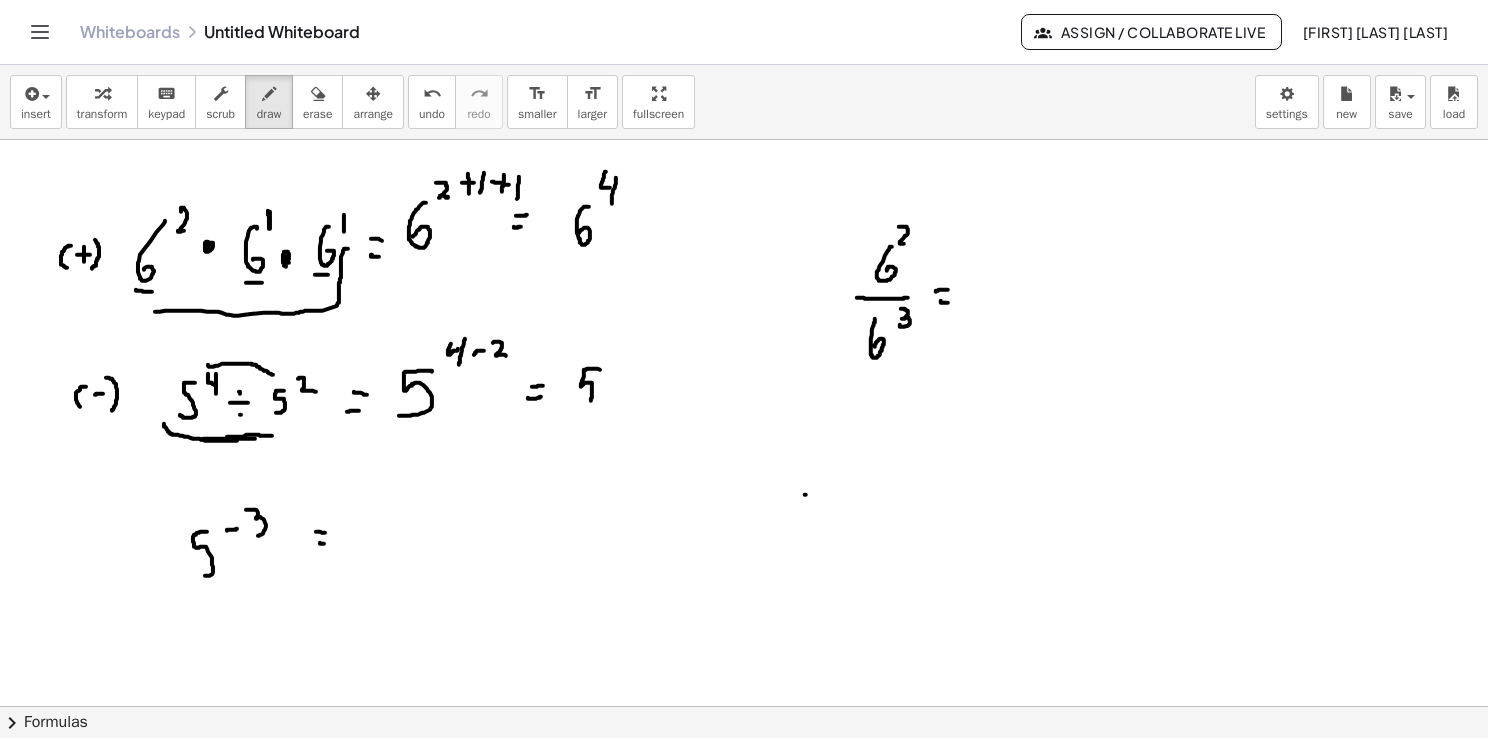 drag, startPoint x: 600, startPoint y: 369, endPoint x: 584, endPoint y: 394, distance: 29.681644 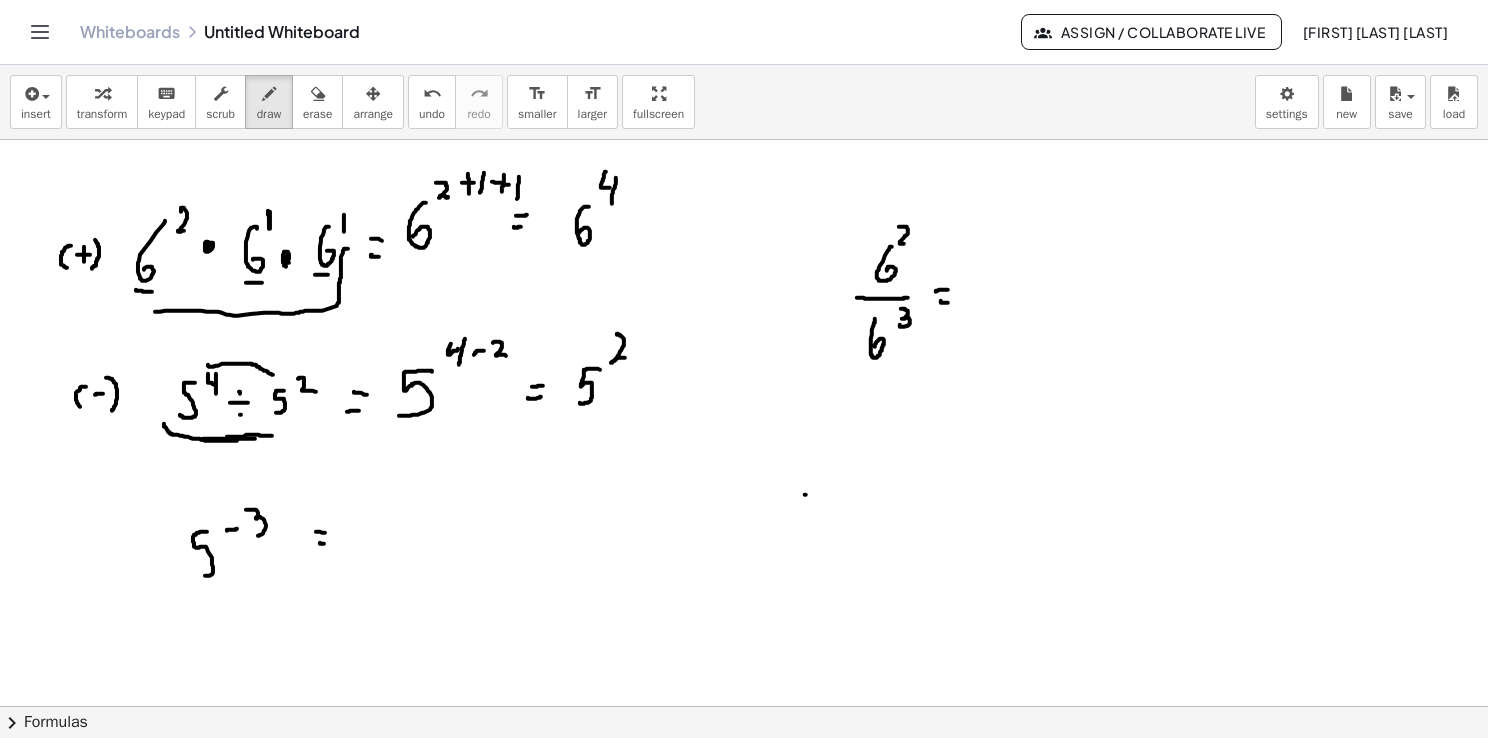 drag, startPoint x: 617, startPoint y: 334, endPoint x: 632, endPoint y: 361, distance: 30.88689 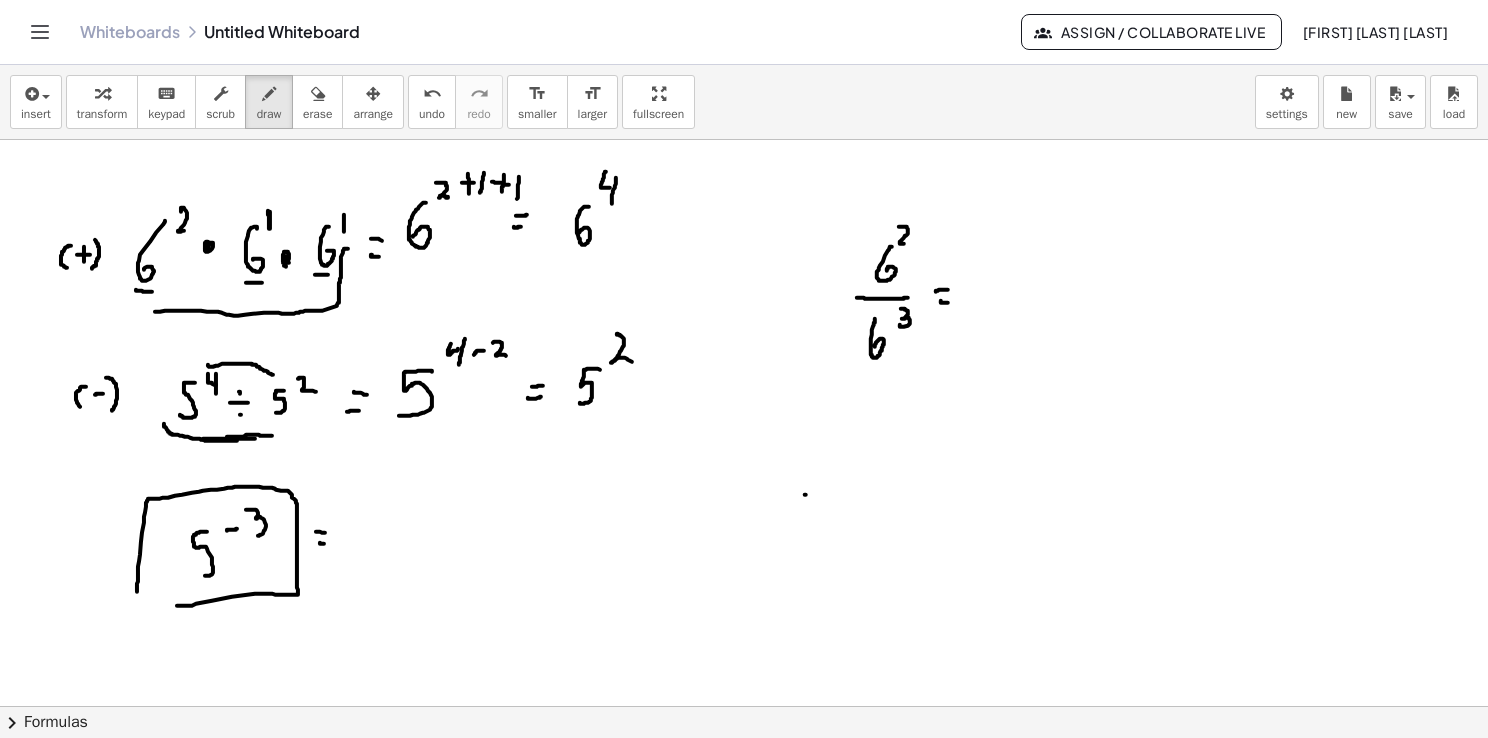 drag, startPoint x: 177, startPoint y: 605, endPoint x: 137, endPoint y: 592, distance: 42.059483 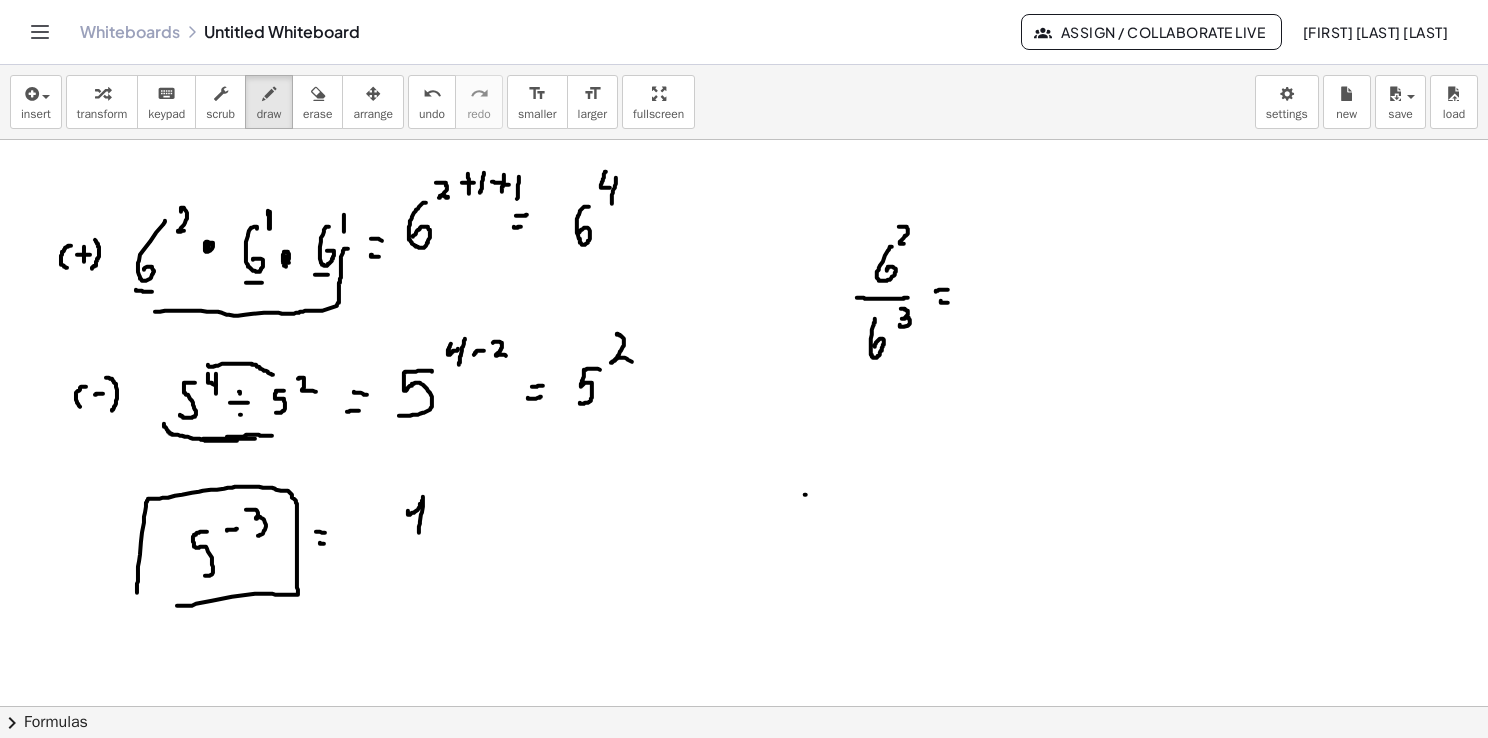 drag, startPoint x: 408, startPoint y: 510, endPoint x: 419, endPoint y: 538, distance: 30.083218 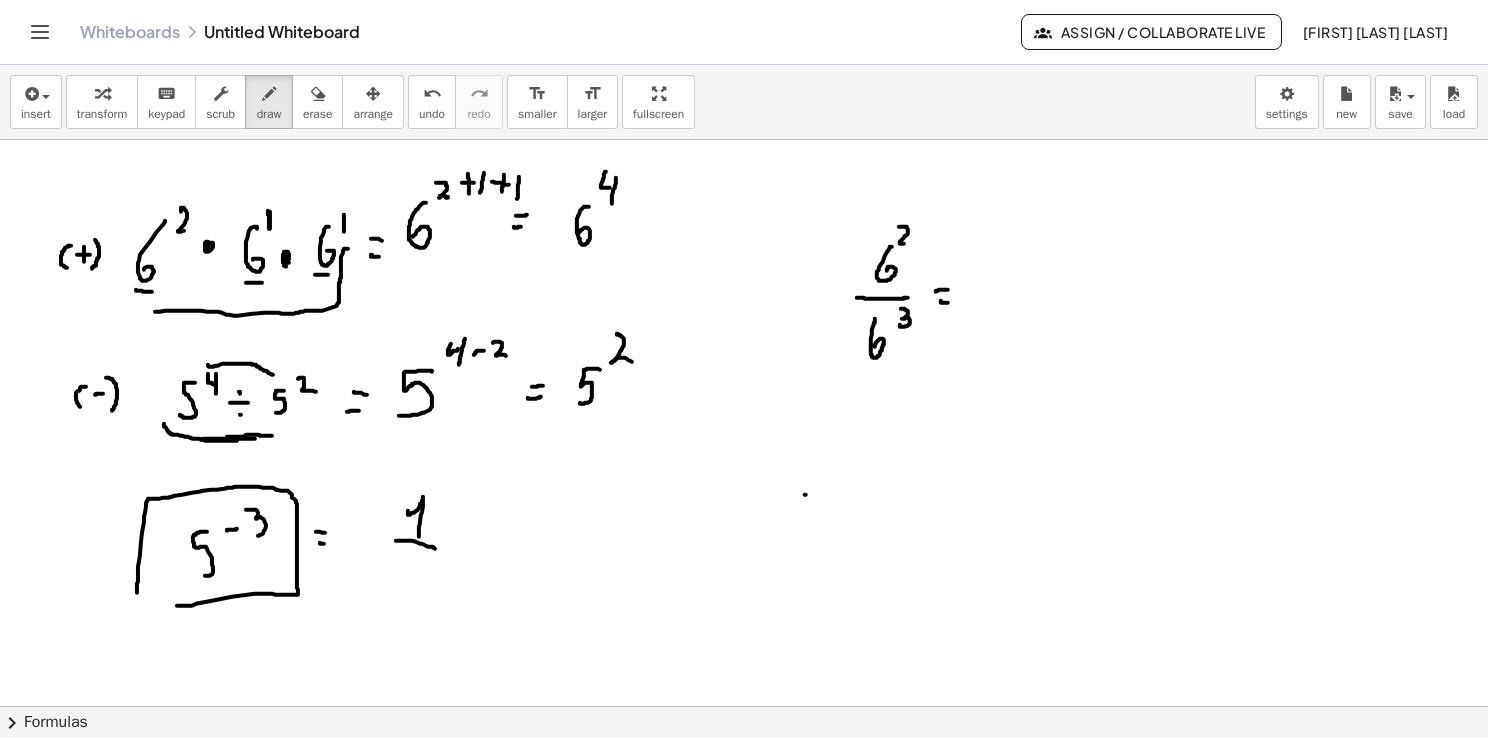 drag, startPoint x: 396, startPoint y: 540, endPoint x: 436, endPoint y: 549, distance: 41 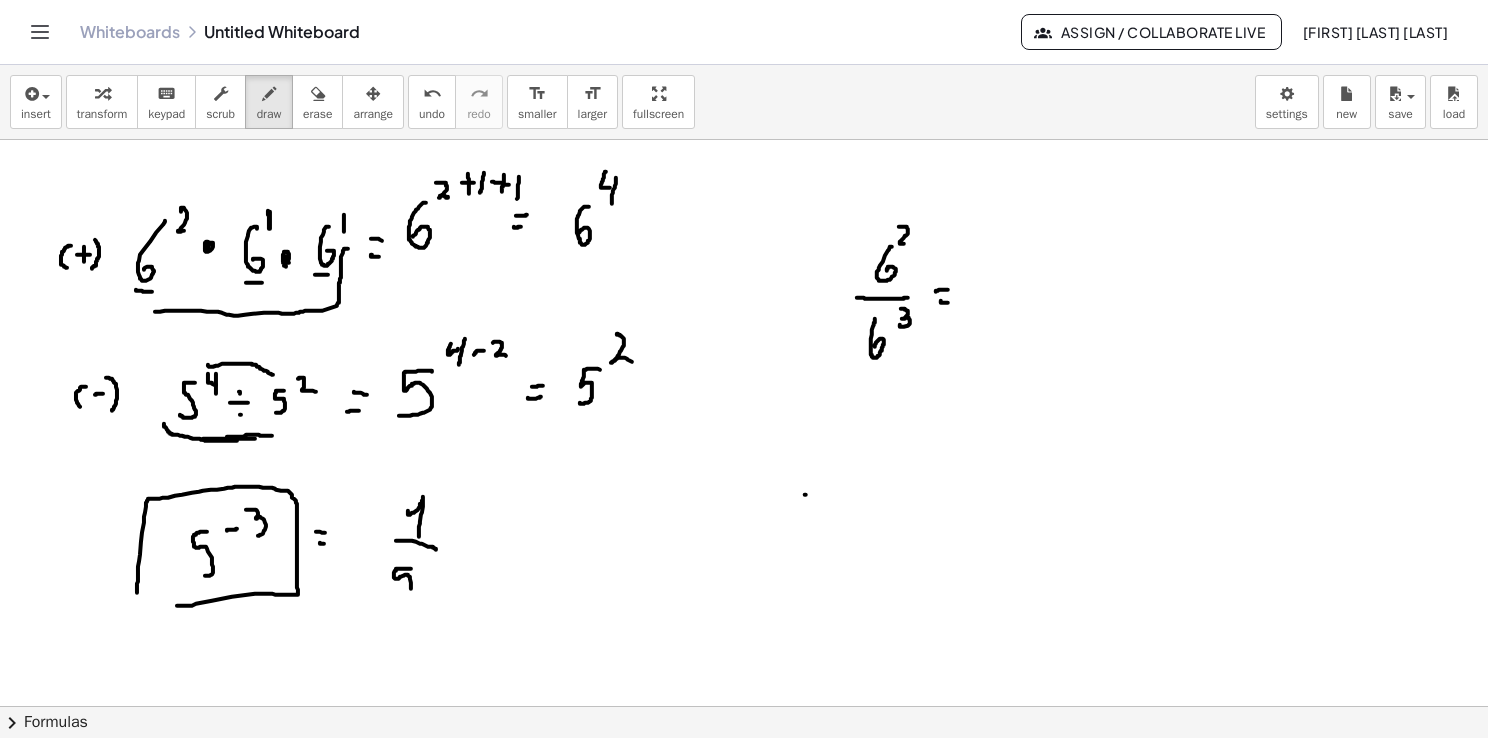 drag, startPoint x: 407, startPoint y: 568, endPoint x: 396, endPoint y: 593, distance: 27.313 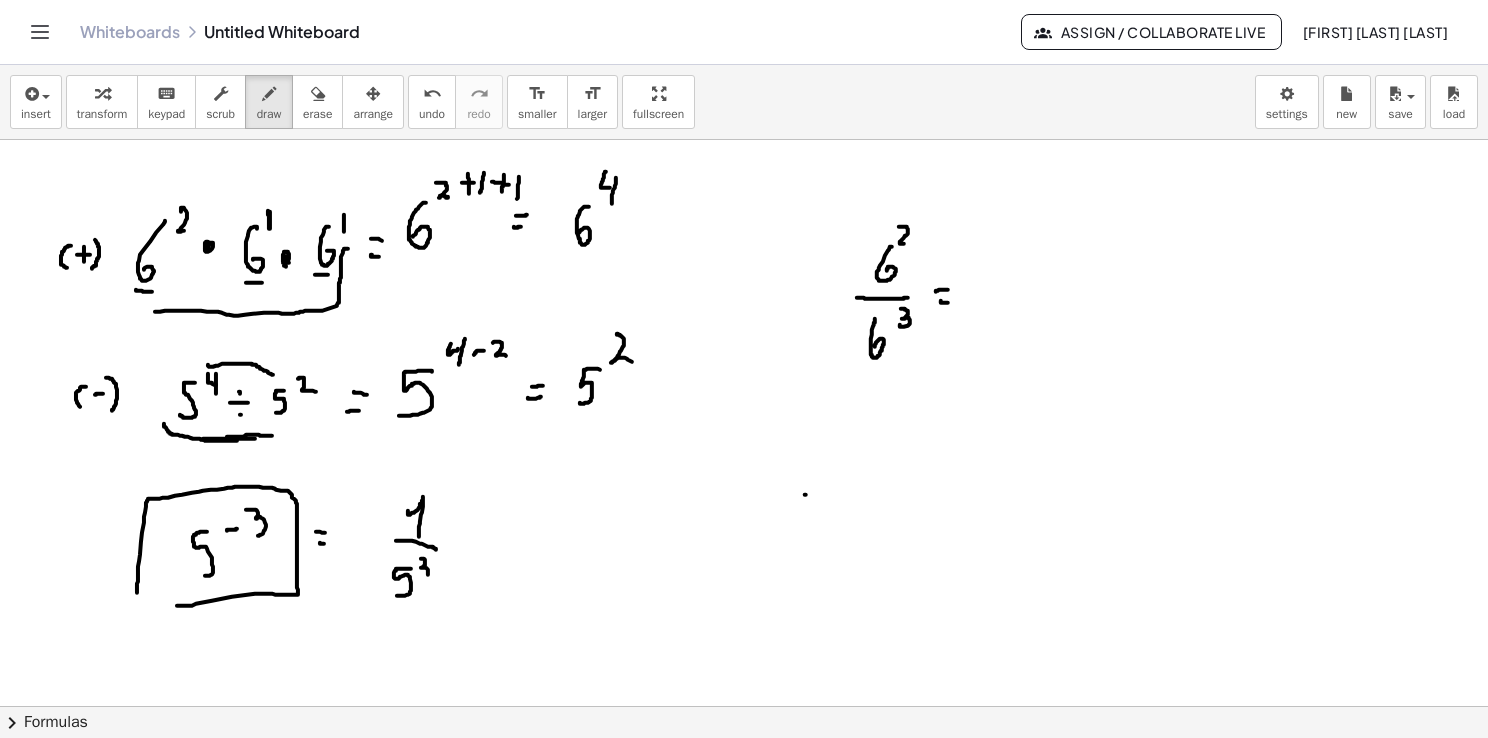 drag, startPoint x: 422, startPoint y: 558, endPoint x: 419, endPoint y: 579, distance: 21.213203 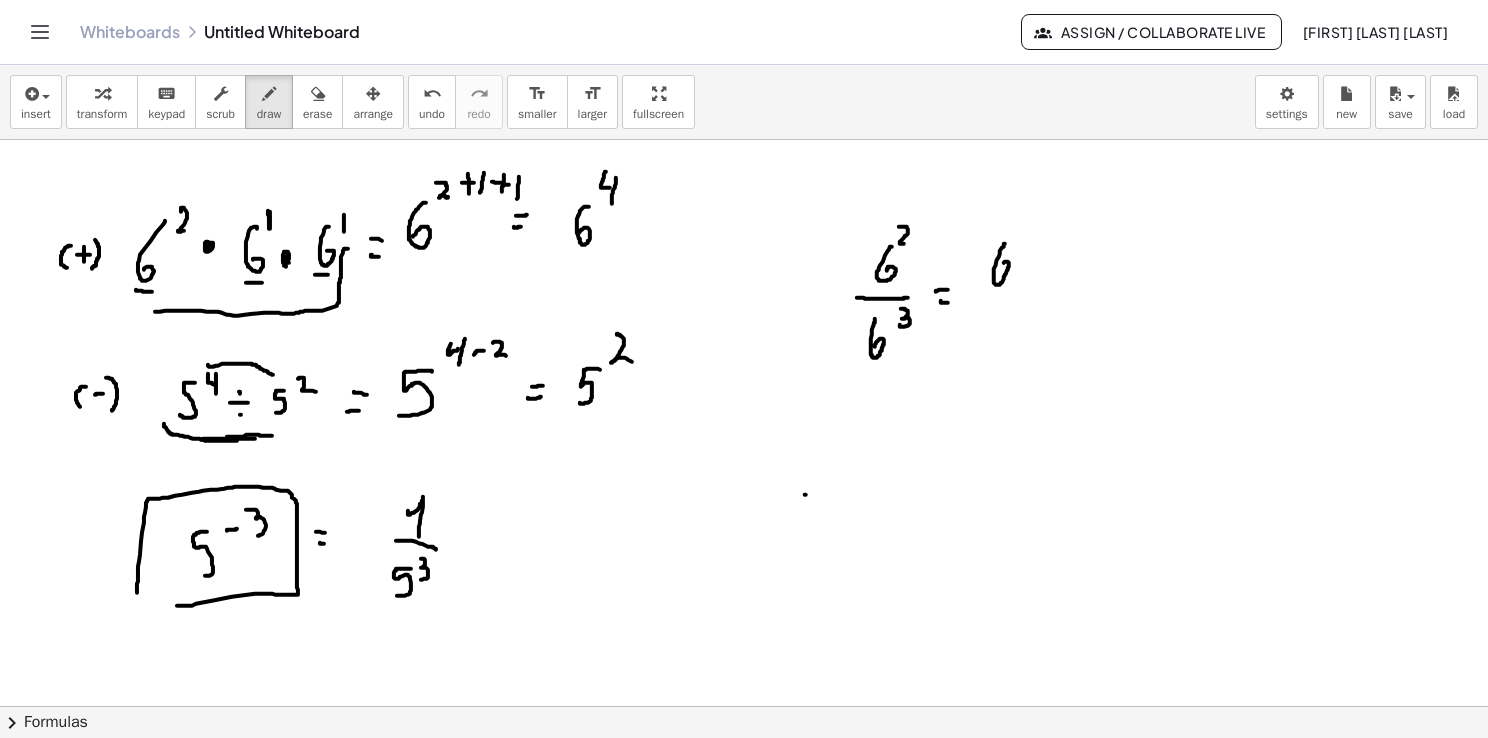 drag, startPoint x: 1004, startPoint y: 243, endPoint x: 1000, endPoint y: 274, distance: 31.257 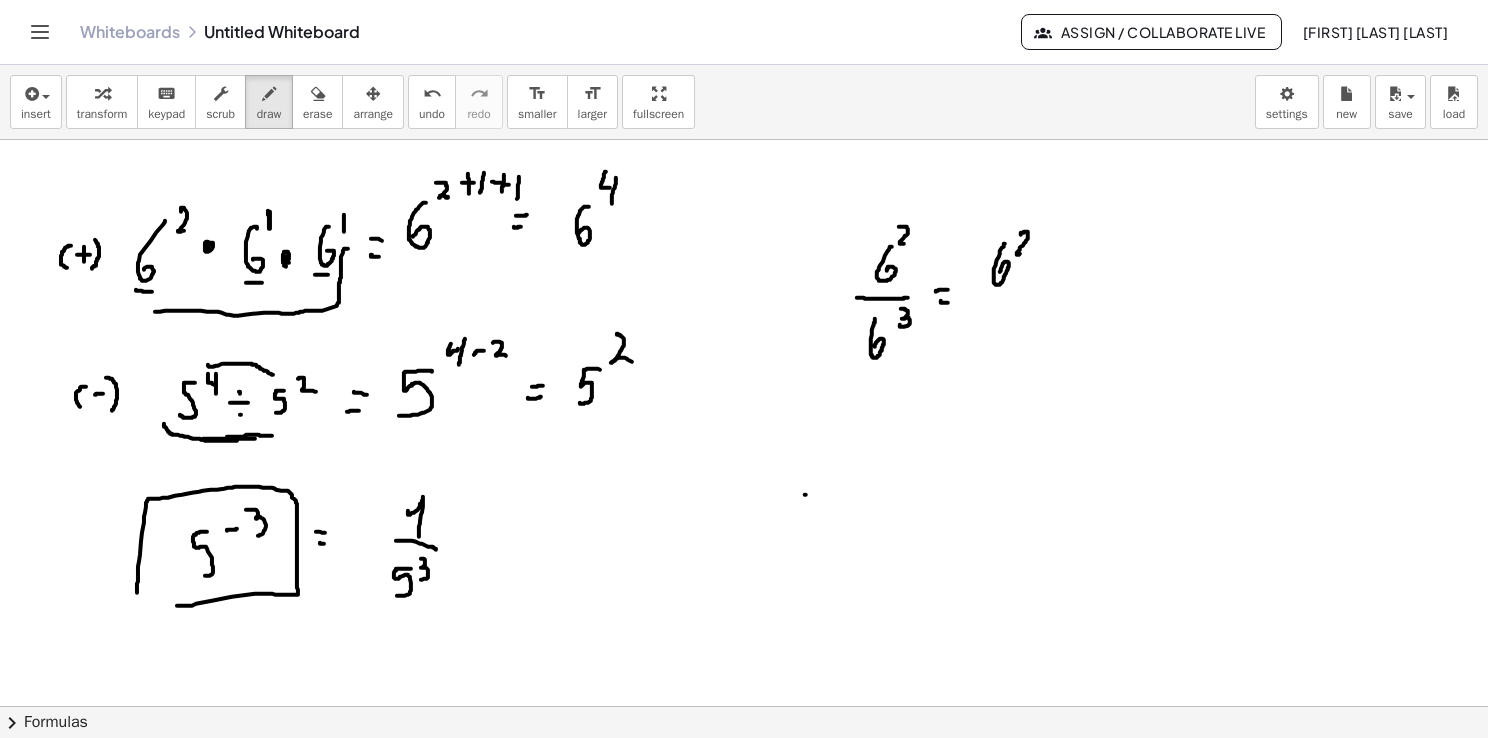 drag, startPoint x: 1021, startPoint y: 234, endPoint x: 1027, endPoint y: 251, distance: 18.027756 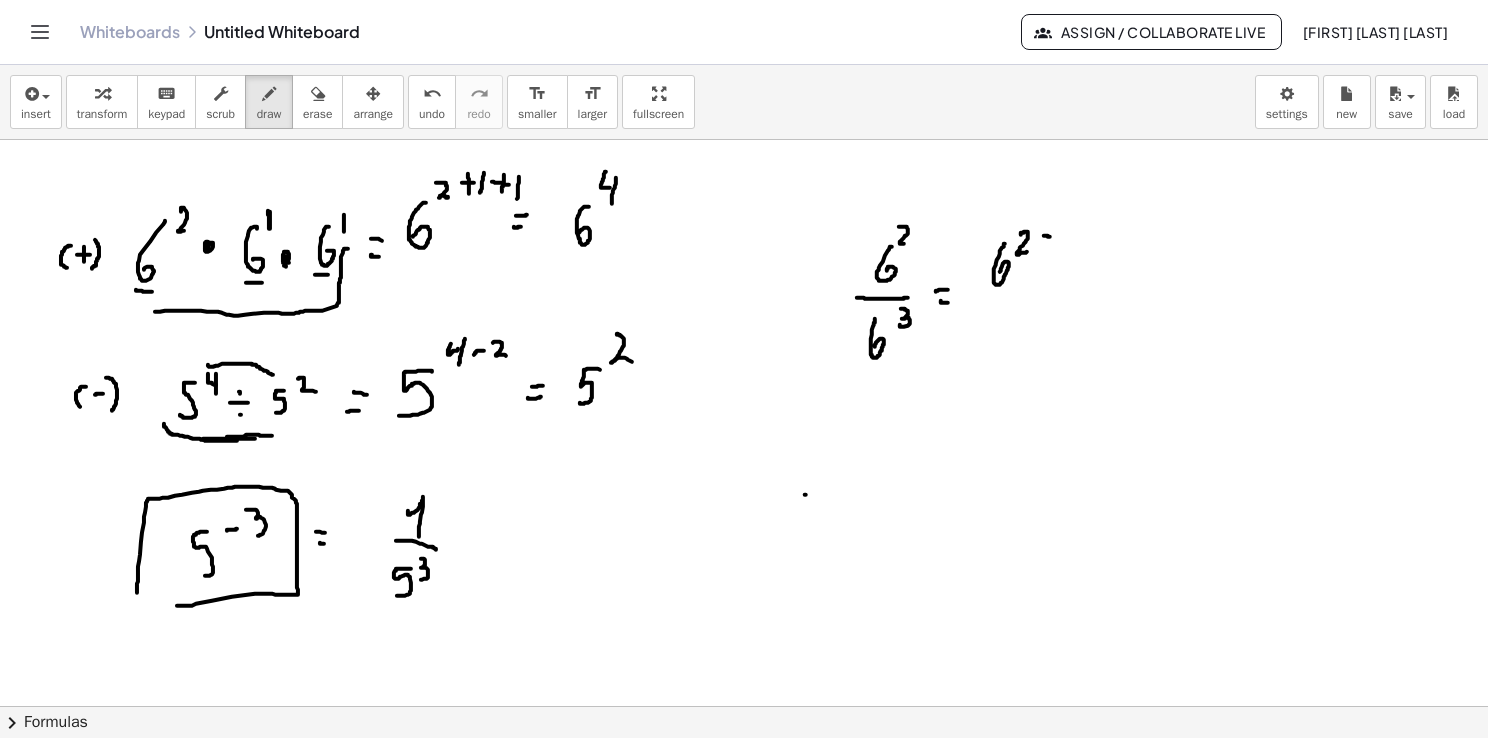 click at bounding box center (744, 707) 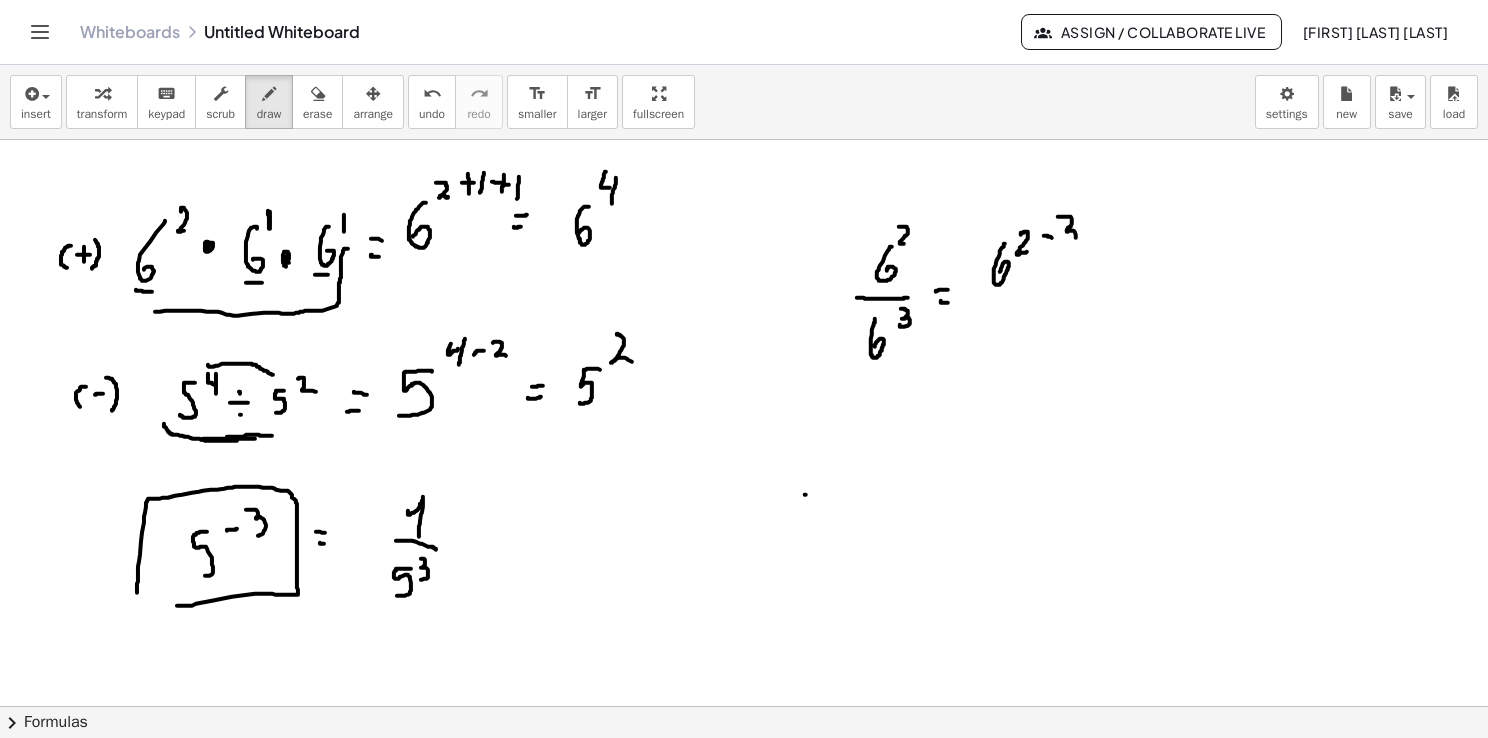 drag, startPoint x: 1058, startPoint y: 216, endPoint x: 1066, endPoint y: 246, distance: 31.04835 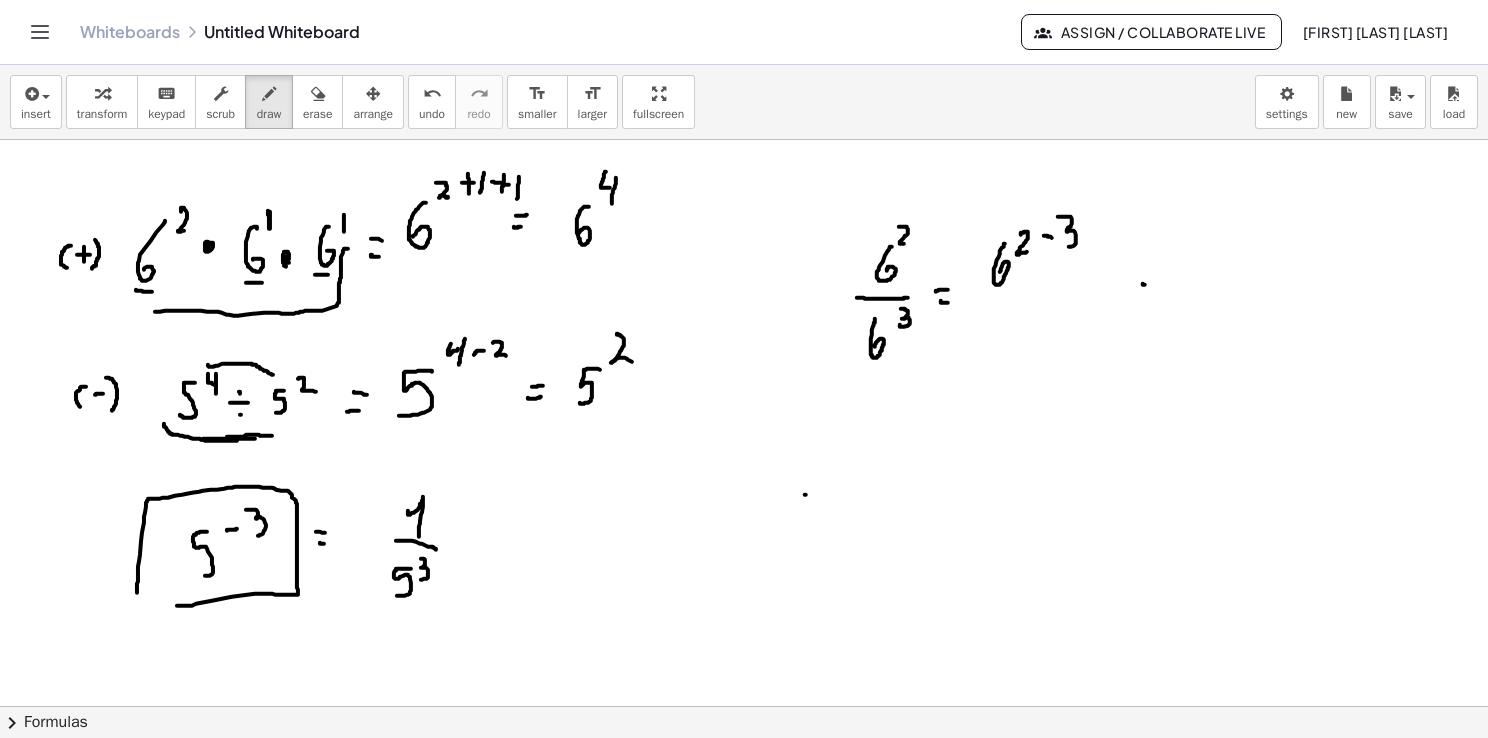 drag, startPoint x: 1143, startPoint y: 283, endPoint x: 1157, endPoint y: 282, distance: 14.035668 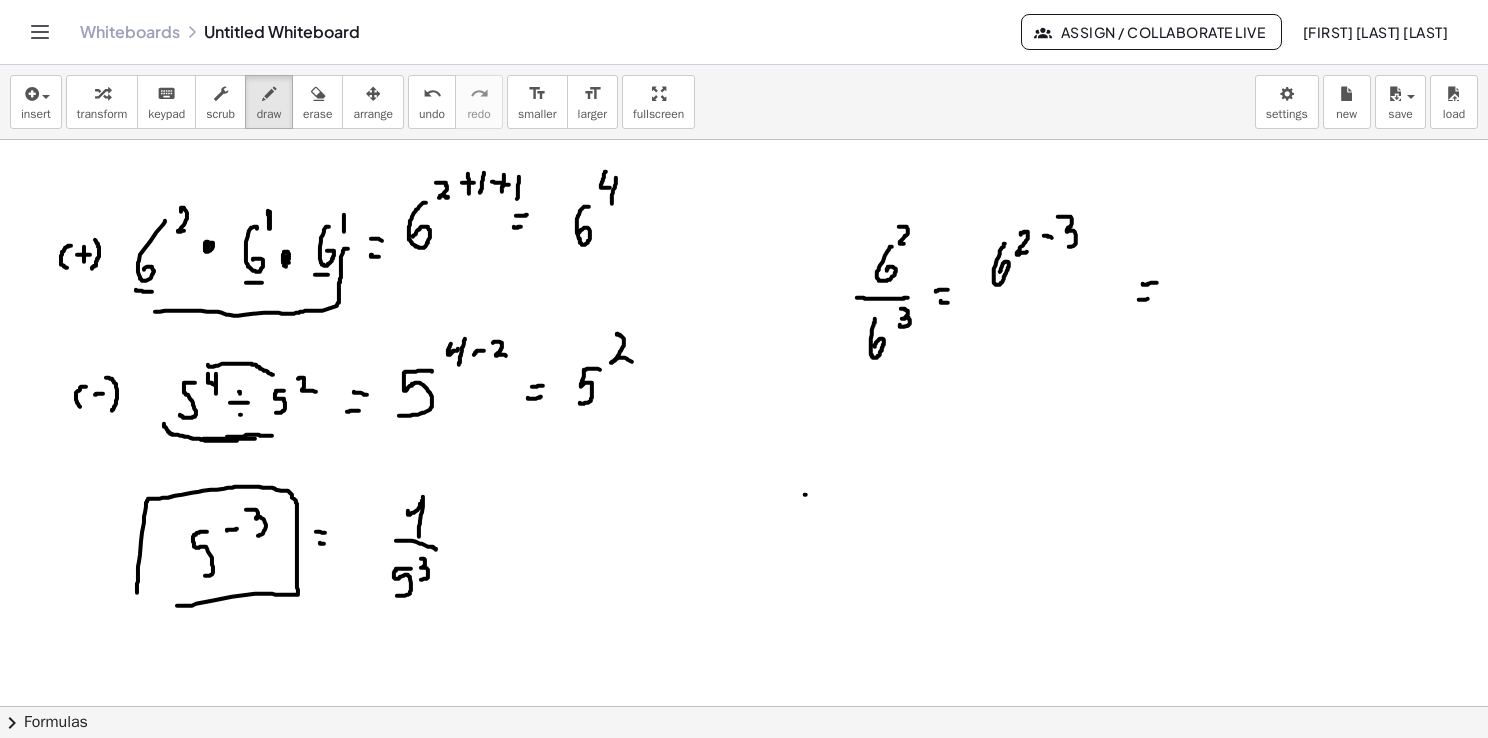 drag, startPoint x: 1139, startPoint y: 299, endPoint x: 1153, endPoint y: 296, distance: 14.3178215 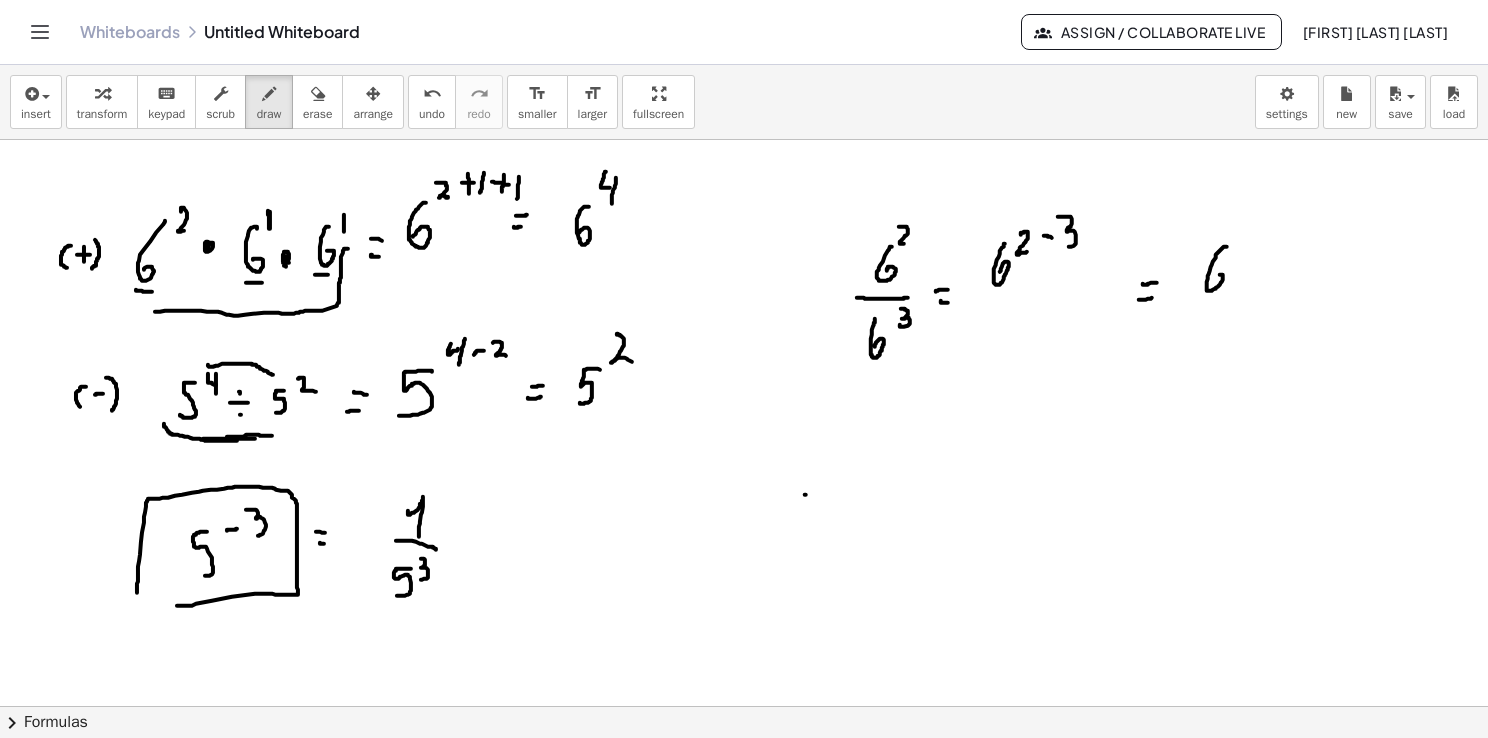 drag, startPoint x: 1227, startPoint y: 246, endPoint x: 1214, endPoint y: 277, distance: 33.61547 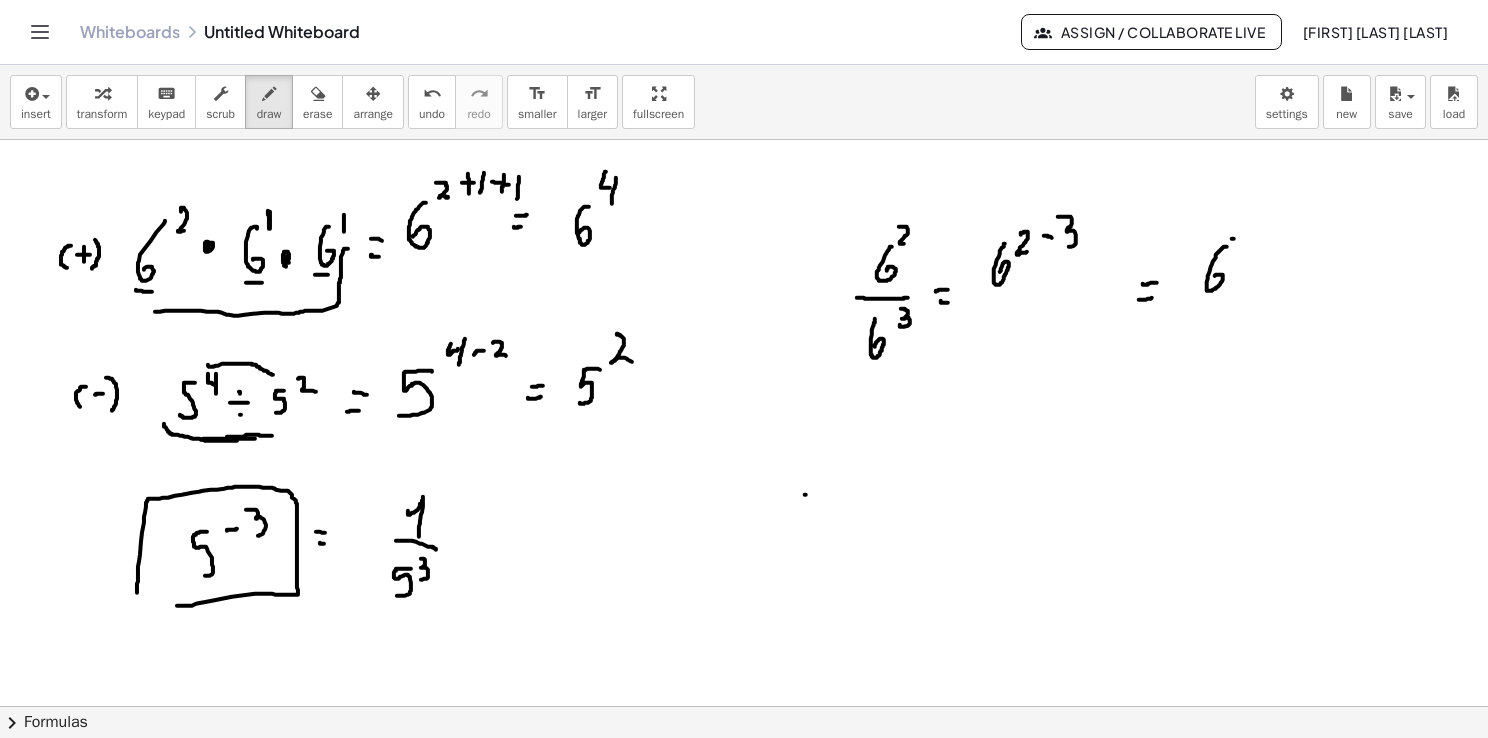 click at bounding box center (744, 707) 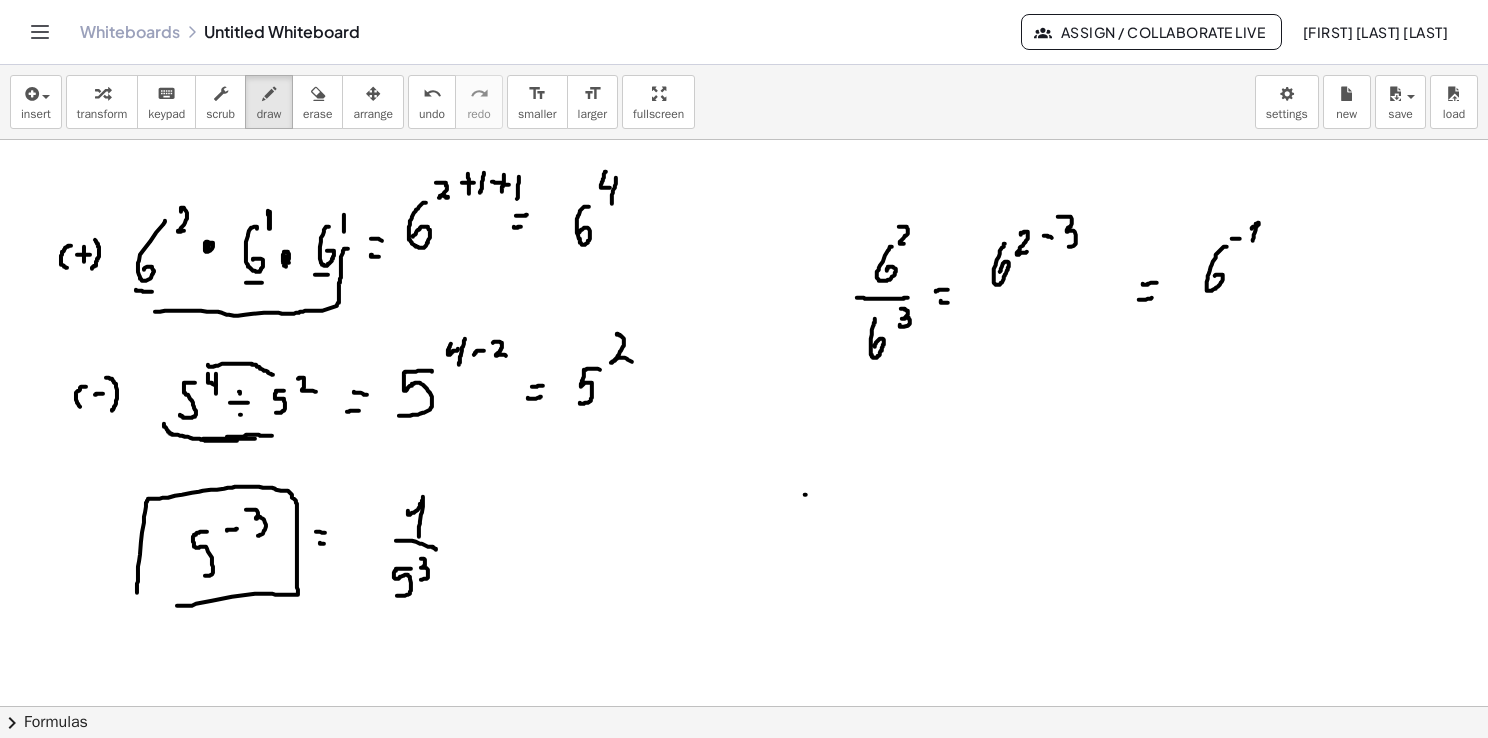 drag, startPoint x: 1252, startPoint y: 227, endPoint x: 1252, endPoint y: 245, distance: 18 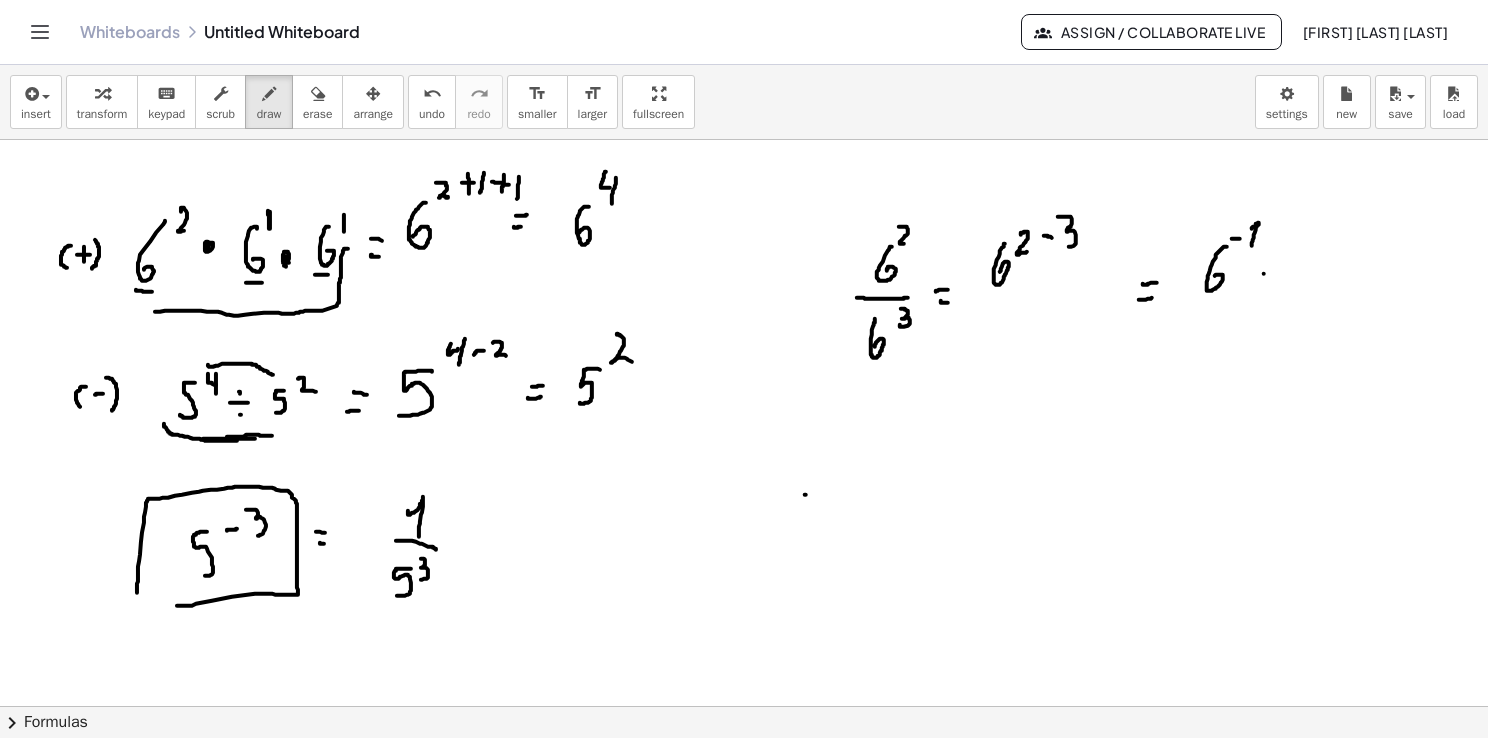 click at bounding box center [744, 707] 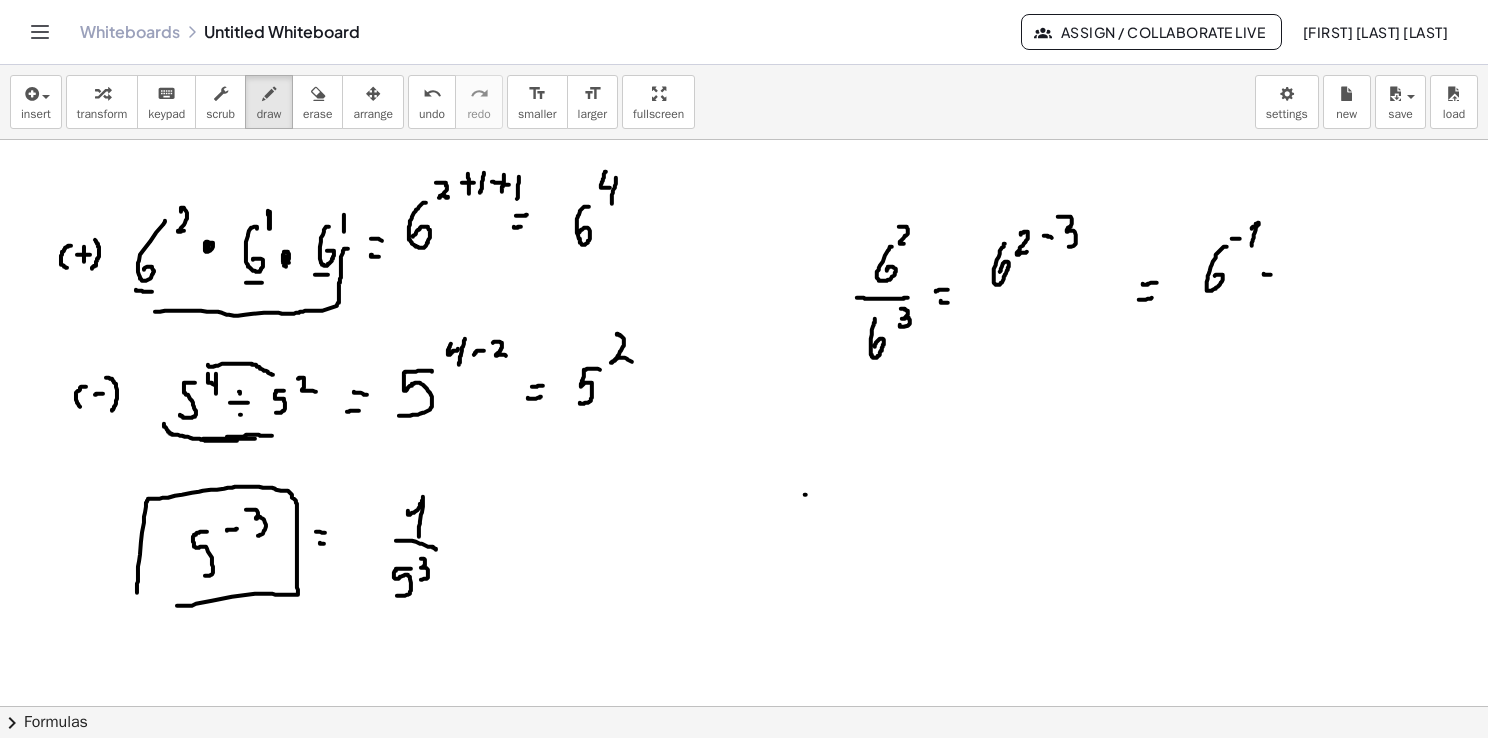 click at bounding box center [744, 707] 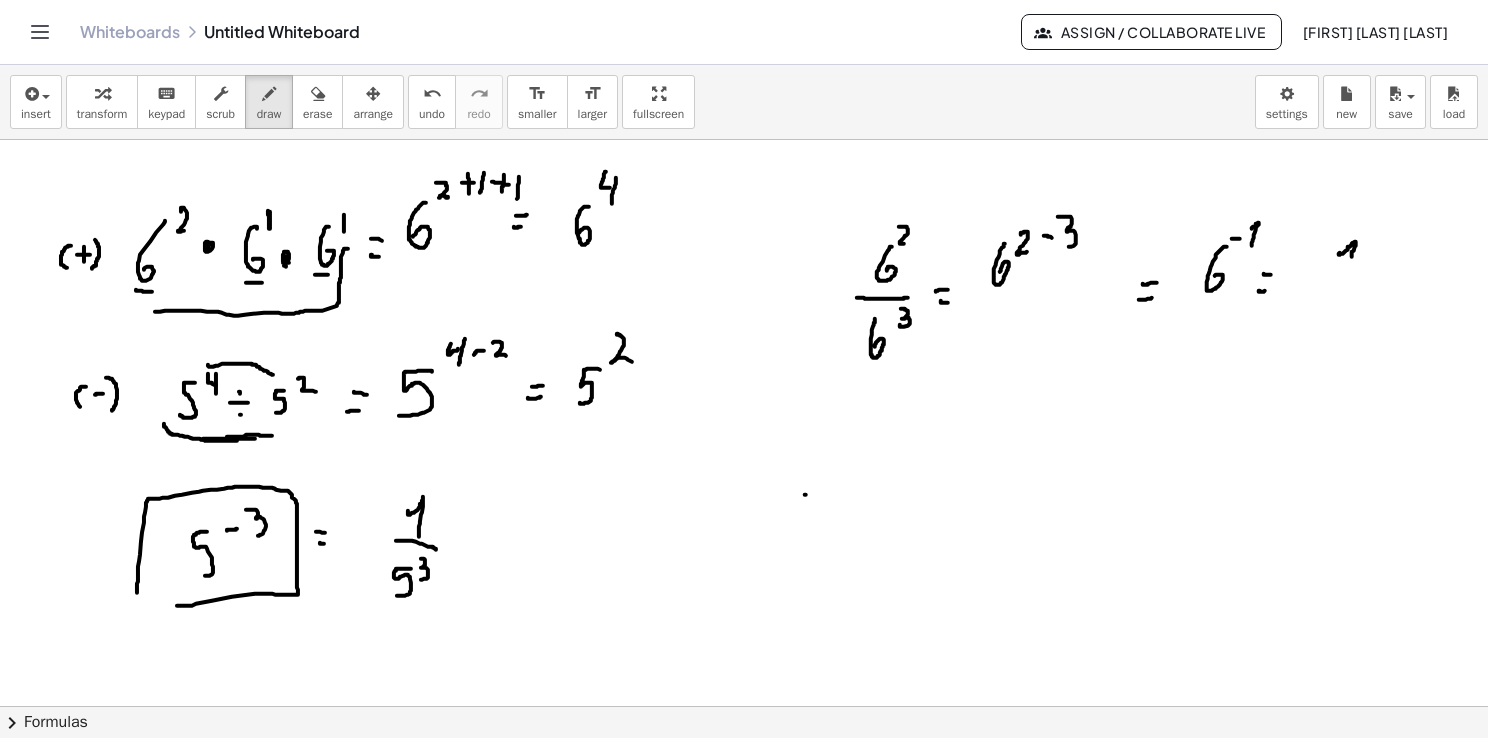 drag, startPoint x: 1339, startPoint y: 253, endPoint x: 1349, endPoint y: 265, distance: 15.6205 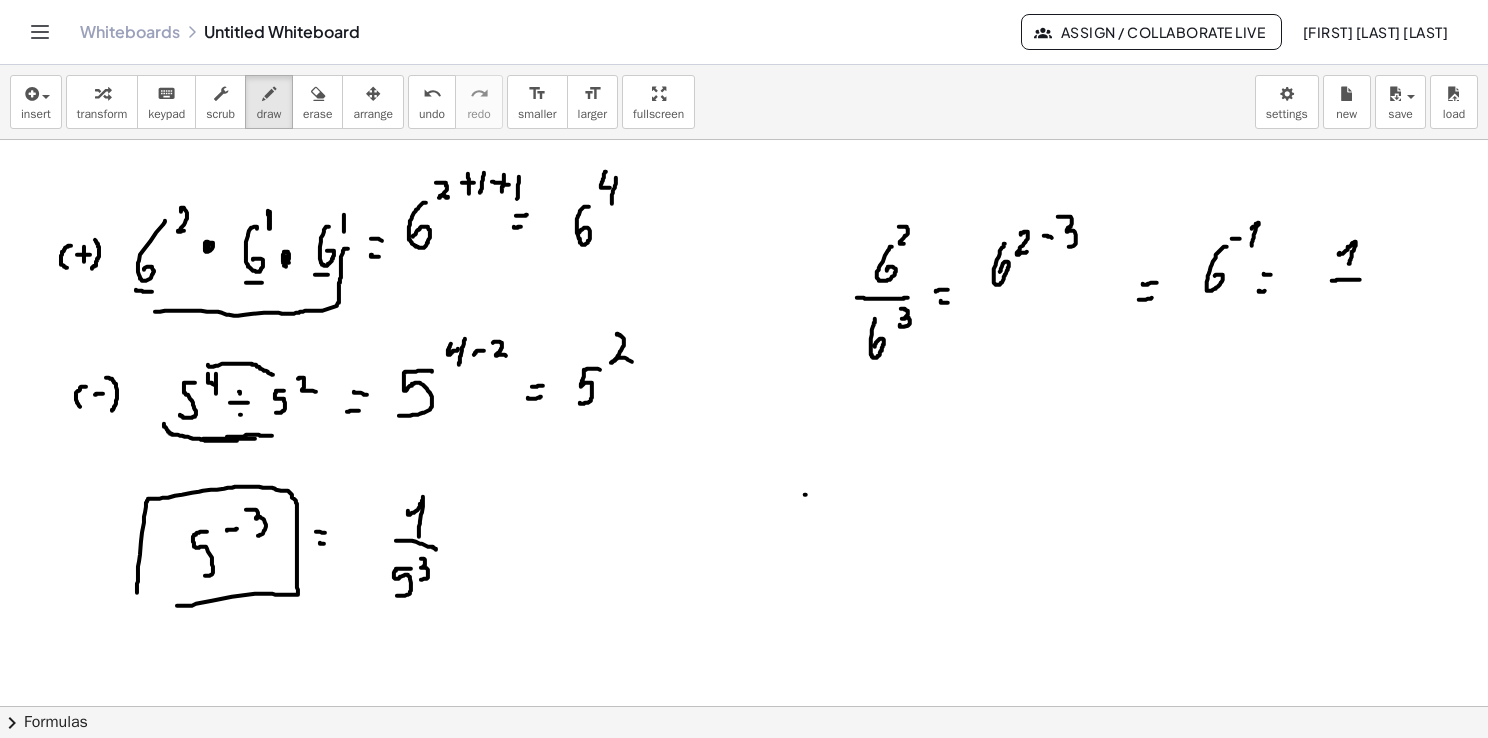drag, startPoint x: 1332, startPoint y: 280, endPoint x: 1360, endPoint y: 279, distance: 28.01785 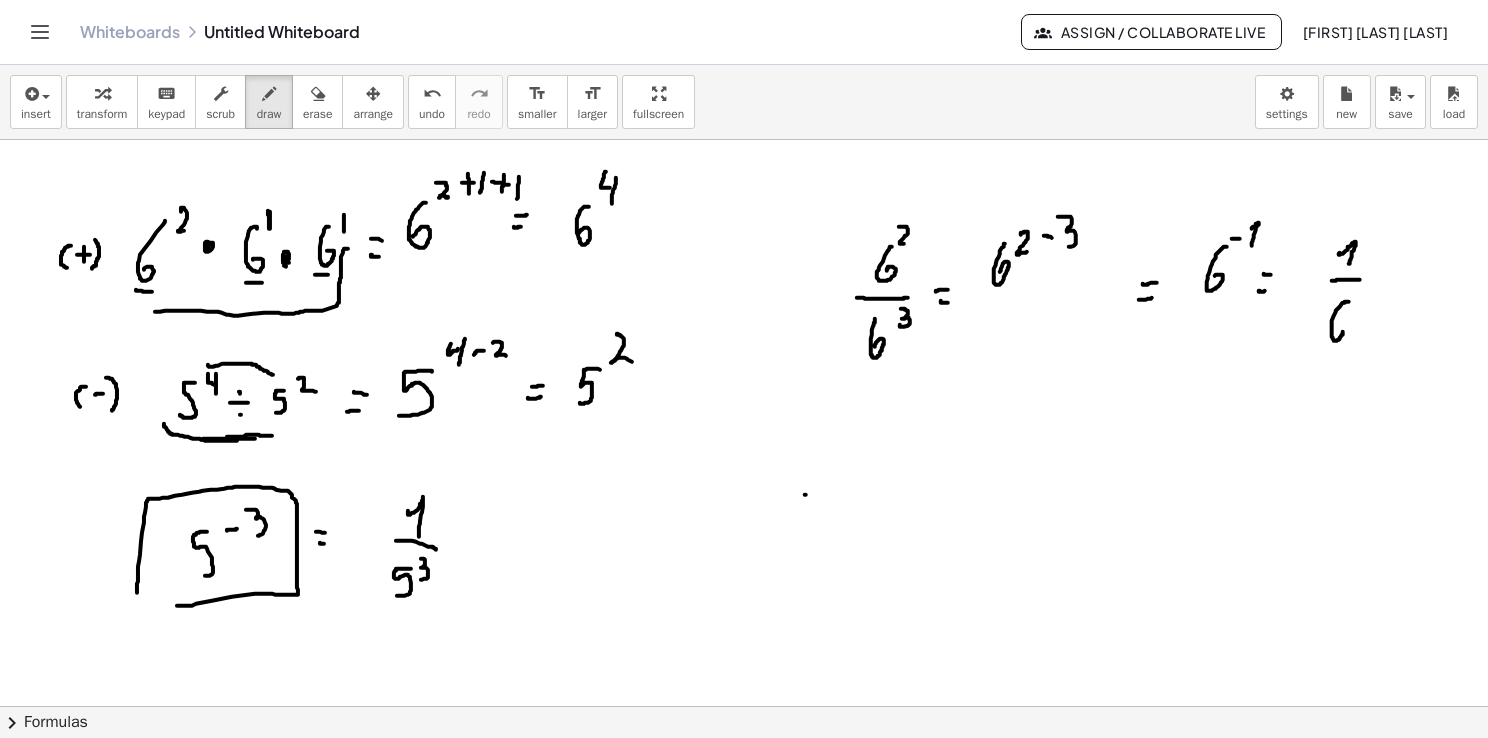 drag, startPoint x: 1348, startPoint y: 301, endPoint x: 1336, endPoint y: 327, distance: 28.635643 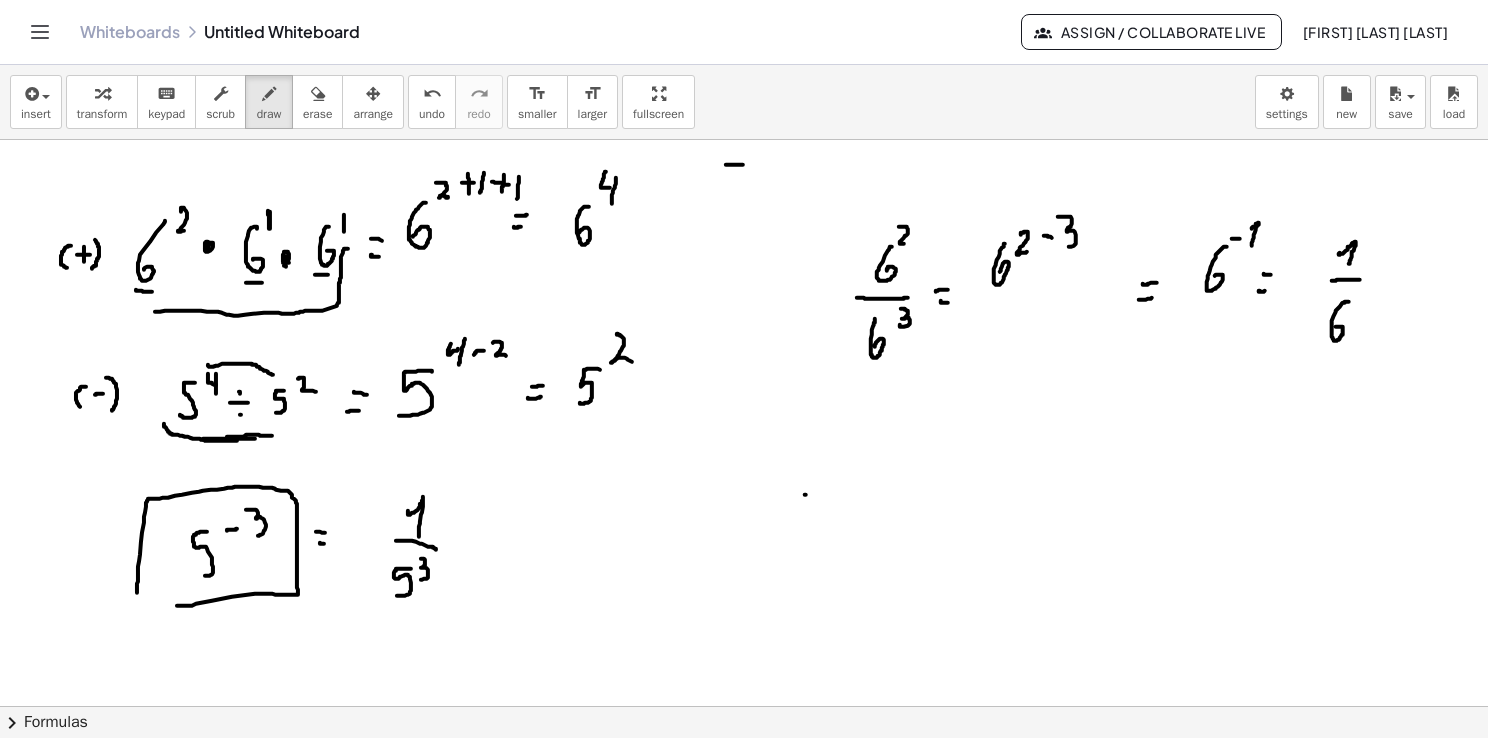 drag, startPoint x: 728, startPoint y: 164, endPoint x: 748, endPoint y: 163, distance: 20.024984 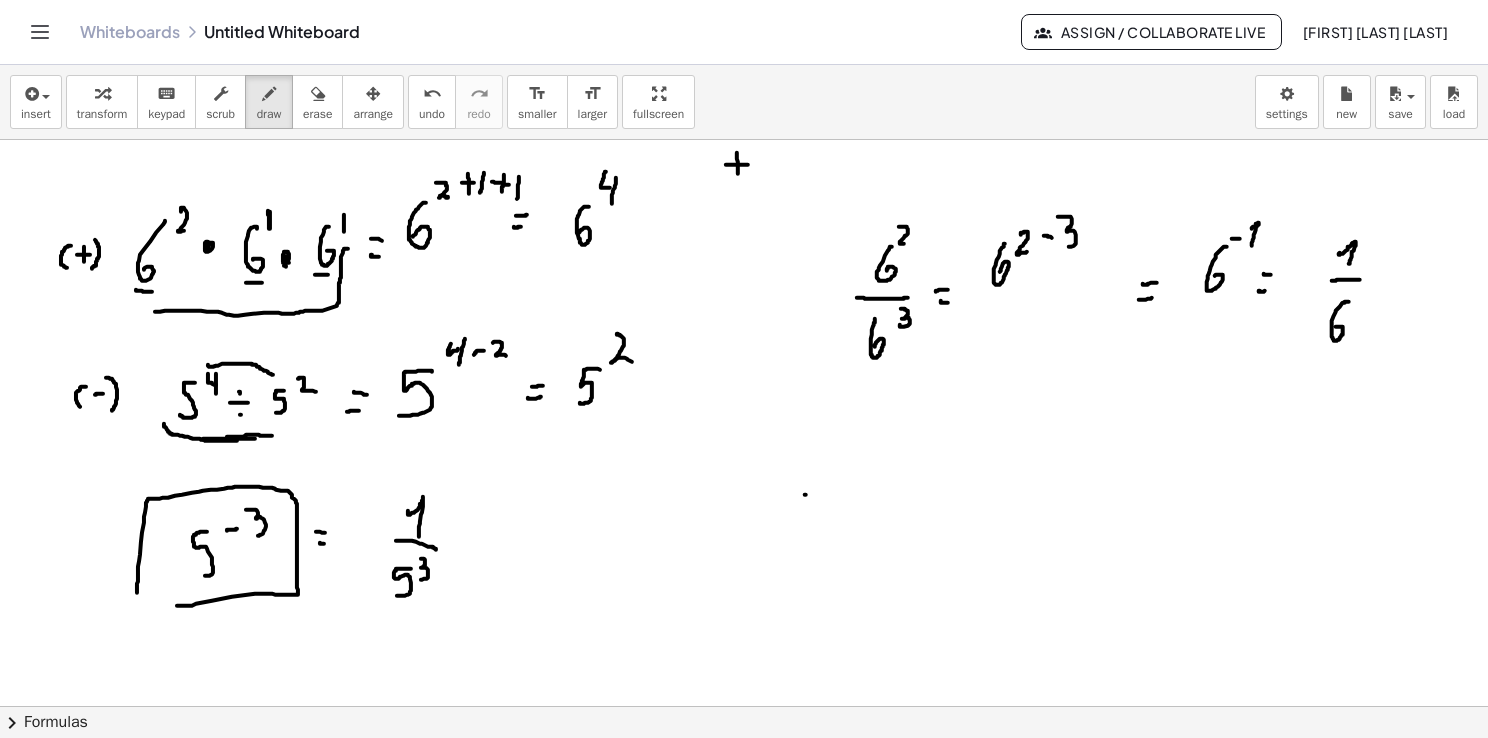 drag, startPoint x: 737, startPoint y: 152, endPoint x: 739, endPoint y: 176, distance: 24.083189 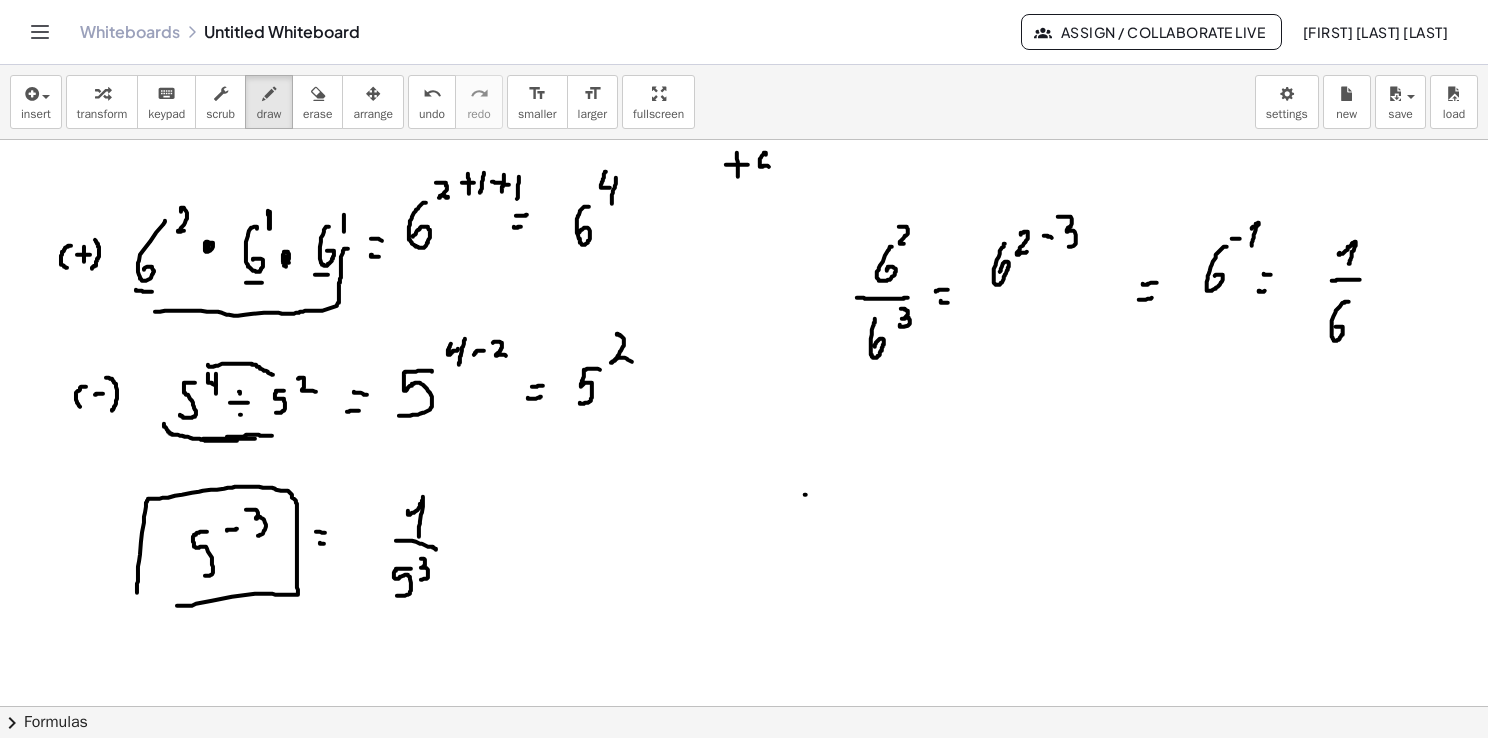 drag, startPoint x: 766, startPoint y: 153, endPoint x: 761, endPoint y: 177, distance: 24.5153 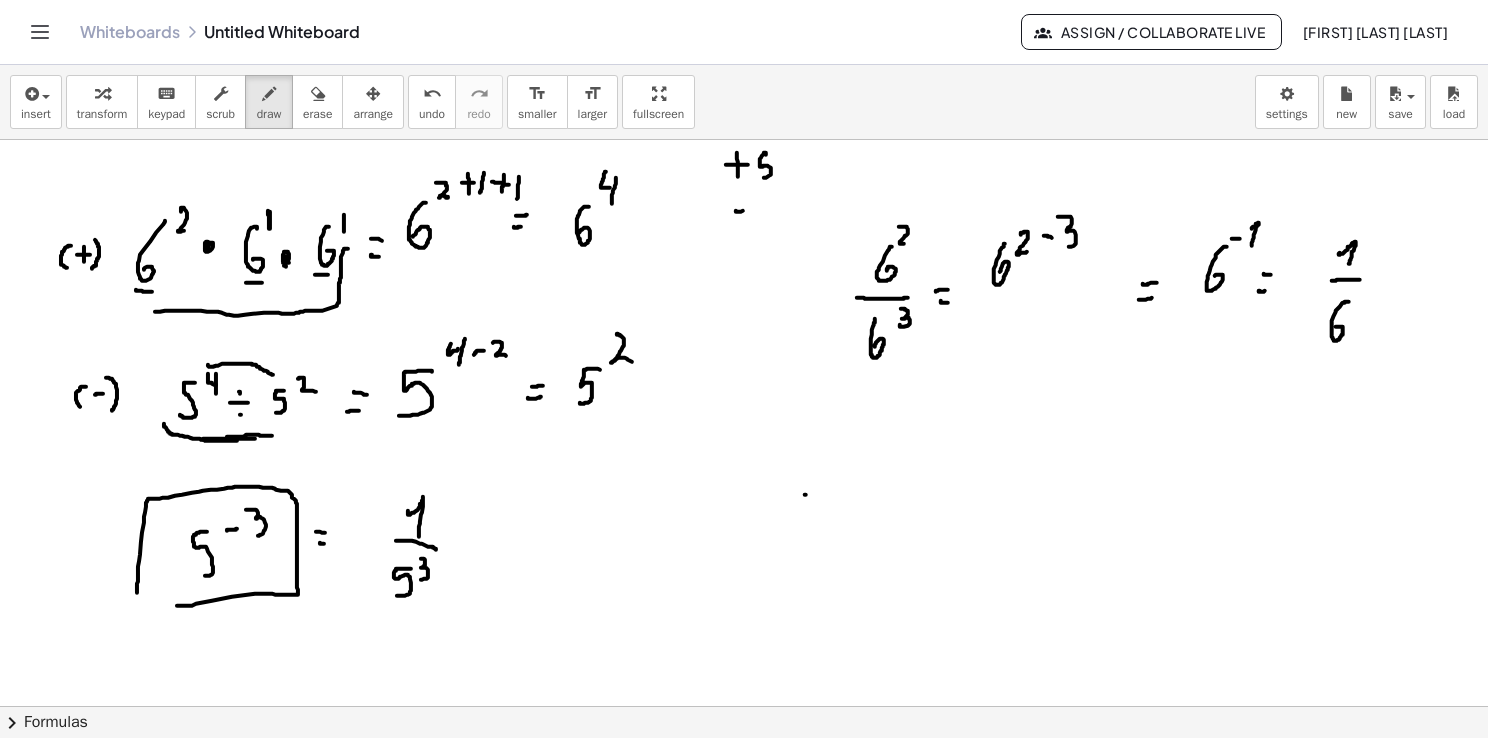 click at bounding box center (744, 707) 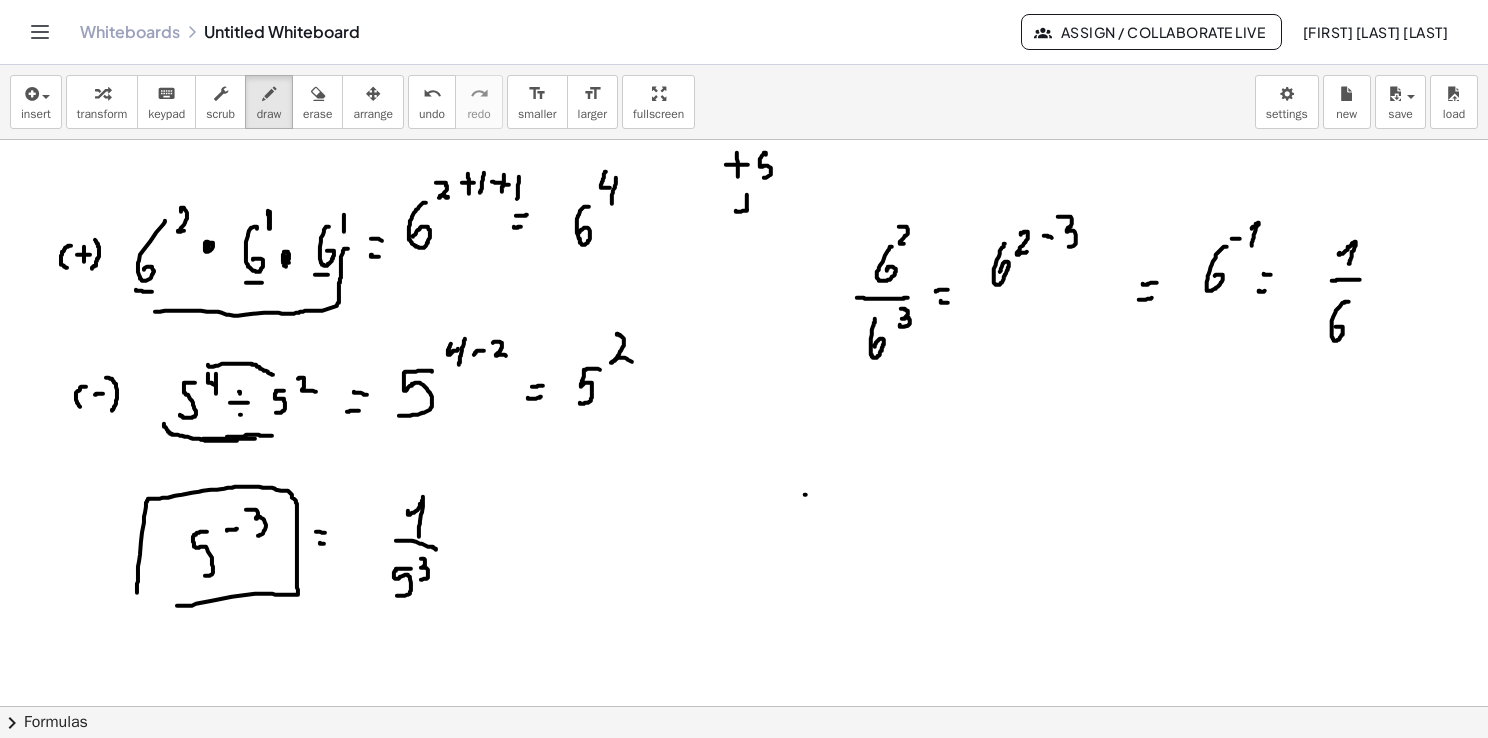 drag, startPoint x: 747, startPoint y: 197, endPoint x: 748, endPoint y: 214, distance: 17.029387 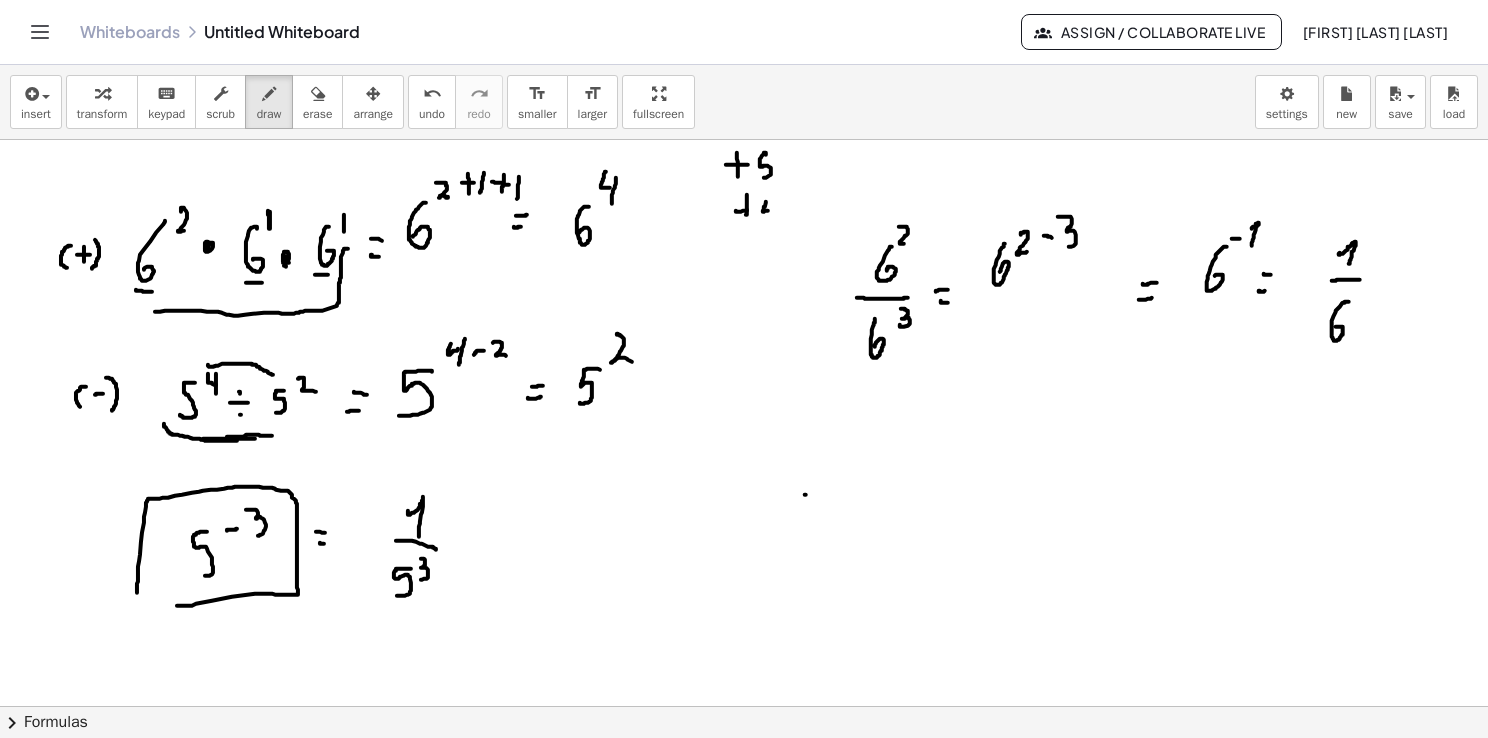 drag, startPoint x: 766, startPoint y: 202, endPoint x: 764, endPoint y: 221, distance: 19.104973 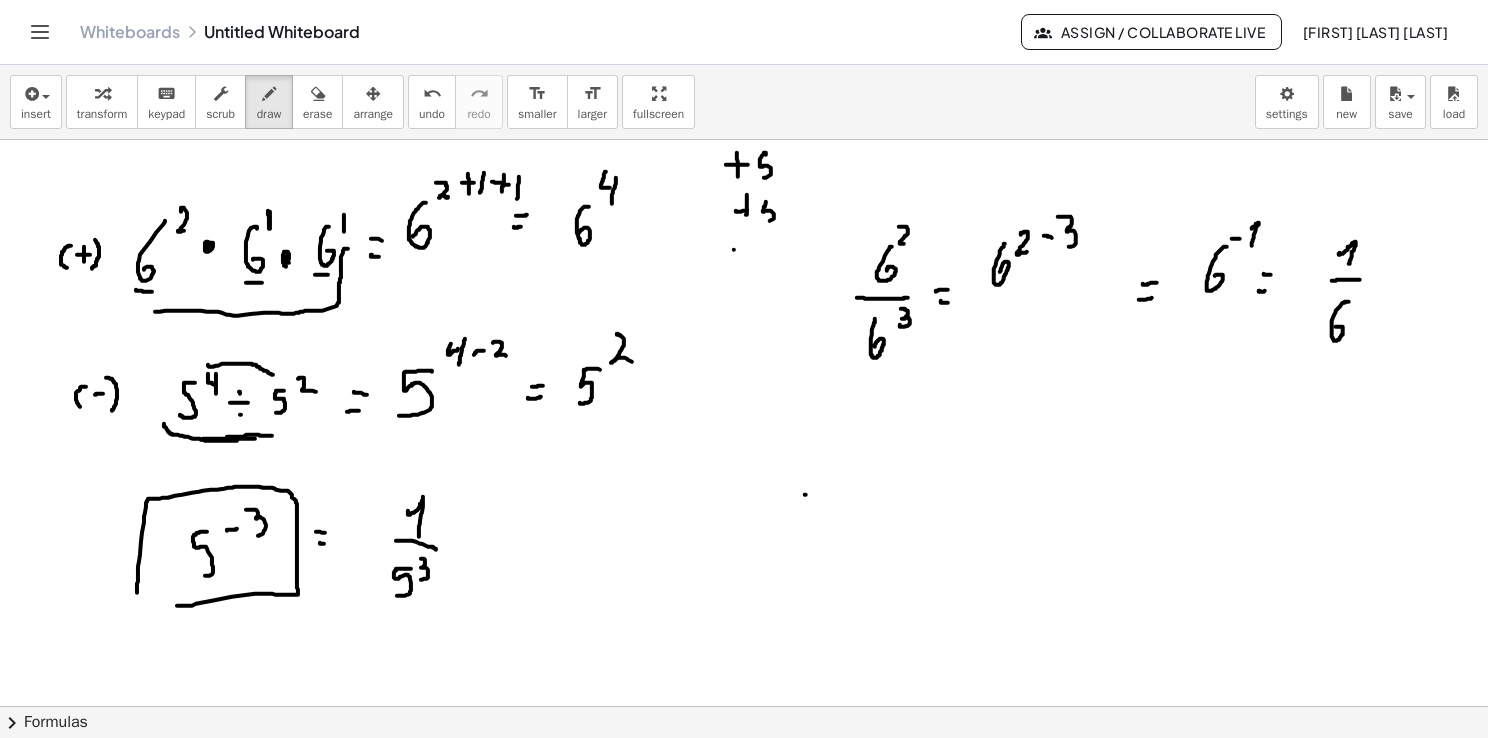drag, startPoint x: 734, startPoint y: 249, endPoint x: 754, endPoint y: 245, distance: 20.396078 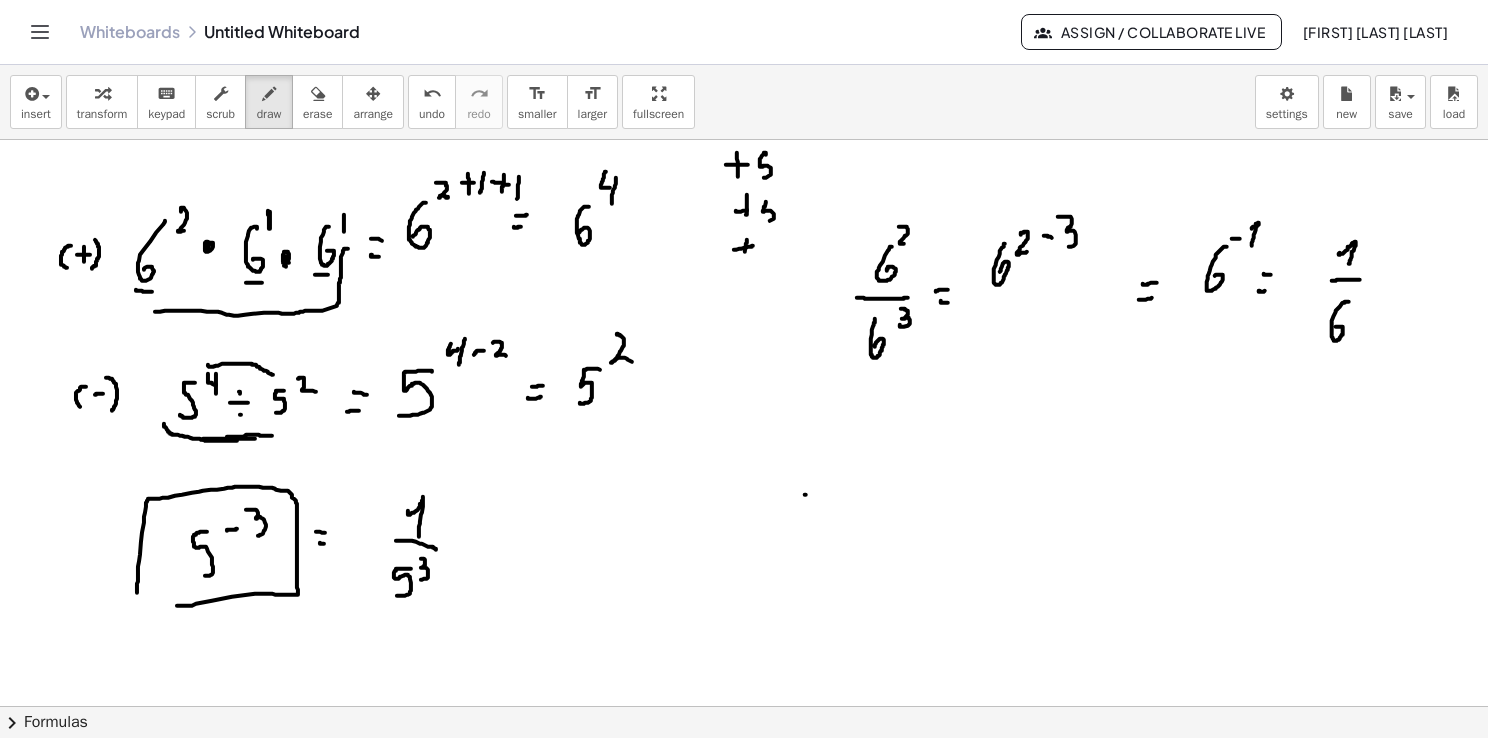 click at bounding box center [744, 707] 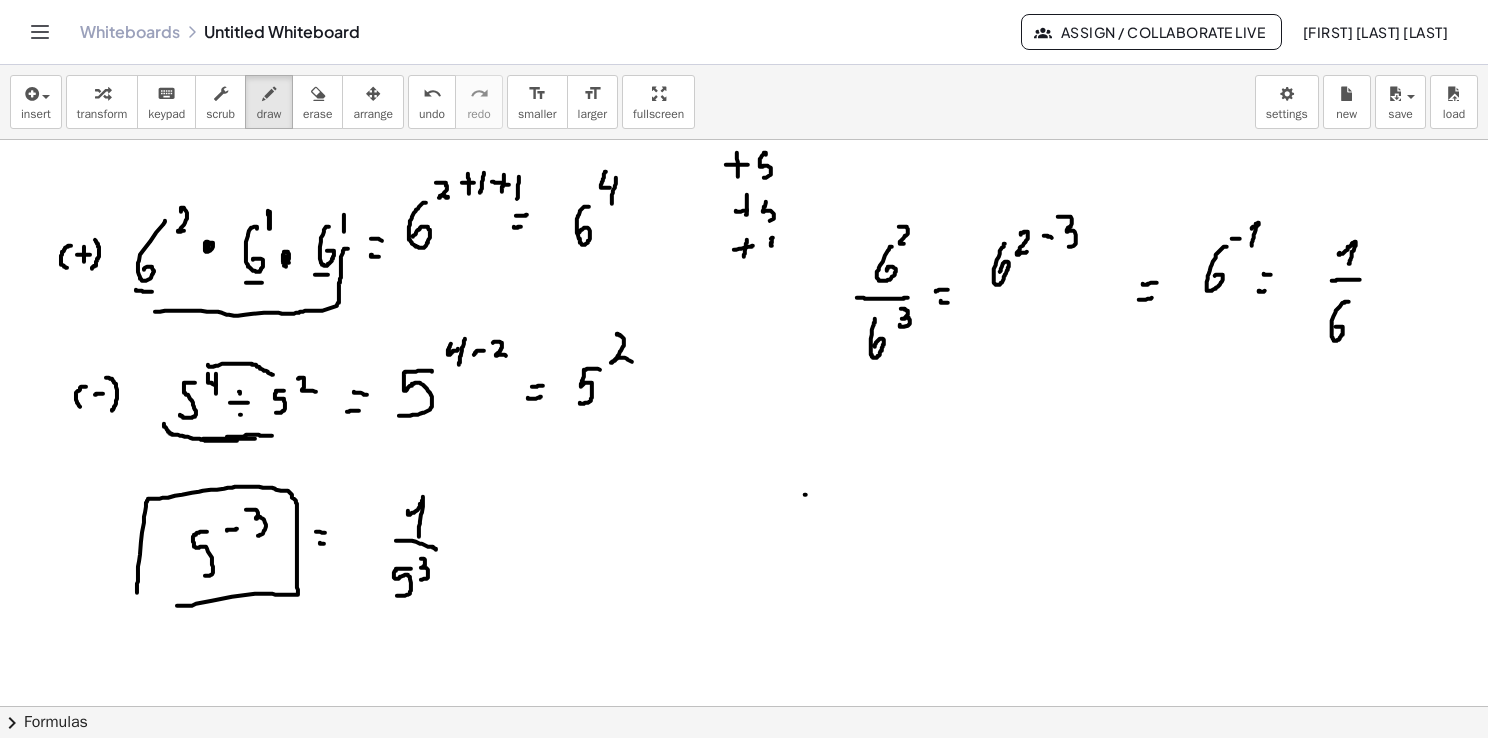 click at bounding box center (744, 707) 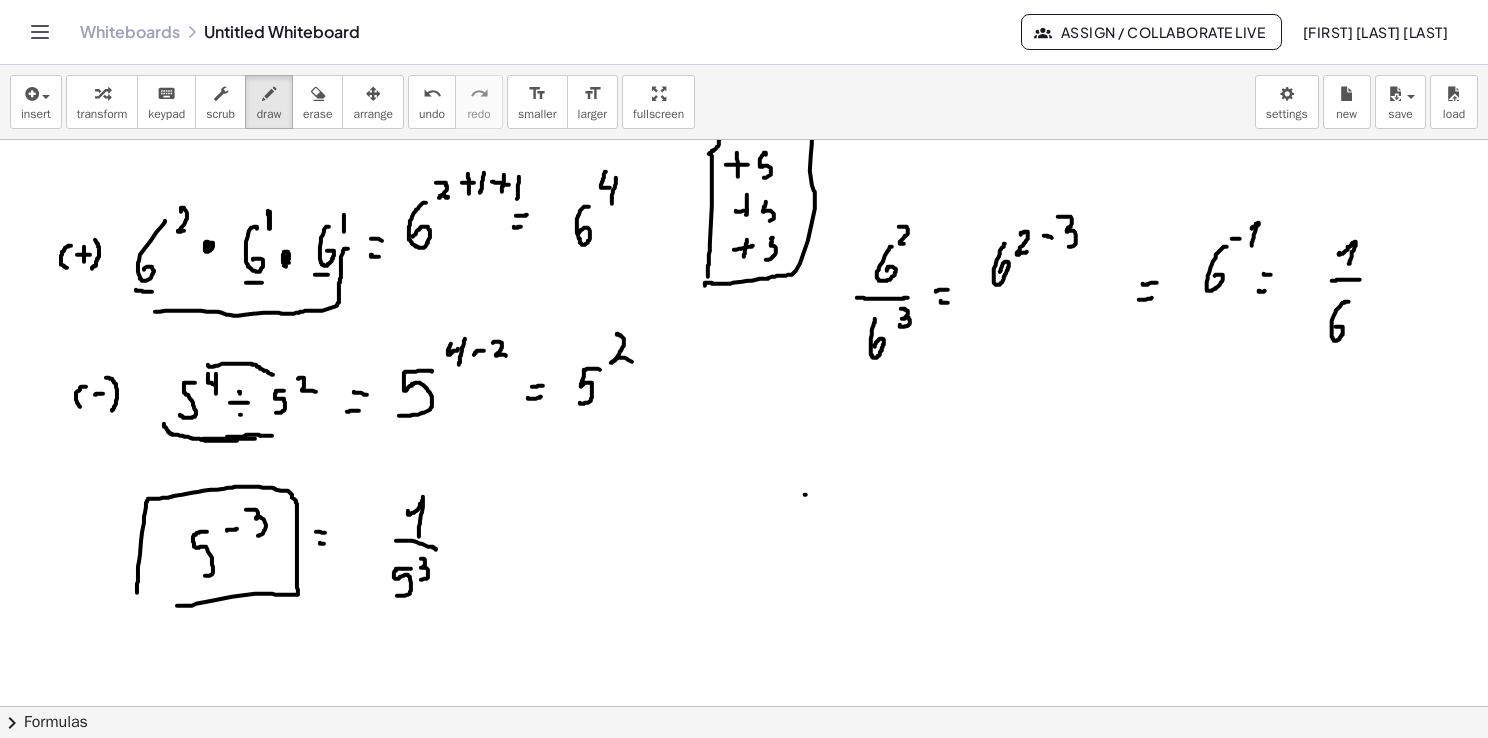 click at bounding box center [744, 707] 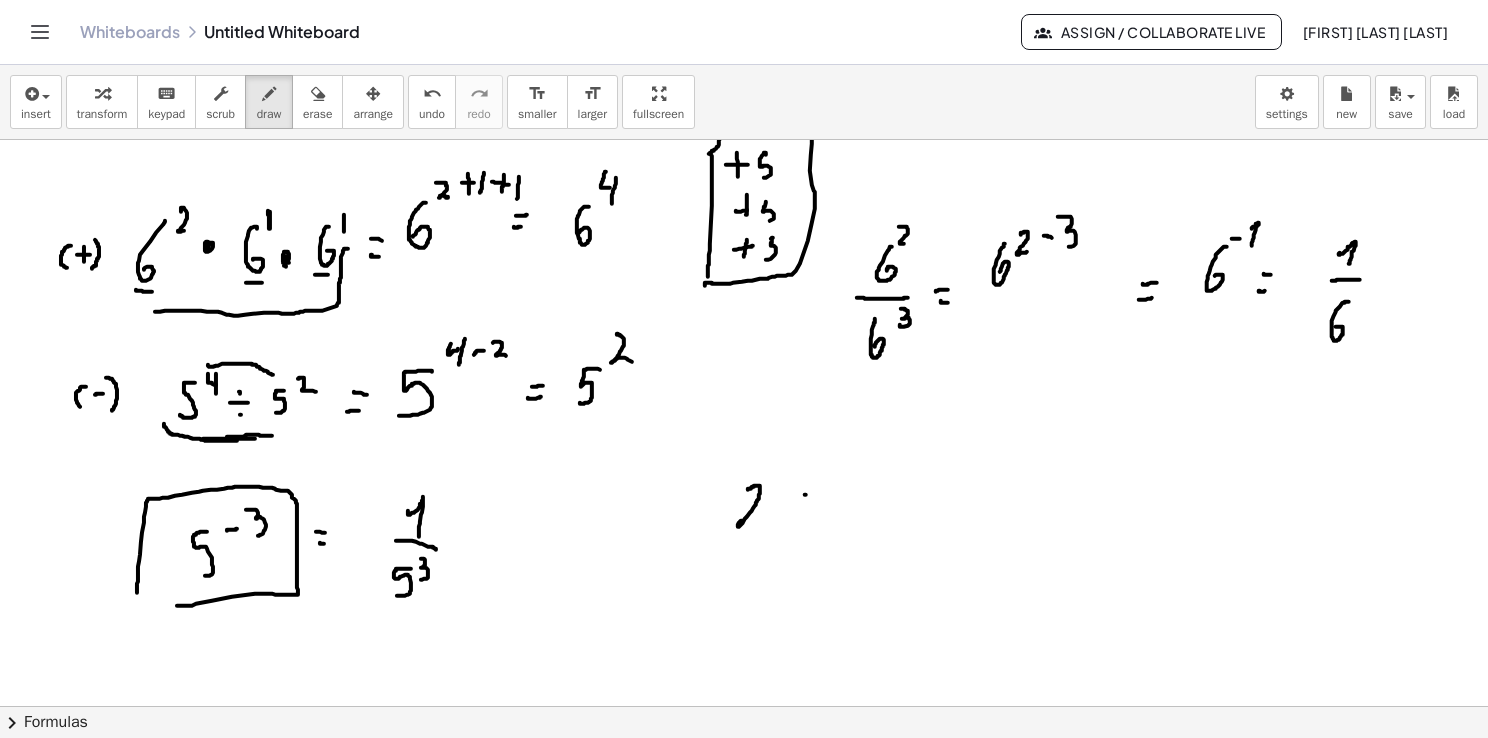 drag, startPoint x: 748, startPoint y: 489, endPoint x: 757, endPoint y: 522, distance: 34.20526 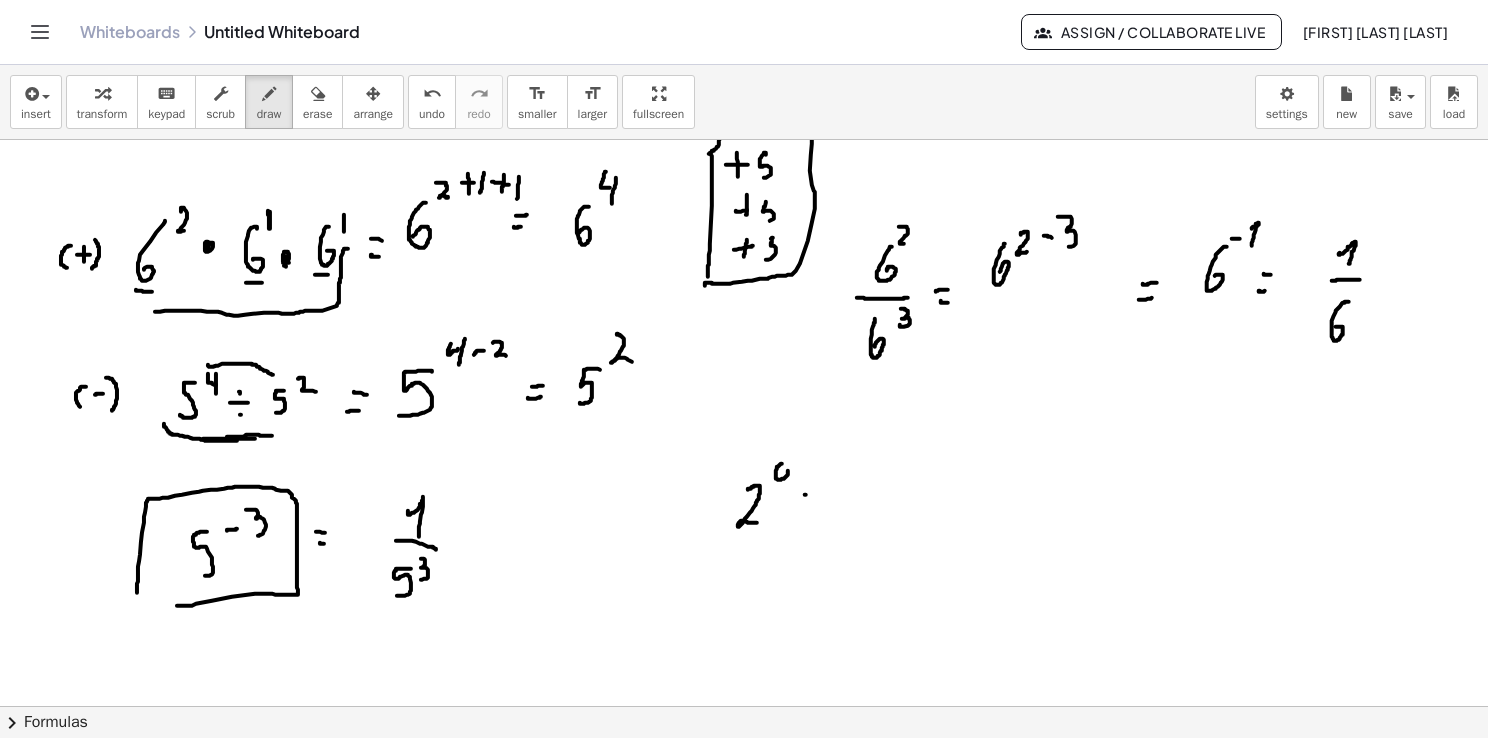 click at bounding box center [744, 707] 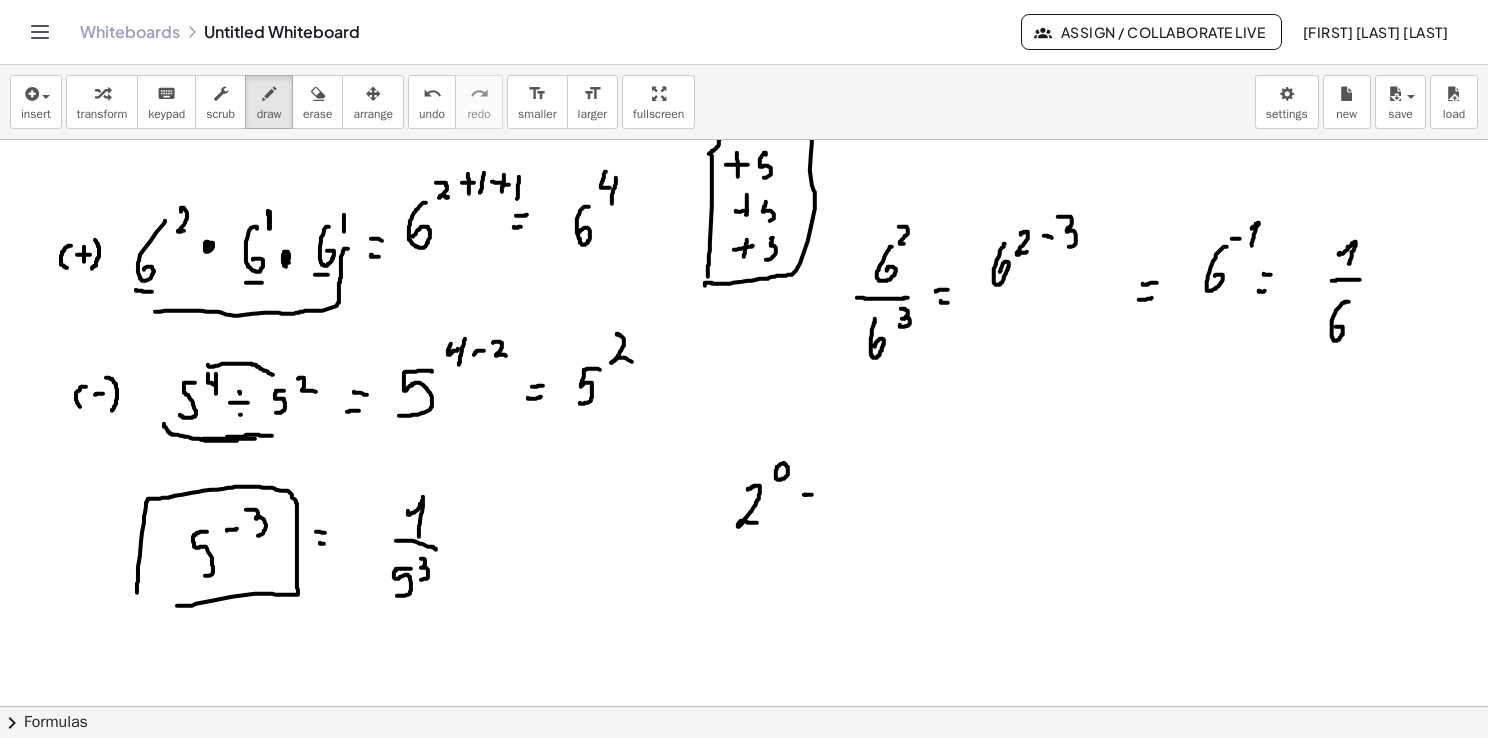 drag, startPoint x: 804, startPoint y: 494, endPoint x: 815, endPoint y: 494, distance: 11 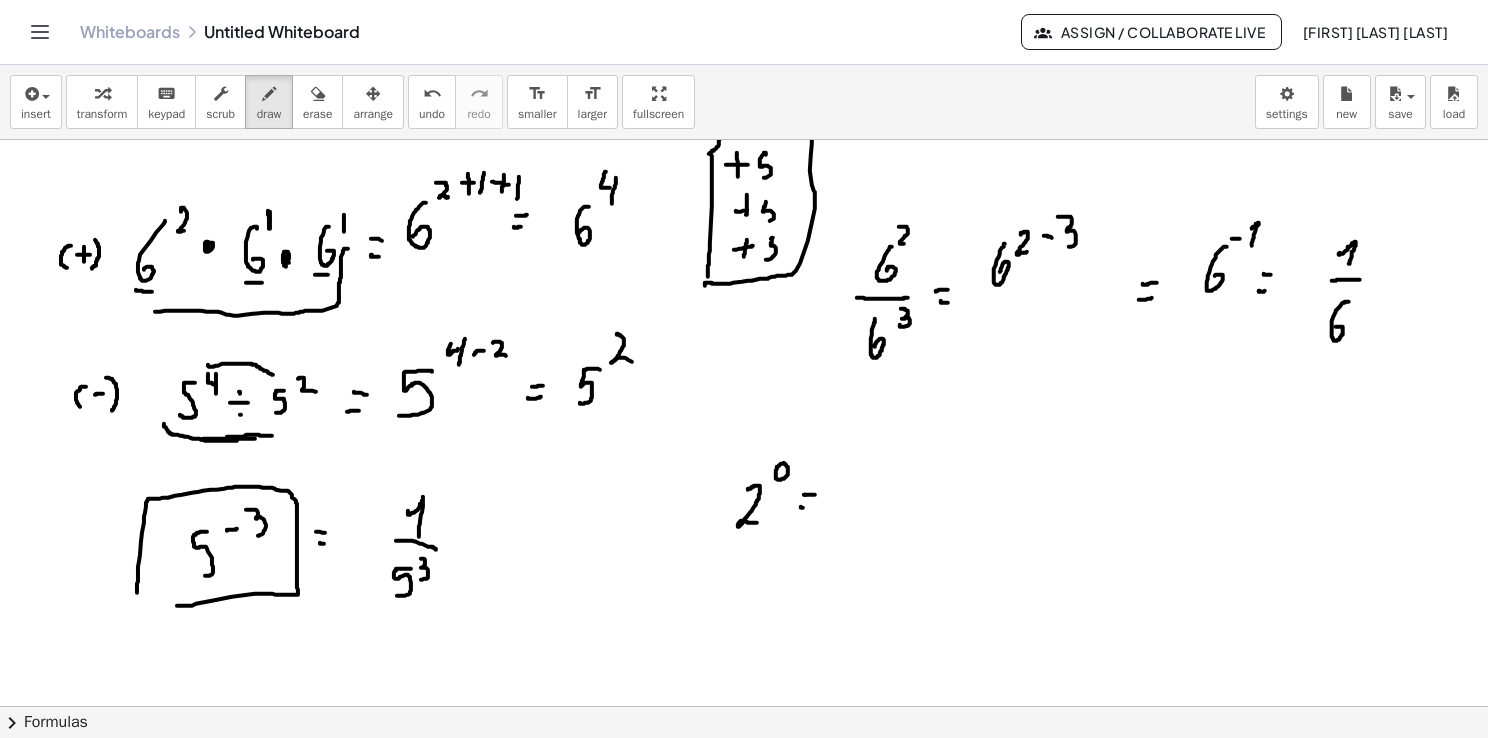 drag, startPoint x: 801, startPoint y: 507, endPoint x: 815, endPoint y: 507, distance: 14 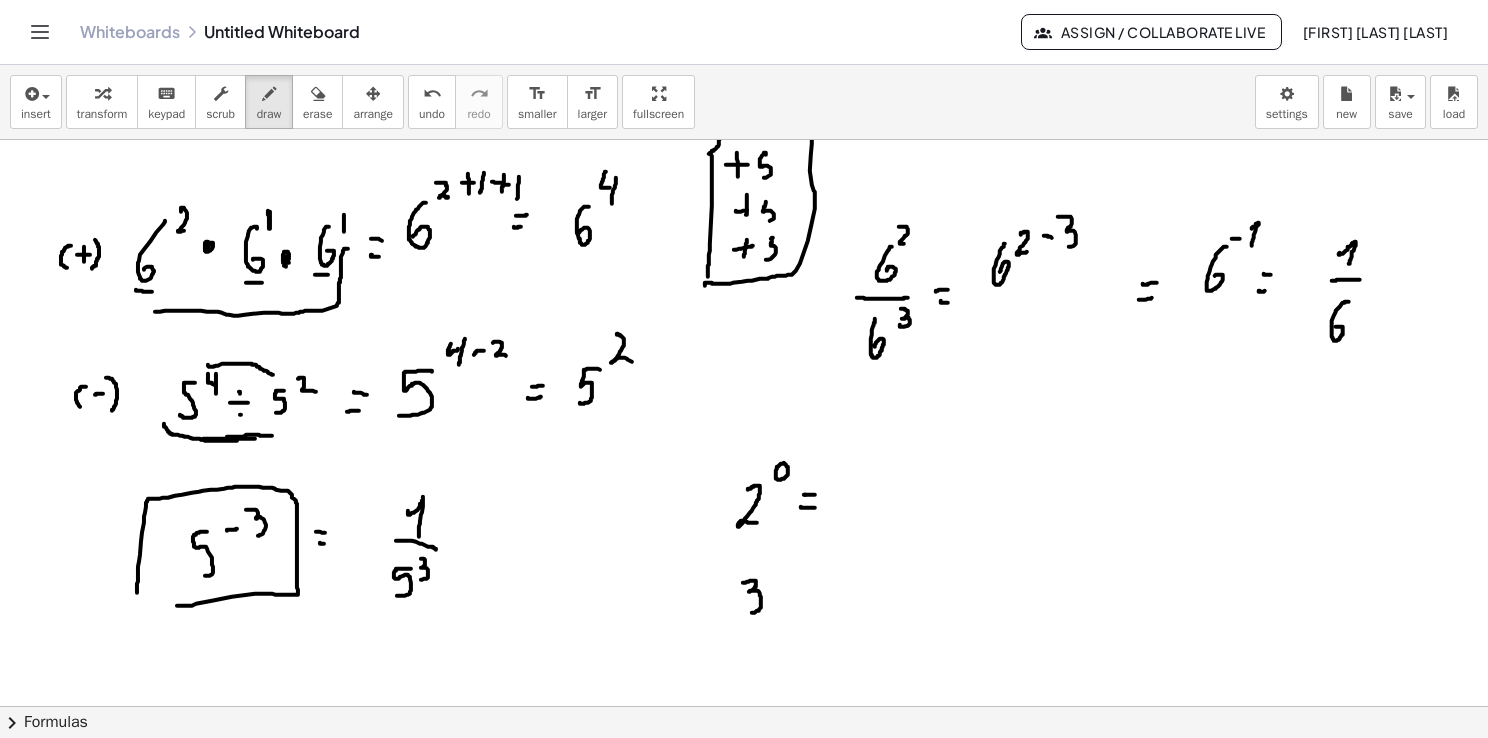 drag, startPoint x: 743, startPoint y: 582, endPoint x: 746, endPoint y: 613, distance: 31.144823 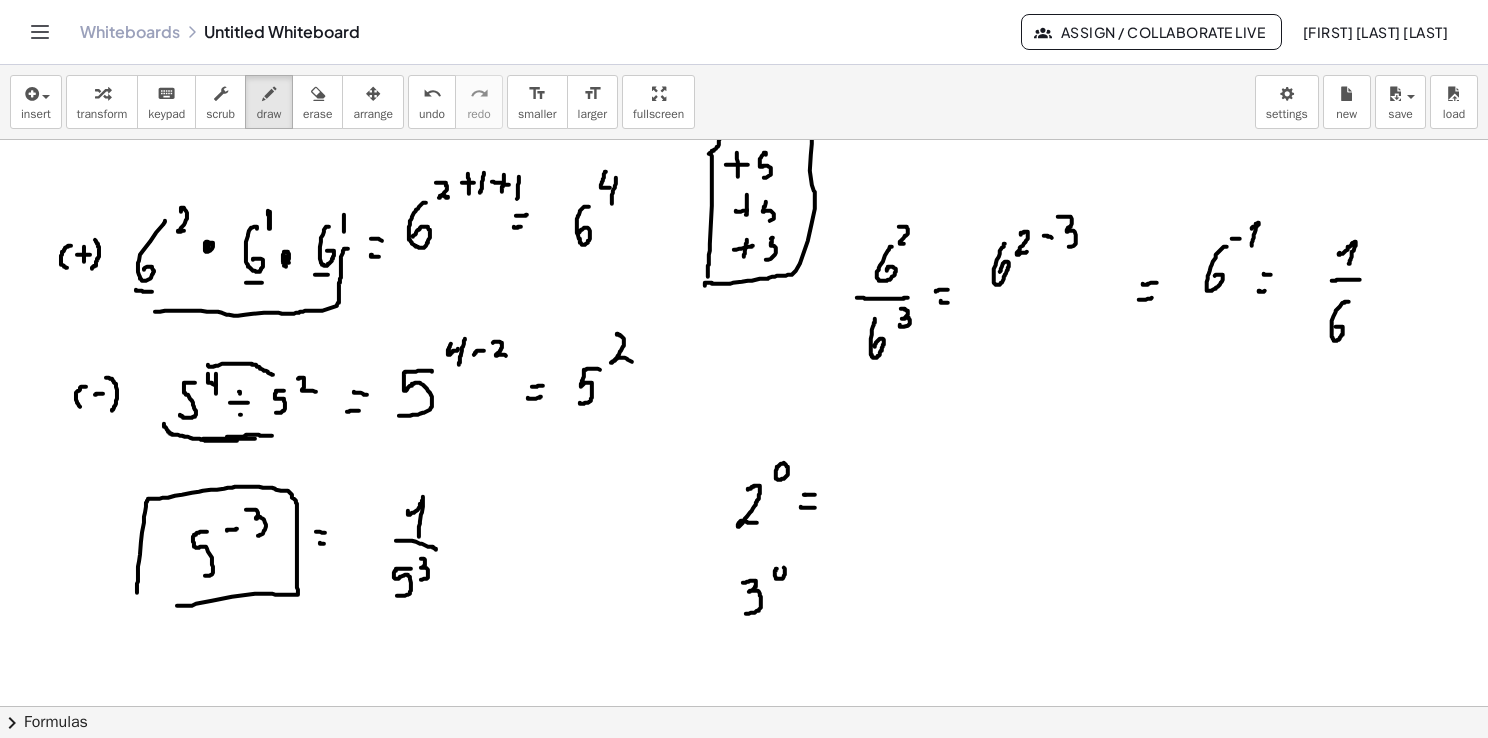 click at bounding box center (744, 707) 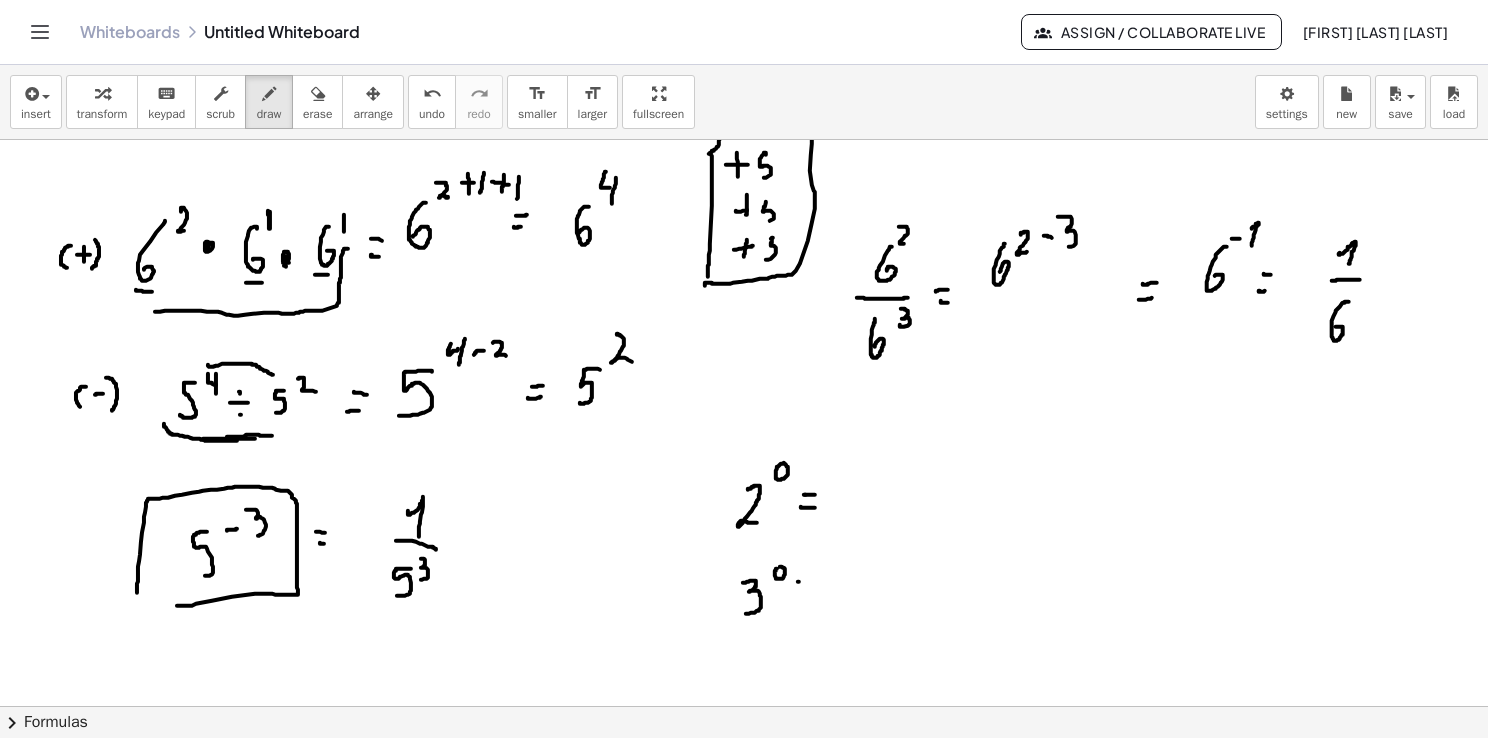 click at bounding box center (744, 707) 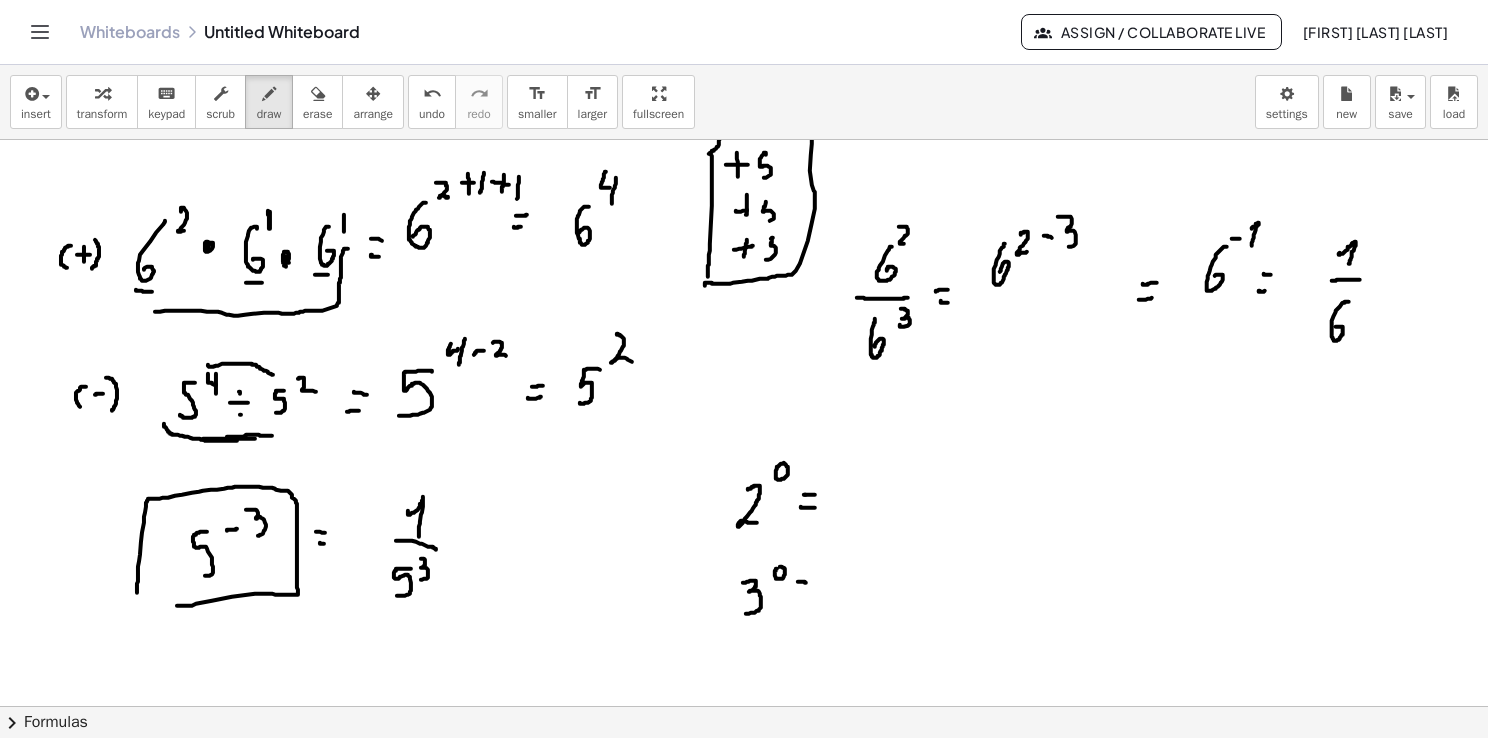 click at bounding box center [744, 707] 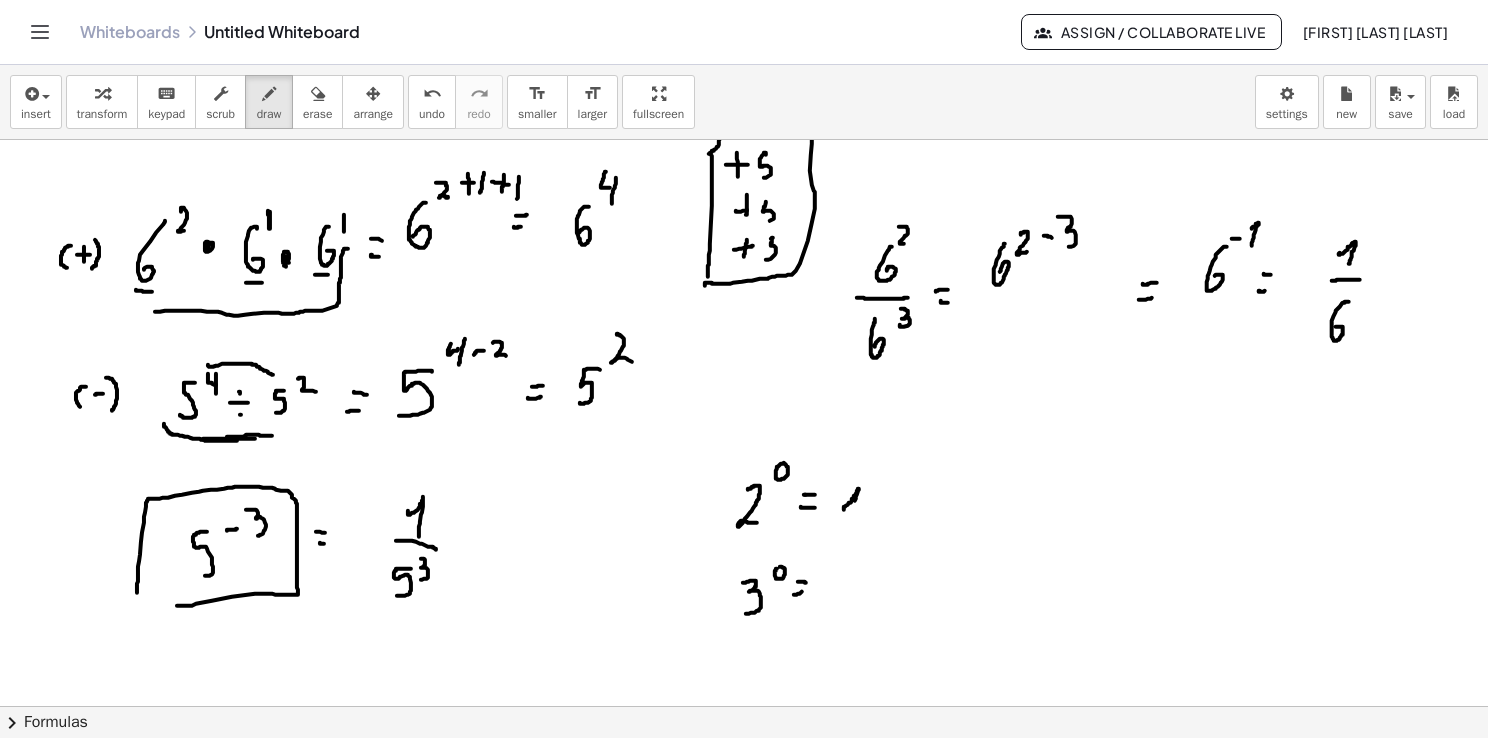 drag, startPoint x: 844, startPoint y: 507, endPoint x: 852, endPoint y: 516, distance: 12.0415945 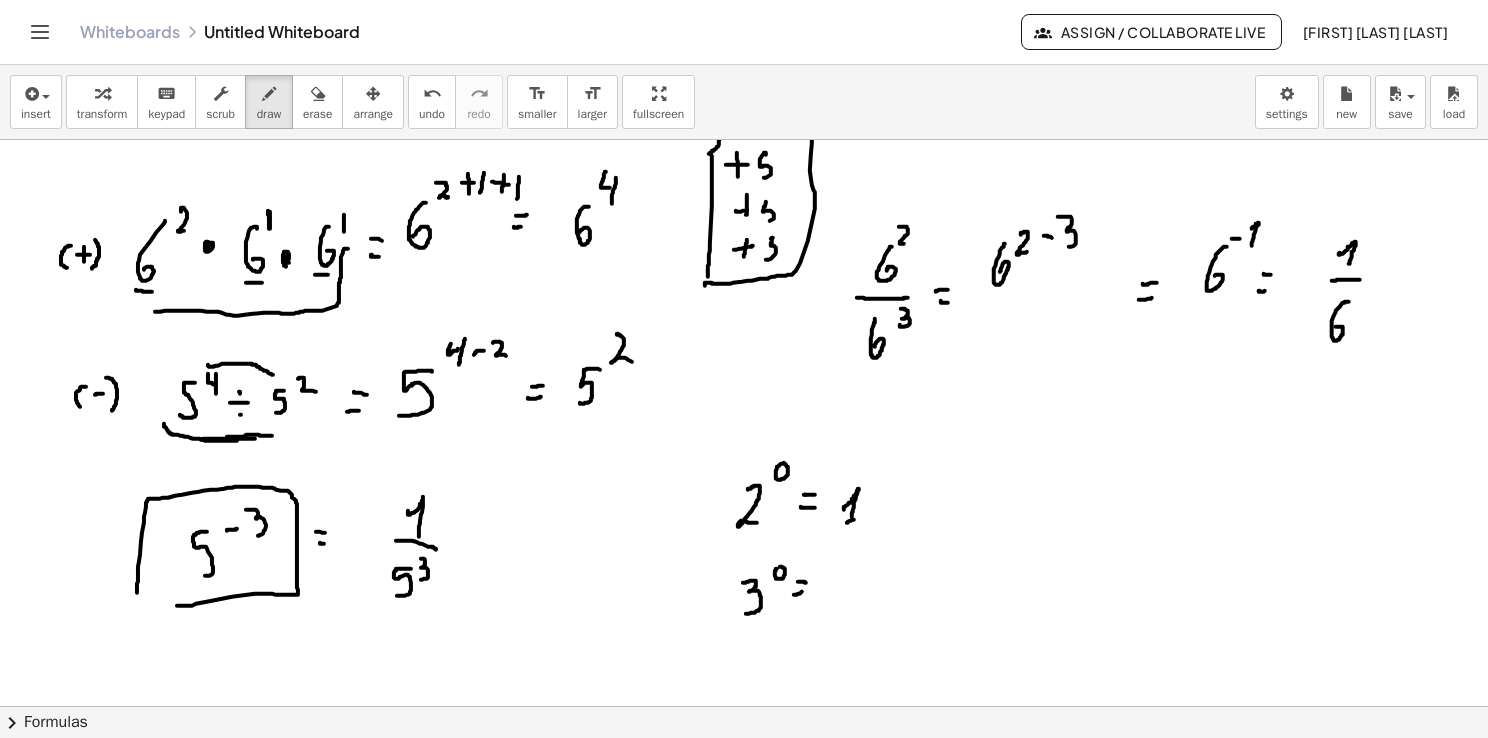 drag, startPoint x: 848, startPoint y: 522, endPoint x: 861, endPoint y: 517, distance: 13.928389 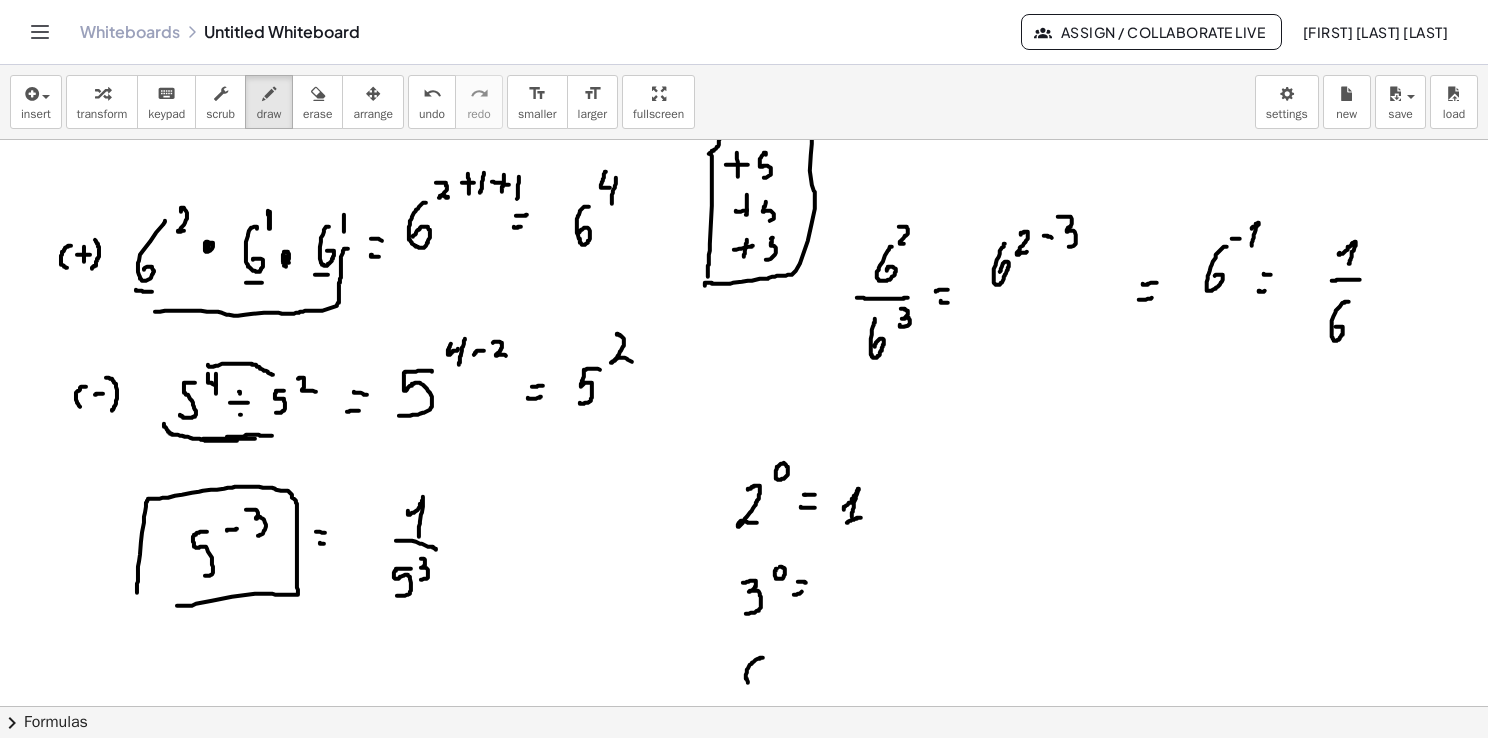 drag, startPoint x: 762, startPoint y: 657, endPoint x: 750, endPoint y: 682, distance: 27.730848 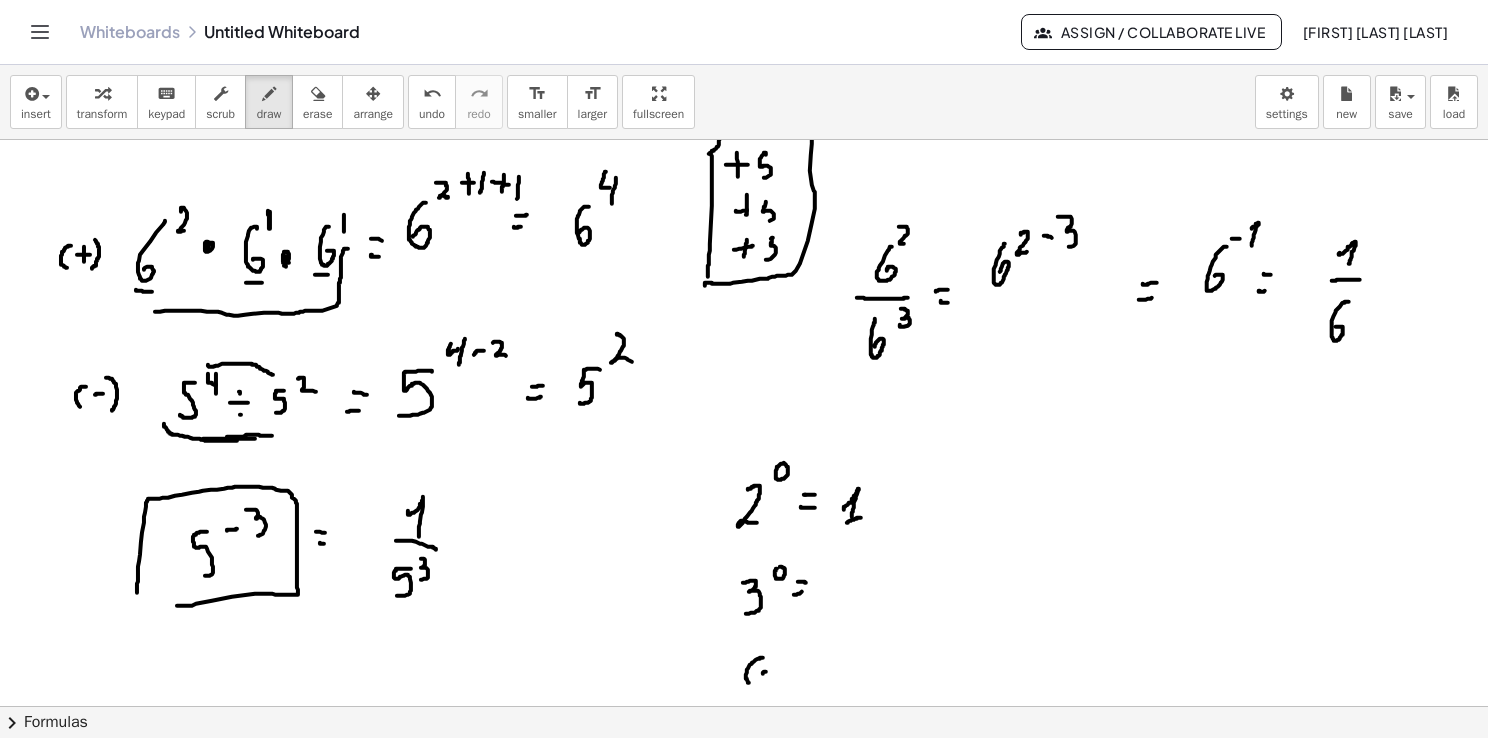 drag, startPoint x: 763, startPoint y: 673, endPoint x: 776, endPoint y: 671, distance: 13.152946 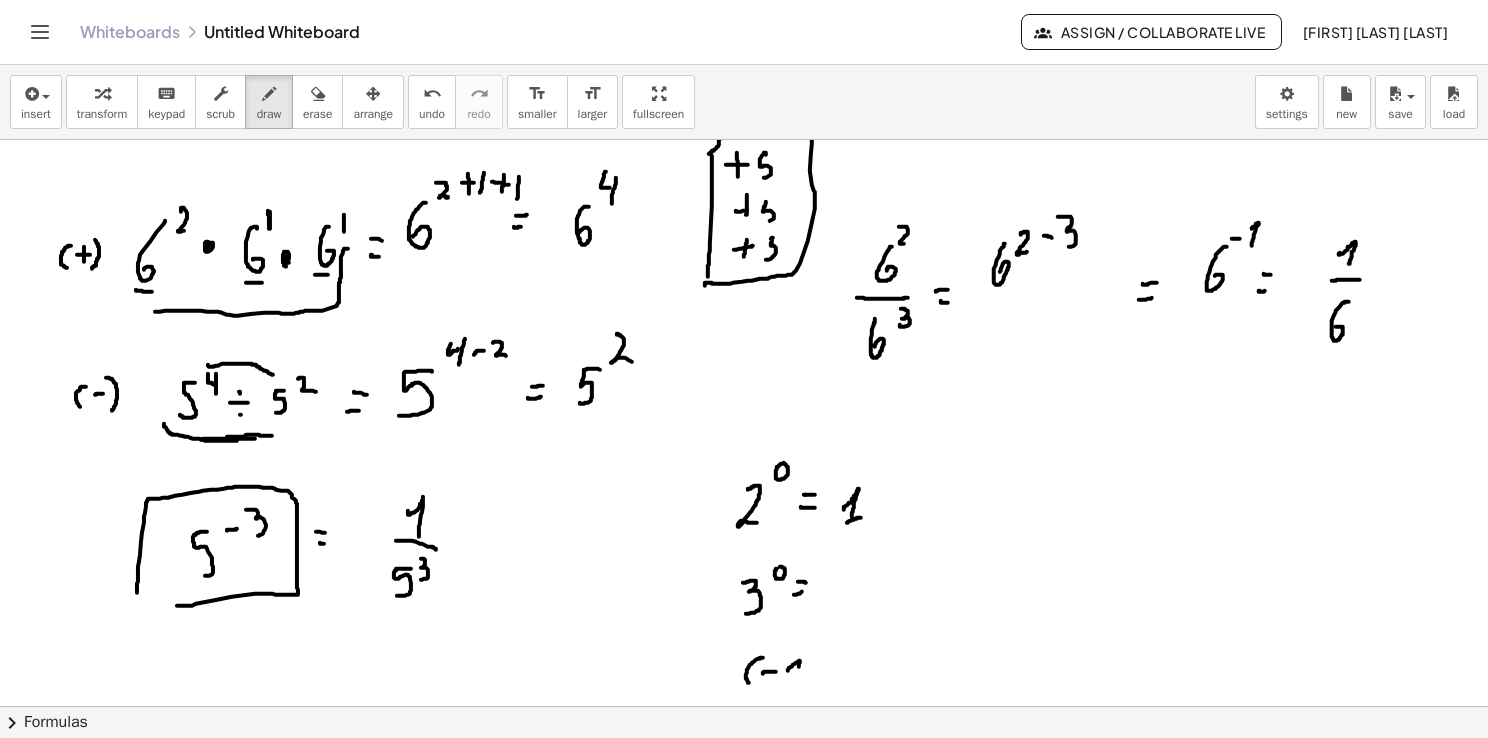 drag, startPoint x: 788, startPoint y: 670, endPoint x: 793, endPoint y: 687, distance: 17.720045 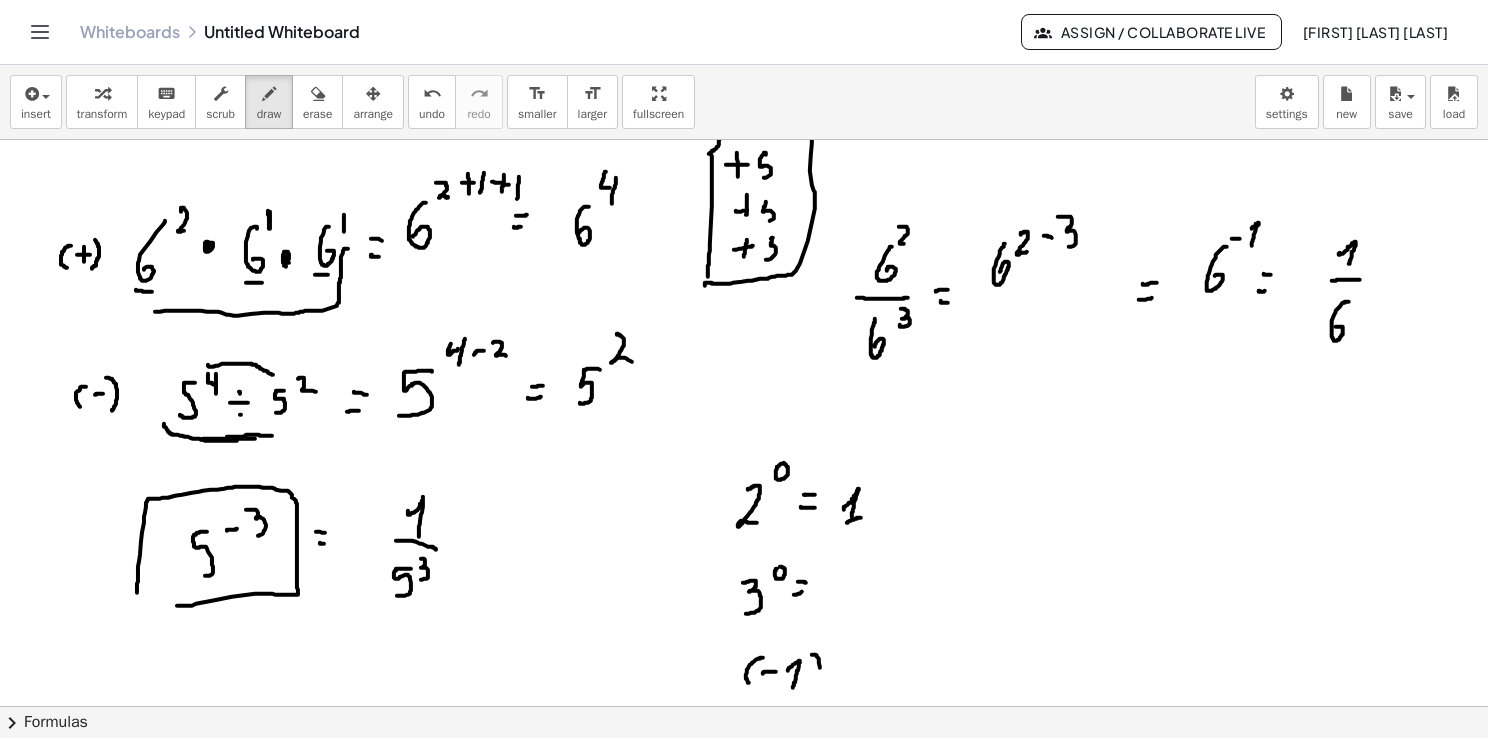 drag, startPoint x: 817, startPoint y: 655, endPoint x: 812, endPoint y: 689, distance: 34.36568 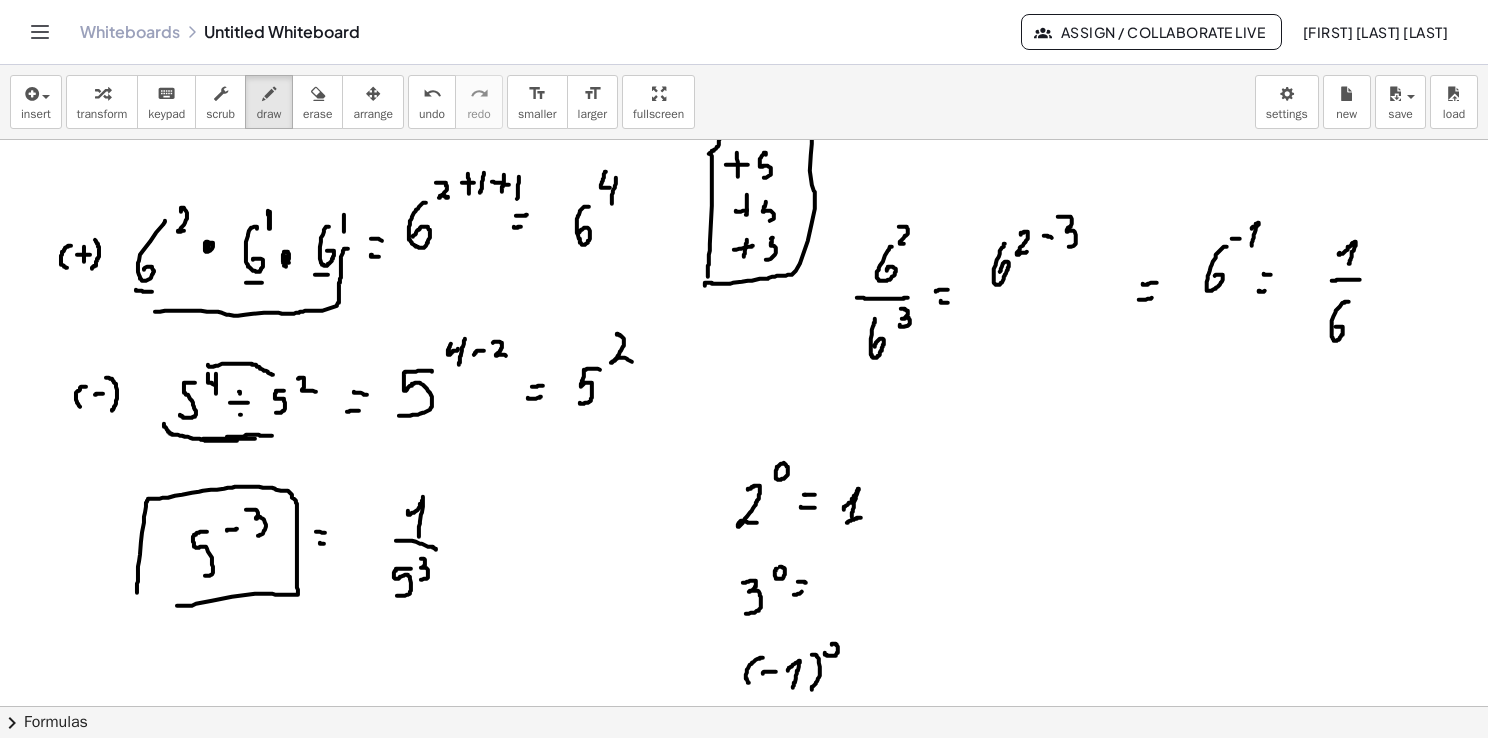 click at bounding box center (744, 707) 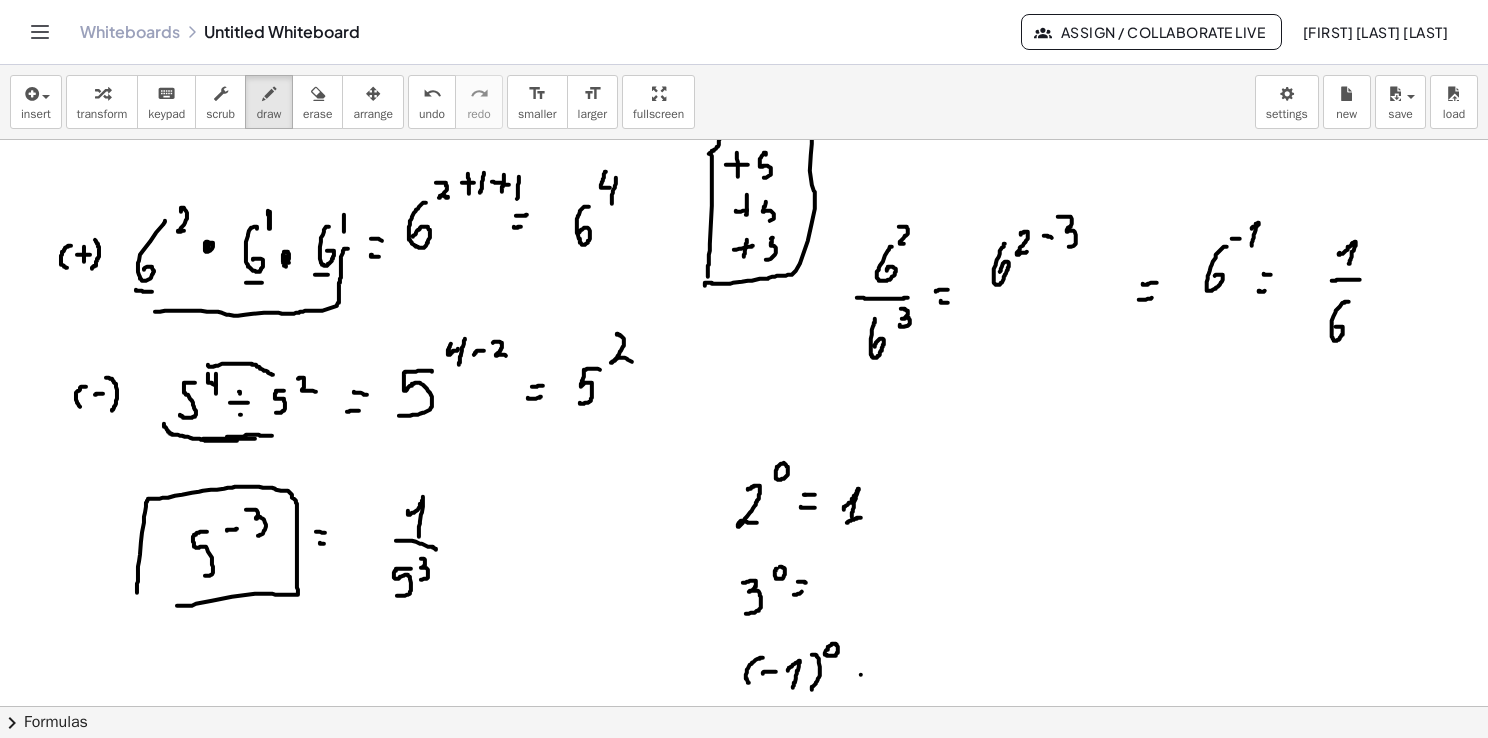 drag, startPoint x: 861, startPoint y: 674, endPoint x: 875, endPoint y: 673, distance: 14.035668 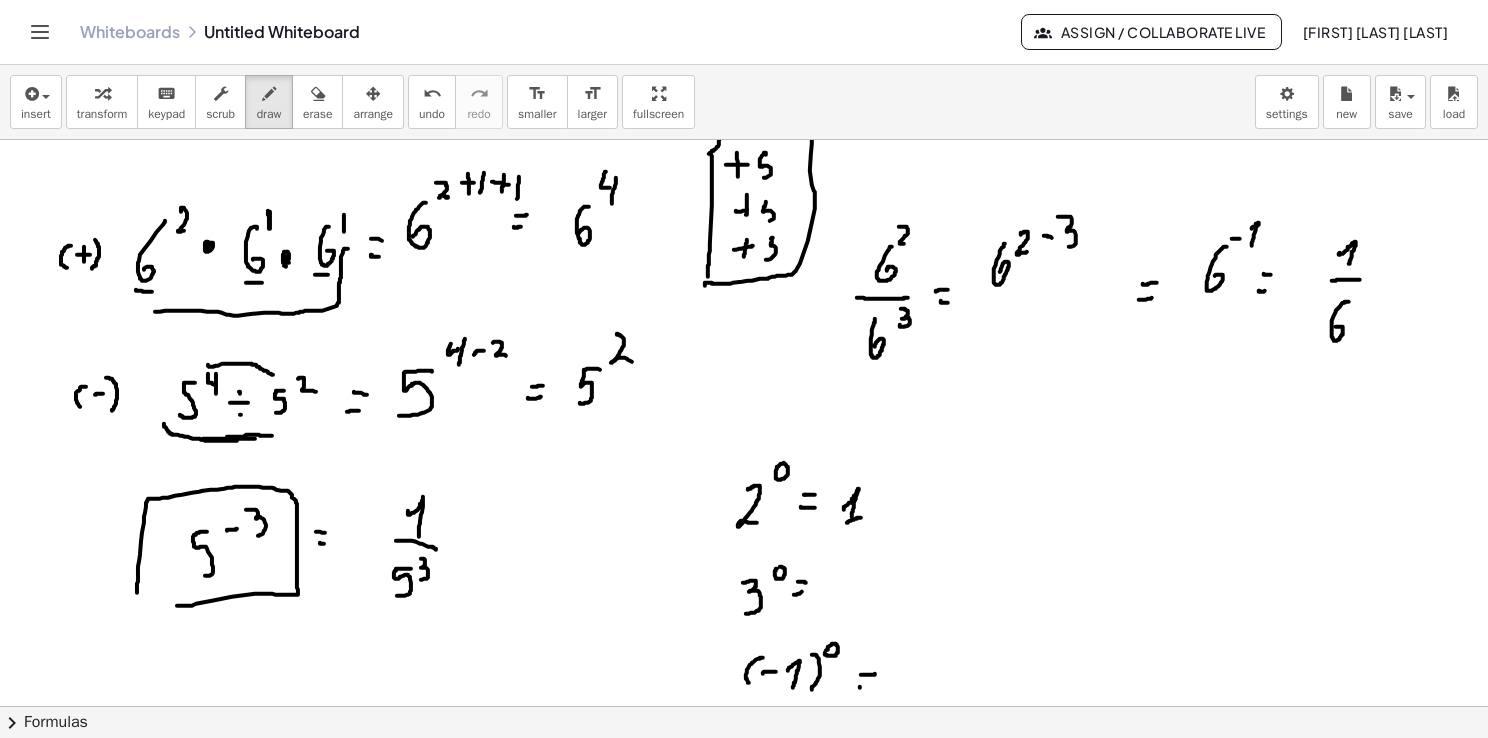 drag, startPoint x: 860, startPoint y: 686, endPoint x: 872, endPoint y: 687, distance: 12.0415945 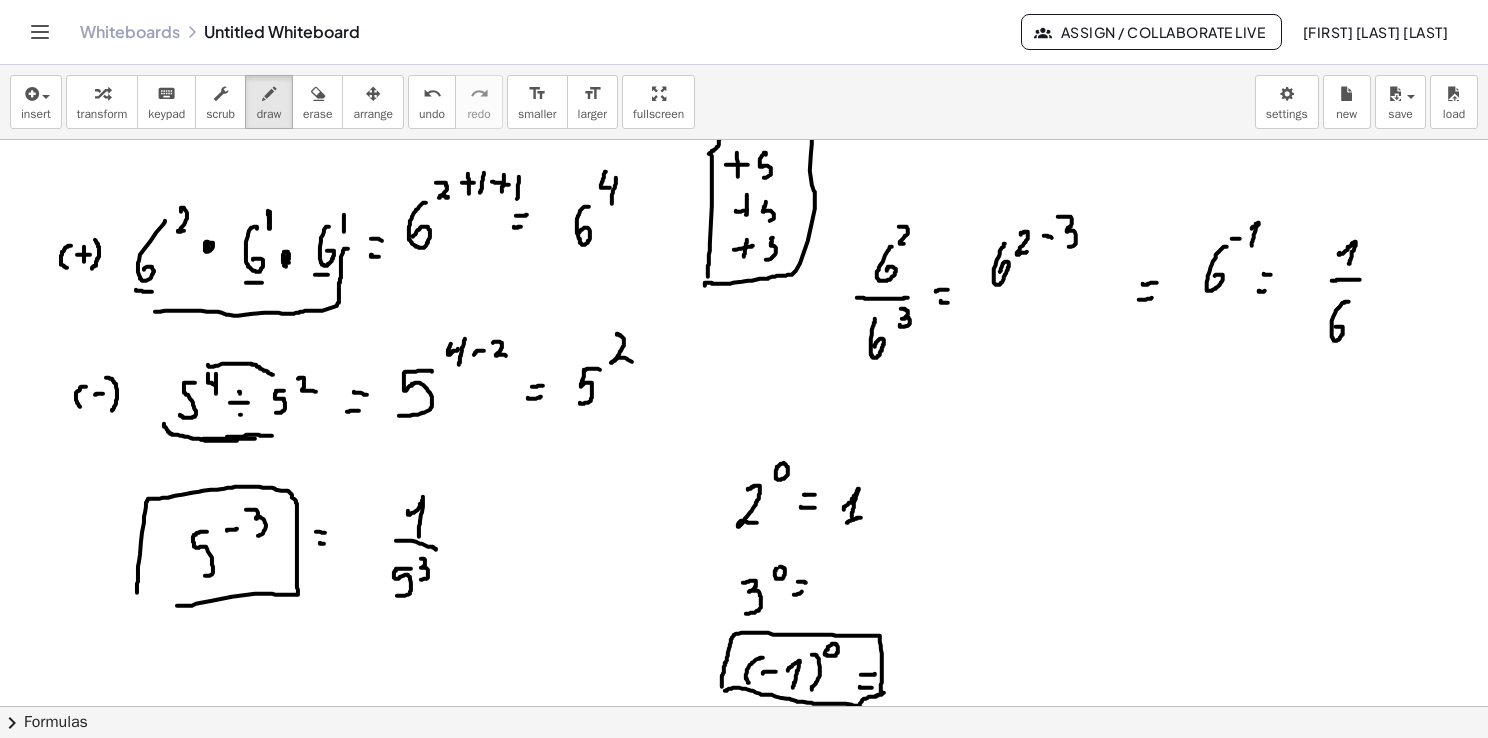 click at bounding box center (744, 707) 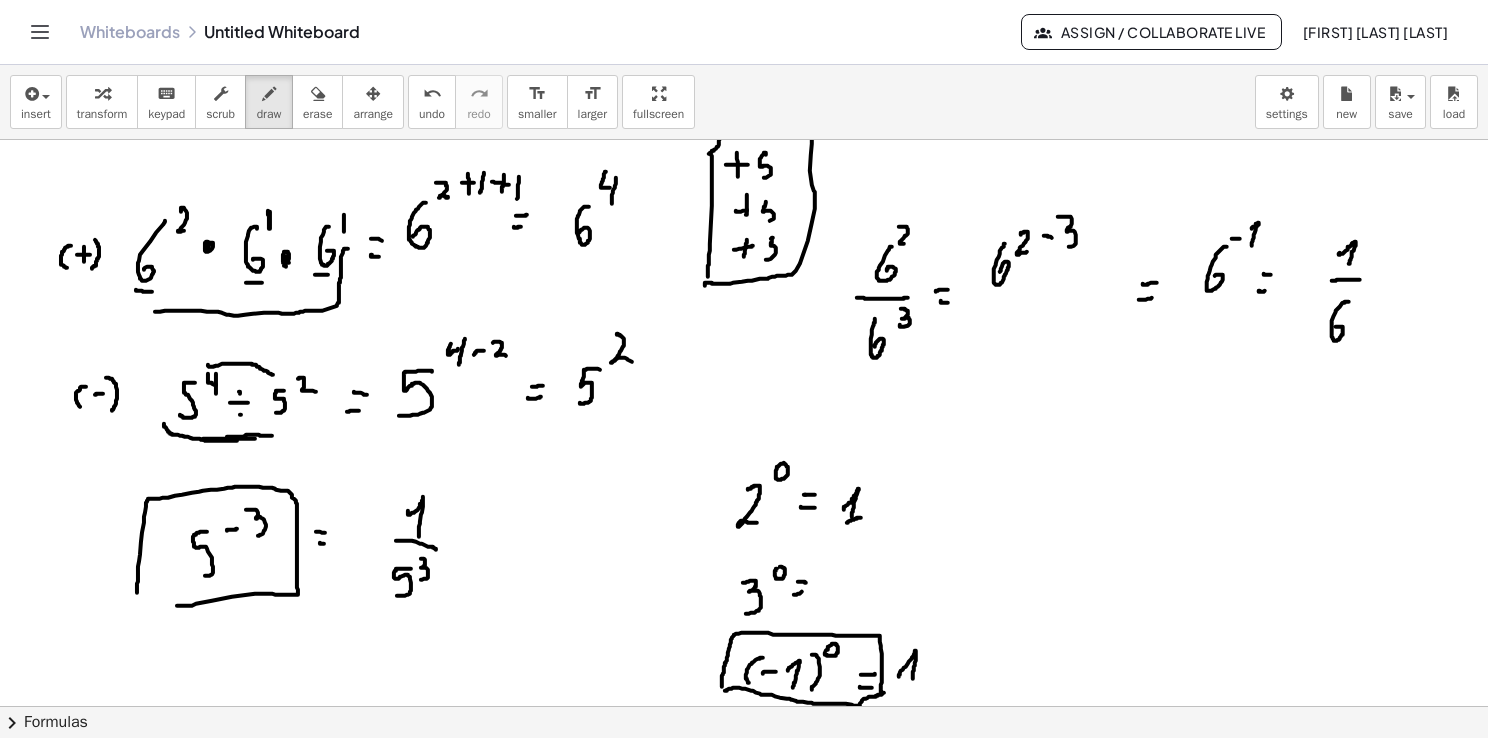 drag, startPoint x: 899, startPoint y: 676, endPoint x: 913, endPoint y: 681, distance: 14.866069 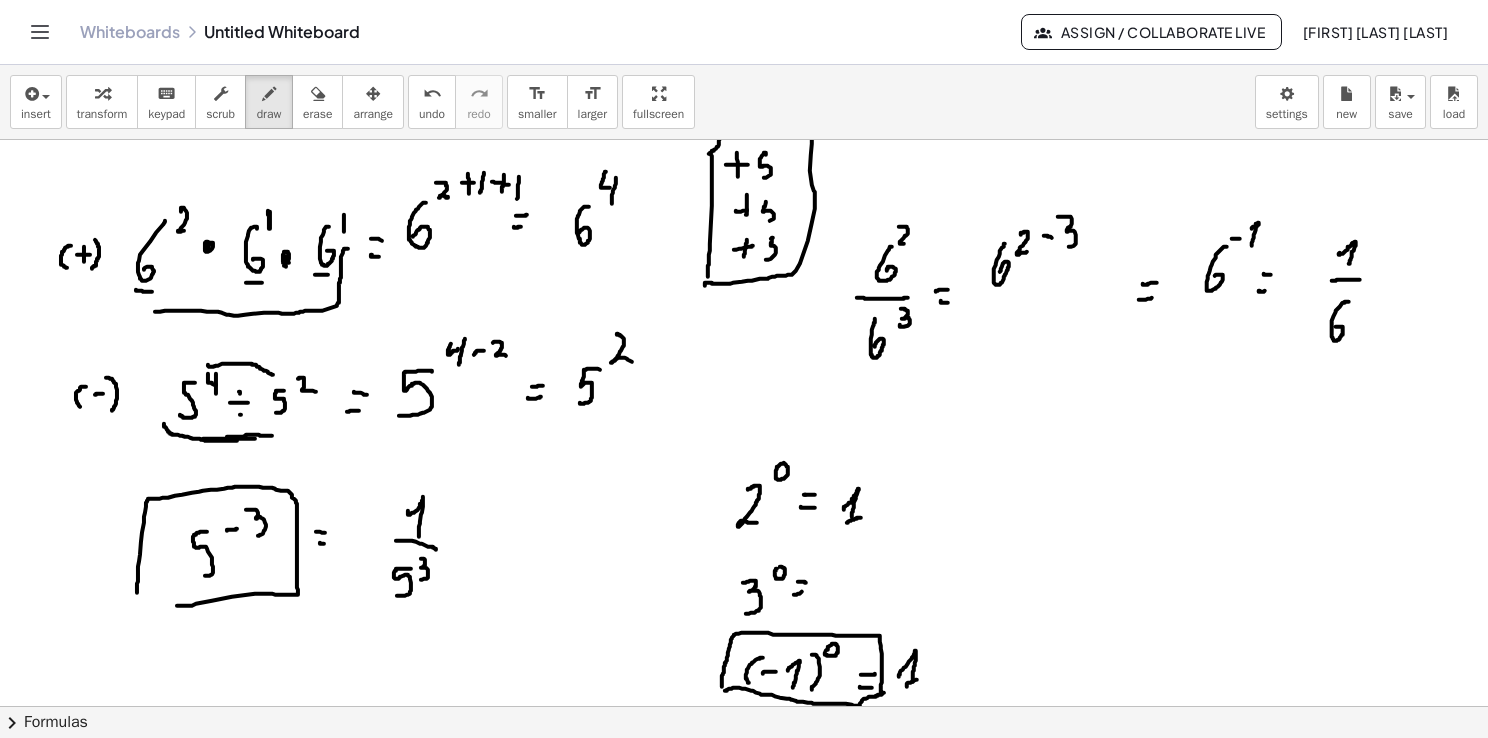 drag, startPoint x: 907, startPoint y: 684, endPoint x: 919, endPoint y: 678, distance: 13.416408 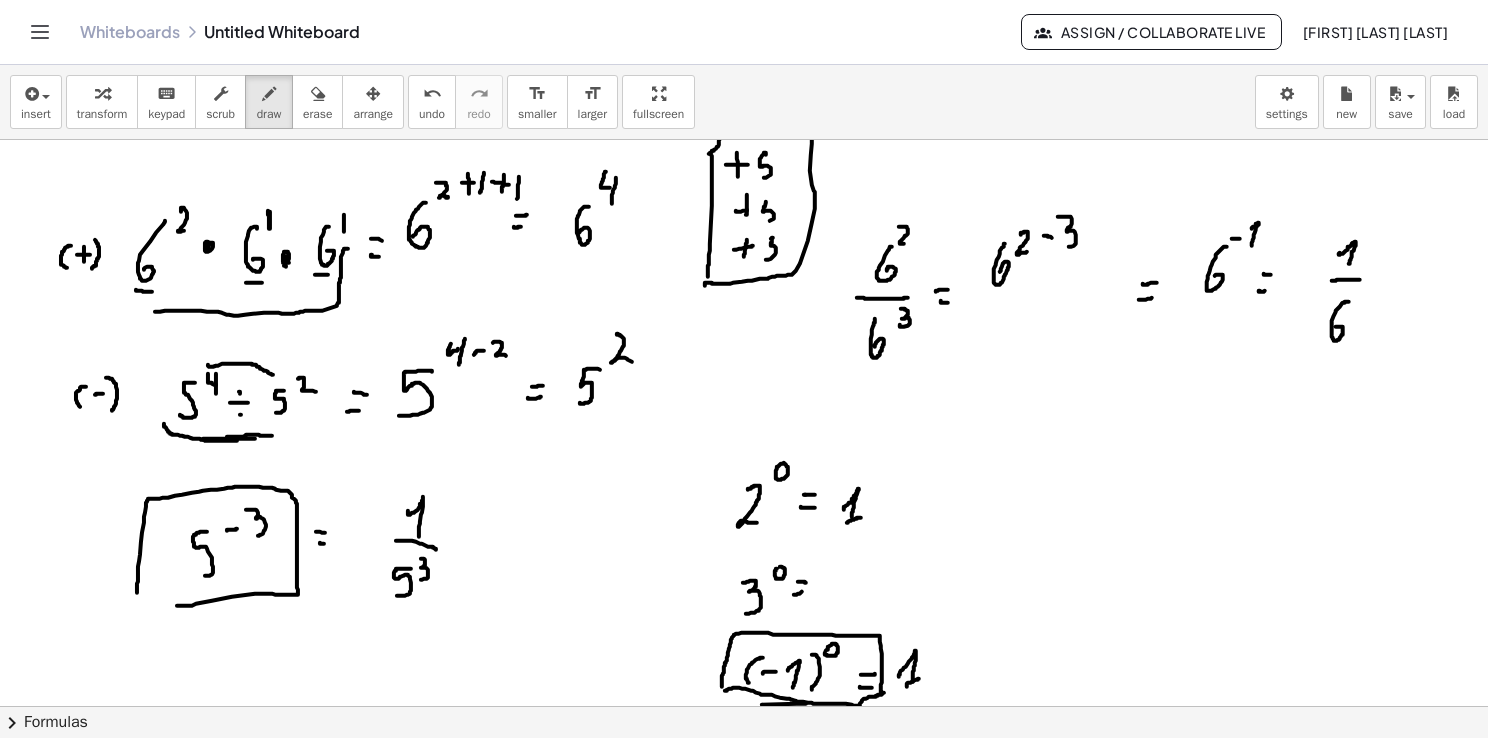 drag, startPoint x: 762, startPoint y: 704, endPoint x: 809, endPoint y: 703, distance: 47.010635 